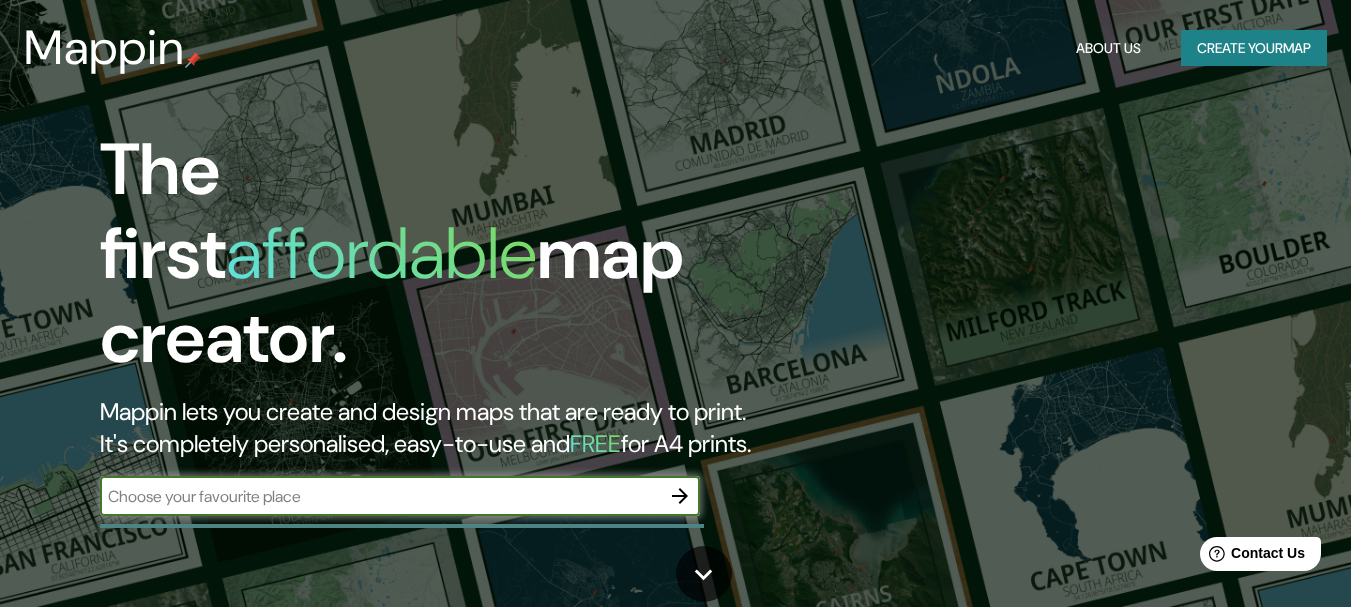 scroll, scrollTop: 100, scrollLeft: 0, axis: vertical 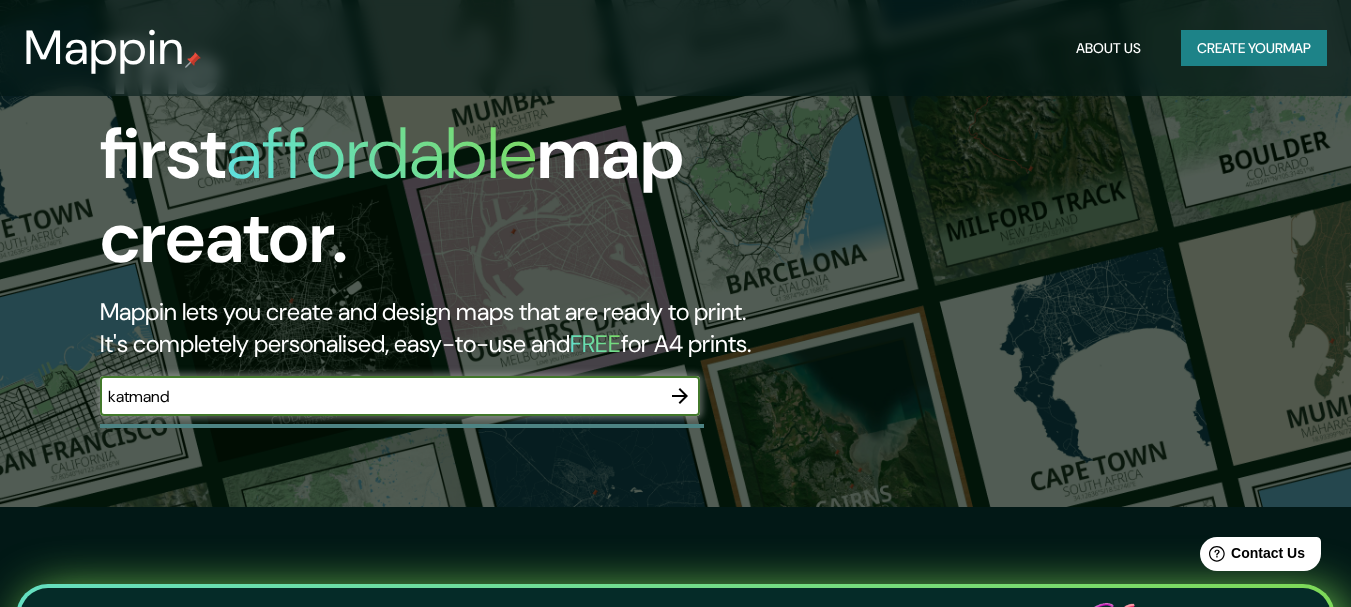 type on "[GEOGRAPHIC_DATA]" 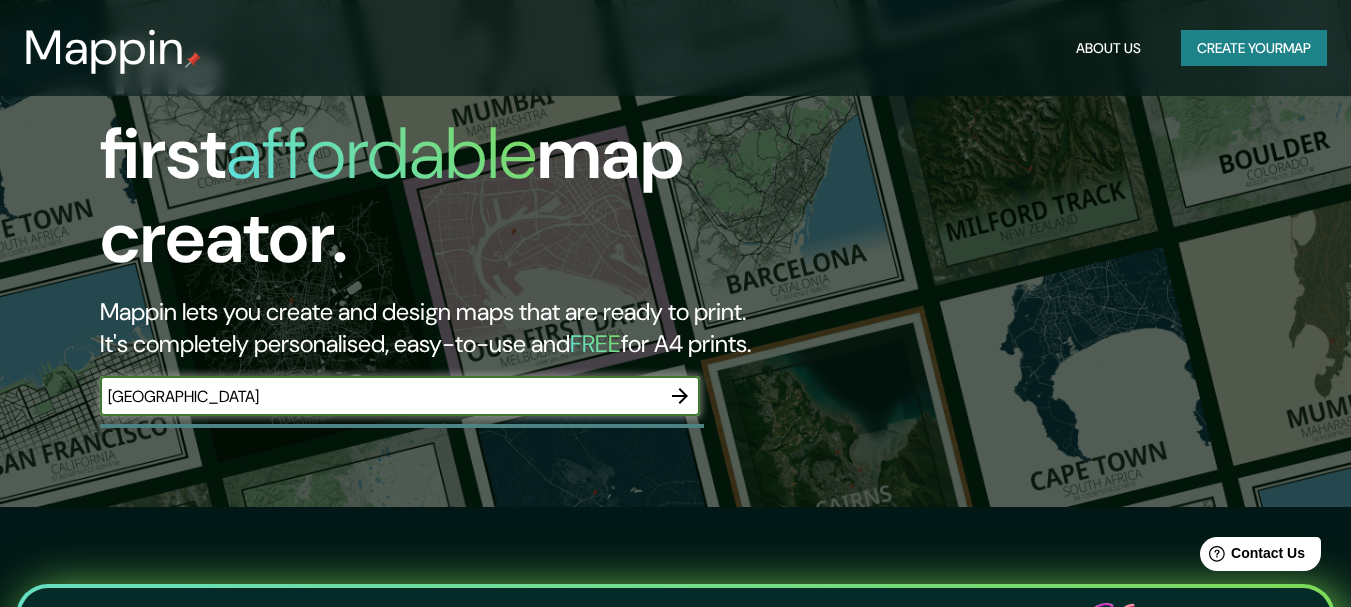 drag, startPoint x: 318, startPoint y: 371, endPoint x: 60, endPoint y: 371, distance: 258 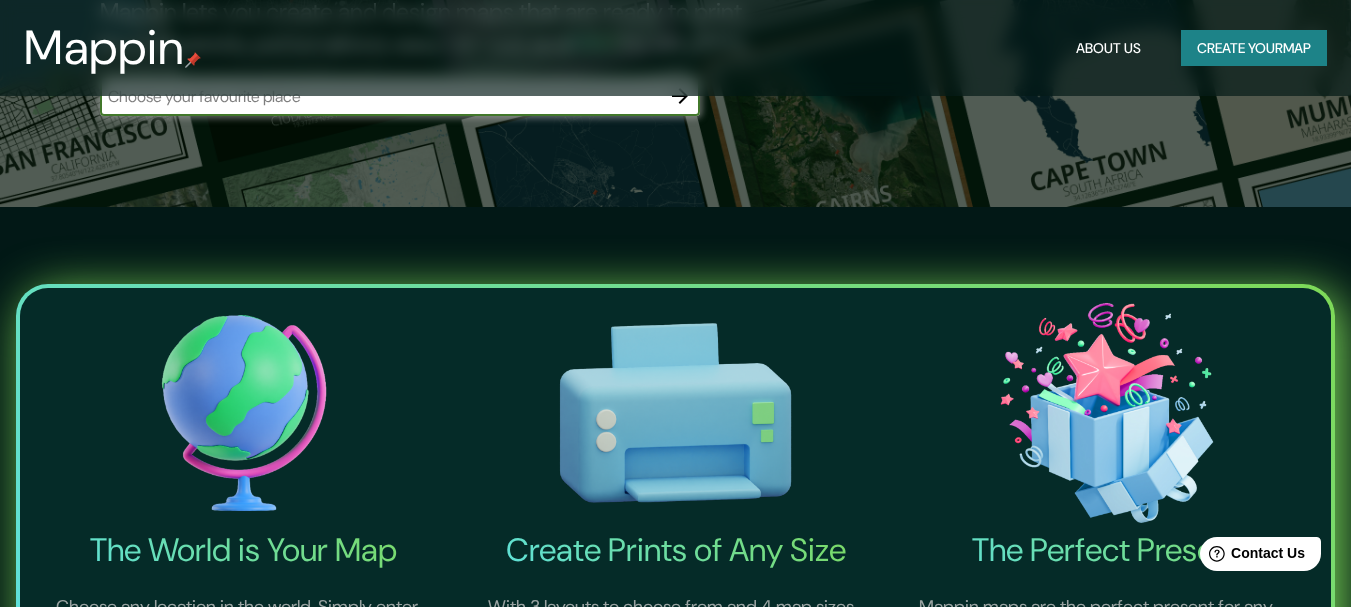 scroll, scrollTop: 0, scrollLeft: 0, axis: both 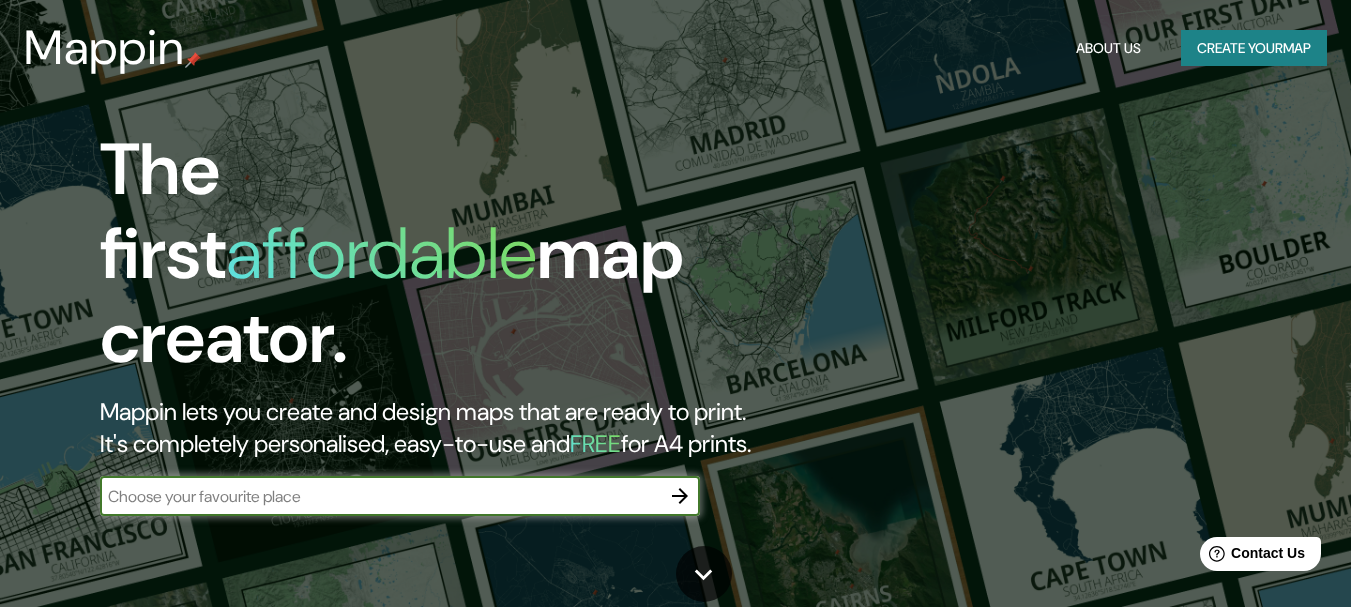 click at bounding box center [380, 496] 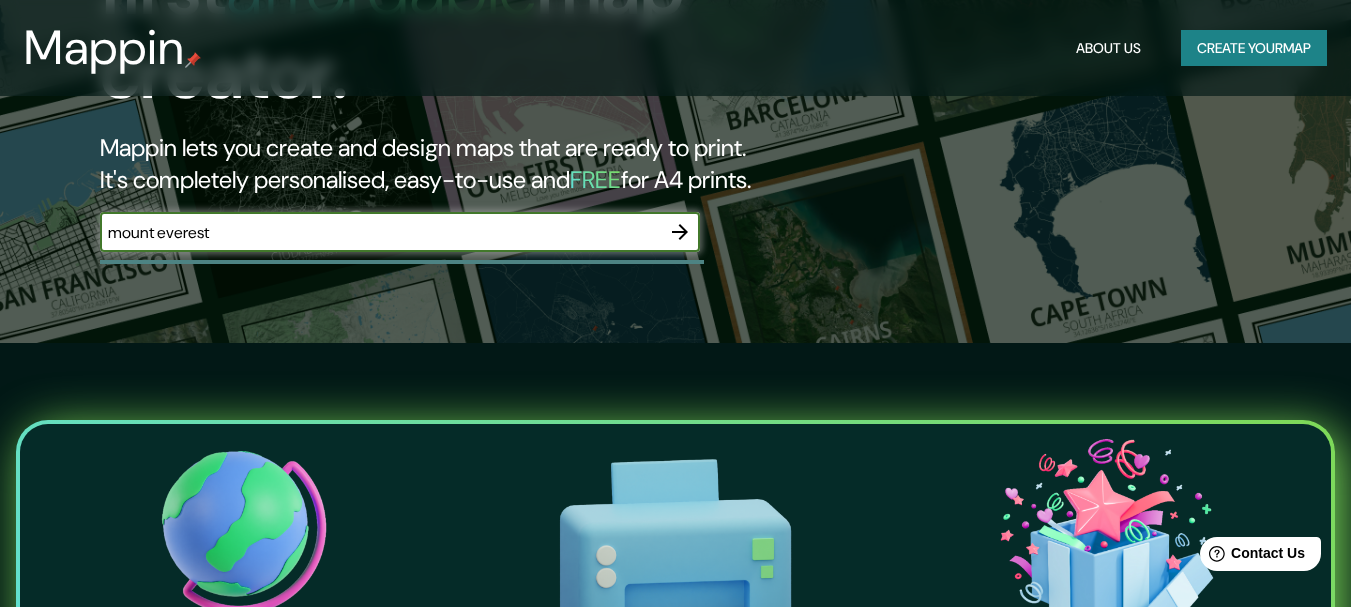 scroll, scrollTop: 93, scrollLeft: 0, axis: vertical 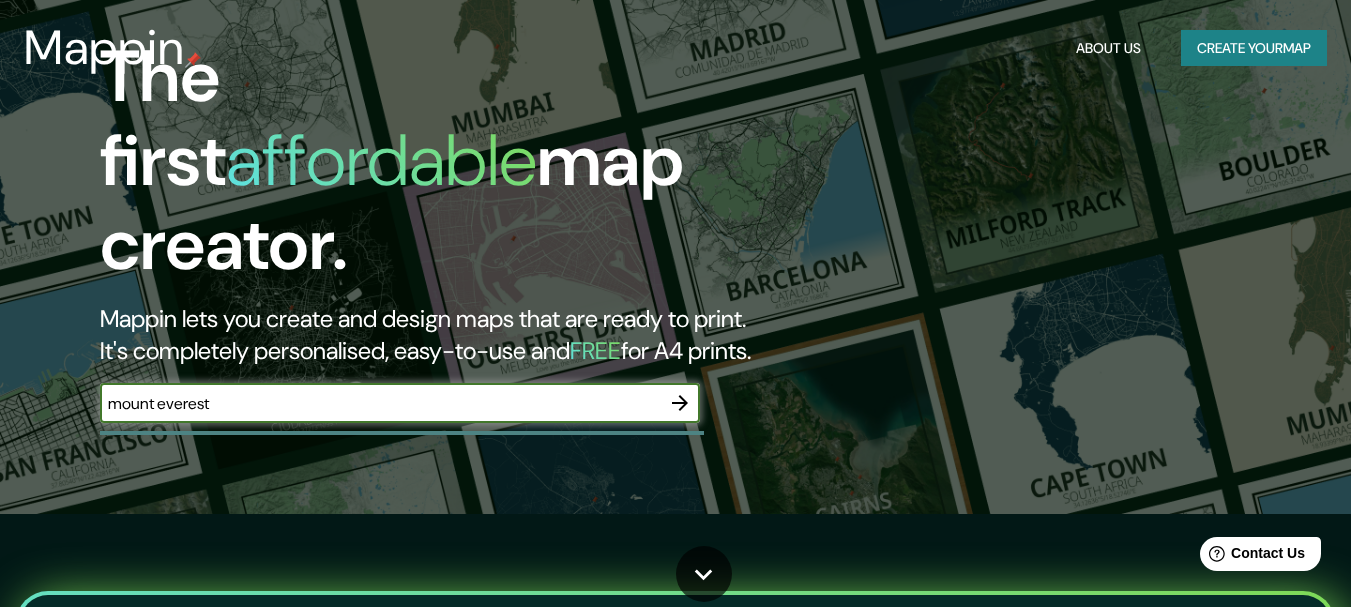 click on "The first  affordable  map creator. Mappin lets you create and design maps that are ready to print. It's completely personalised, easy-to-use and  FREE  for A4 prints. [GEOGRAPHIC_DATA] ​" at bounding box center (437, 239) 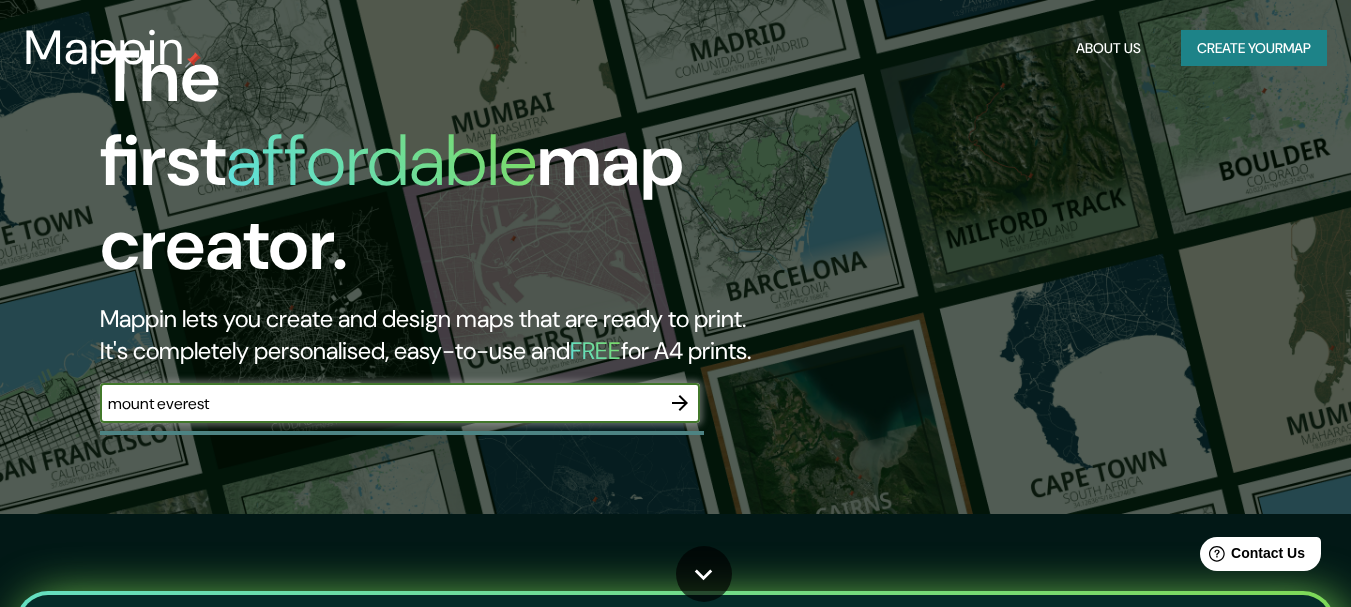 drag, startPoint x: 281, startPoint y: 387, endPoint x: 0, endPoint y: 384, distance: 281.01602 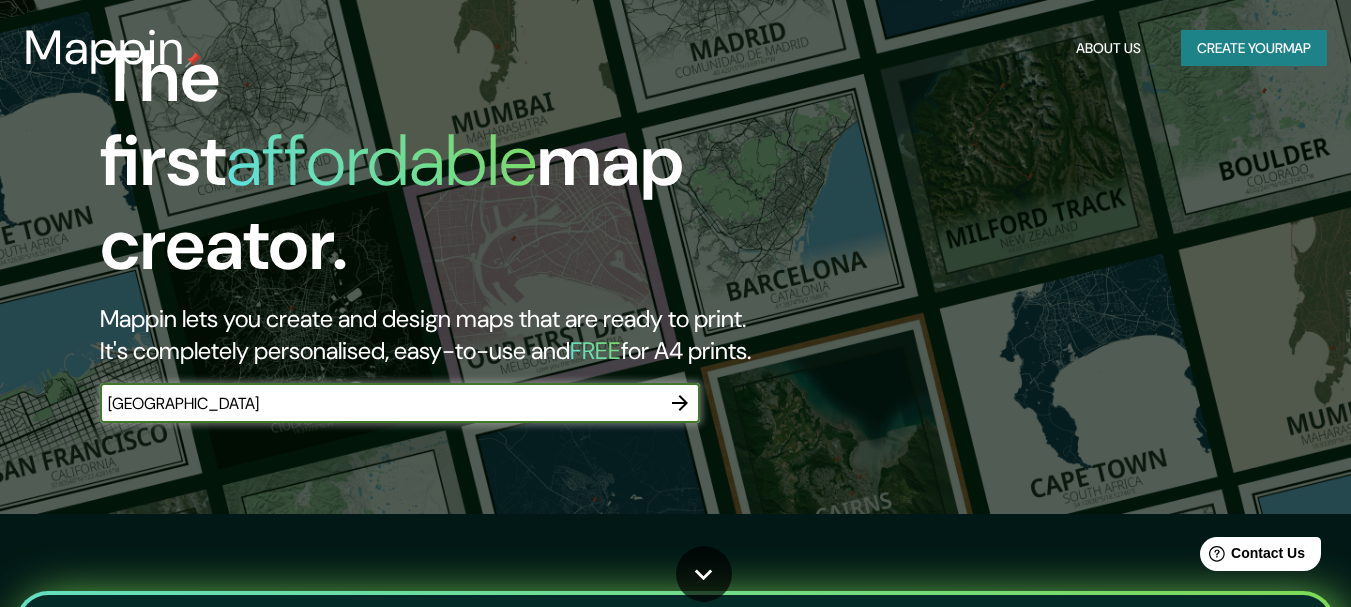 type on "[GEOGRAPHIC_DATA]" 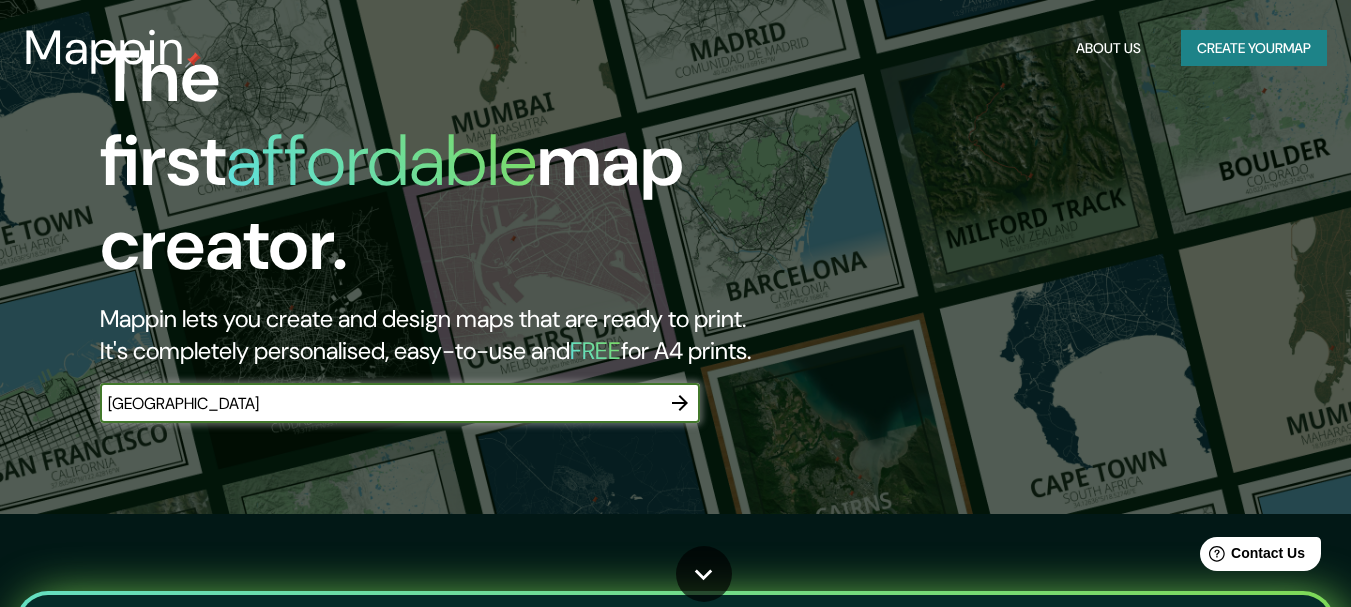 click 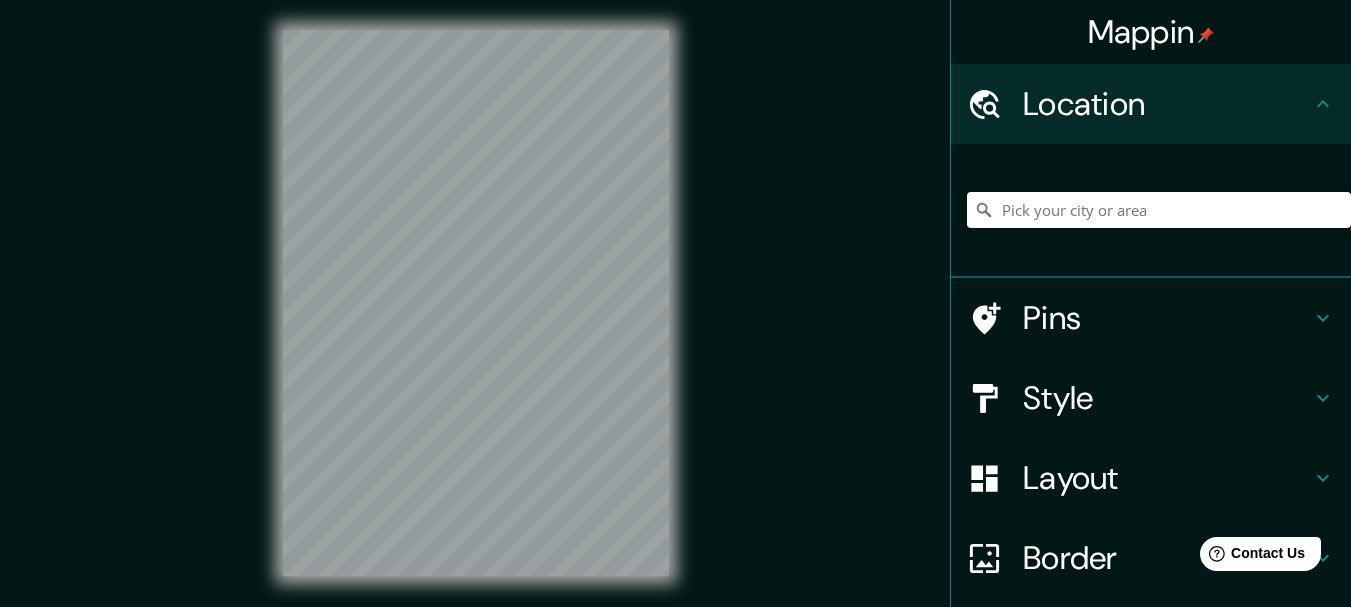 scroll, scrollTop: 0, scrollLeft: 0, axis: both 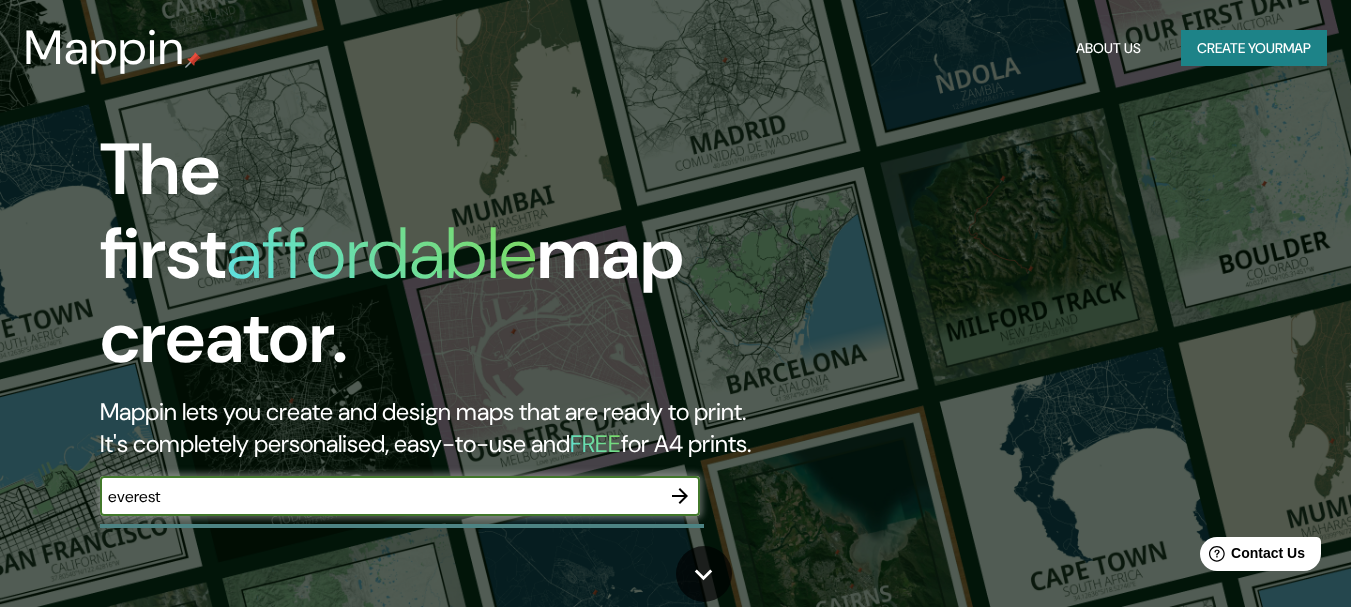 type on "everest" 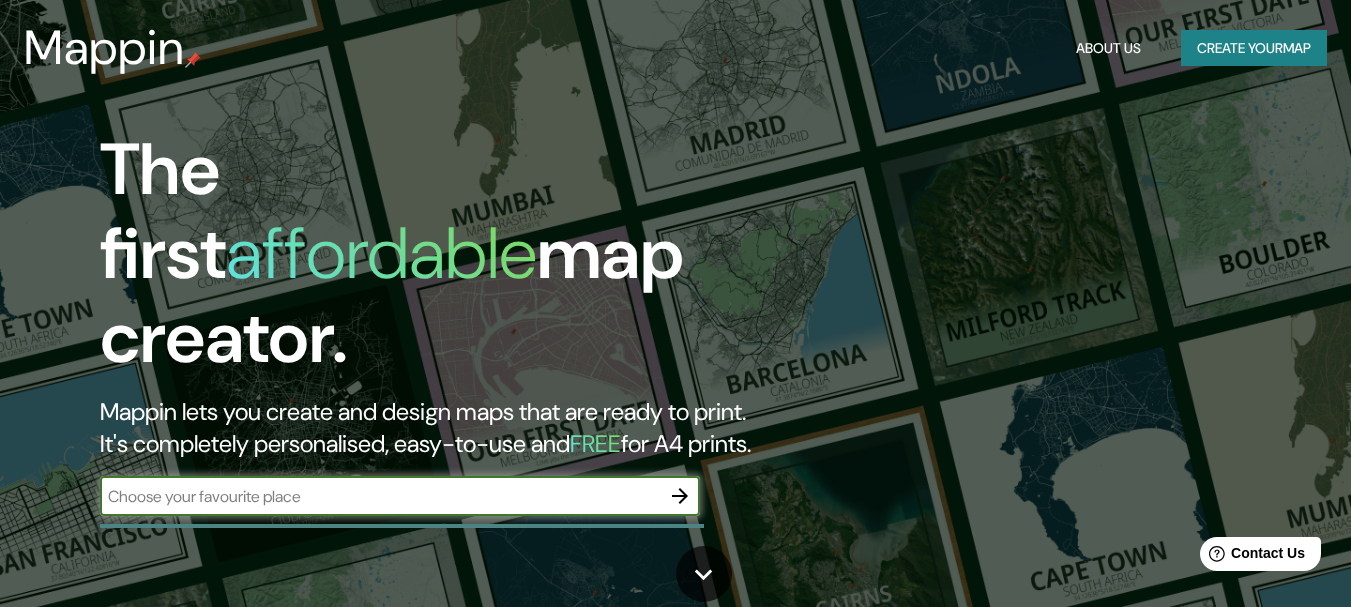 click at bounding box center (380, 496) 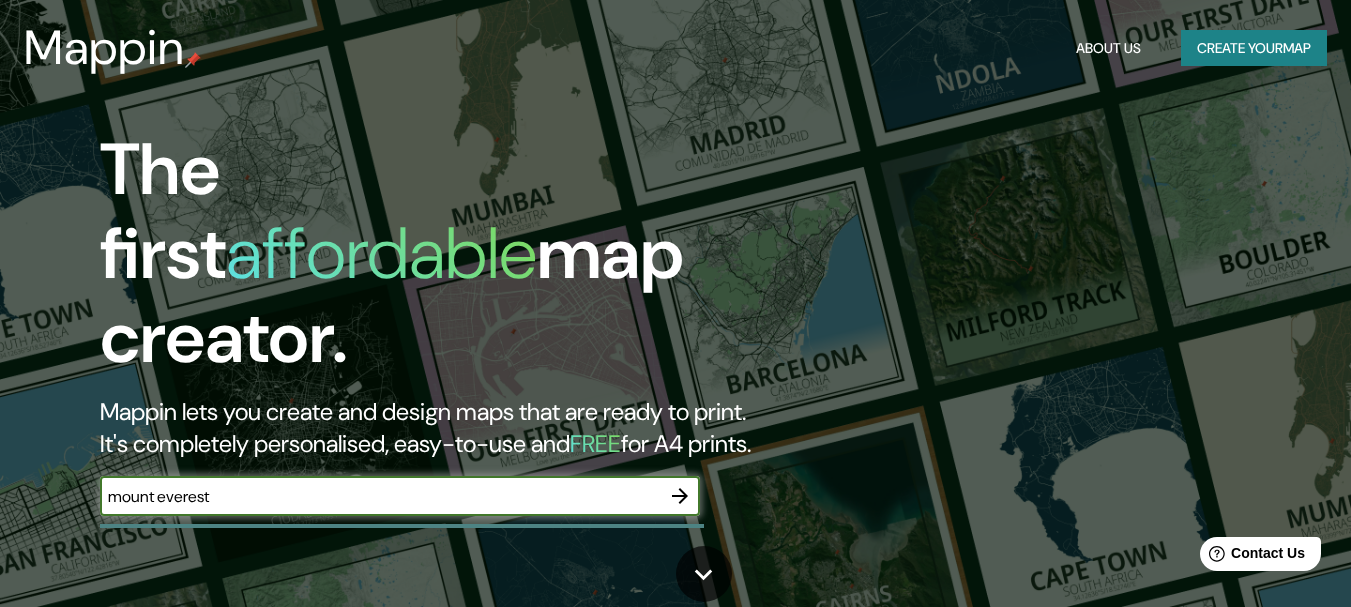 type on "mount everest" 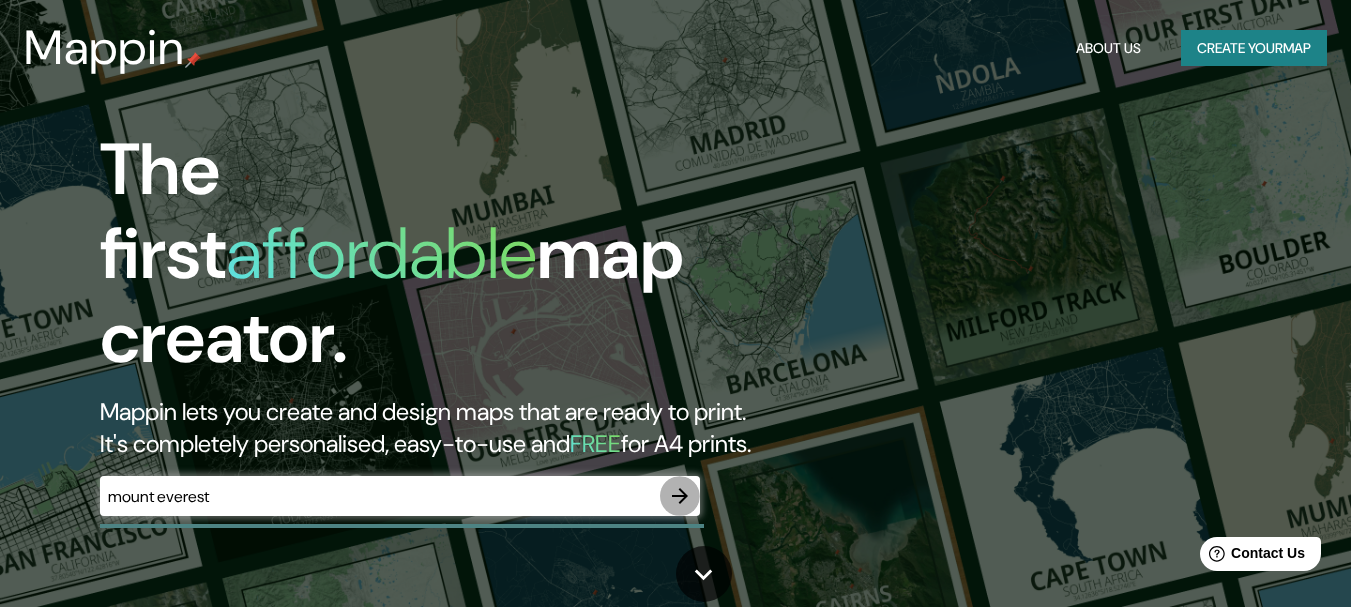 click 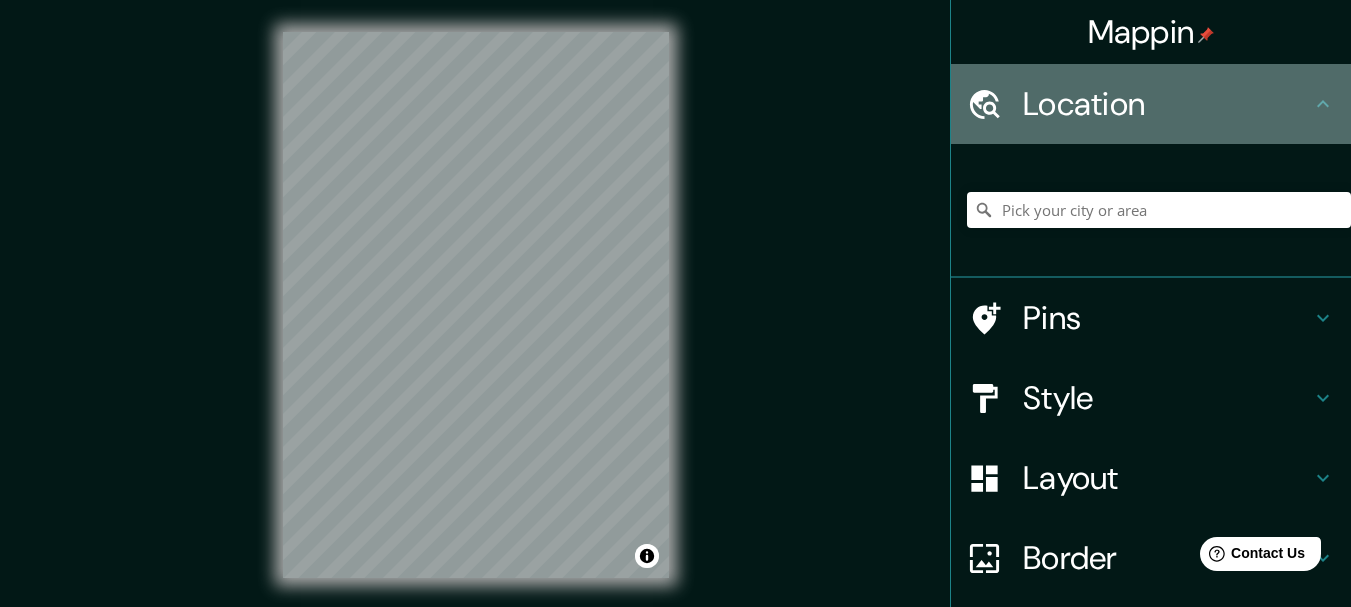 click 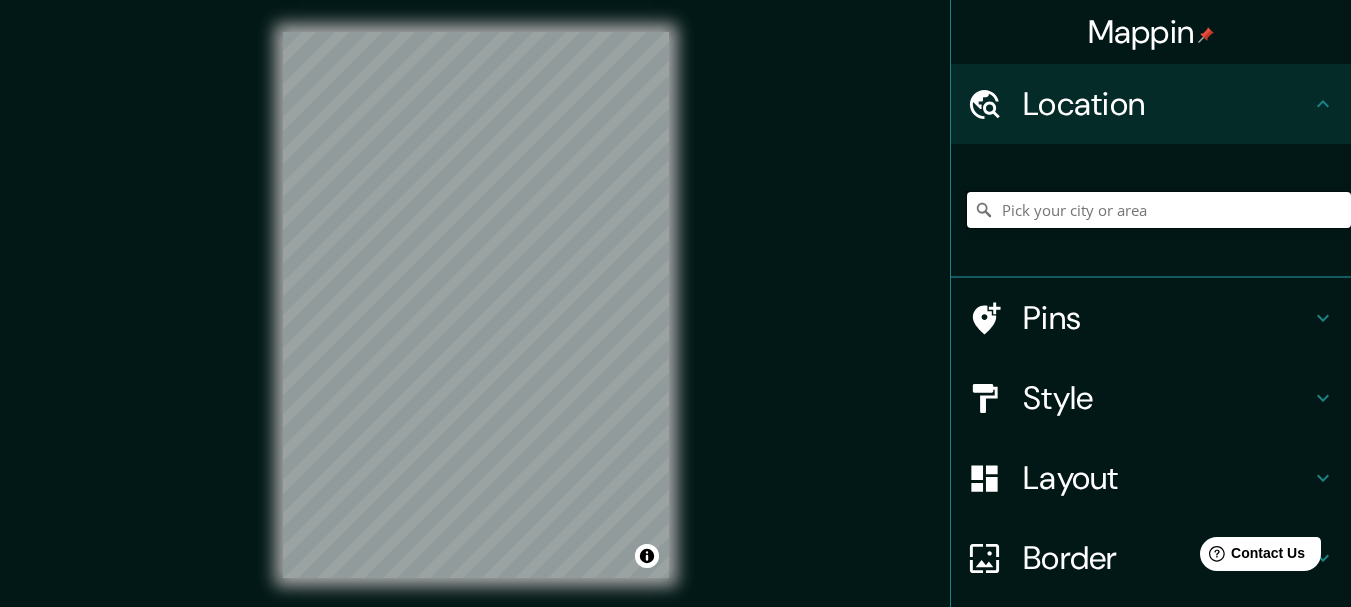 click at bounding box center [1159, 210] 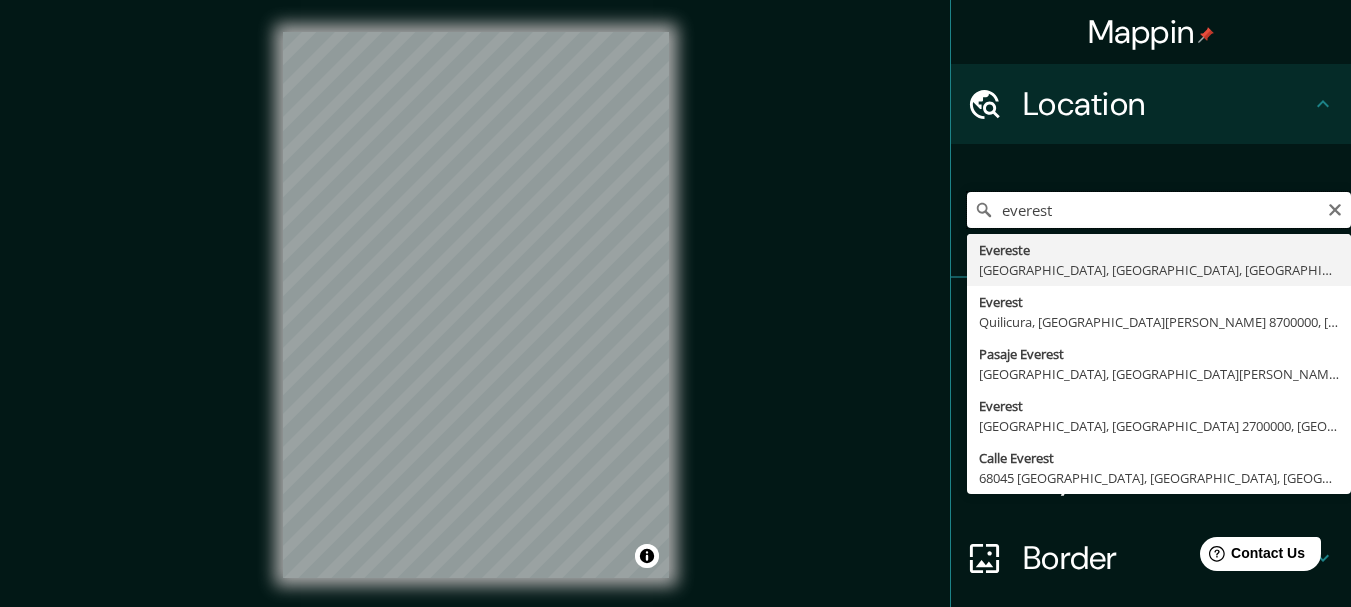 click on "everest" at bounding box center [1159, 210] 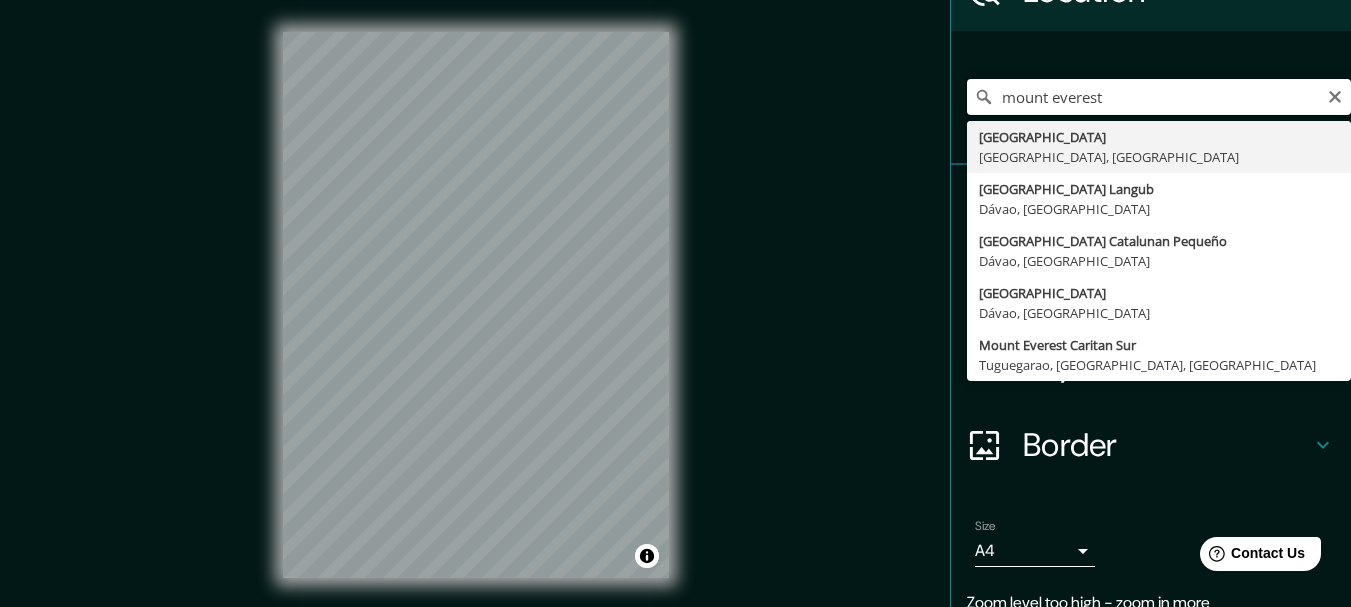 scroll, scrollTop: 0, scrollLeft: 0, axis: both 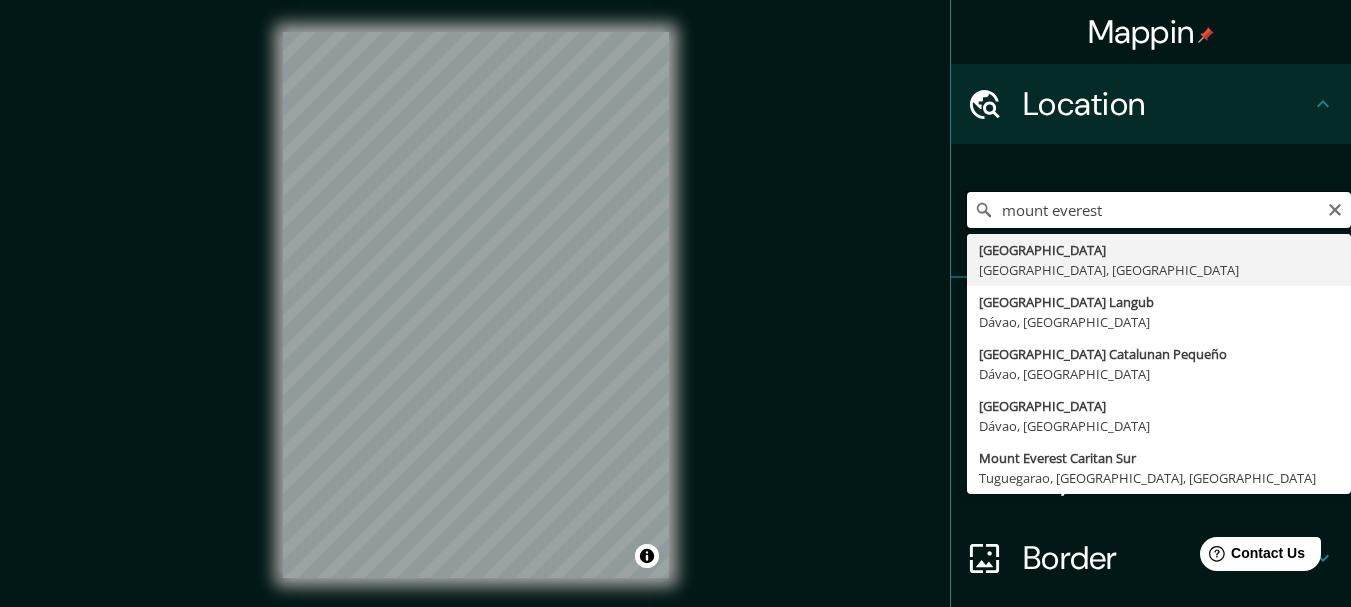 drag, startPoint x: 1118, startPoint y: 217, endPoint x: 882, endPoint y: 217, distance: 236 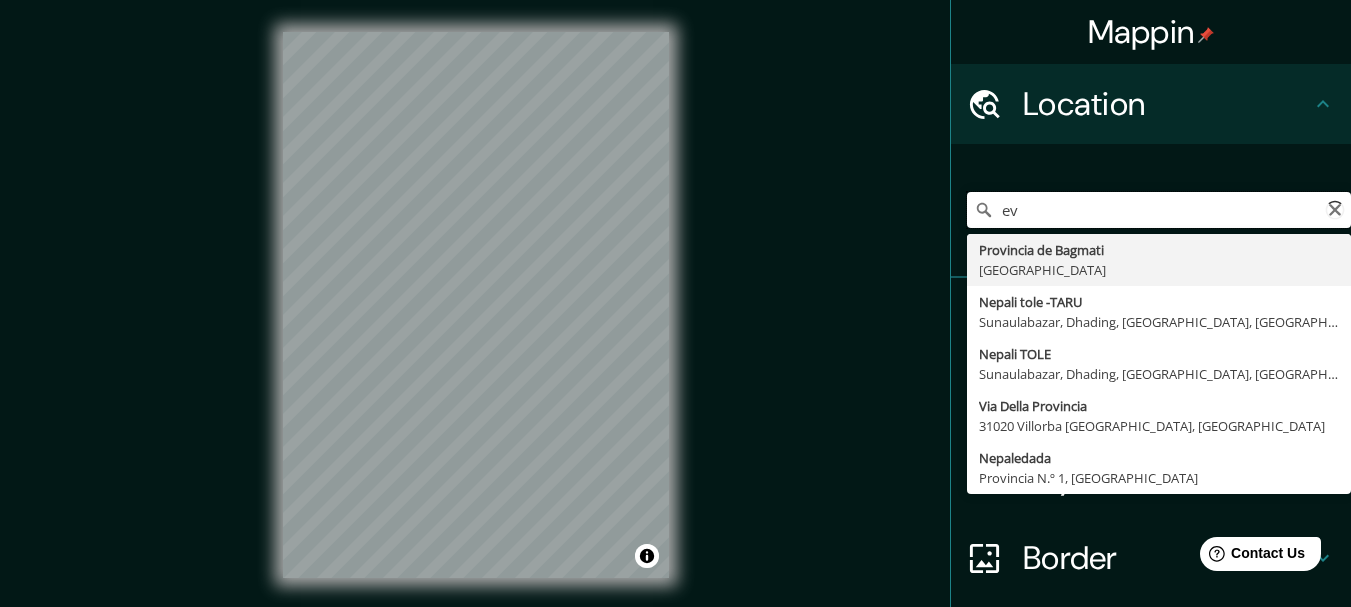 type on "e" 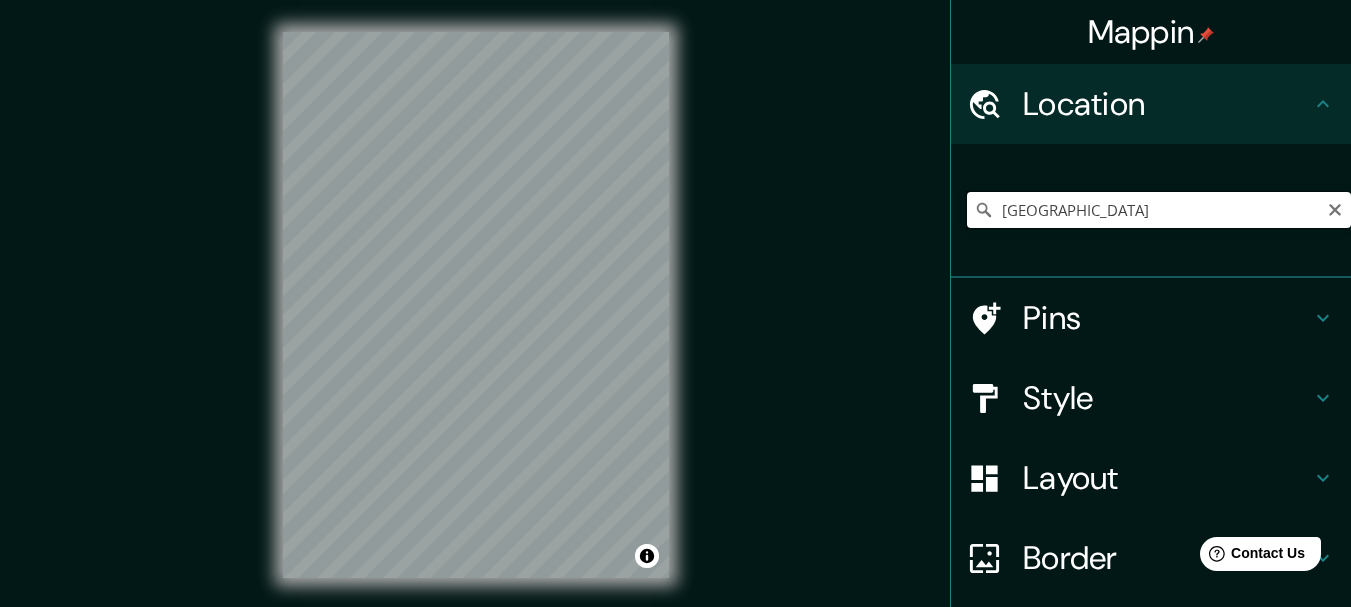 click on "[GEOGRAPHIC_DATA]" at bounding box center (1159, 210) 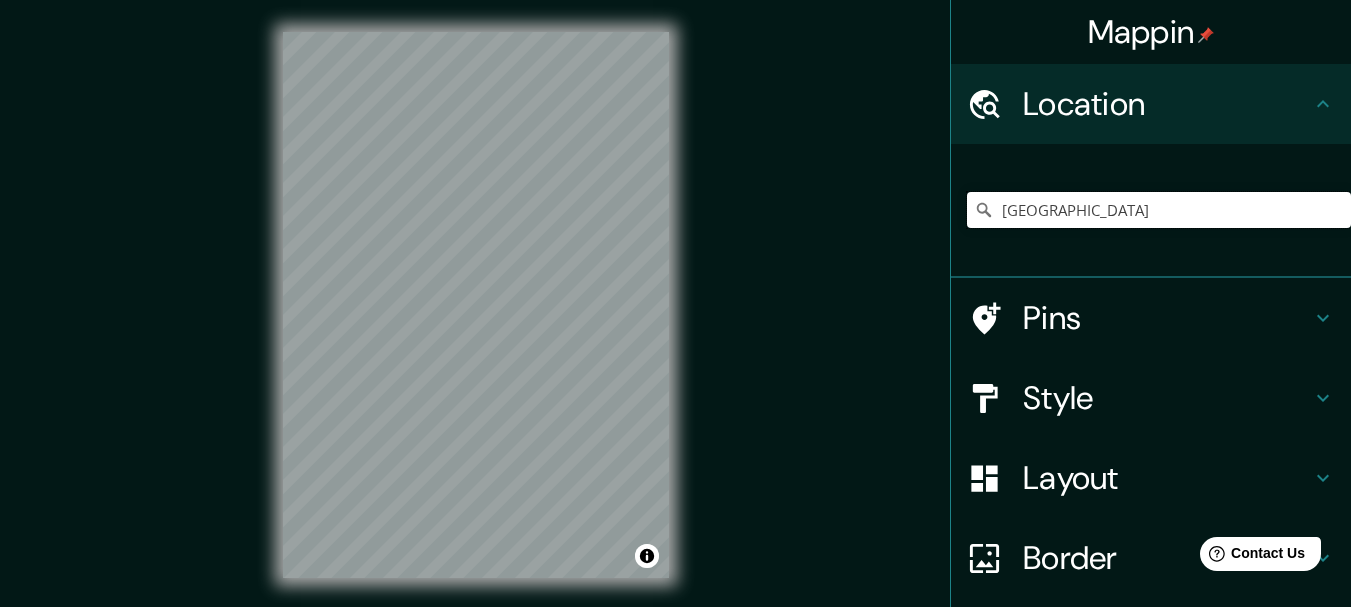 drag, startPoint x: 1072, startPoint y: 213, endPoint x: 841, endPoint y: 211, distance: 231.00865 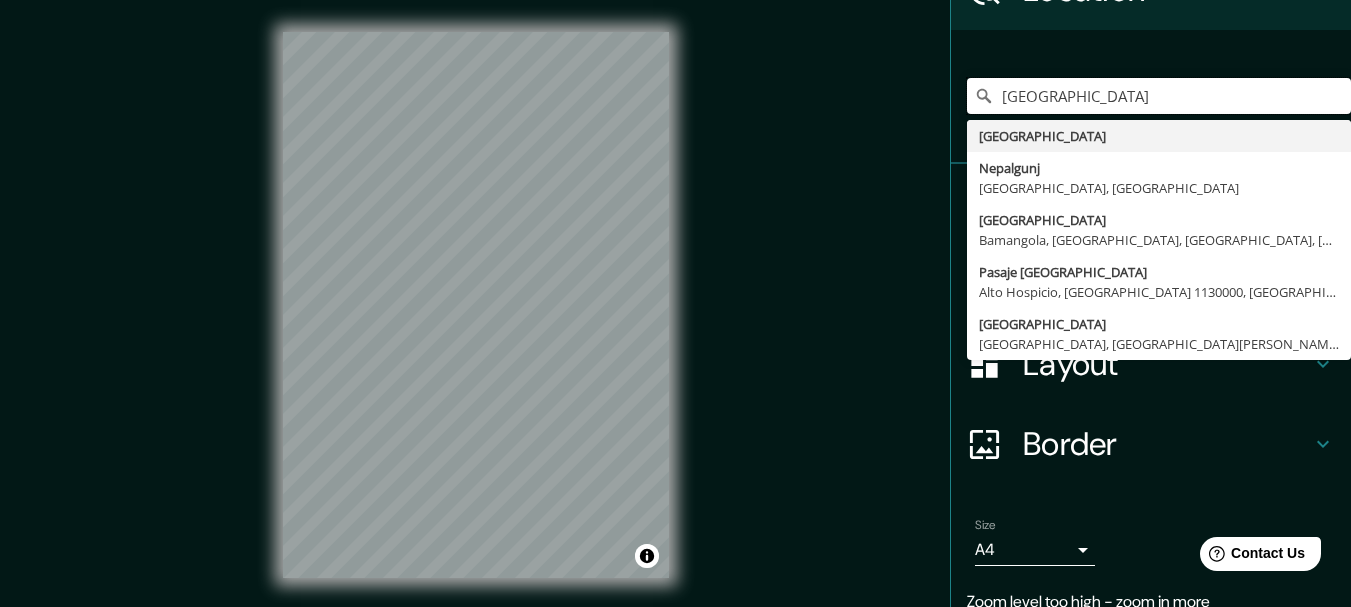 scroll, scrollTop: 0, scrollLeft: 0, axis: both 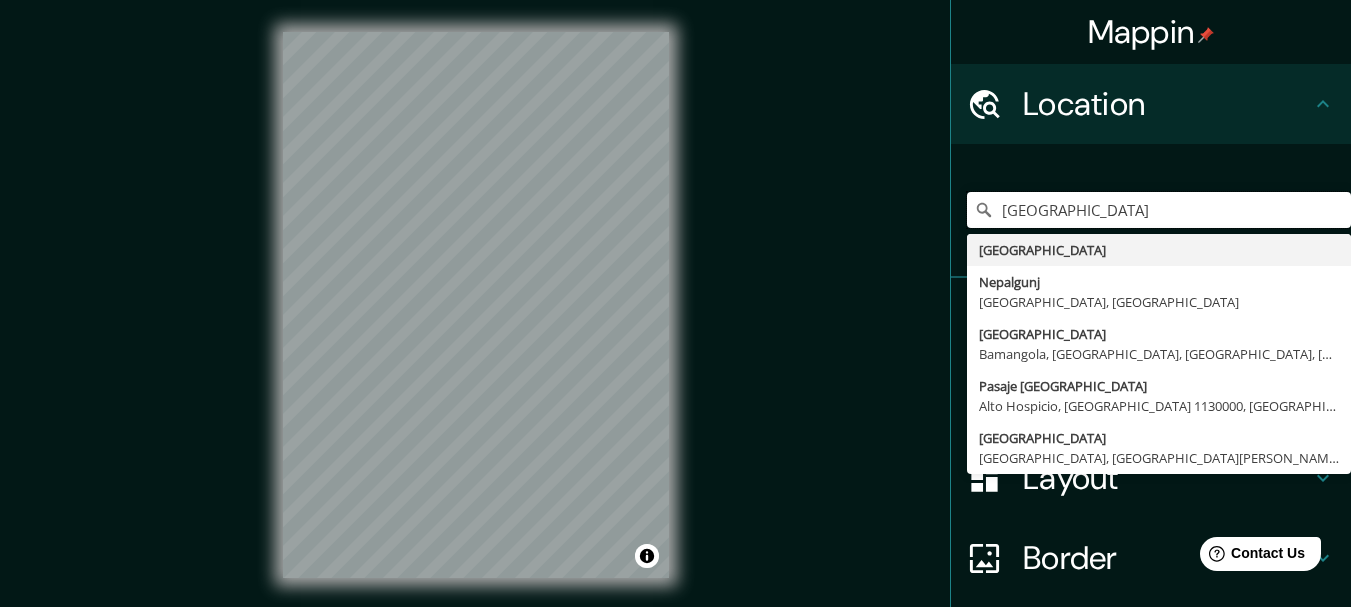 drag, startPoint x: 908, startPoint y: 226, endPoint x: 854, endPoint y: 222, distance: 54.147945 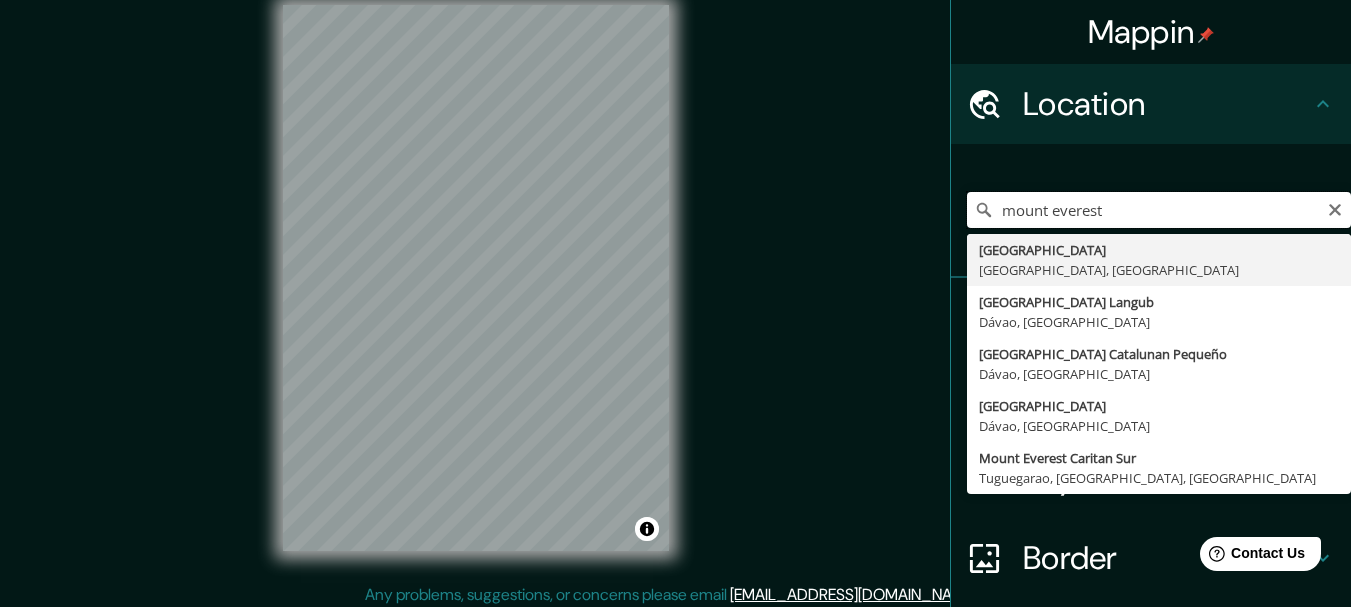 scroll, scrollTop: 35, scrollLeft: 0, axis: vertical 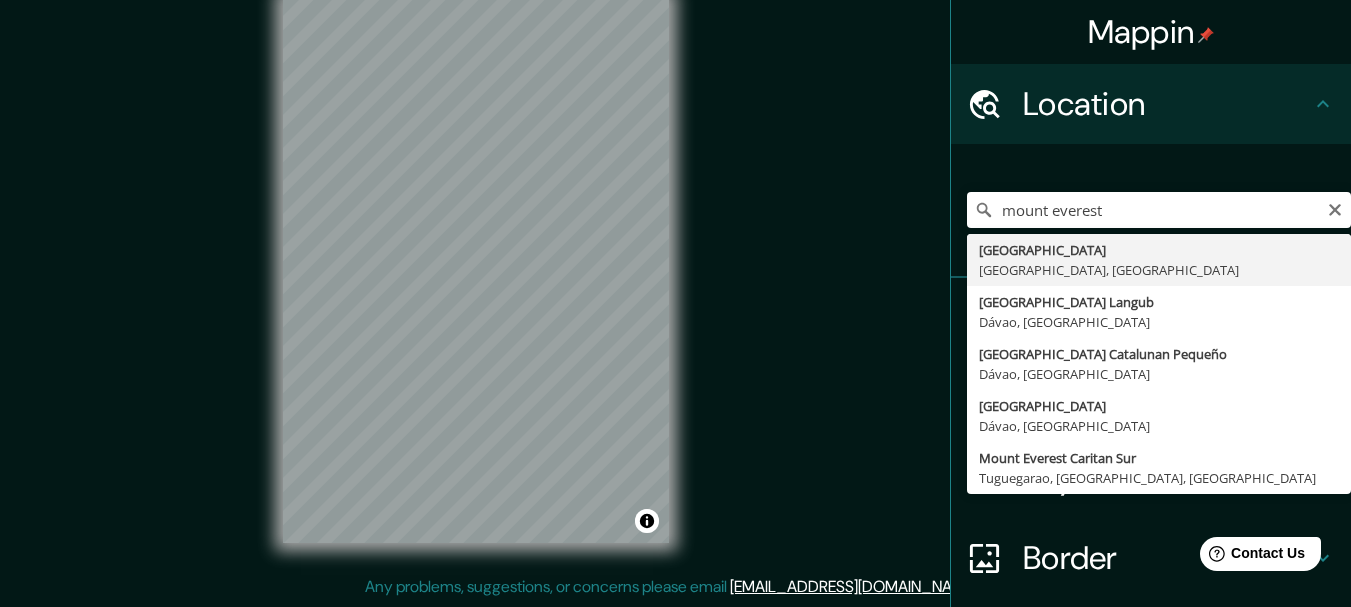 drag, startPoint x: 1268, startPoint y: 288, endPoint x: 1137, endPoint y: 281, distance: 131.18689 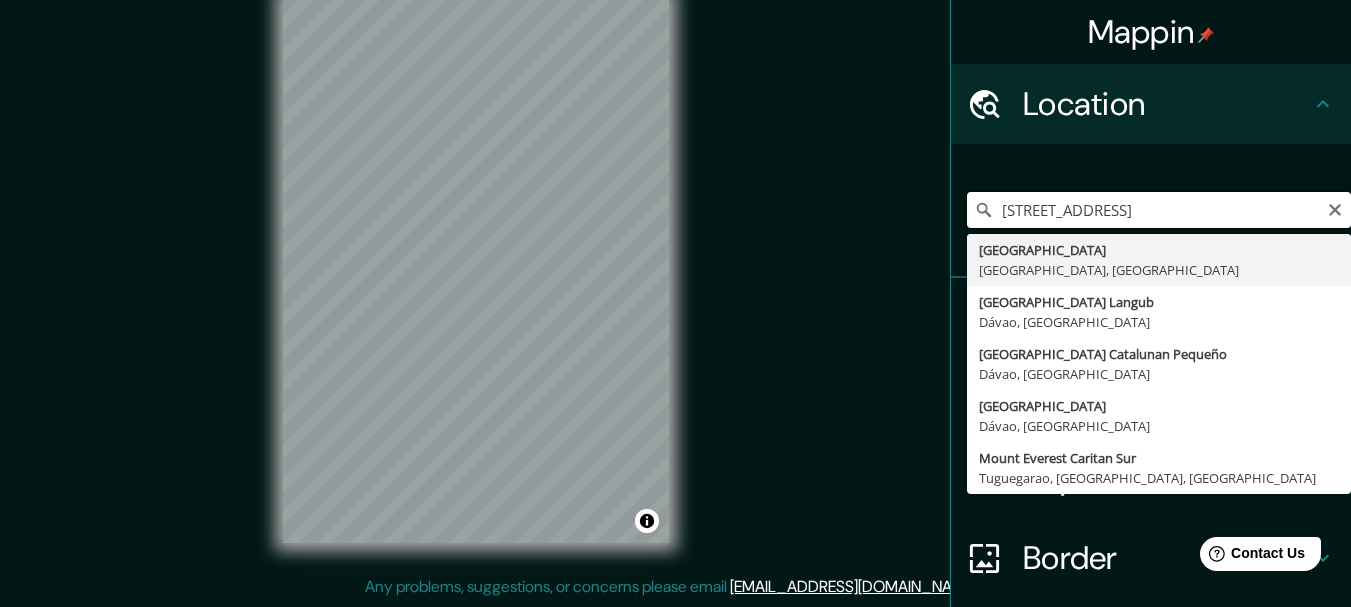 scroll, scrollTop: 0, scrollLeft: 0, axis: both 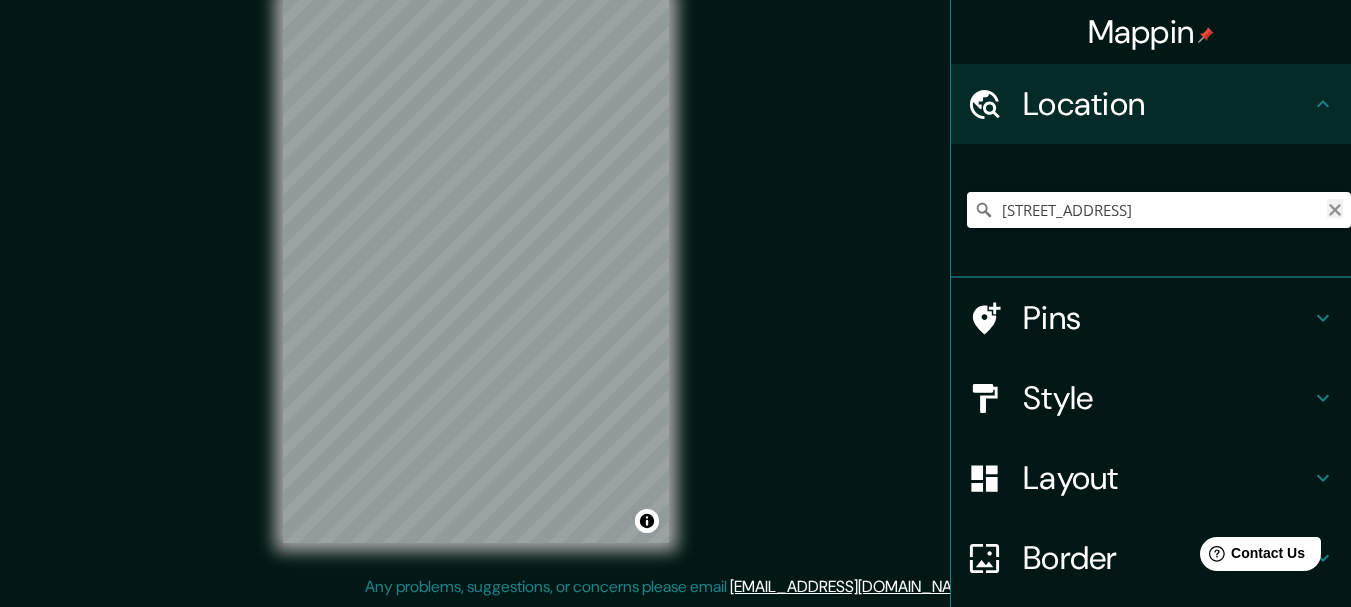 click 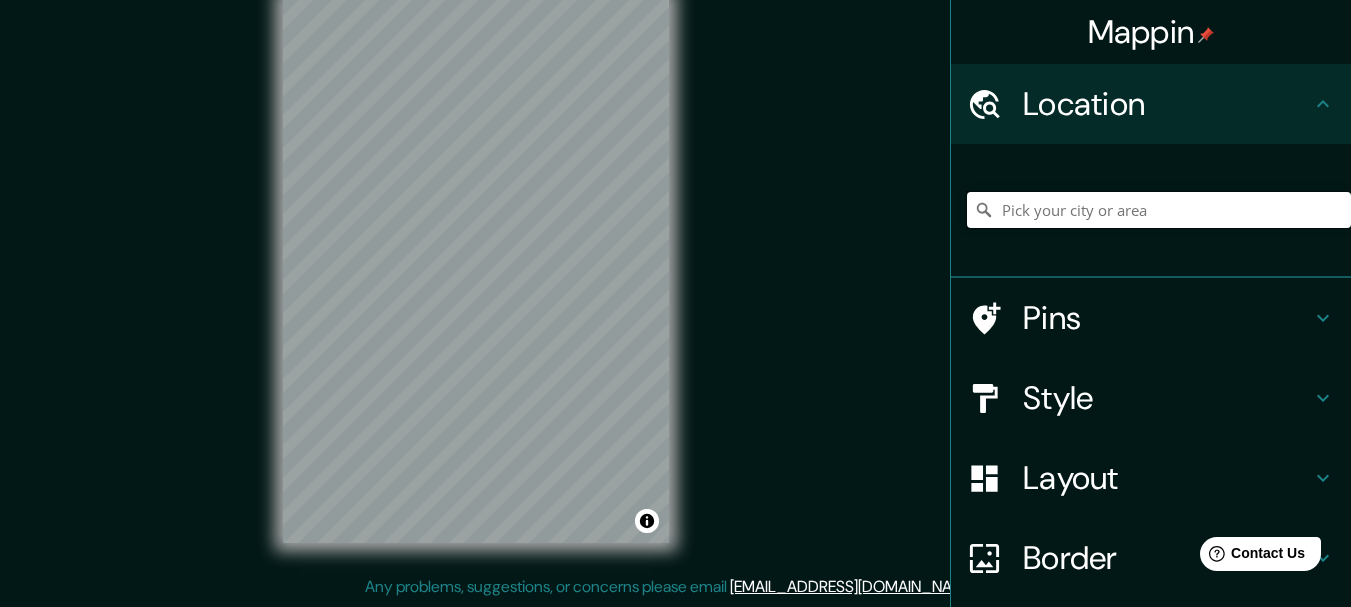 click at bounding box center [1159, 210] 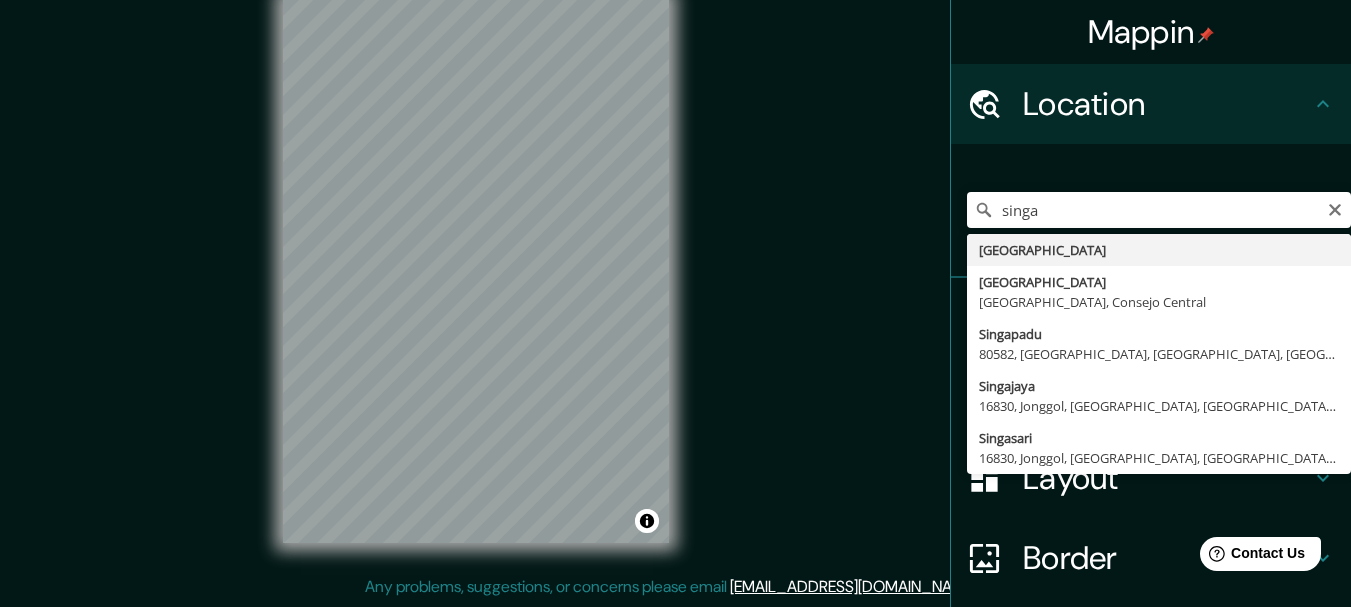 type on "[GEOGRAPHIC_DATA]" 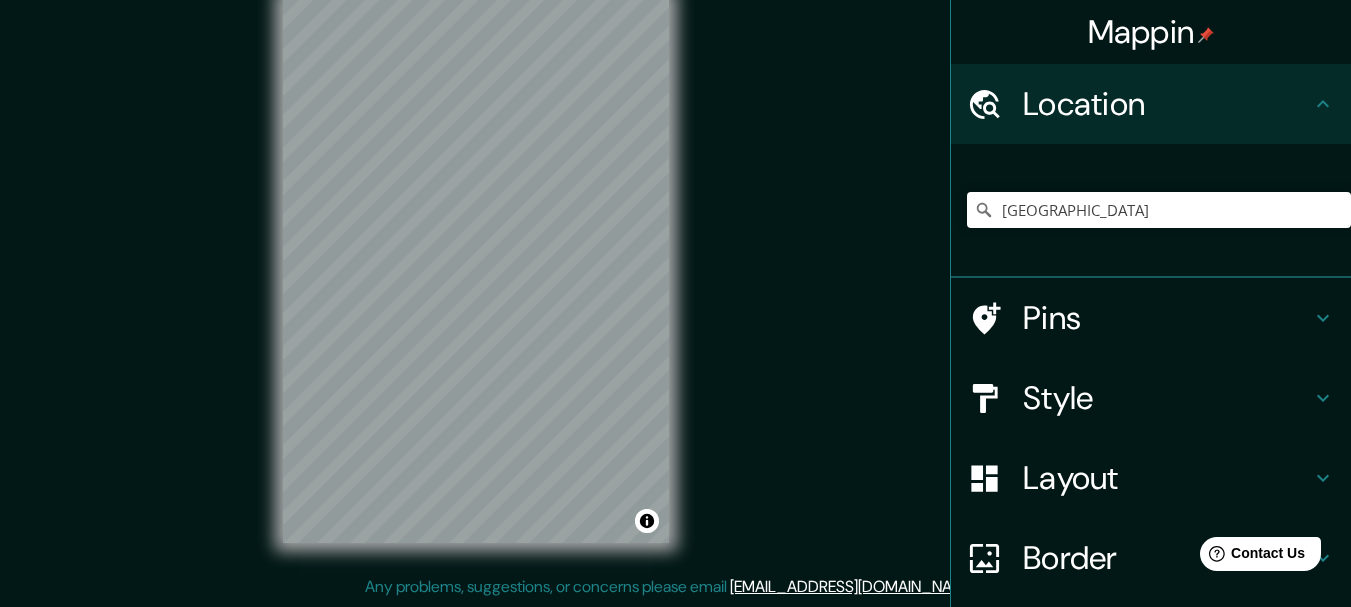 click on "Pins" at bounding box center [1167, 318] 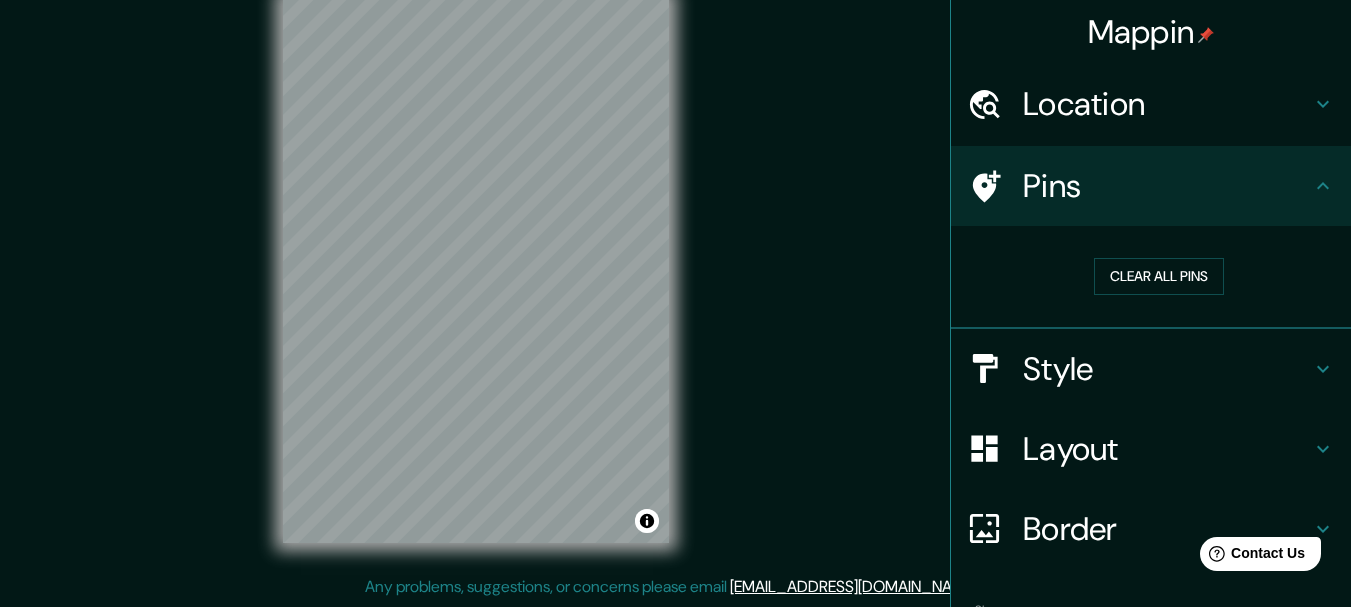 click on "Pins" at bounding box center (1167, 186) 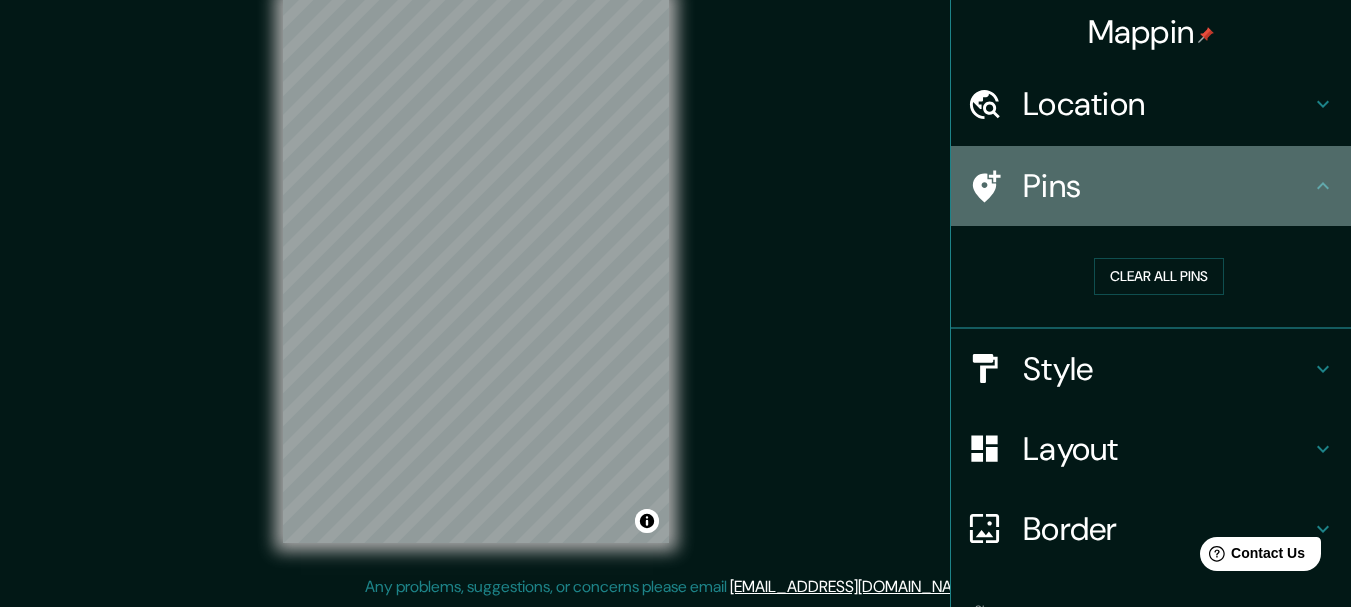 click 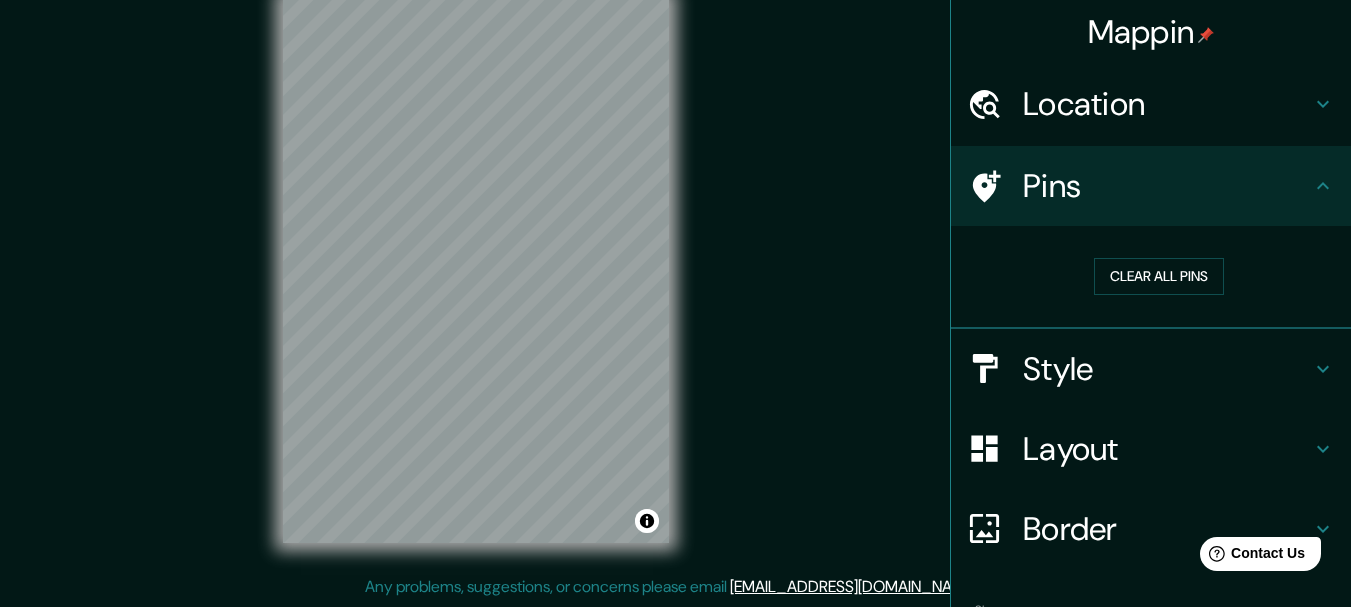 click on "Clear all pins" at bounding box center (1159, 276) 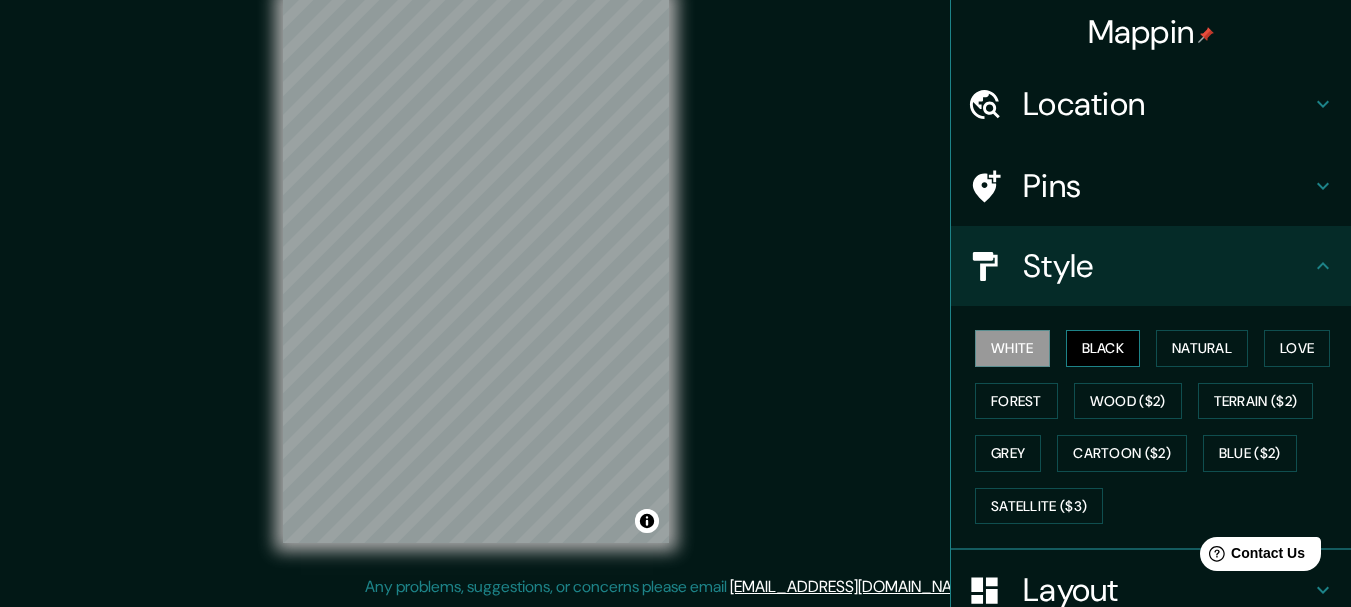 click on "Black" at bounding box center [1103, 348] 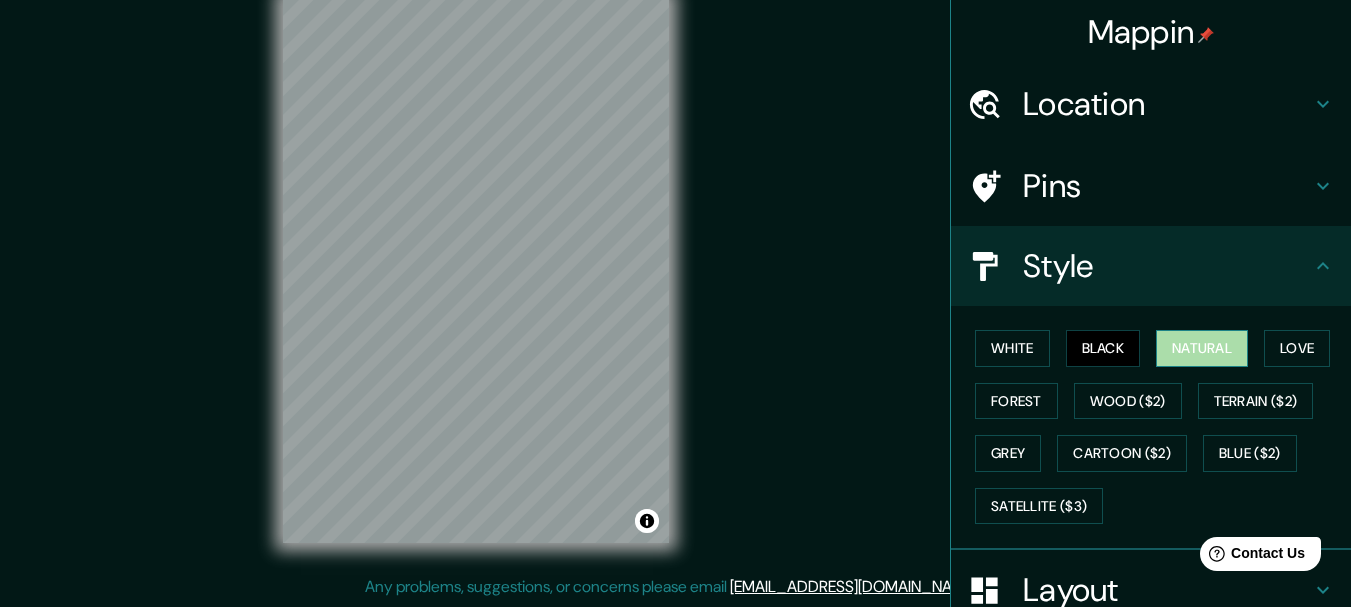 click on "Natural" at bounding box center (1202, 348) 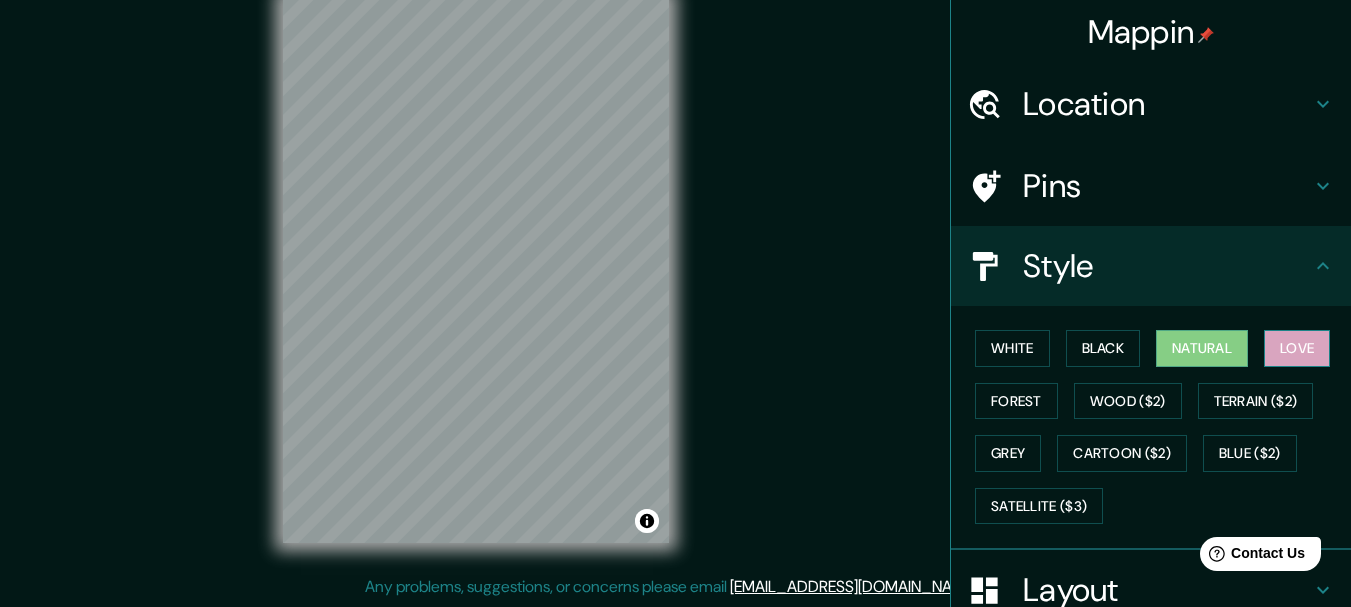 click on "Love" at bounding box center (1297, 348) 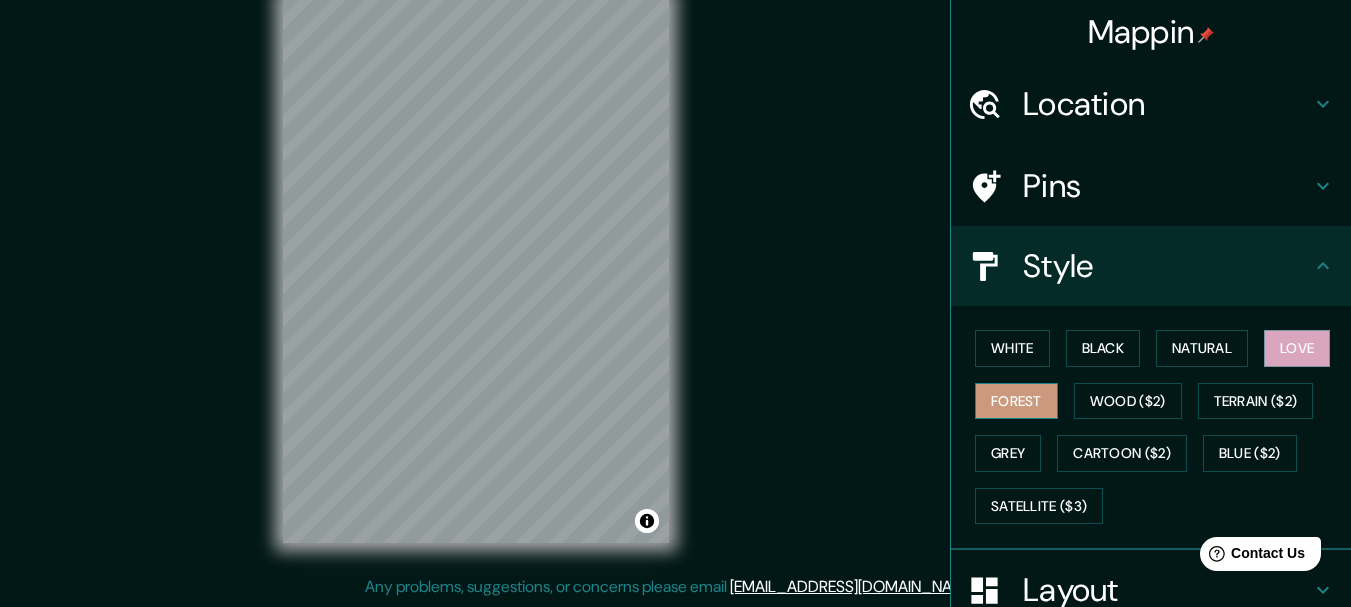 click on "Forest" at bounding box center [1016, 401] 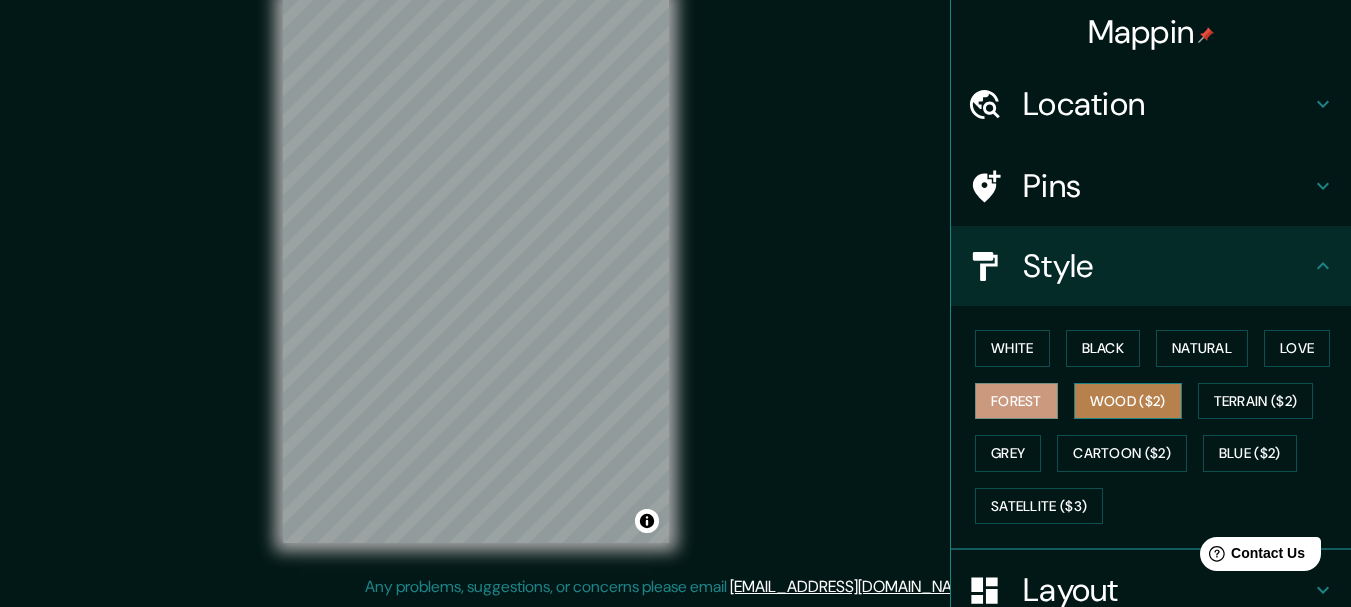 click on "Wood ($2)" at bounding box center (1128, 401) 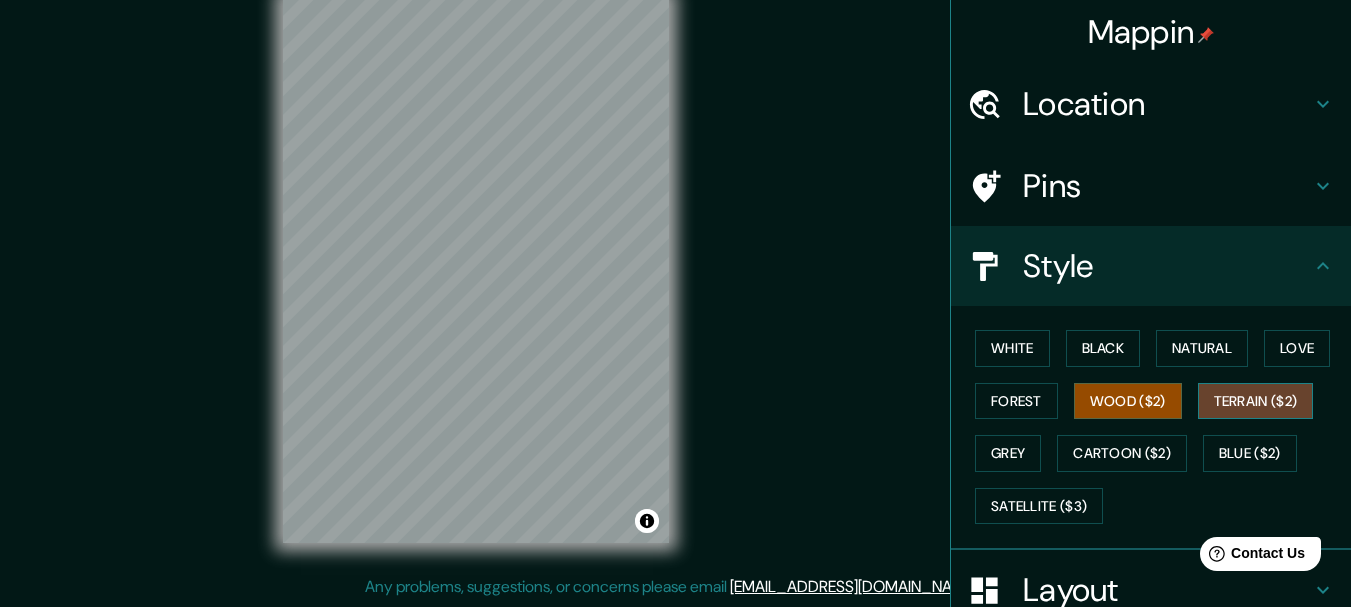 click on "Terrain ($2)" at bounding box center [1256, 401] 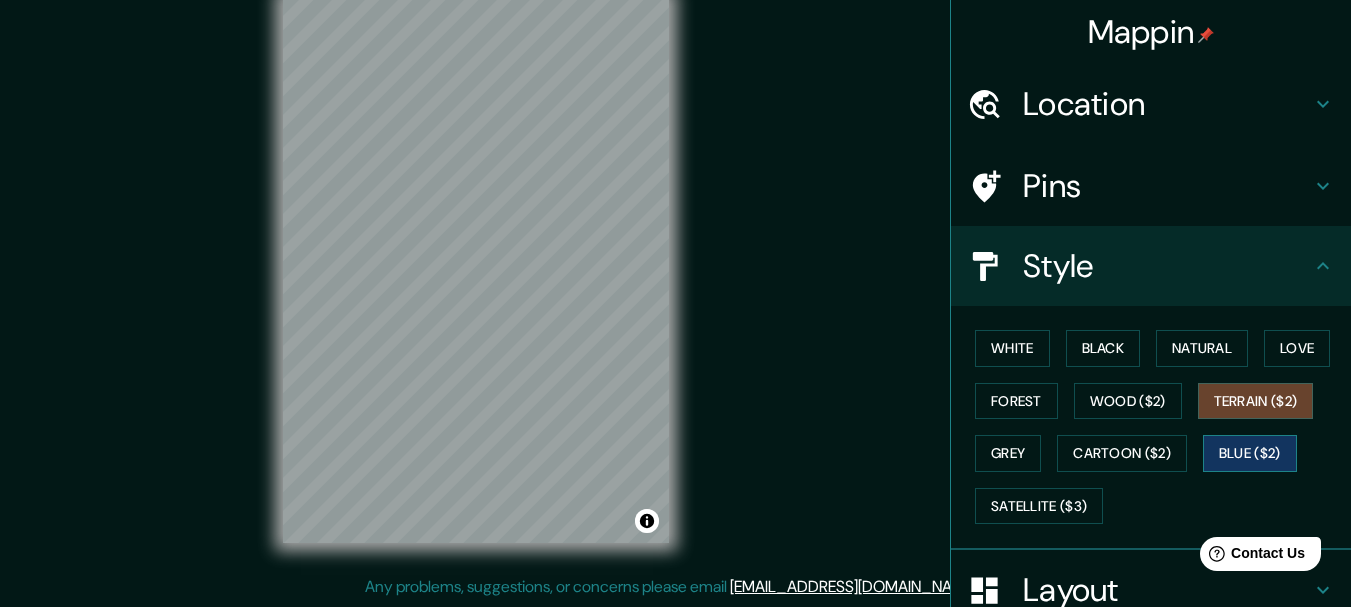 click on "Blue ($2)" at bounding box center (1250, 453) 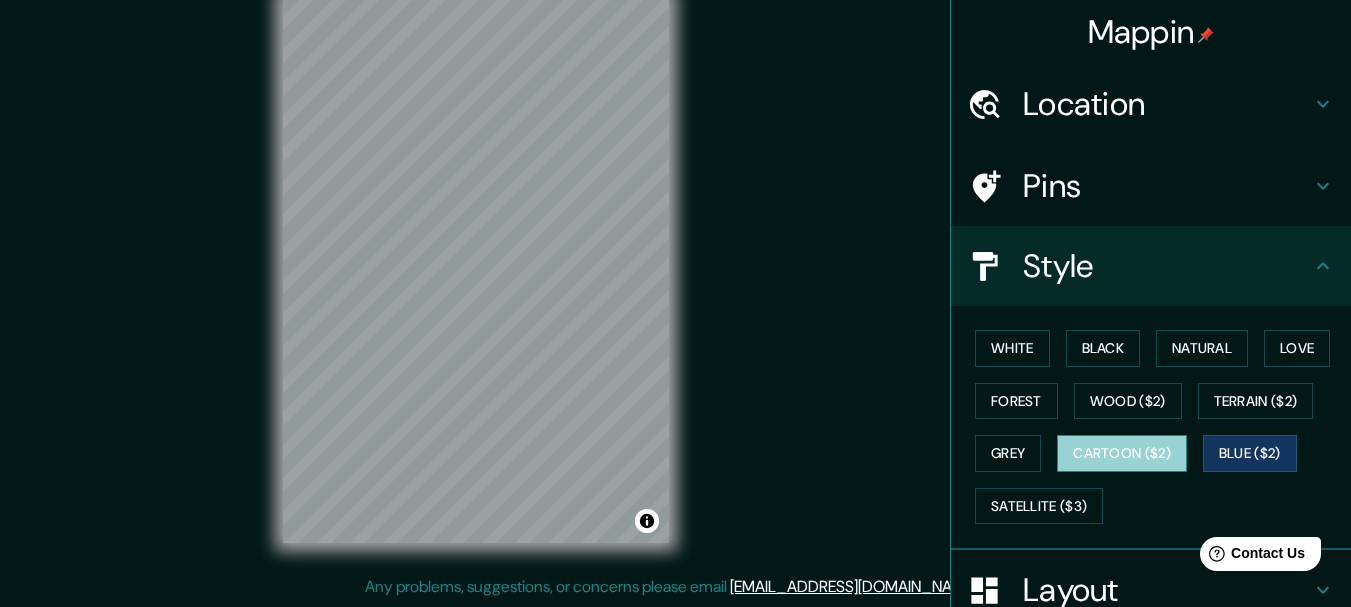 click on "Cartoon ($2)" at bounding box center [1122, 453] 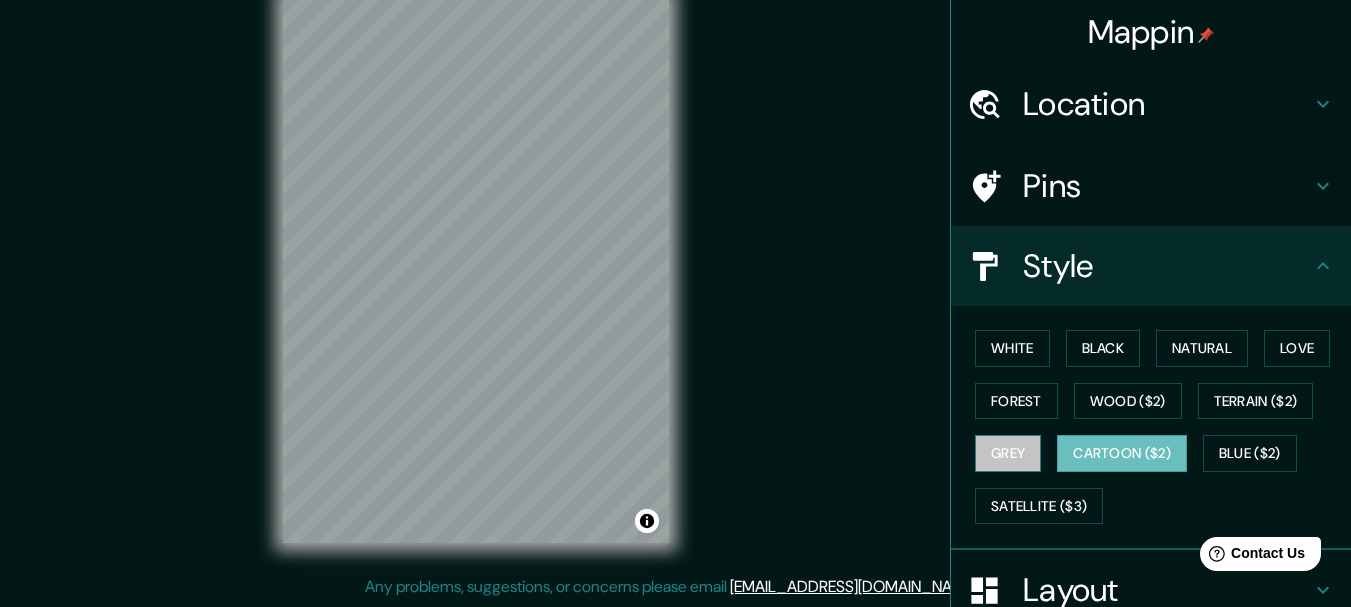 click on "Grey" at bounding box center (1008, 453) 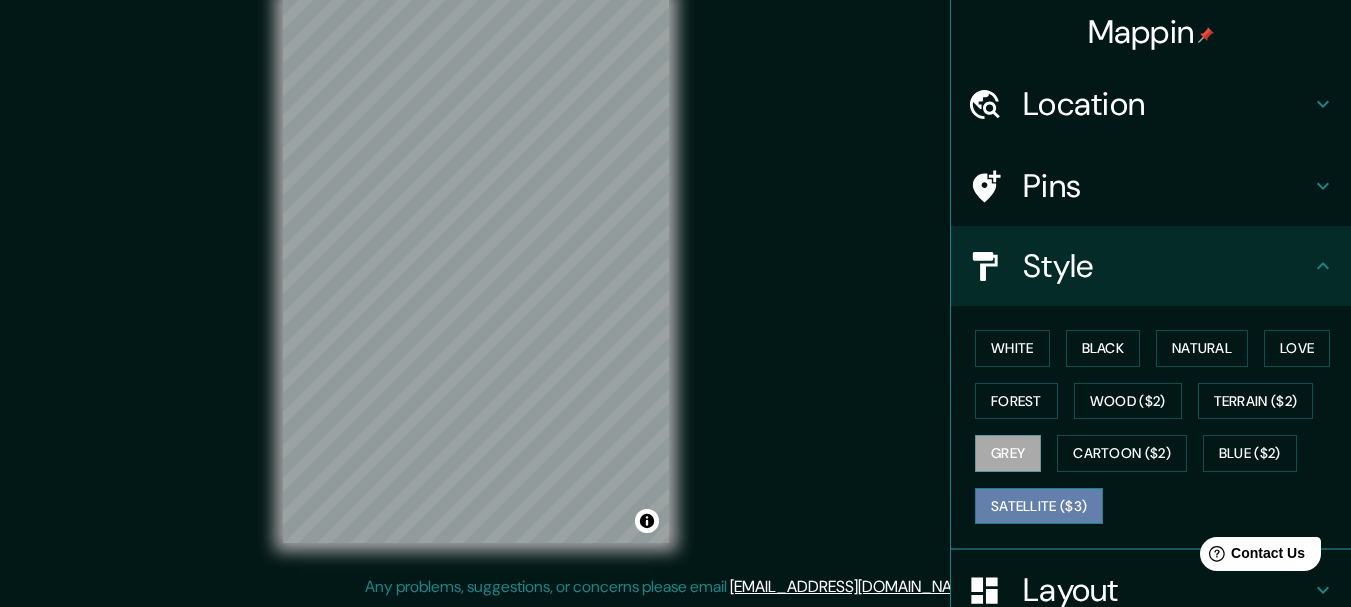 click on "Satellite ($3)" at bounding box center [1039, 506] 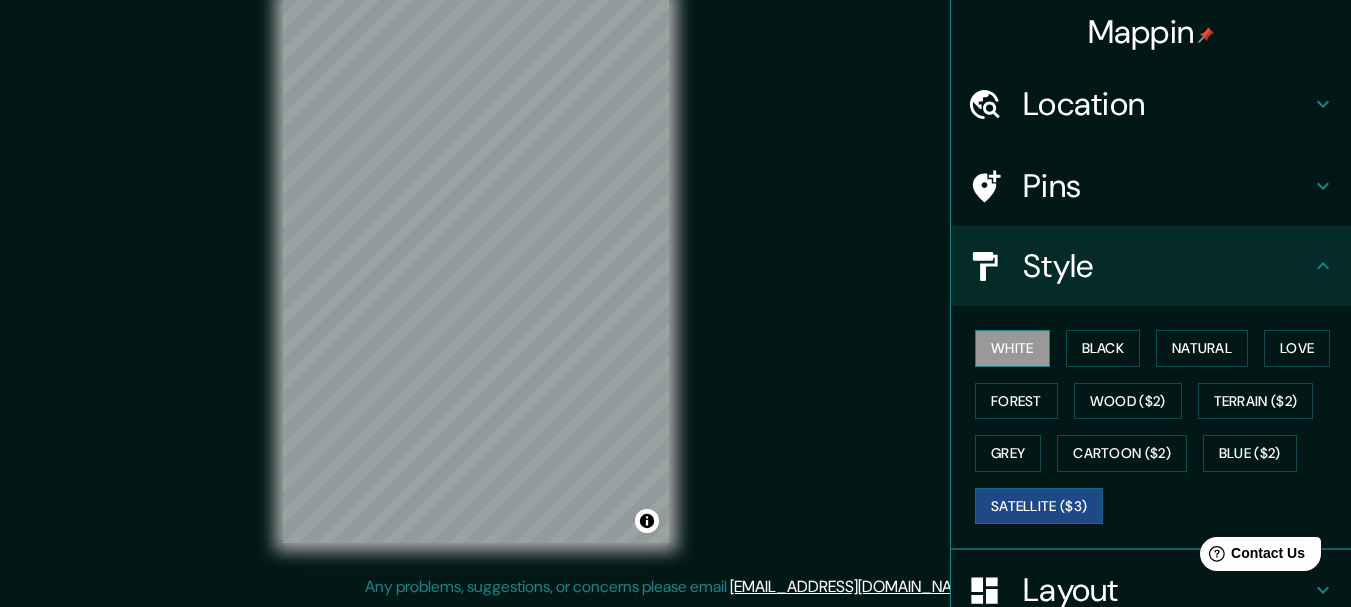 click on "White" at bounding box center (1012, 348) 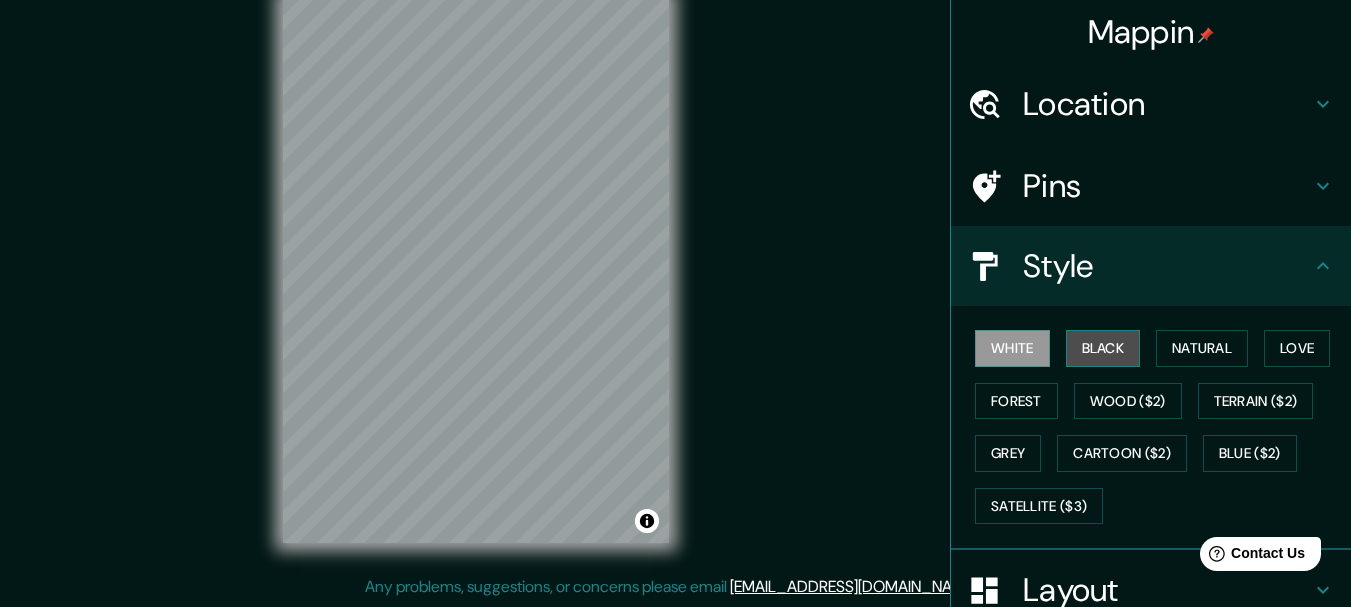 click on "Black" at bounding box center [1103, 348] 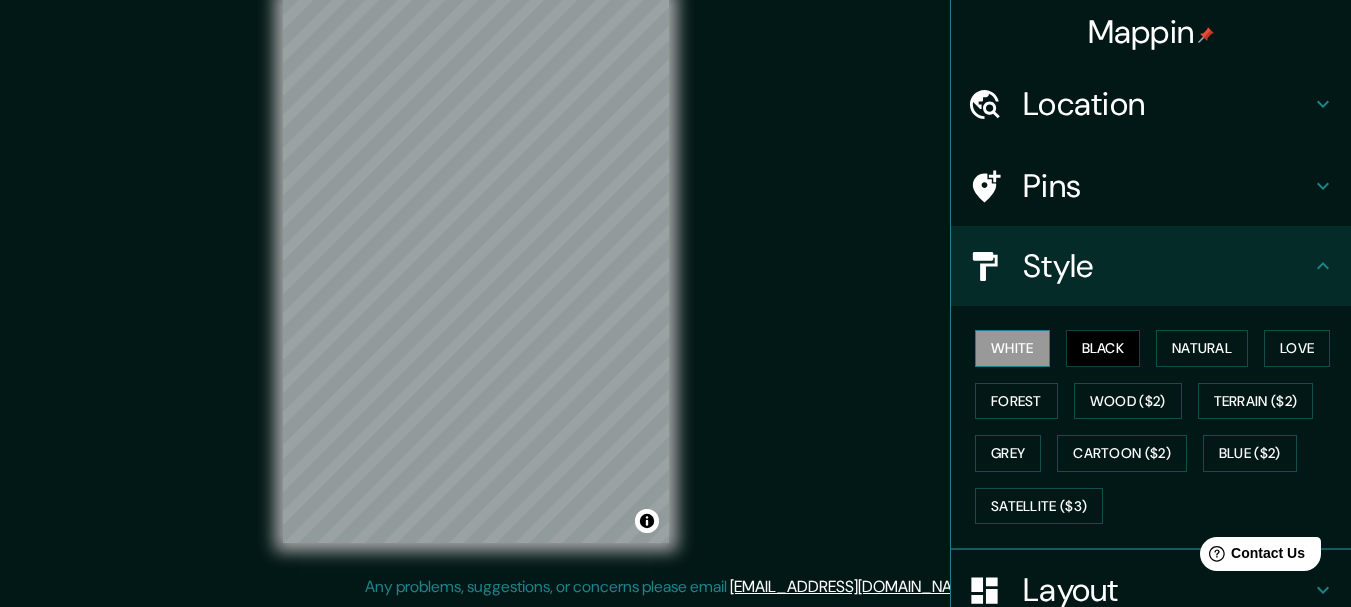click on "White" at bounding box center (1012, 348) 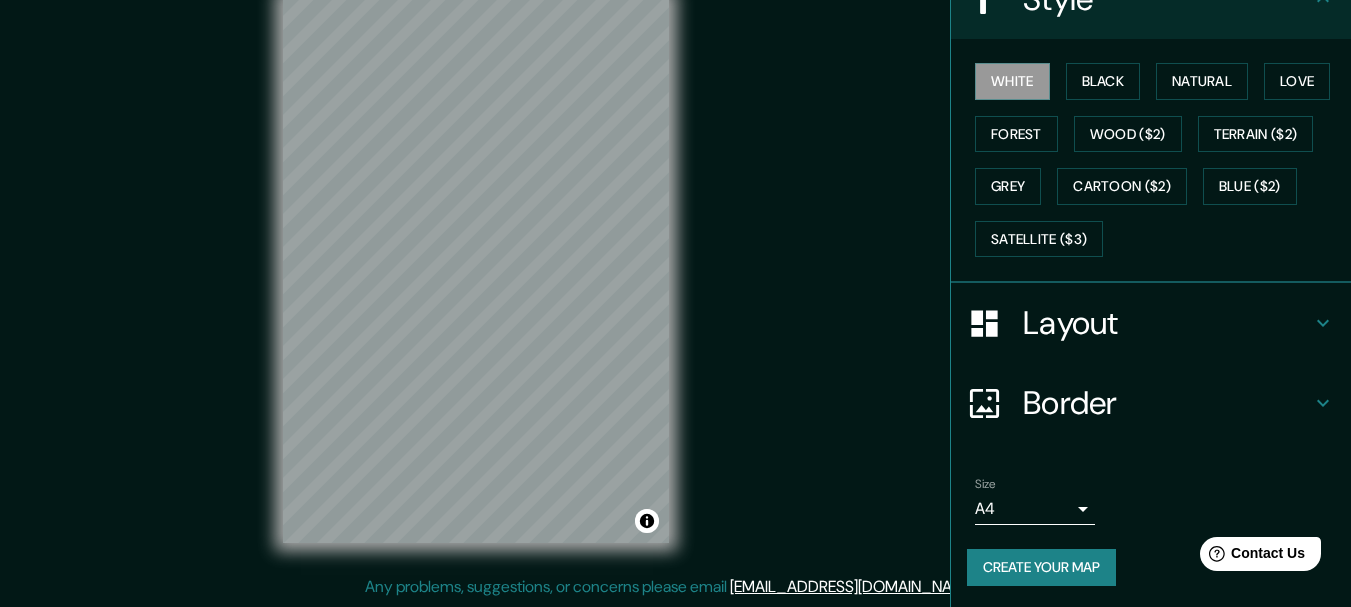scroll, scrollTop: 270, scrollLeft: 0, axis: vertical 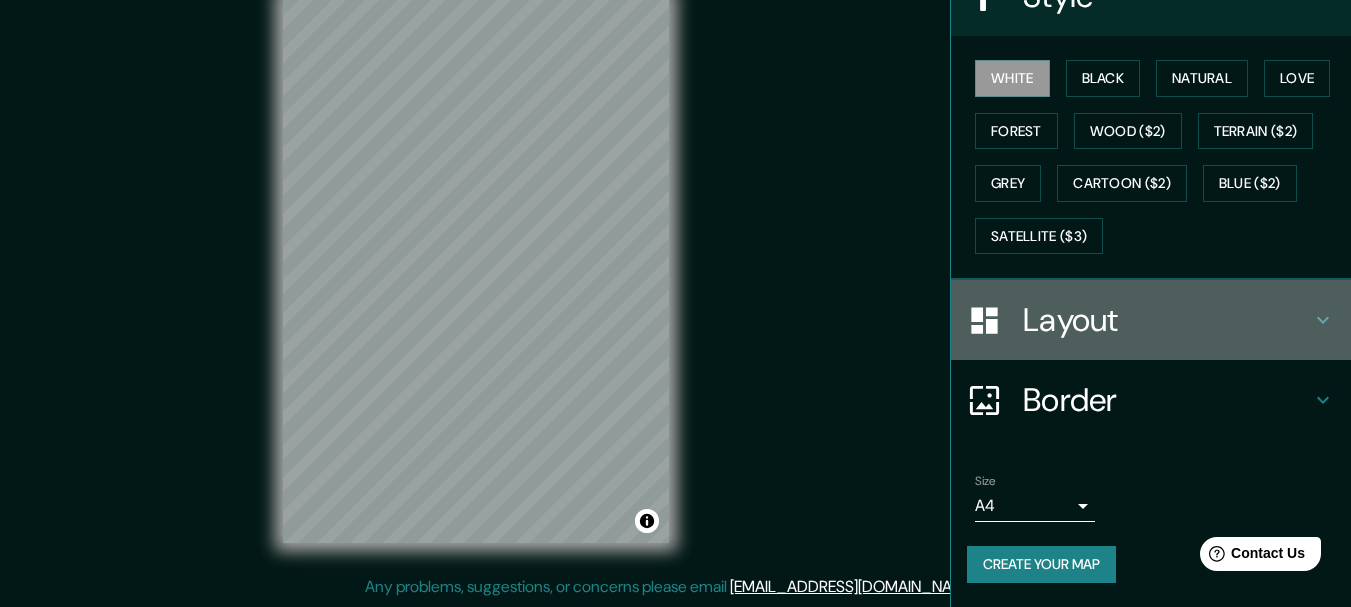 click on "Layout" at bounding box center (1167, 320) 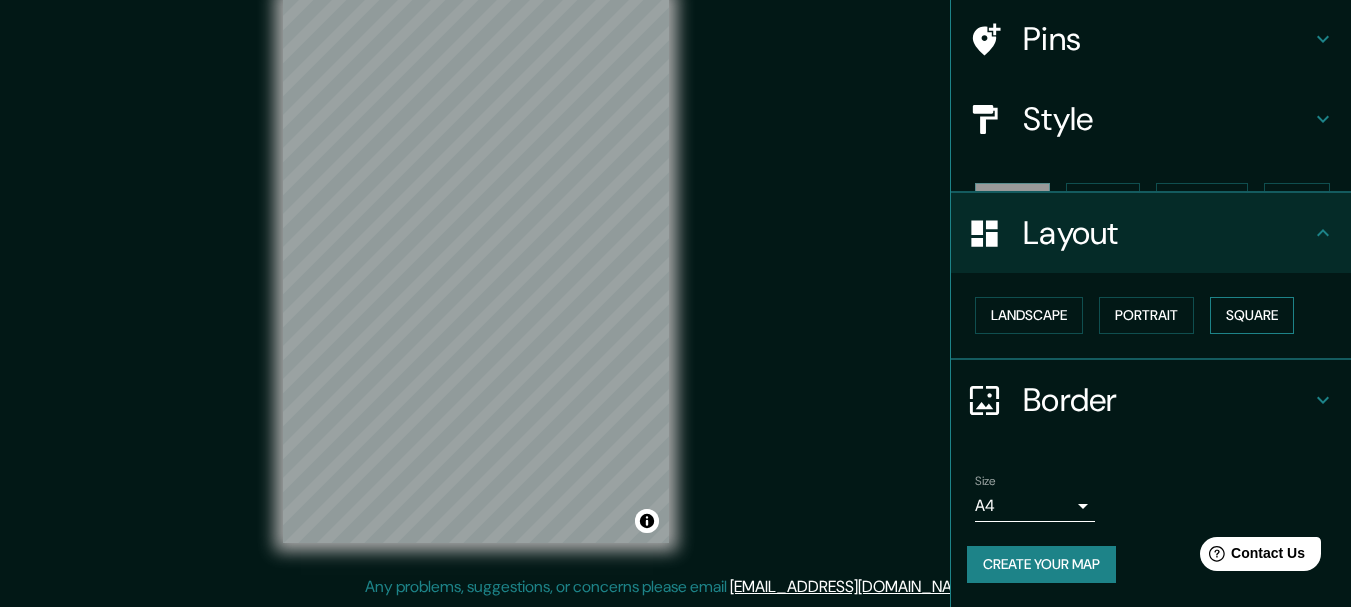 scroll, scrollTop: 112, scrollLeft: 0, axis: vertical 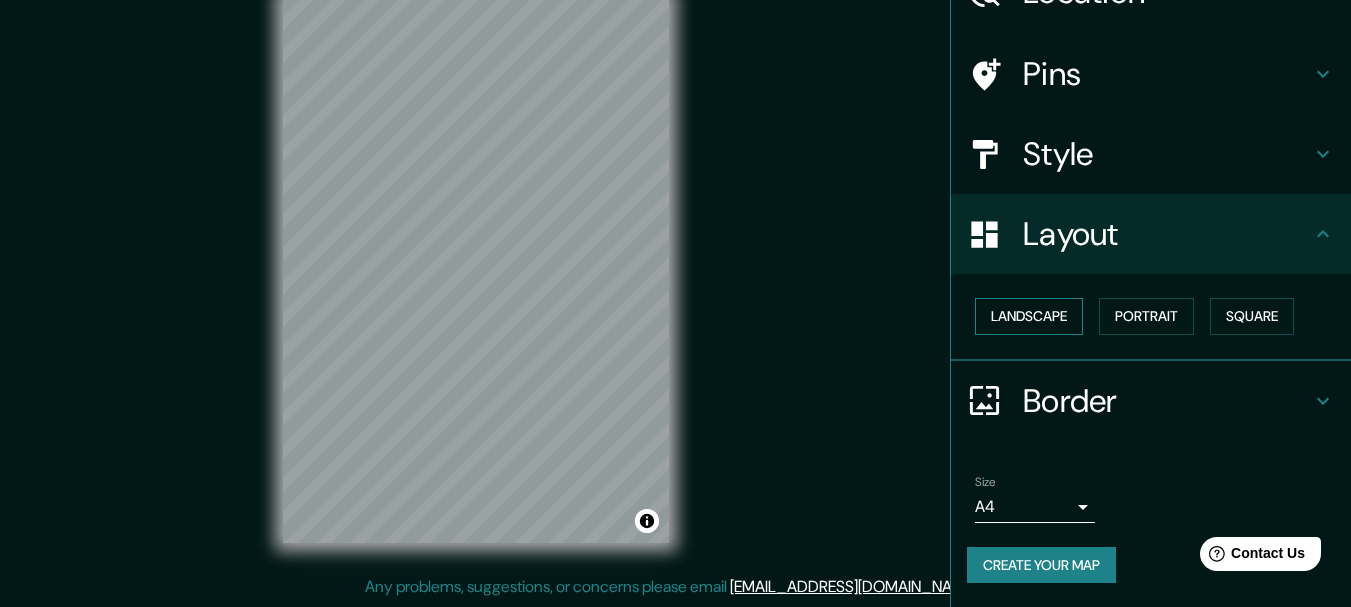 click on "Landscape" at bounding box center [1029, 316] 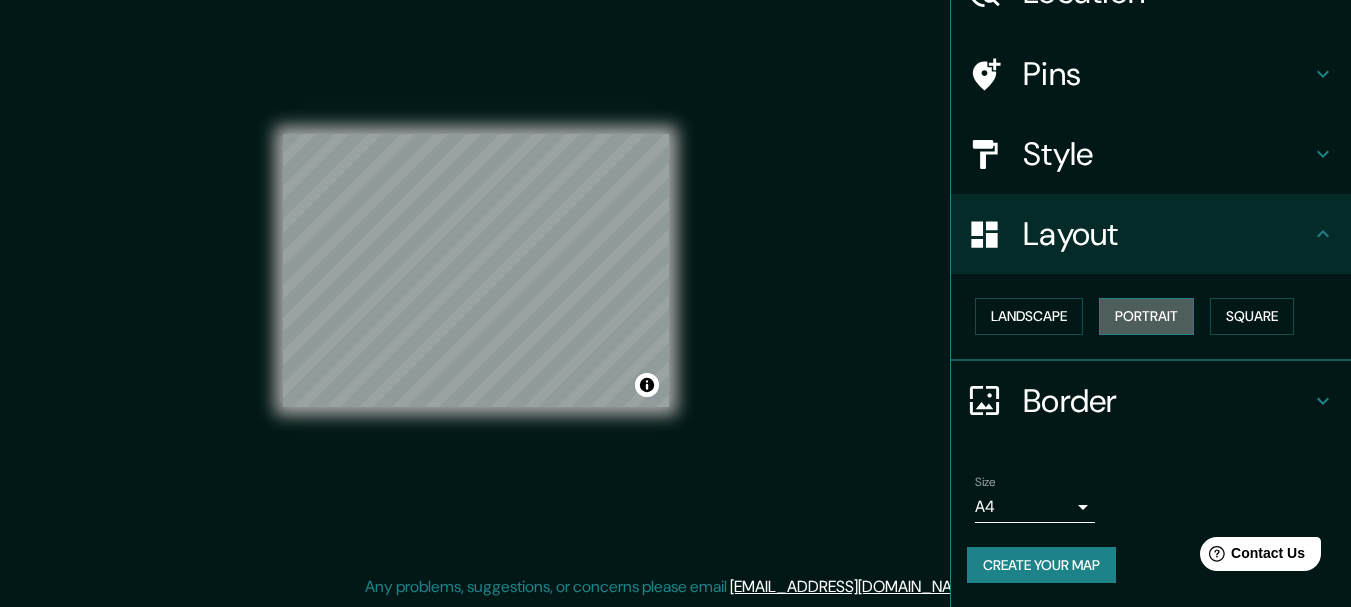 click on "Portrait" at bounding box center [1146, 316] 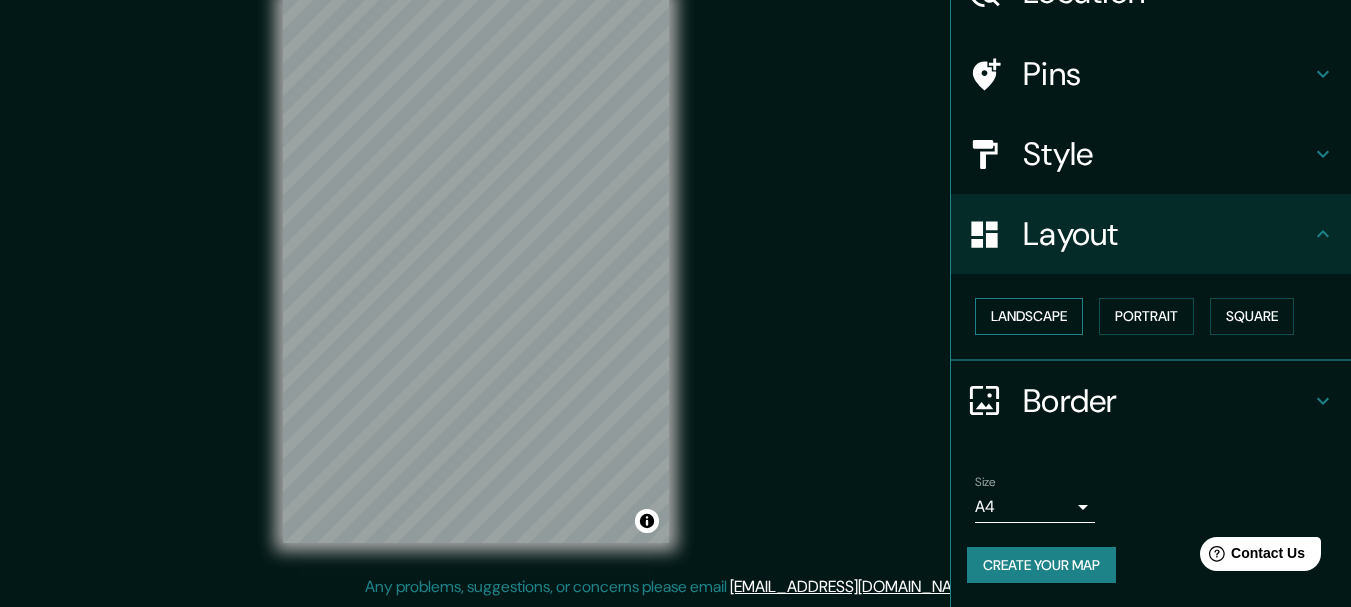 click on "Landscape" at bounding box center [1029, 316] 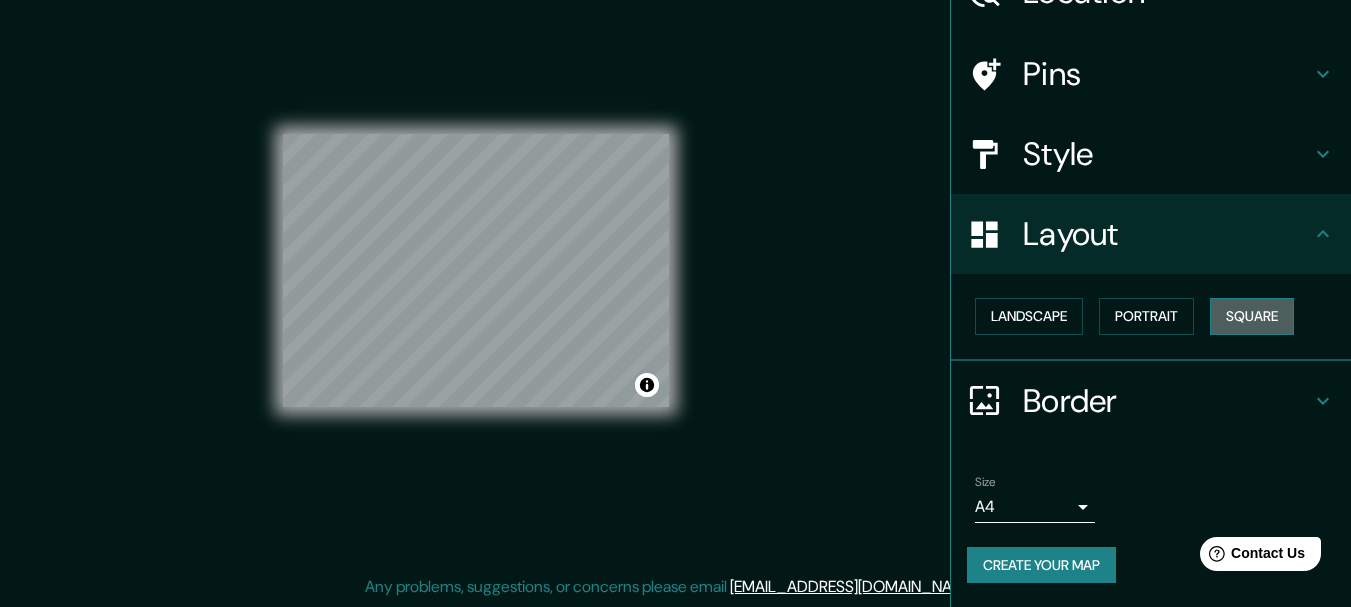click on "Square" at bounding box center (1252, 316) 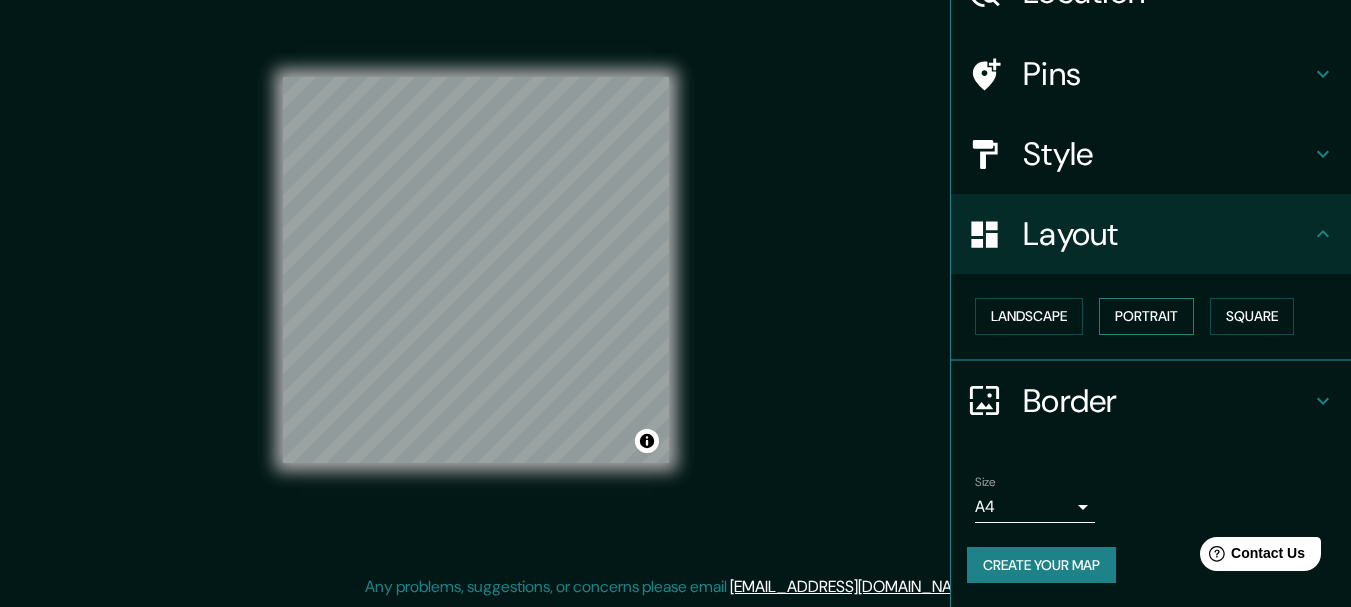 click on "Portrait" at bounding box center [1146, 316] 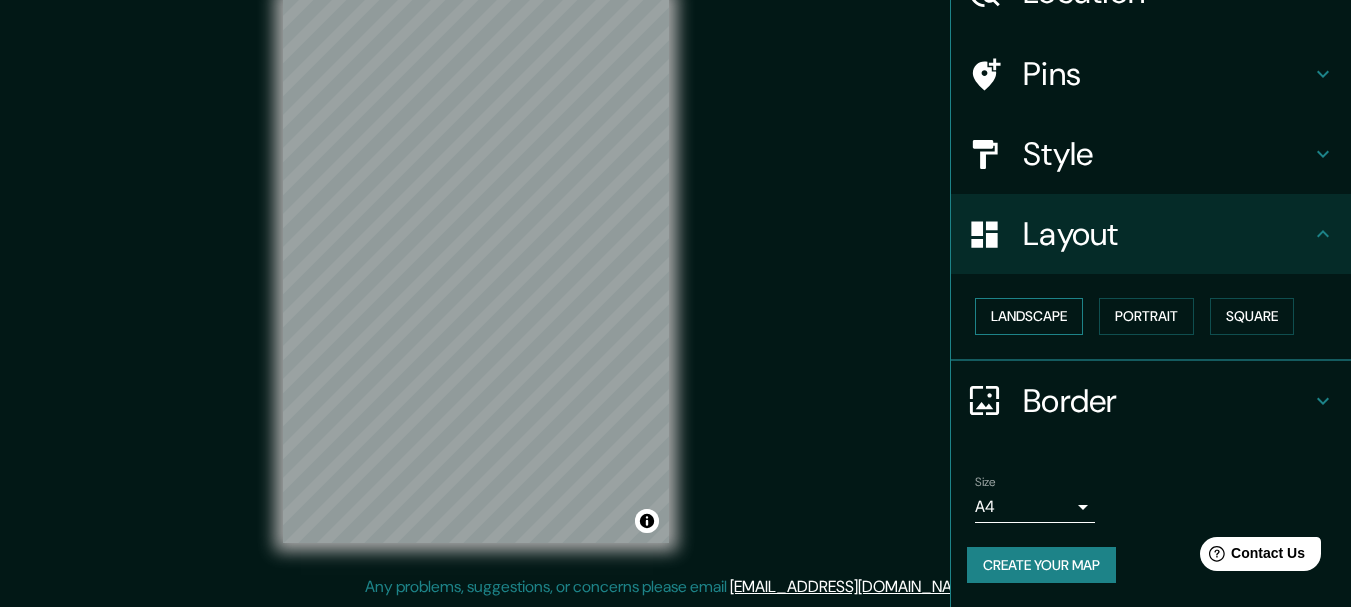click on "Landscape" at bounding box center [1029, 316] 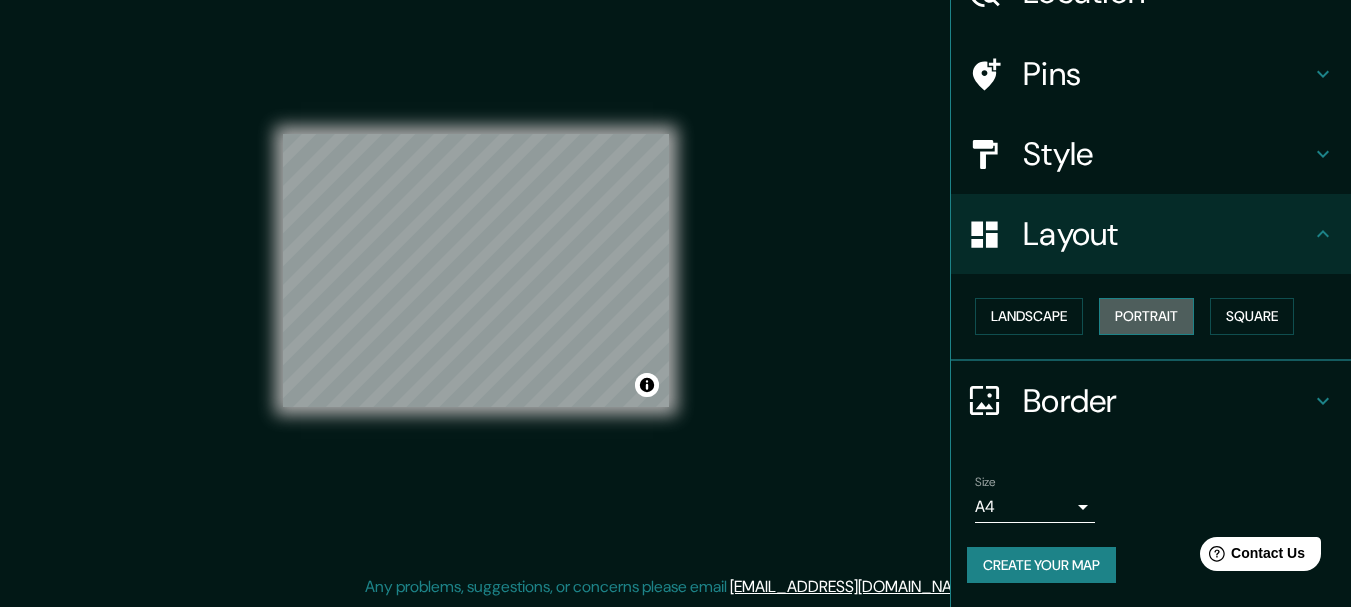 click on "Portrait" at bounding box center [1146, 316] 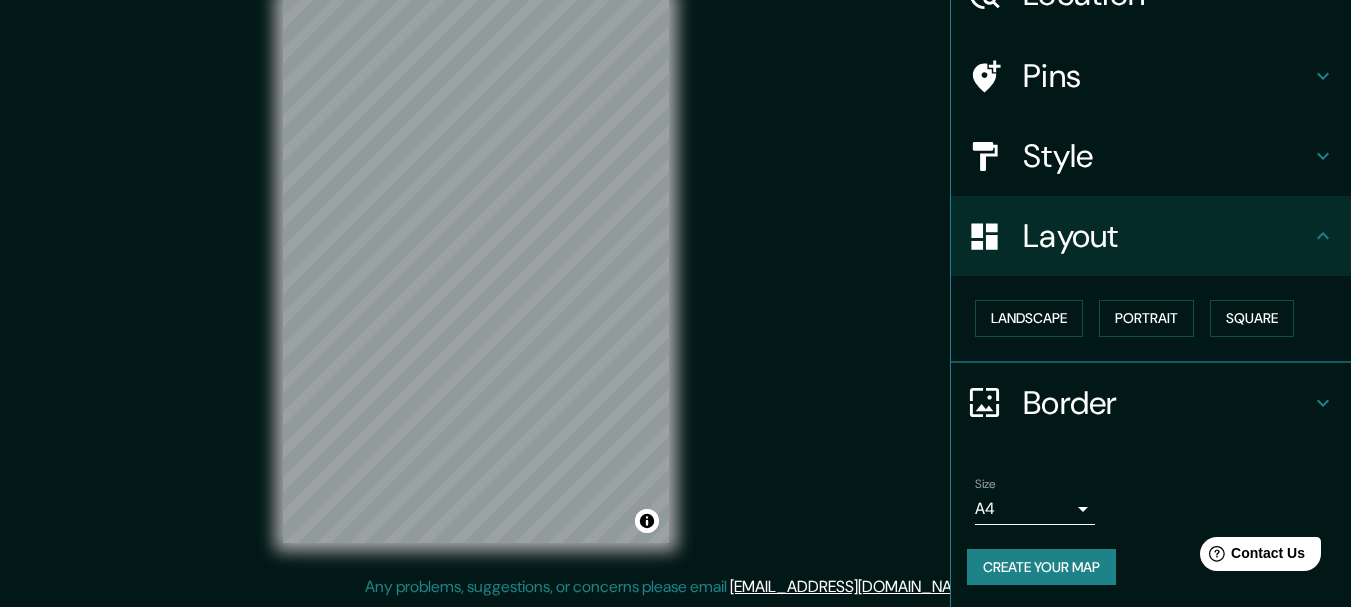 scroll, scrollTop: 112, scrollLeft: 0, axis: vertical 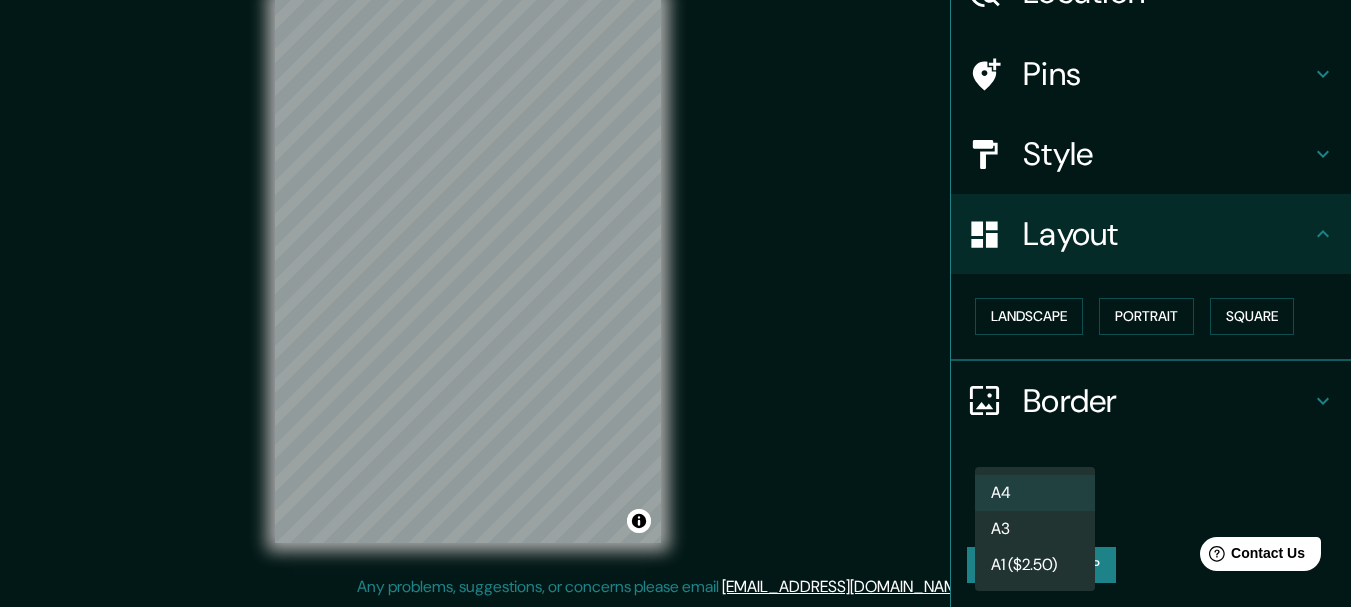 click on "Mappin Location [GEOGRAPHIC_DATA] Pins Style Layout Landscape Portrait Square Border Choose a border.  Hint : you can make layers of the frame opaque to create some cool effects. None Simple Transparent Fancy Size A4 single Create your map © Mapbox   © OpenStreetMap   Improve this map Any problems, suggestions, or concerns please email    [EMAIL_ADDRESS][DOMAIN_NAME] . . . A4 A3 A1 ($2.50)" at bounding box center (675, 268) 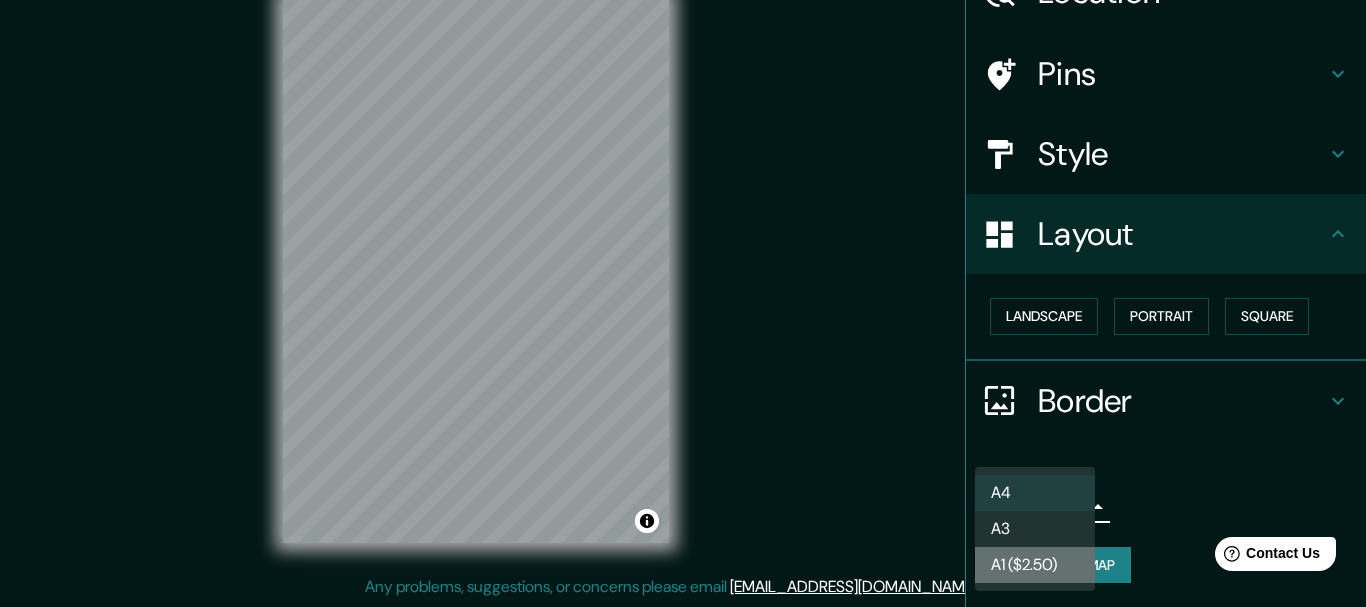 click on "A1 ($2.50)" at bounding box center (1035, 565) 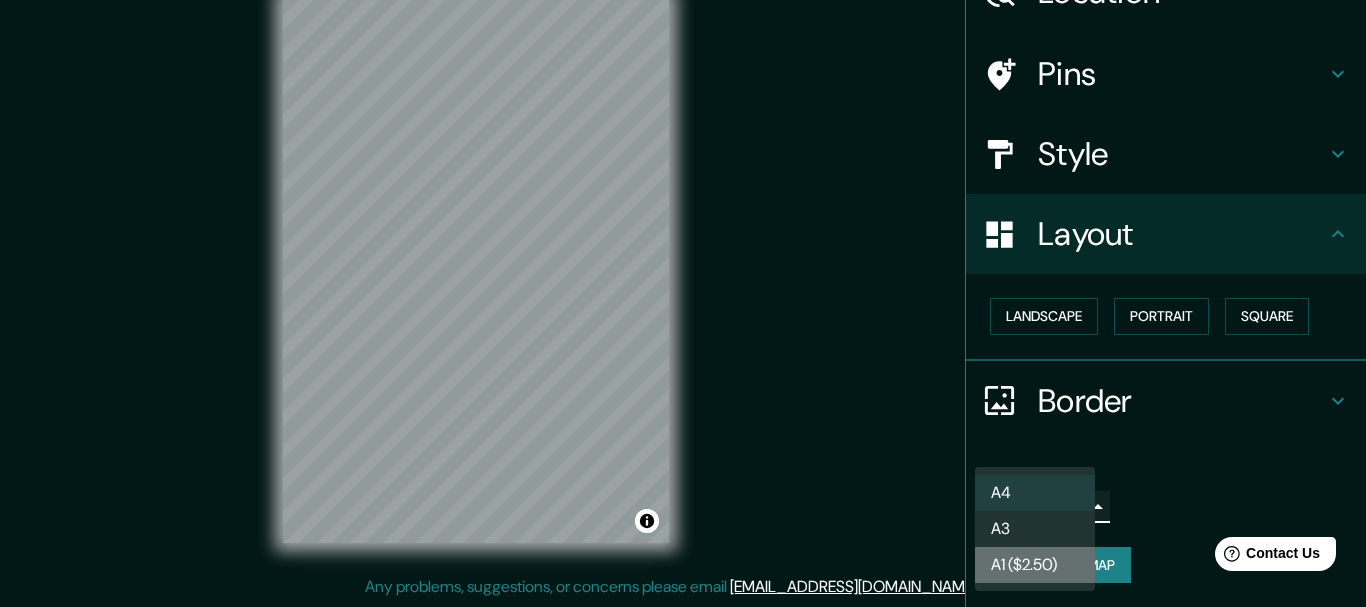 type on "a3" 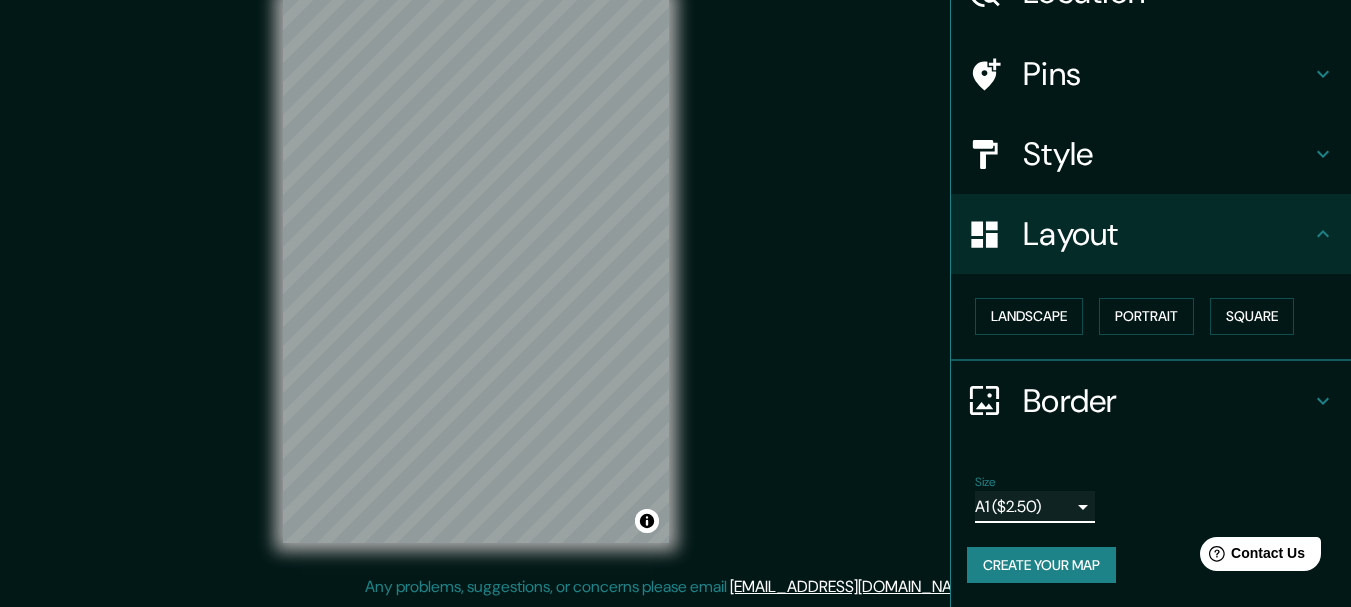 scroll, scrollTop: 0, scrollLeft: 0, axis: both 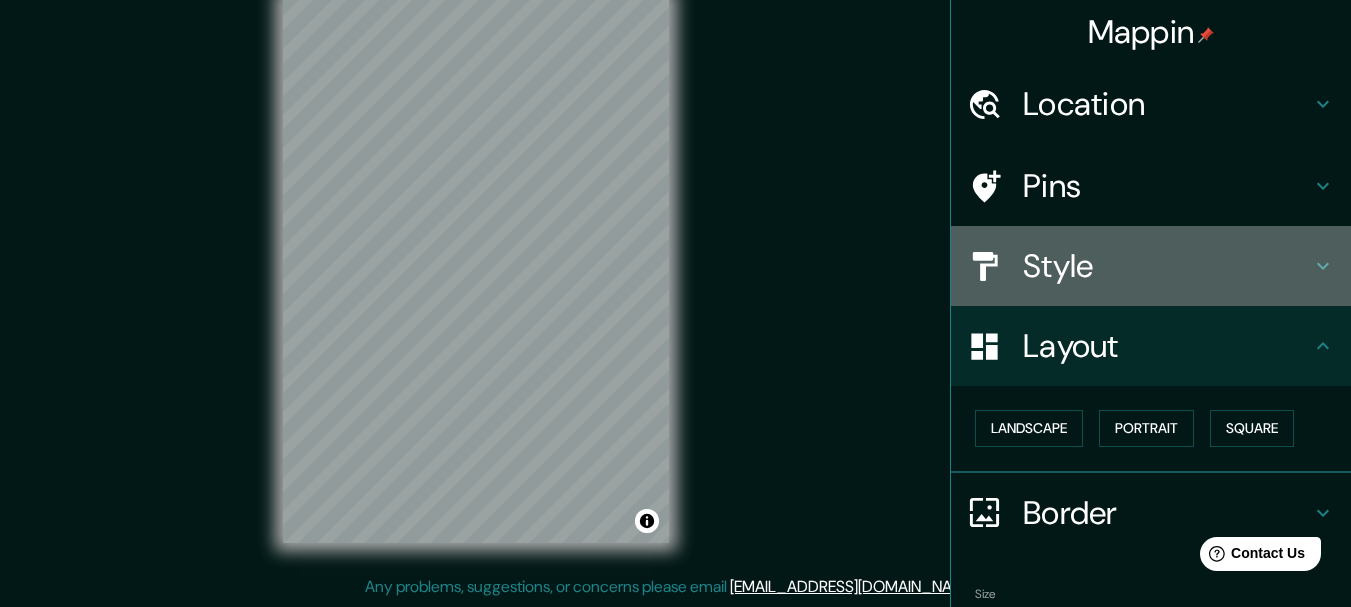click on "Style" at bounding box center [1151, 266] 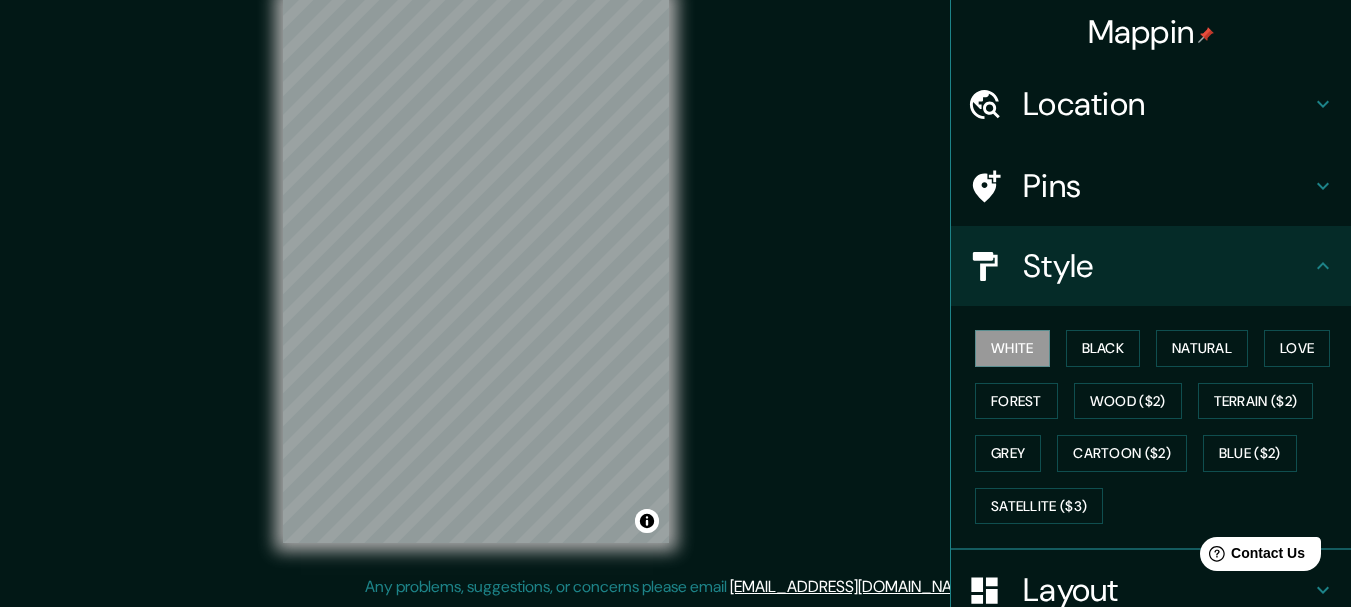 click on "Style" at bounding box center [1151, 266] 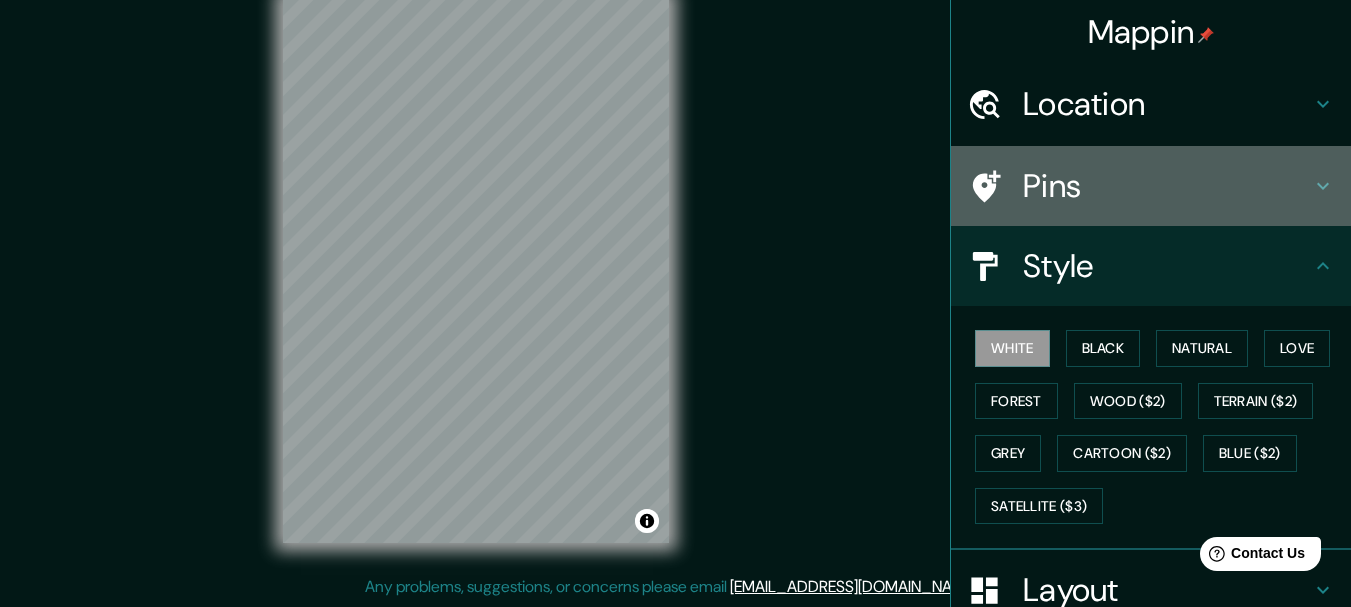 click on "Pins" at bounding box center [1167, 186] 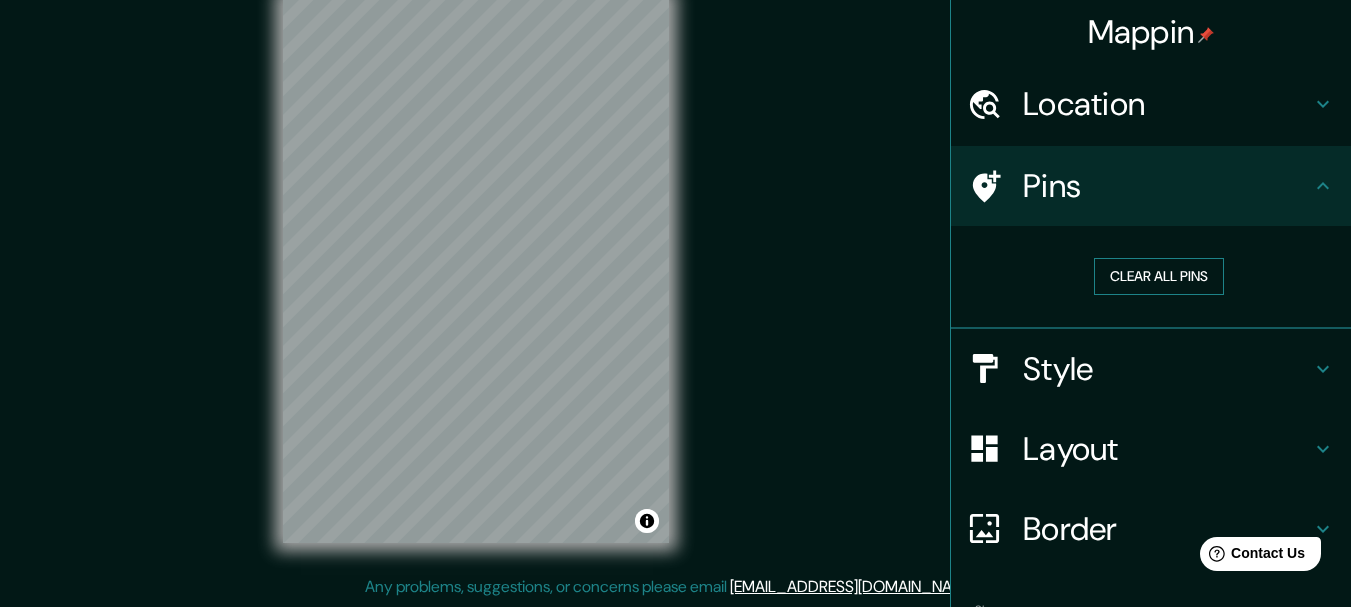 click on "Clear all pins" at bounding box center (1159, 276) 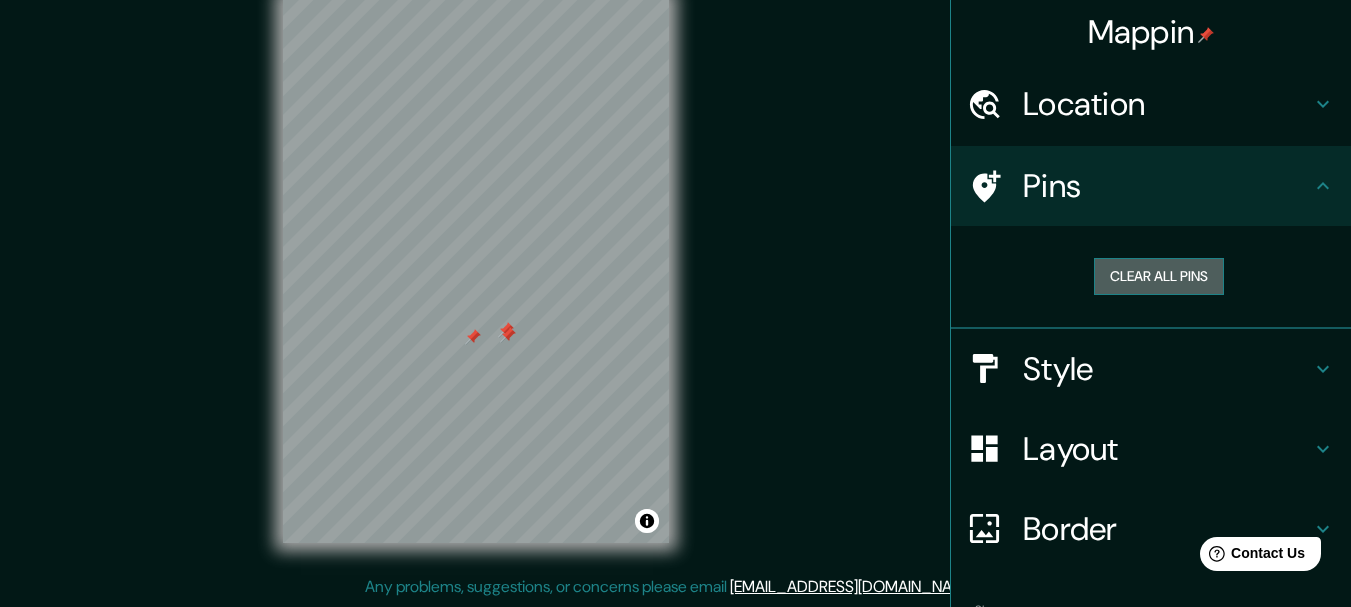 click on "Clear all pins" at bounding box center [1159, 276] 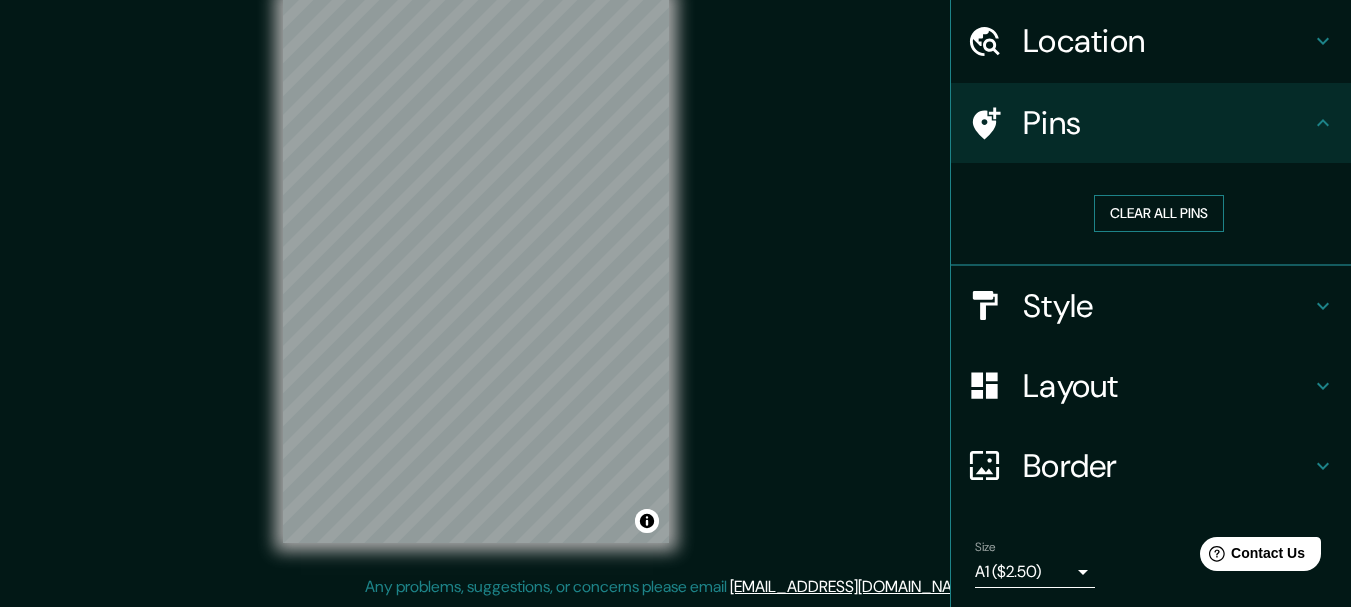 scroll, scrollTop: 0, scrollLeft: 0, axis: both 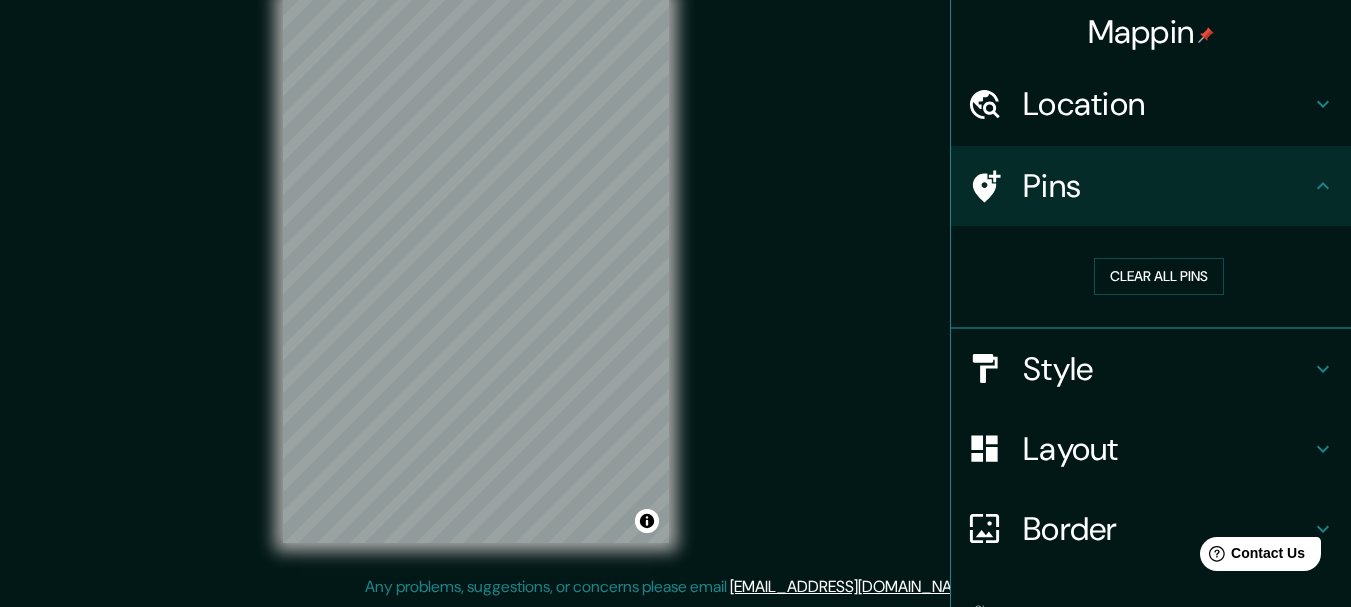 click on "Location" at bounding box center [1167, 104] 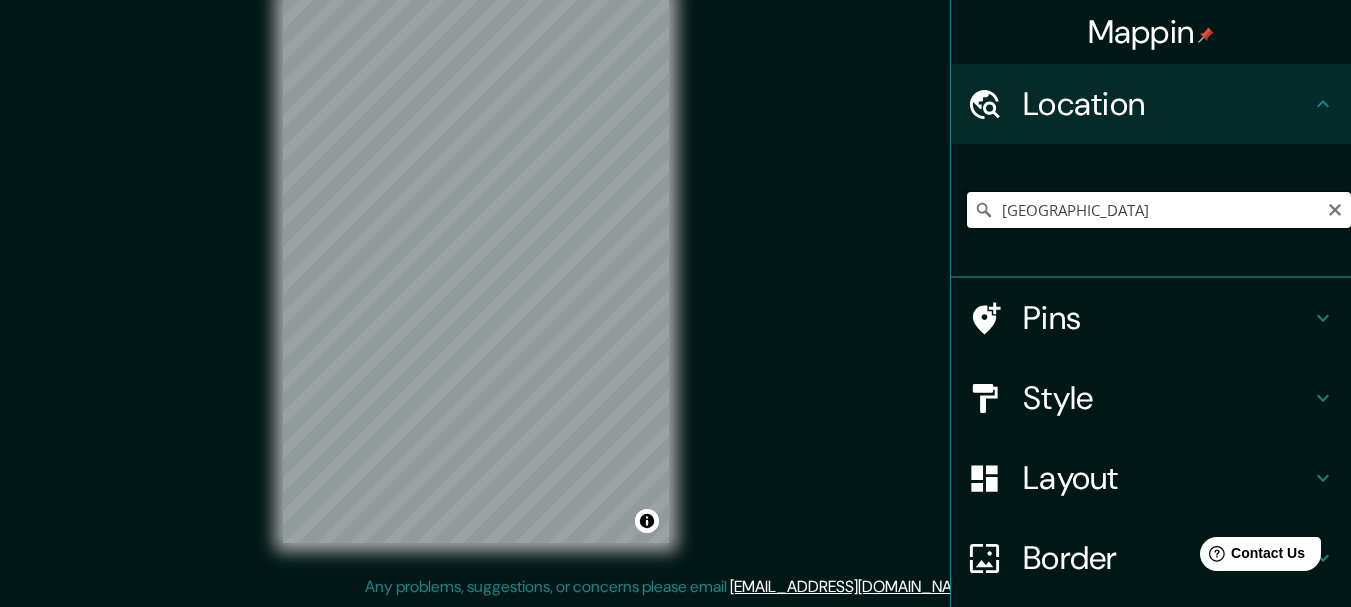 click on "[GEOGRAPHIC_DATA]" at bounding box center (1159, 210) 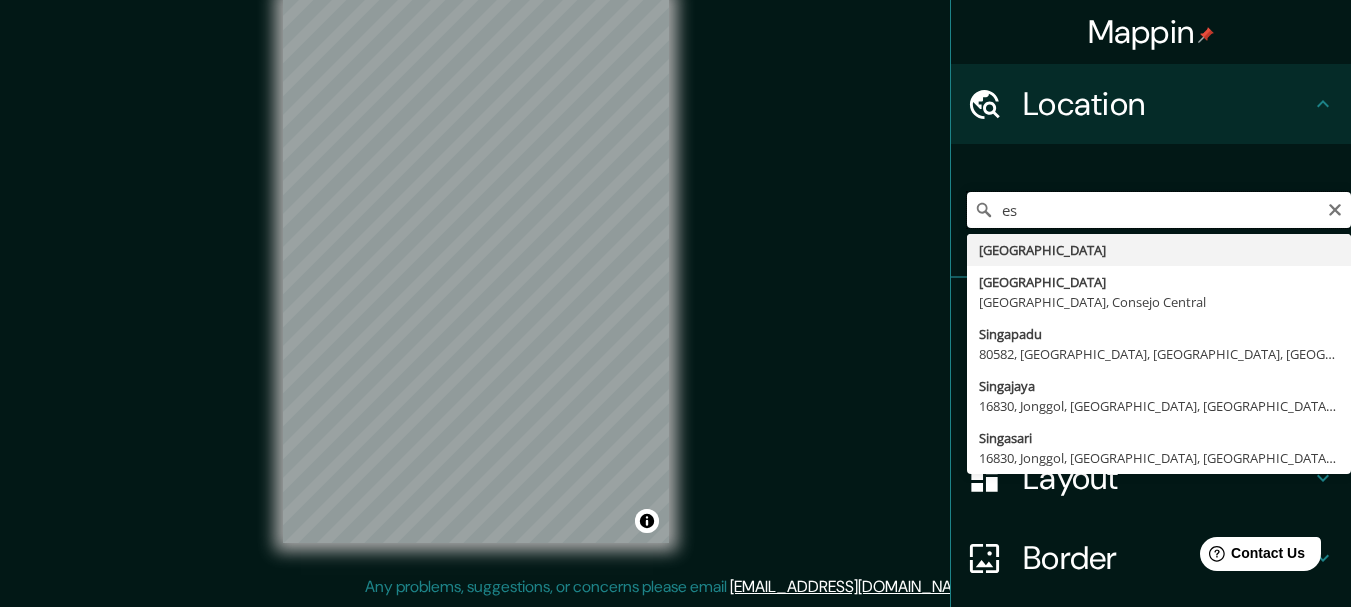 type on "e" 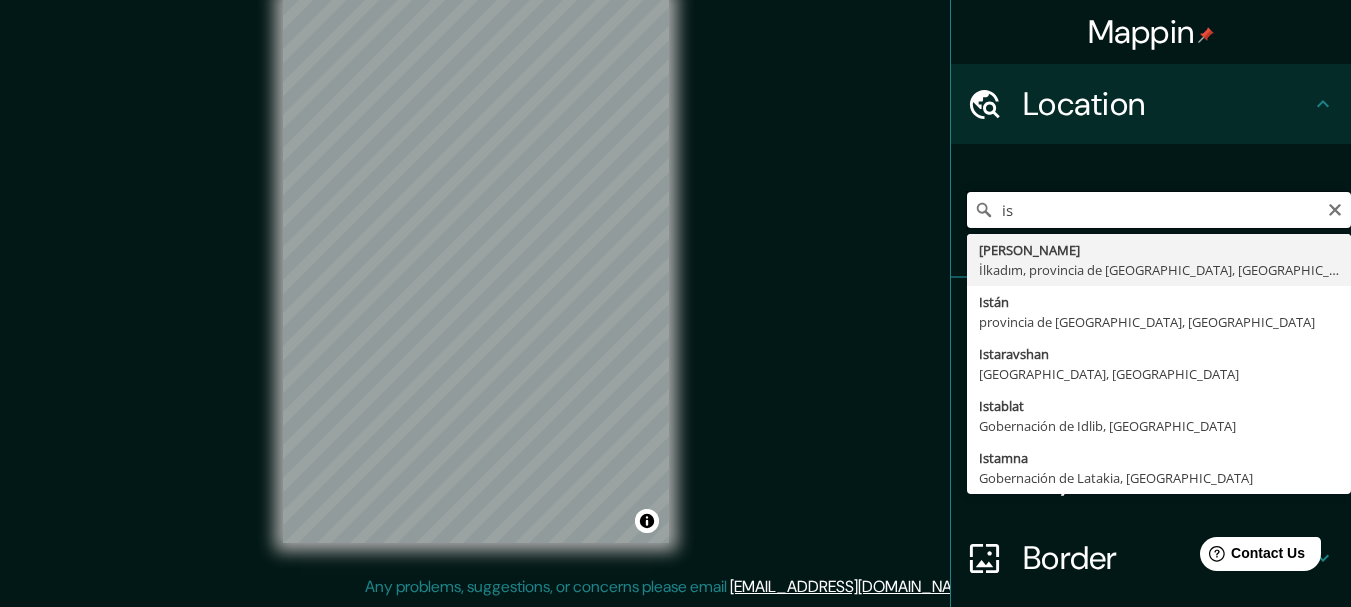 type on "i" 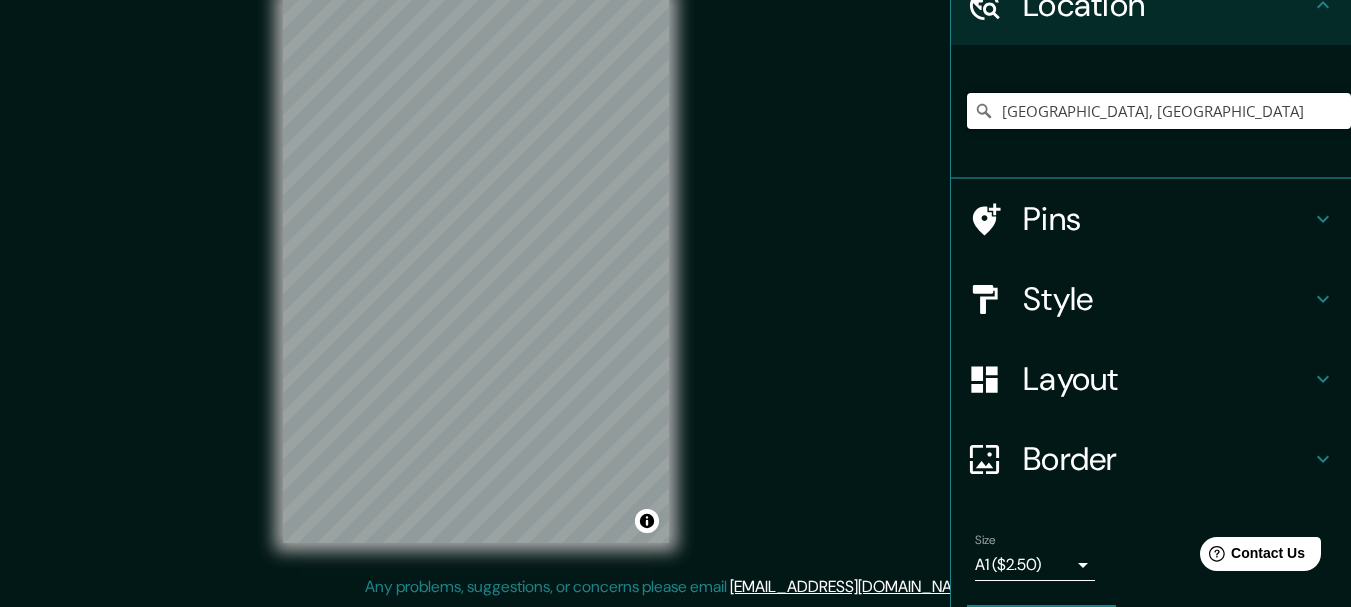 scroll, scrollTop: 100, scrollLeft: 0, axis: vertical 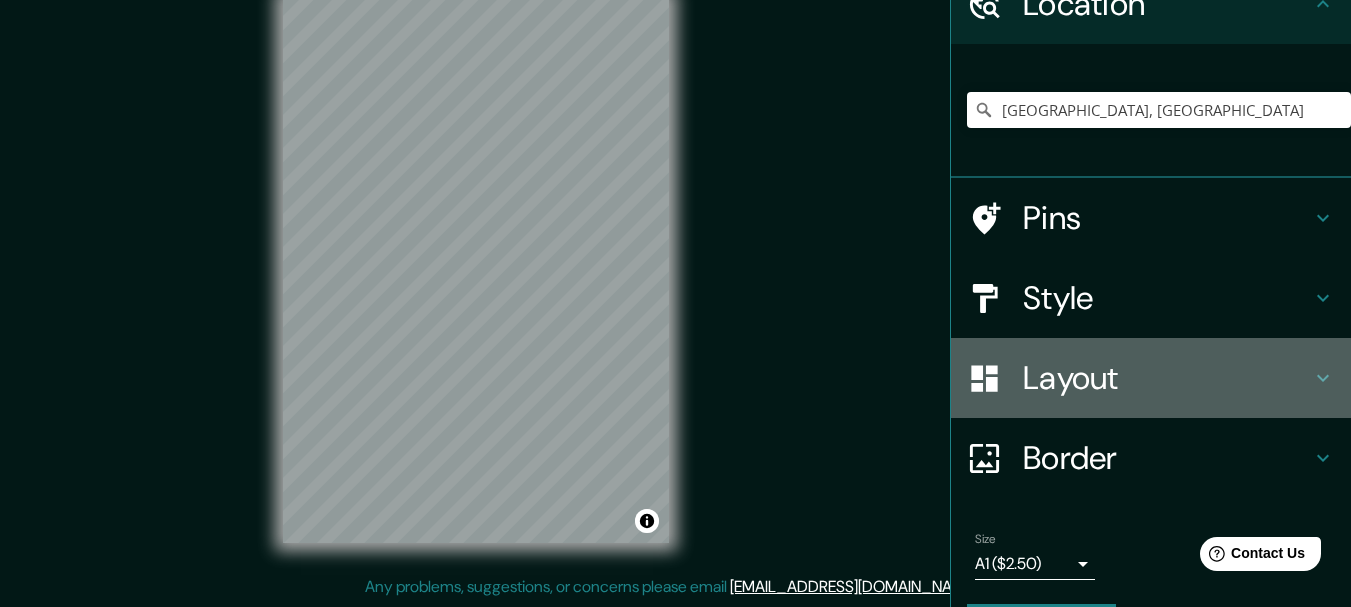 click on "Layout" at bounding box center [1167, 378] 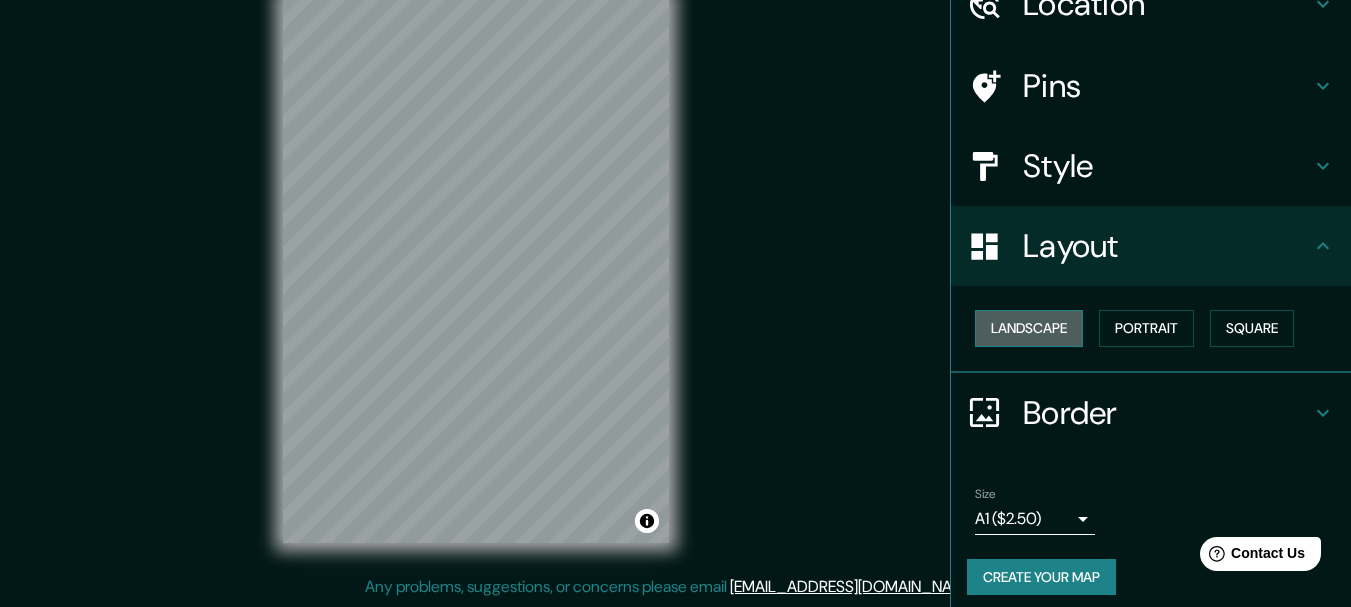 click on "Landscape" at bounding box center [1029, 328] 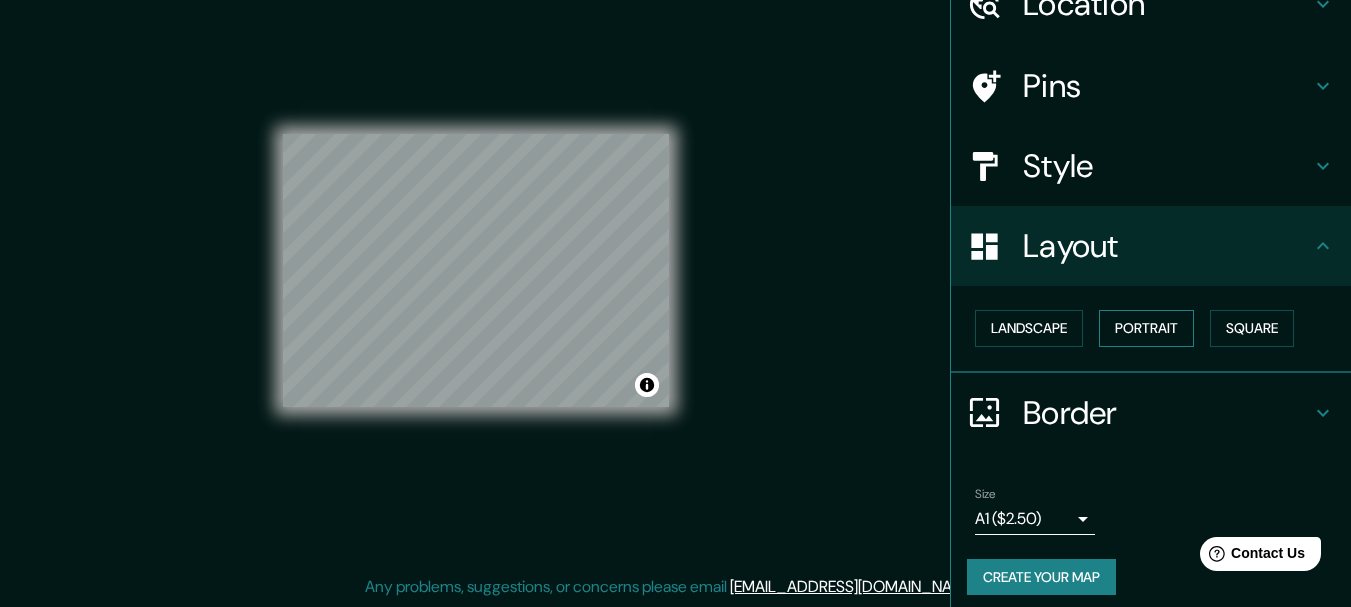 click on "Portrait" at bounding box center [1146, 328] 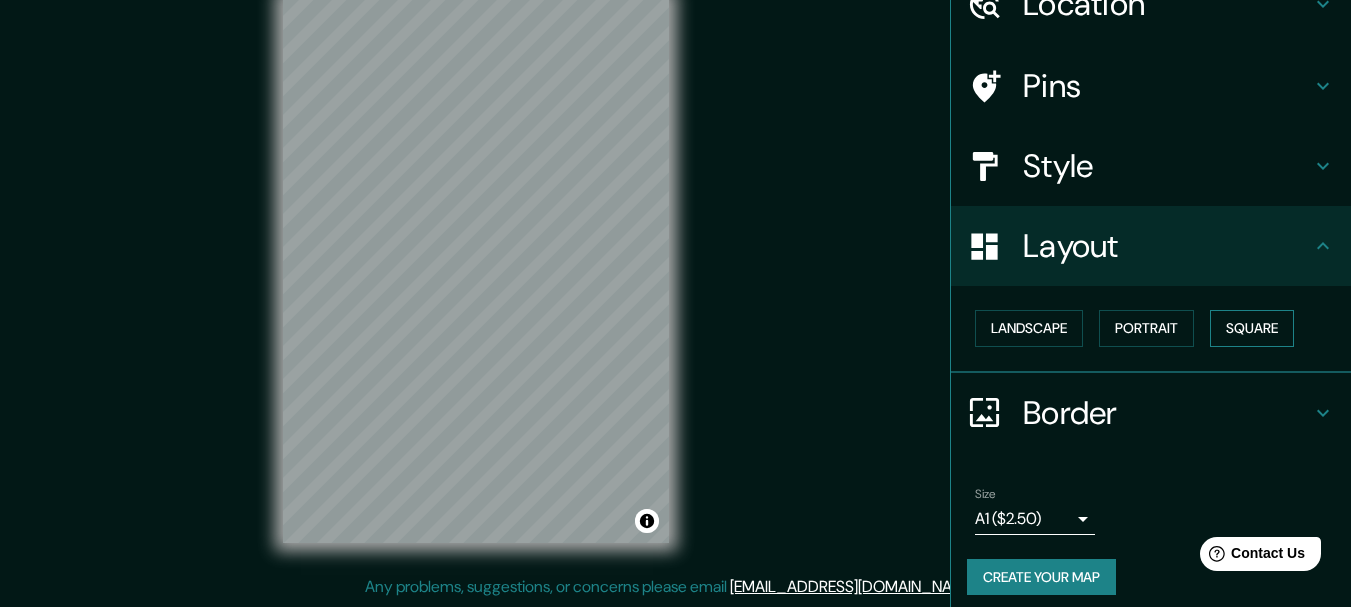 click on "Square" at bounding box center (1252, 328) 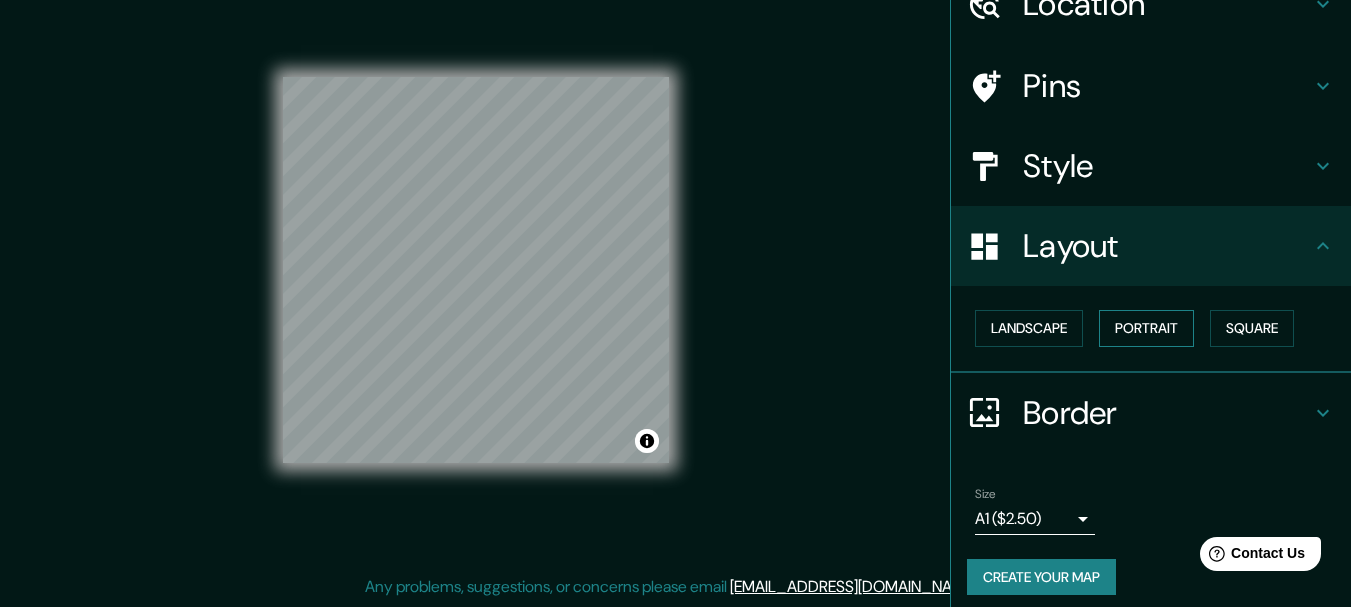 click on "Portrait" at bounding box center (1146, 328) 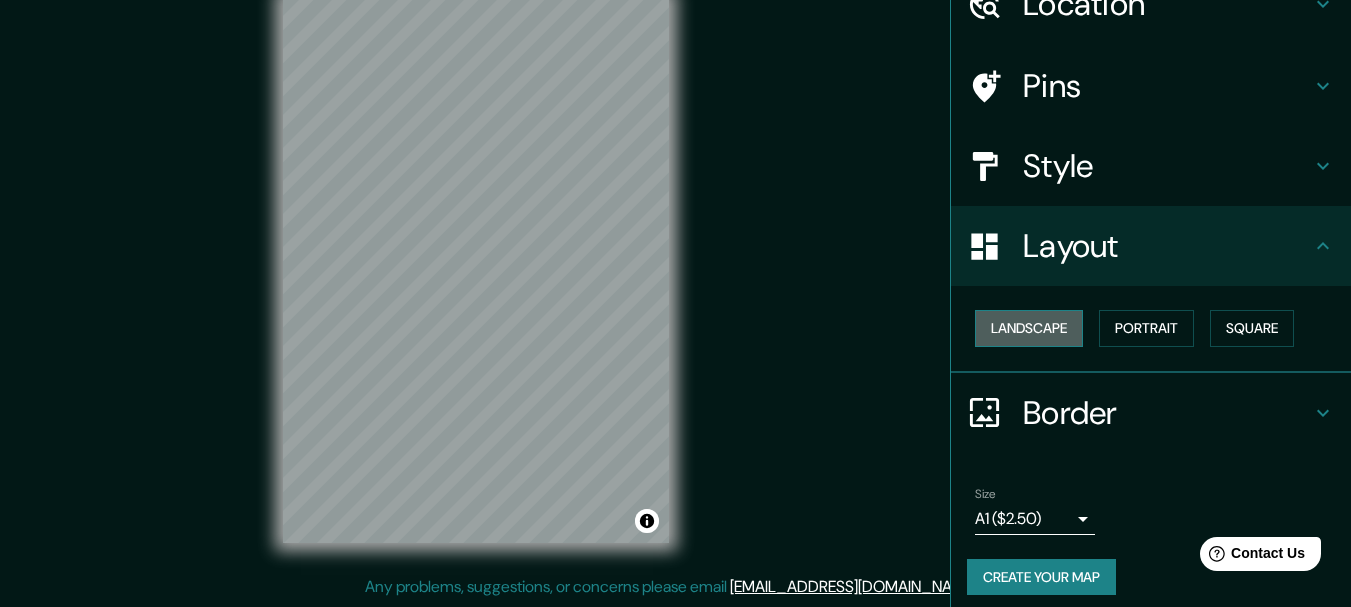click on "Landscape" at bounding box center [1029, 328] 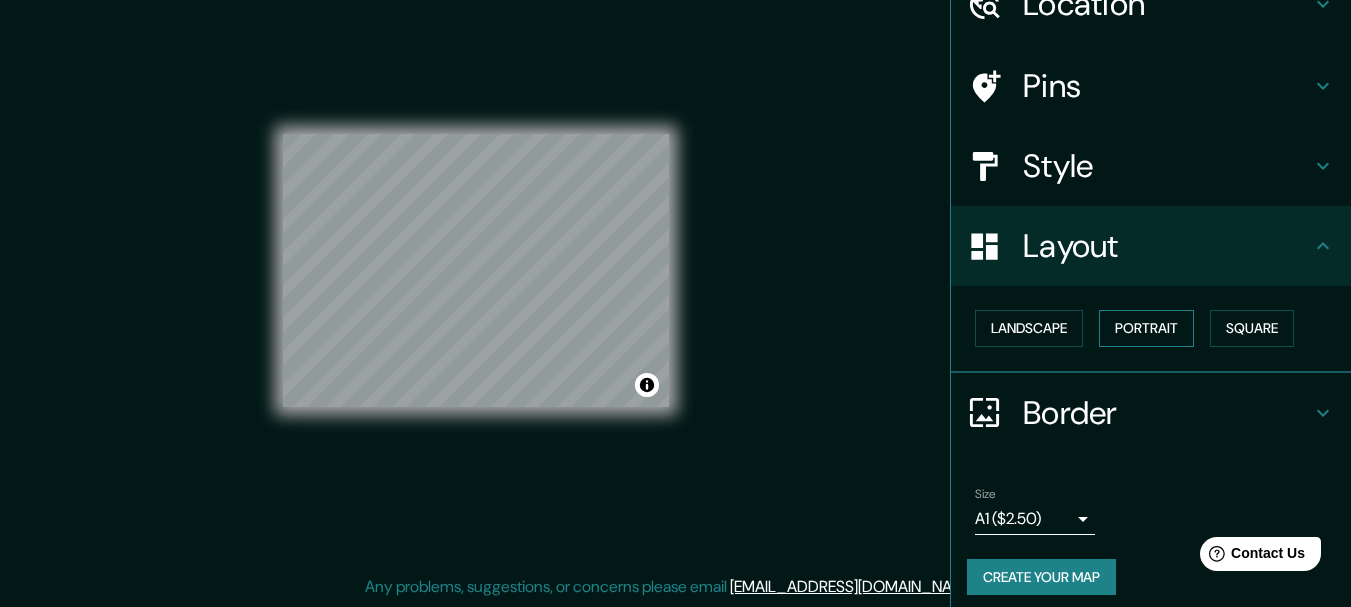 click on "Portrait" at bounding box center [1146, 328] 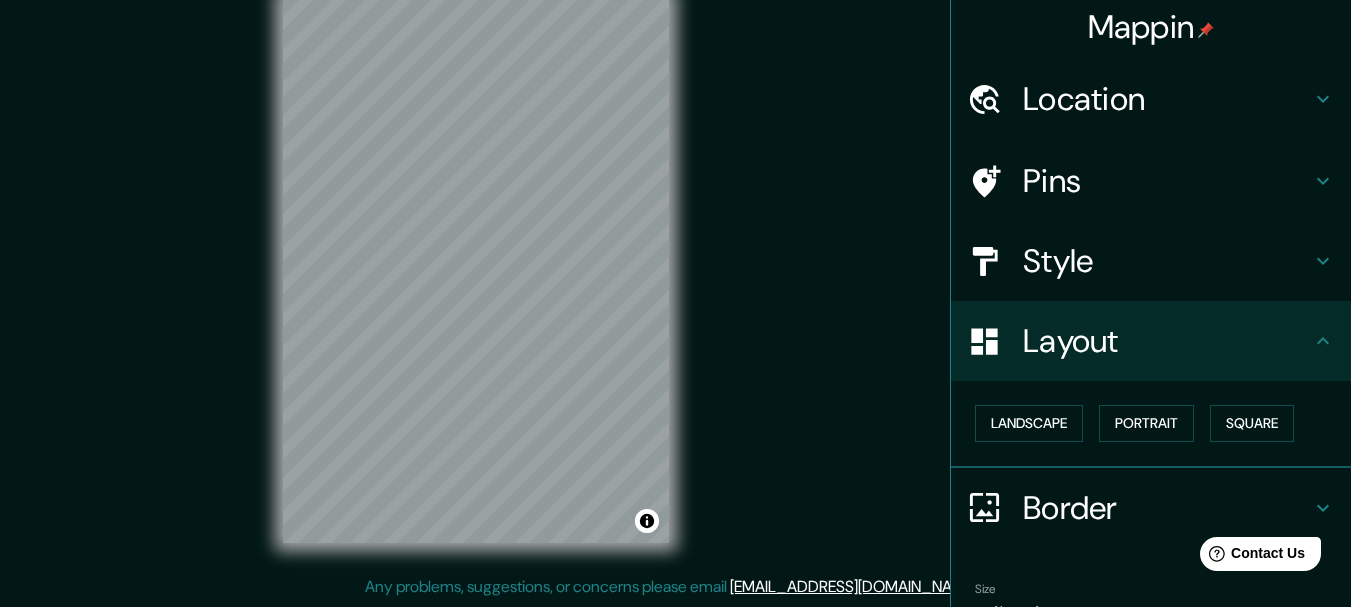 scroll, scrollTop: 0, scrollLeft: 0, axis: both 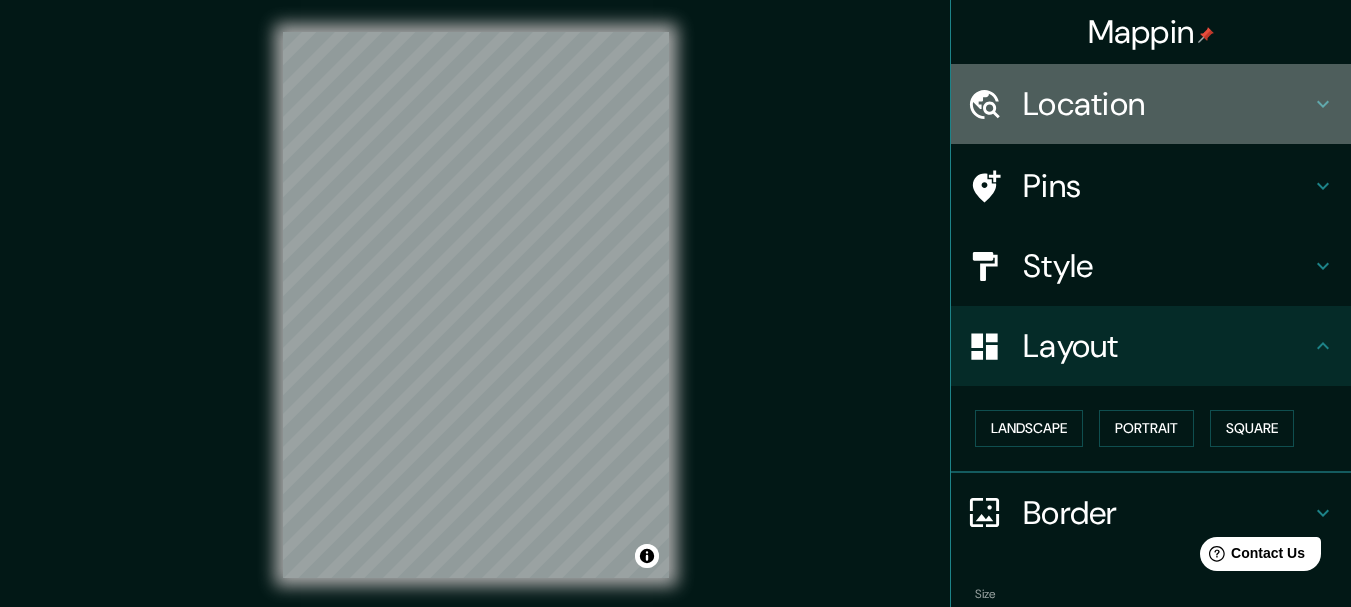 click on "Location" at bounding box center [1167, 104] 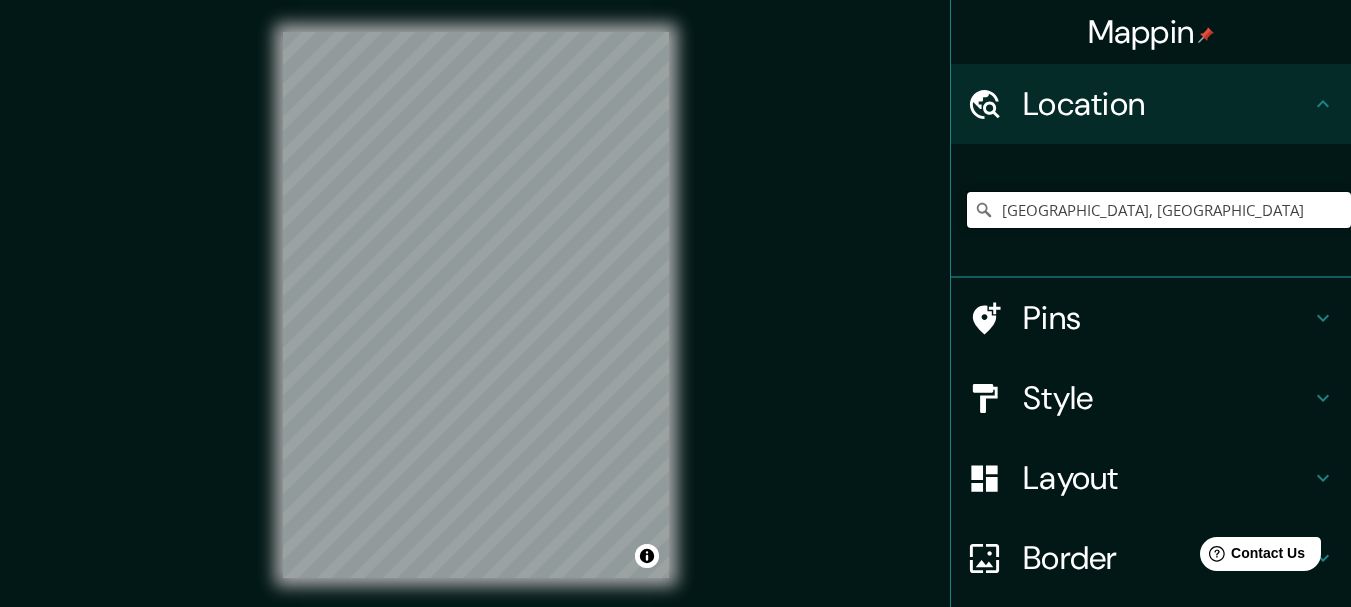 drag, startPoint x: 1157, startPoint y: 204, endPoint x: 868, endPoint y: 215, distance: 289.20926 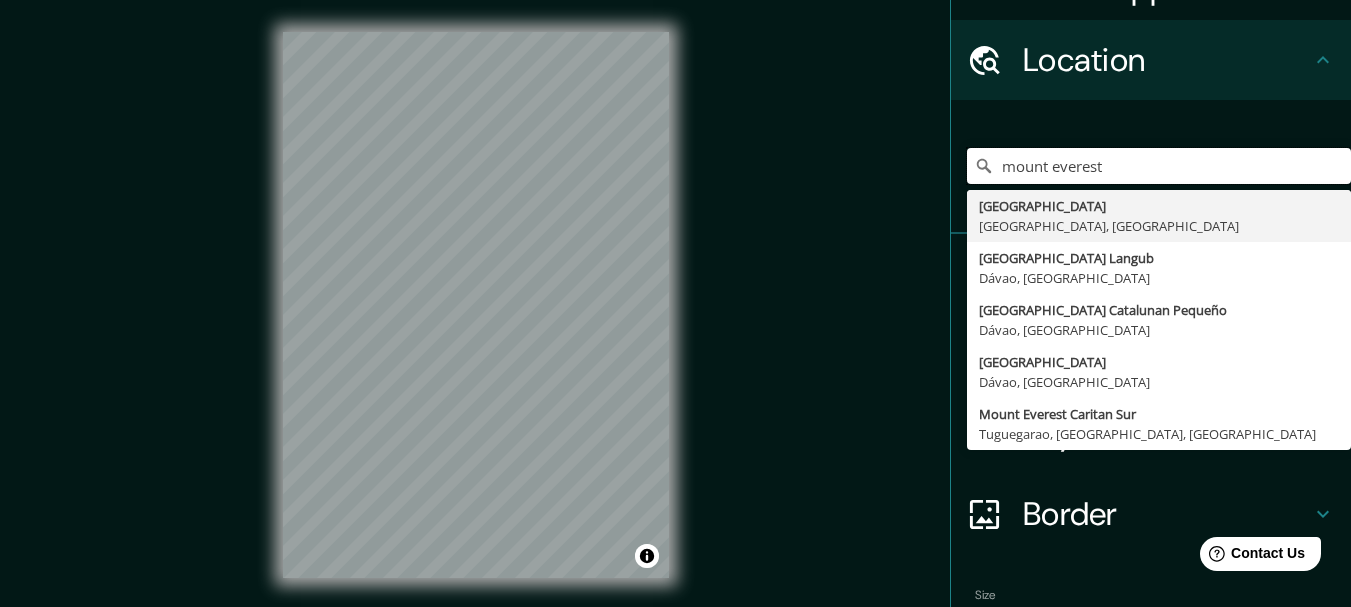scroll, scrollTop: 0, scrollLeft: 0, axis: both 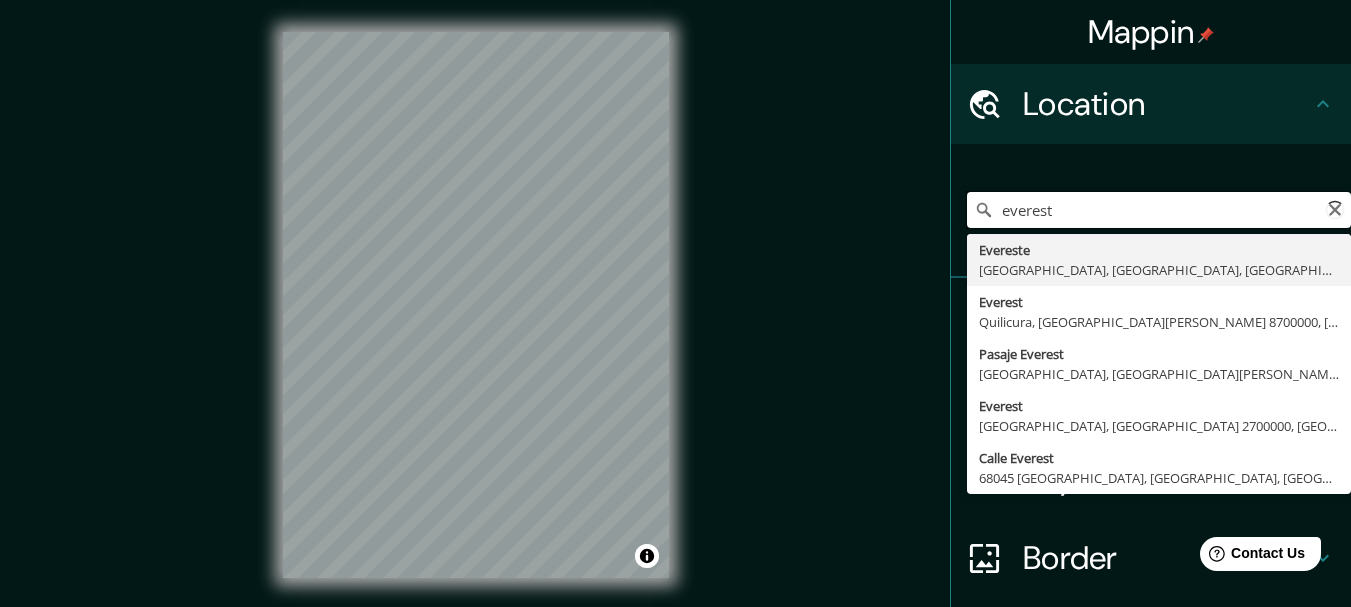 paste on "base camp" 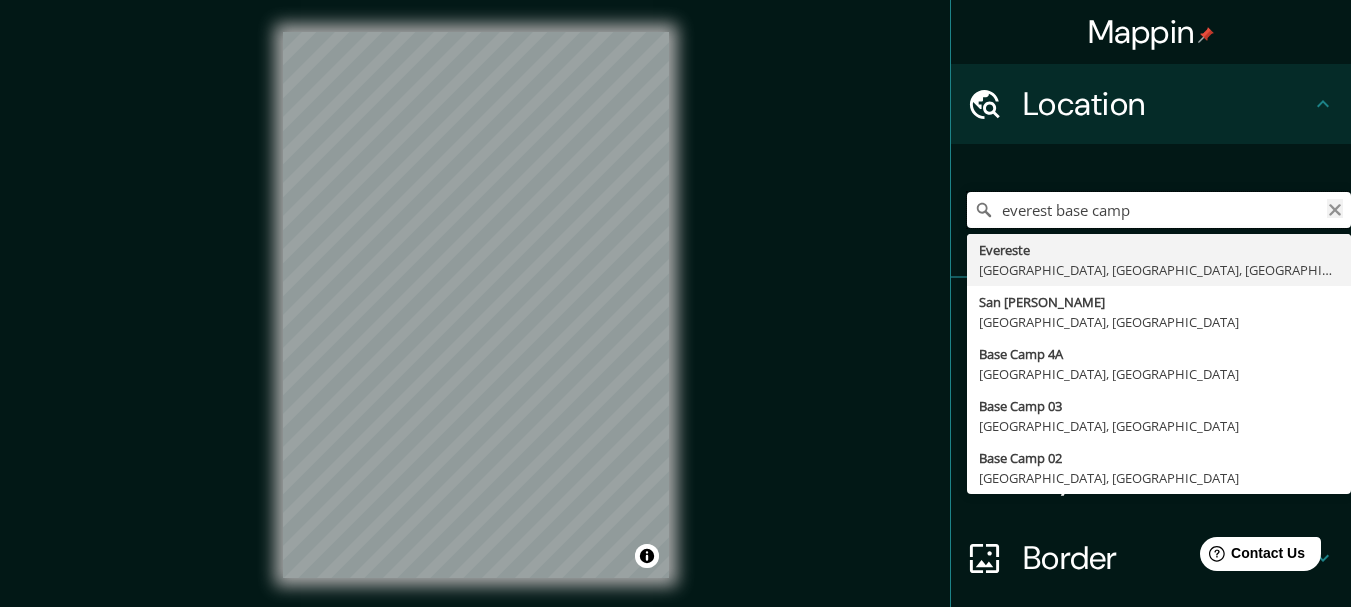 type on "everest base camp" 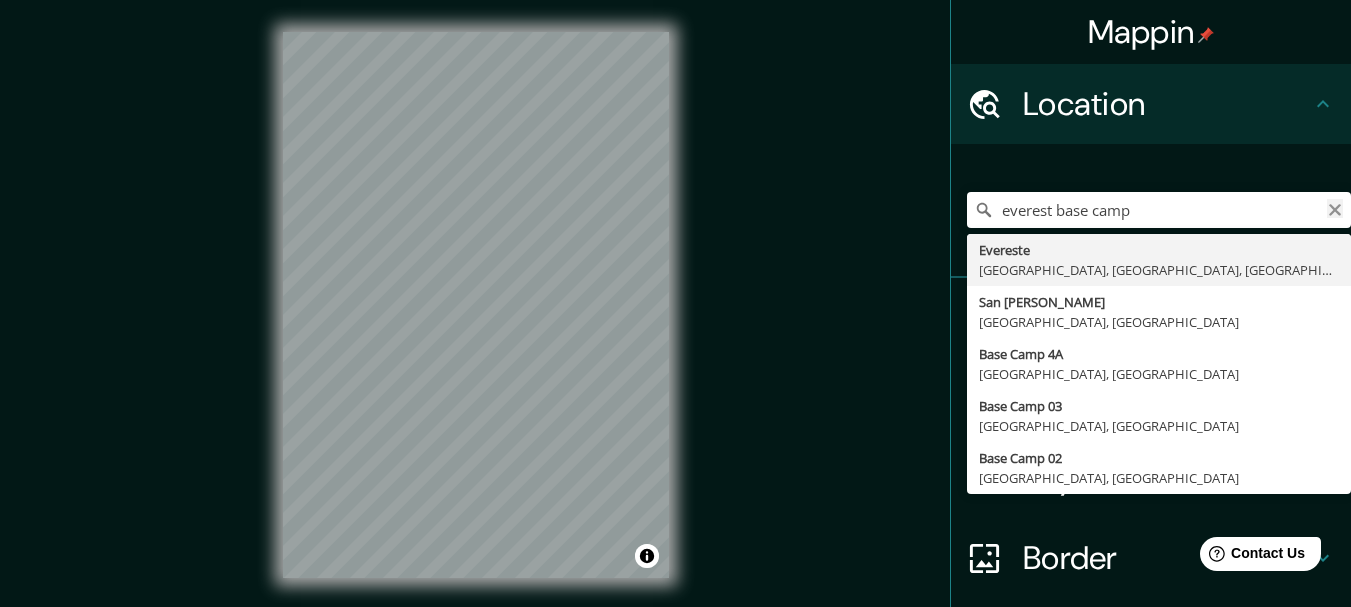 click 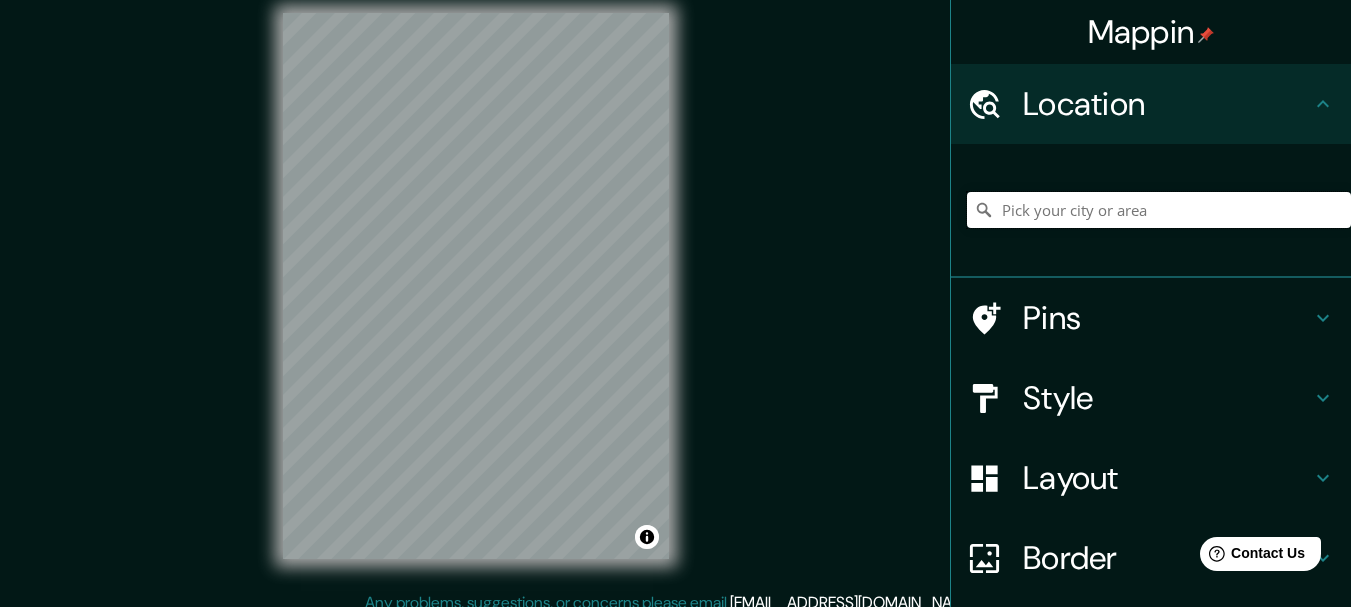 scroll, scrollTop: 35, scrollLeft: 0, axis: vertical 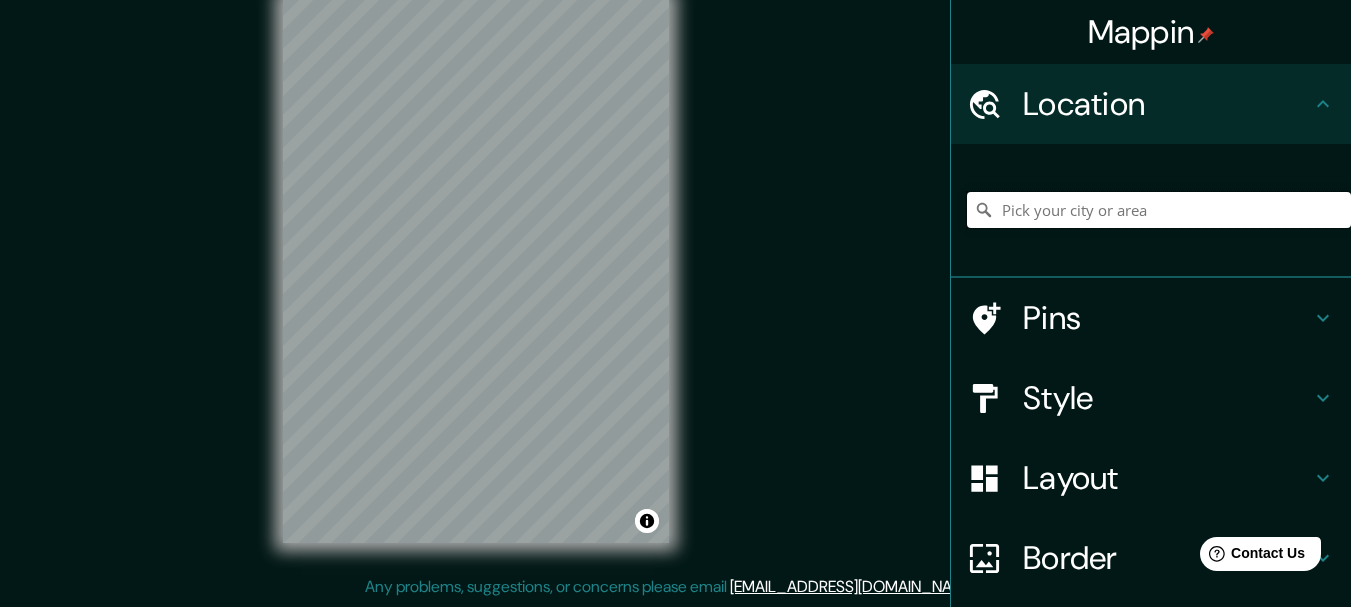 click at bounding box center (1159, 210) 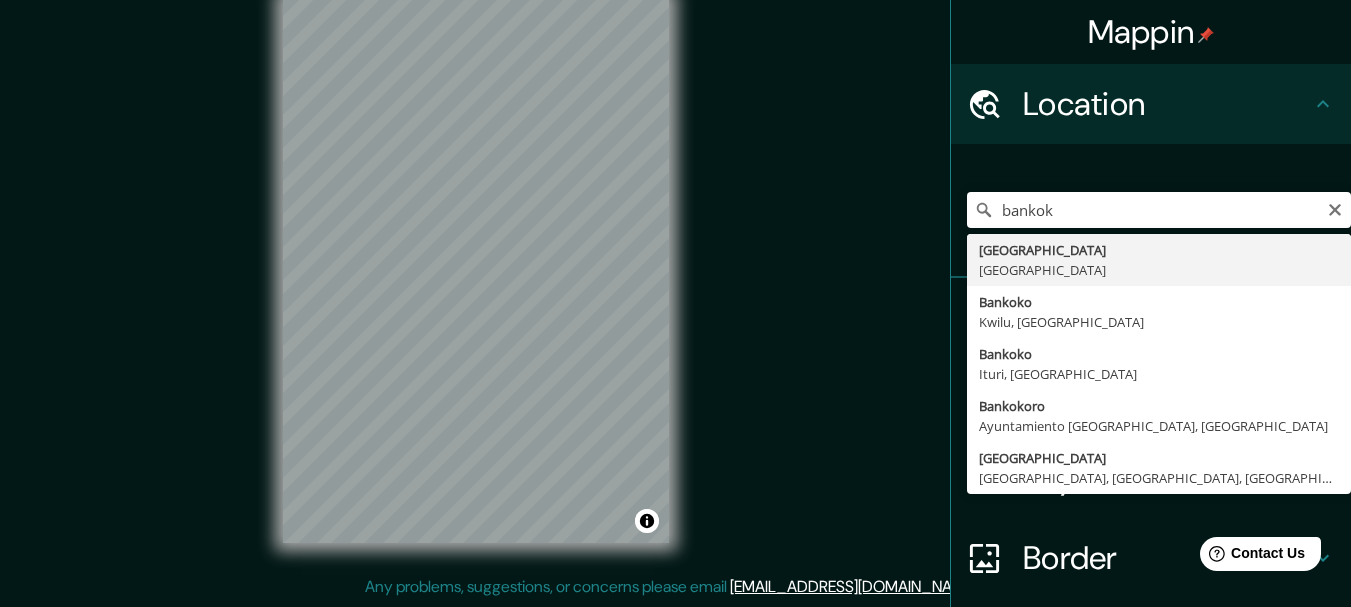 type on "[GEOGRAPHIC_DATA], [GEOGRAPHIC_DATA]" 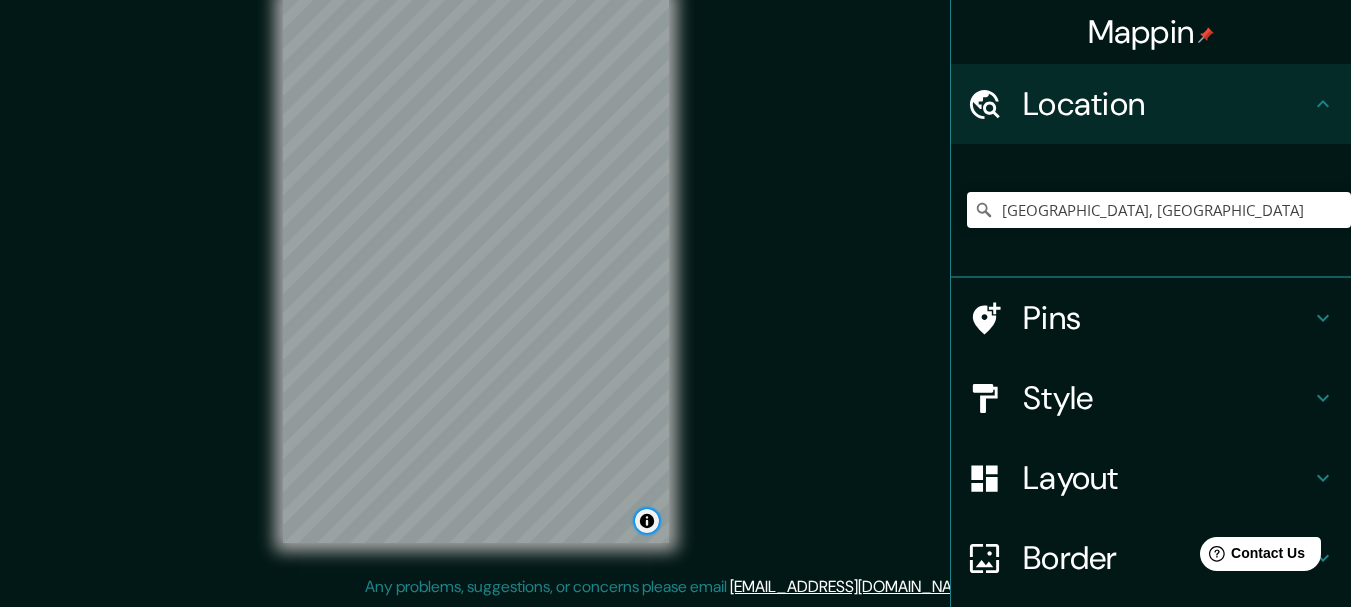 click at bounding box center [647, 521] 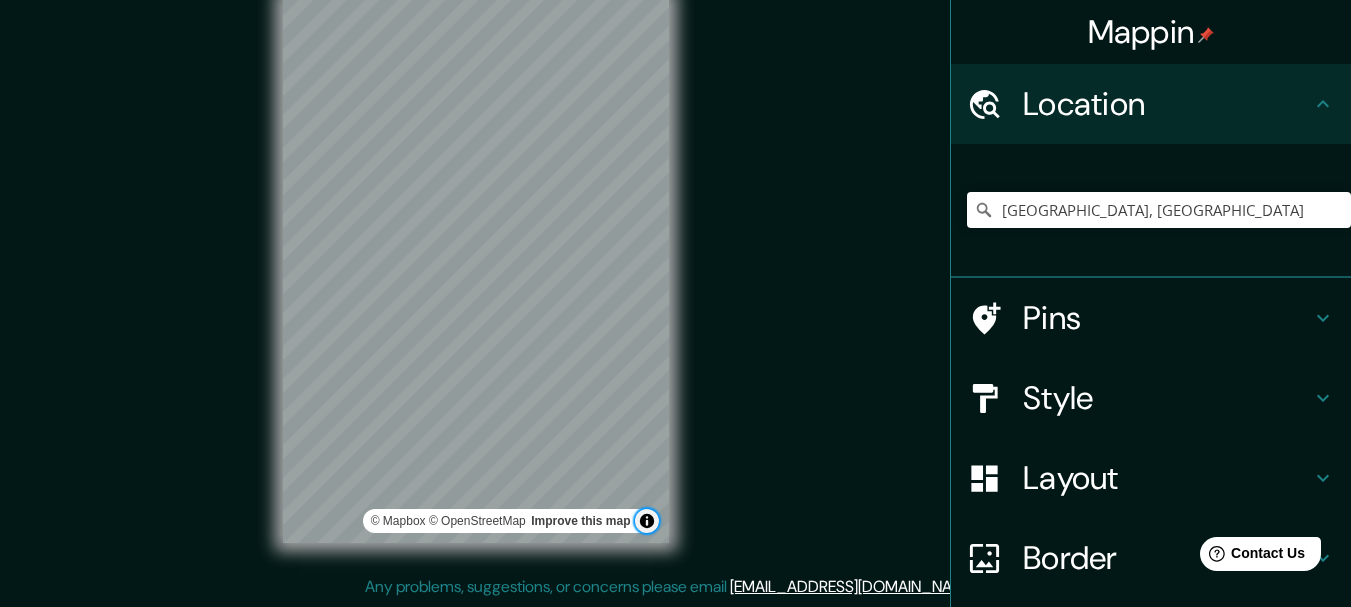 click at bounding box center [647, 521] 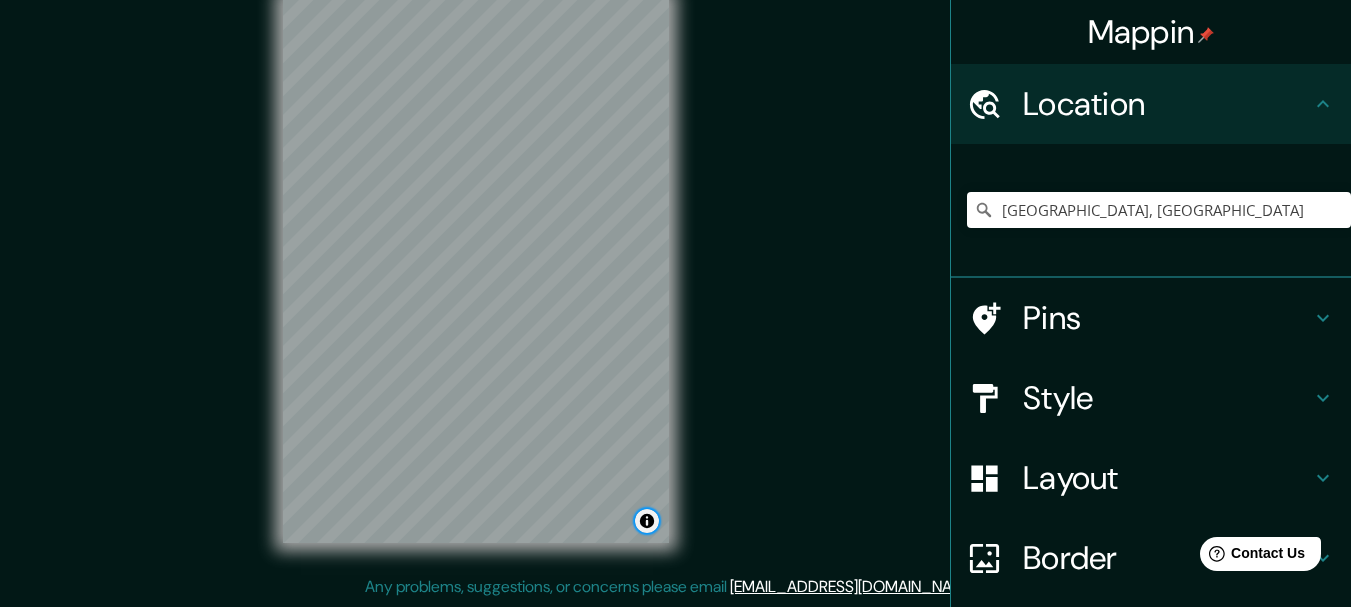 click at bounding box center [647, 521] 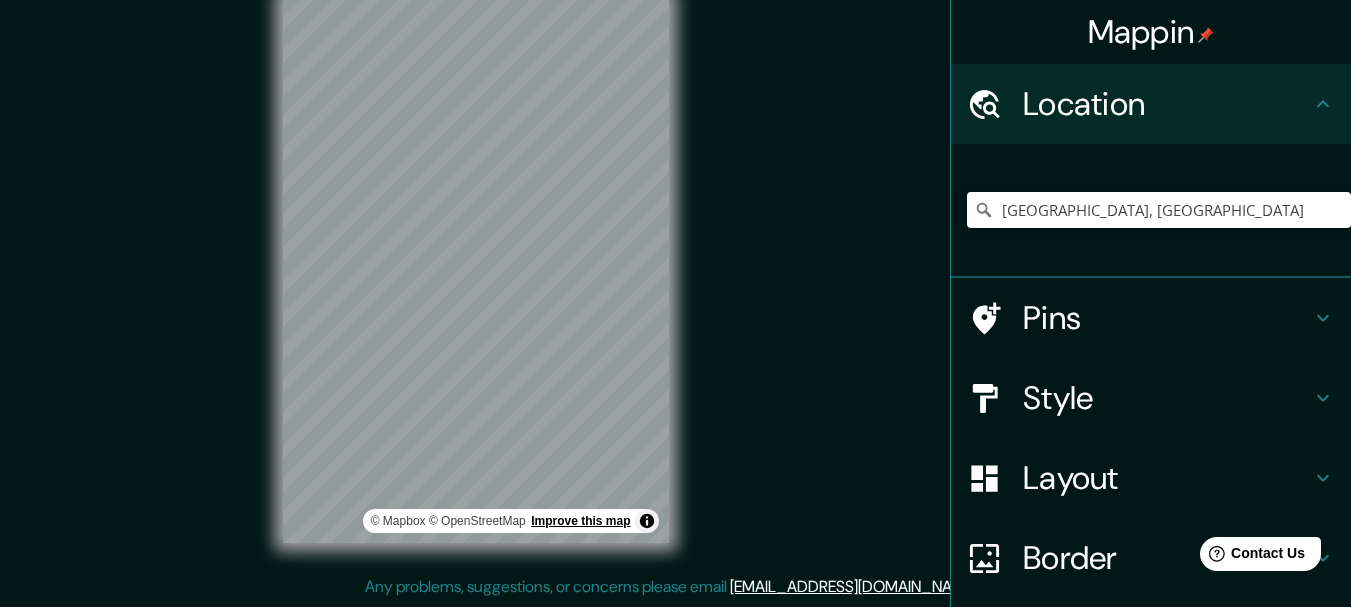 click on "Improve this map" at bounding box center (580, 521) 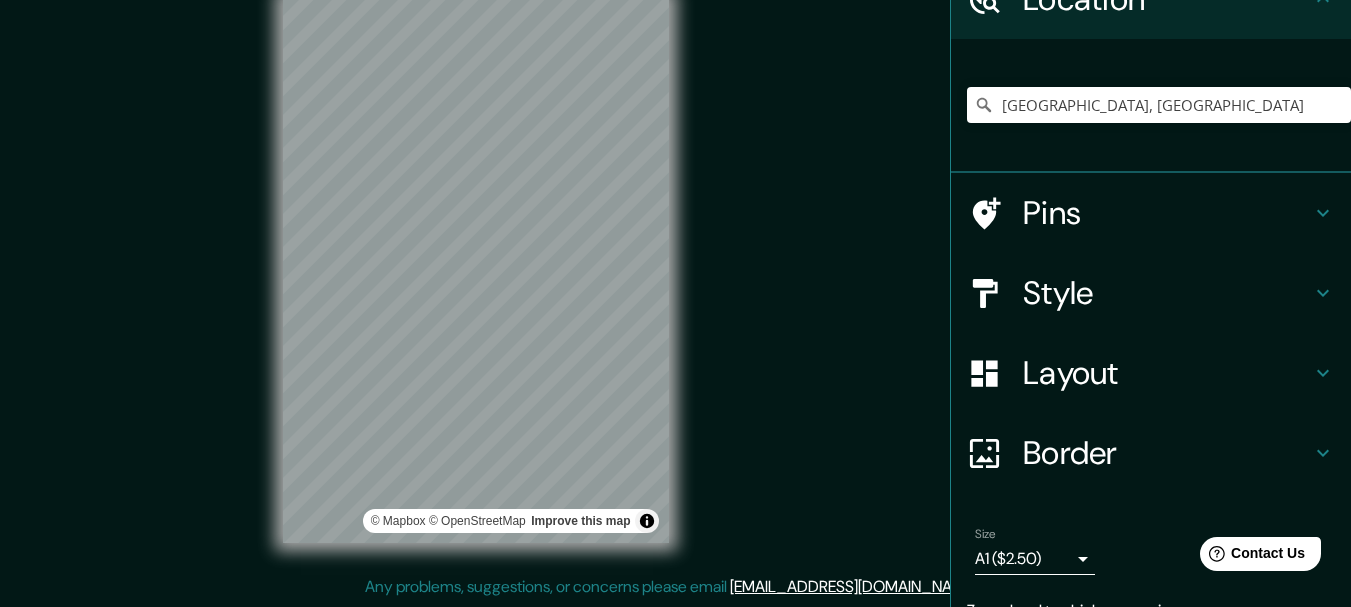 scroll, scrollTop: 198, scrollLeft: 0, axis: vertical 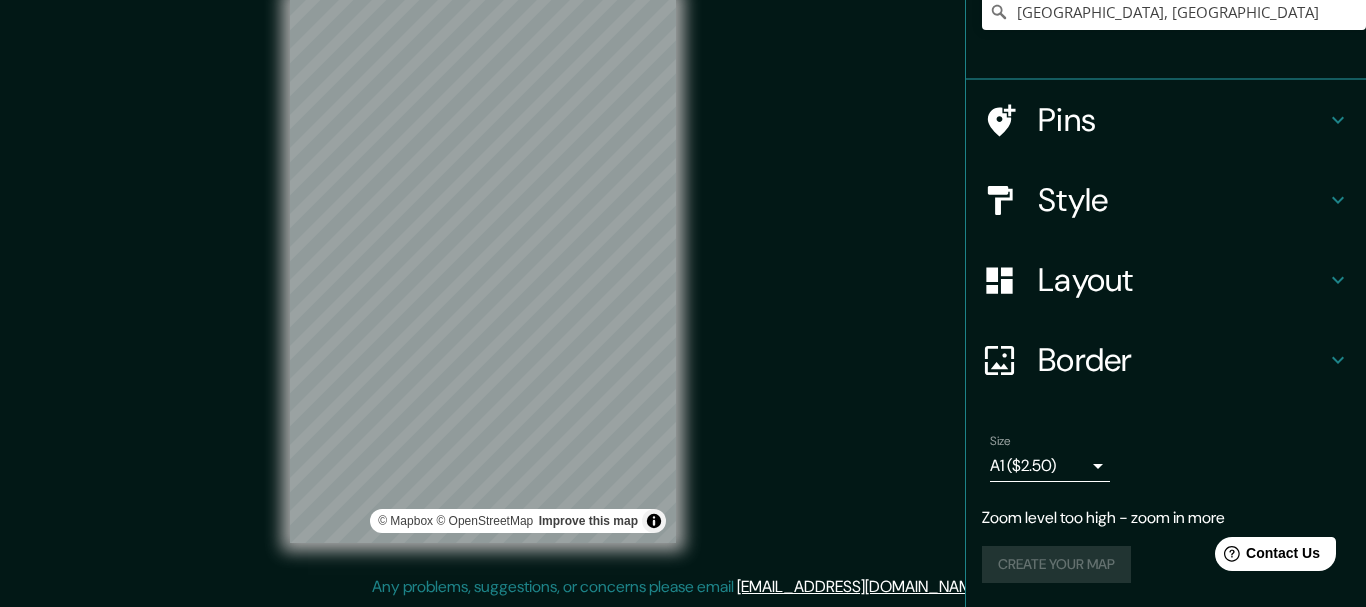 click on "Mappin Location [GEOGRAPHIC_DATA], [GEOGRAPHIC_DATA] Pins Style Layout Border Choose a border.  Hint : you can make layers of the frame opaque to create some cool effects. None Simple Transparent Fancy Size A1 ($2.50) a3 Zoom level too high - zoom in more Create your map © Mapbox   © OpenStreetMap   Improve this map Any problems, suggestions, or concerns please email    [EMAIL_ADDRESS][DOMAIN_NAME] . . ." at bounding box center (683, 268) 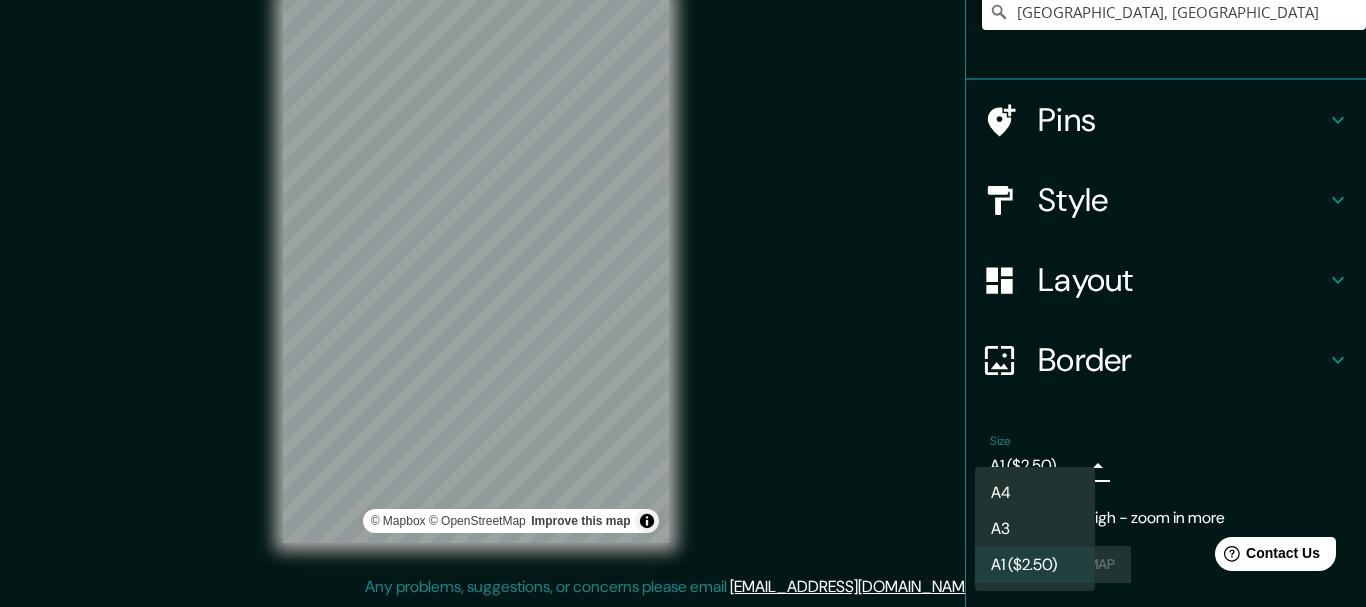 click at bounding box center (683, 303) 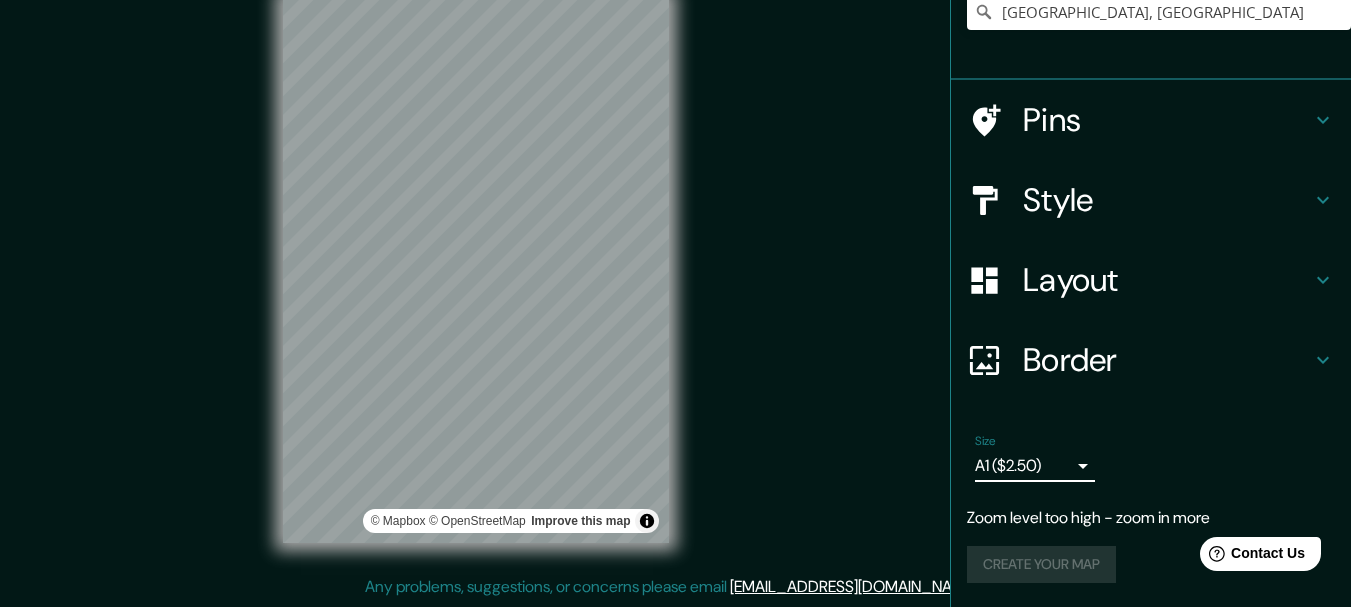click on "Mappin Location [GEOGRAPHIC_DATA], [GEOGRAPHIC_DATA] Pins Style Layout Border Choose a border.  Hint : you can make layers of the frame opaque to create some cool effects. None Simple Transparent Fancy Size A1 ($2.50) a3 Zoom level too high - zoom in more Create your map © Mapbox   © OpenStreetMap   Improve this map Any problems, suggestions, or concerns please email    [EMAIL_ADDRESS][DOMAIN_NAME] . . ." at bounding box center (675, 268) 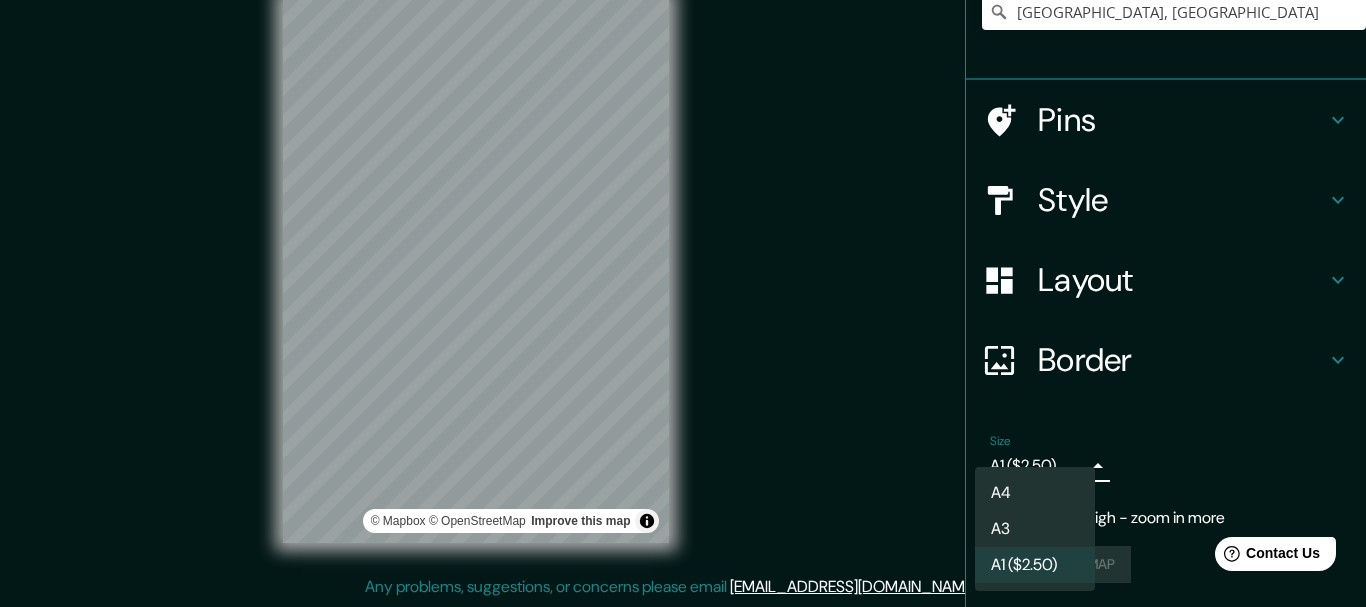 click on "A3" at bounding box center (1035, 529) 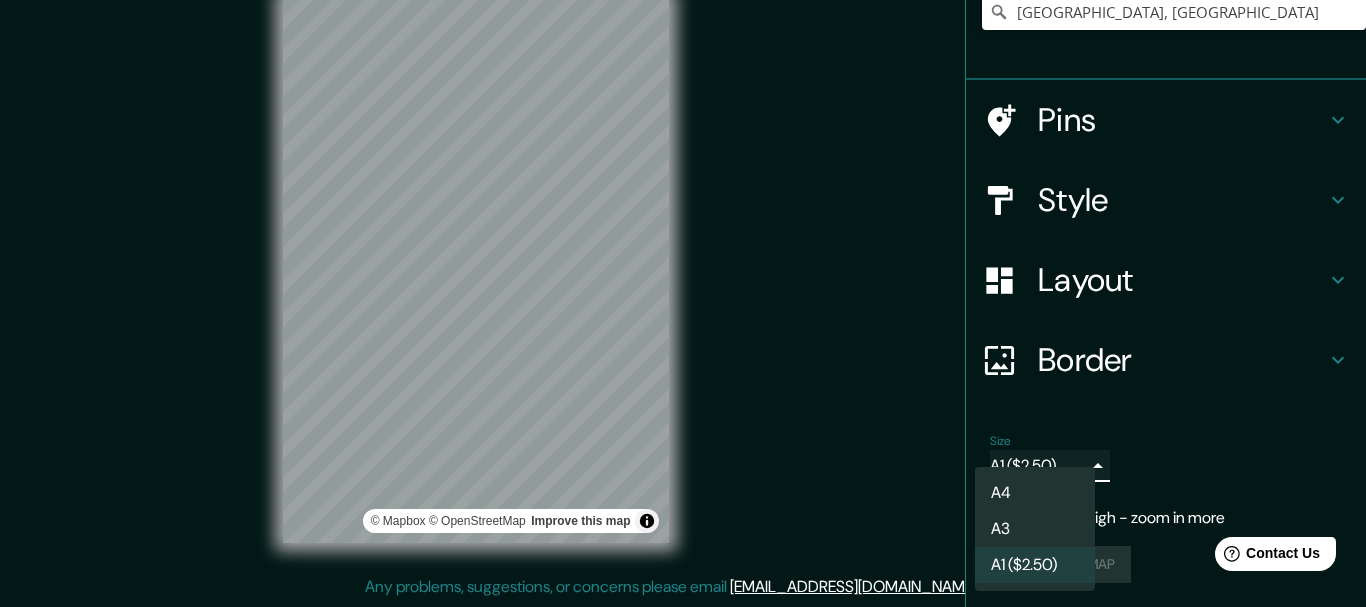 type on "a4" 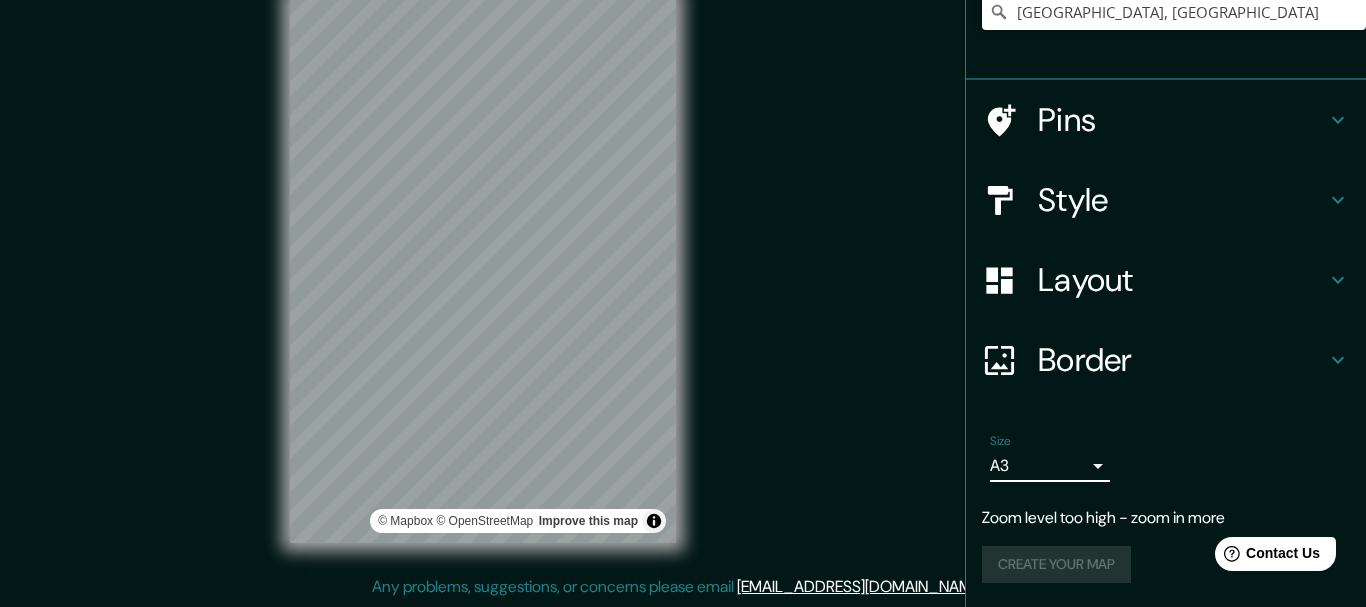 click on "Mappin Location [GEOGRAPHIC_DATA], [GEOGRAPHIC_DATA] Pins Style Layout Border Choose a border.  Hint : you can make layers of the frame opaque to create some cool effects. None Simple Transparent Fancy Size A3 a4 Zoom level too high - zoom in more Create your map © Mapbox   © OpenStreetMap   Improve this map Any problems, suggestions, or concerns please email    [EMAIL_ADDRESS][DOMAIN_NAME] . . ." at bounding box center (683, 268) 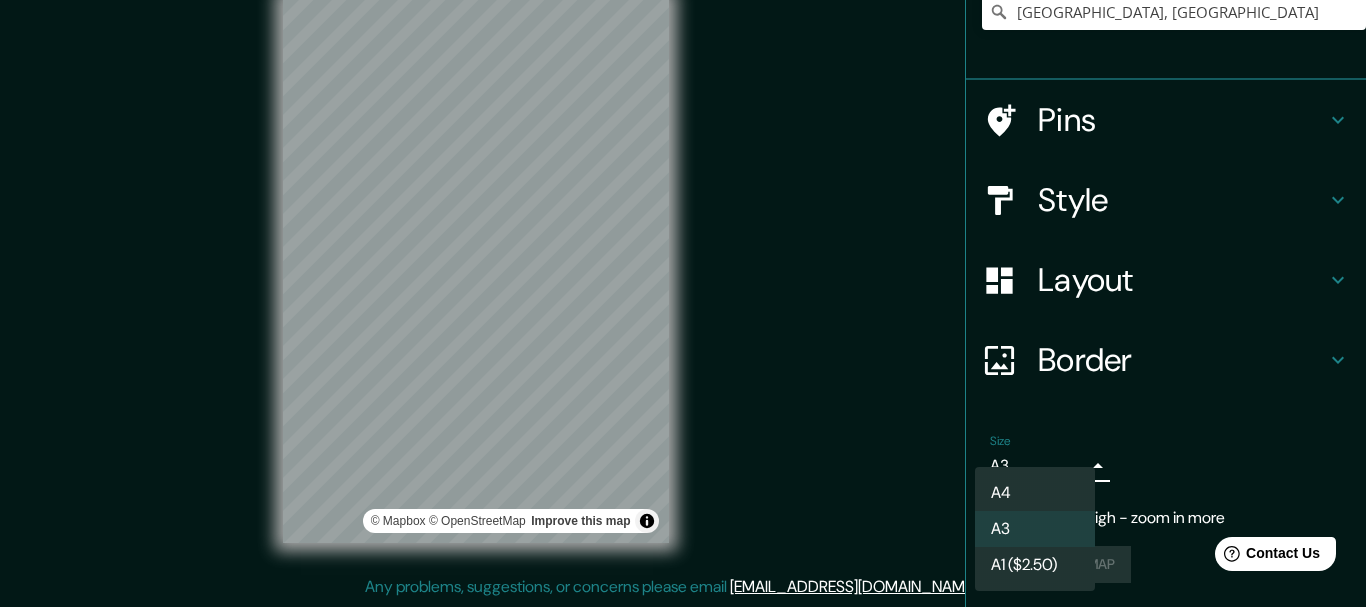 click at bounding box center [683, 303] 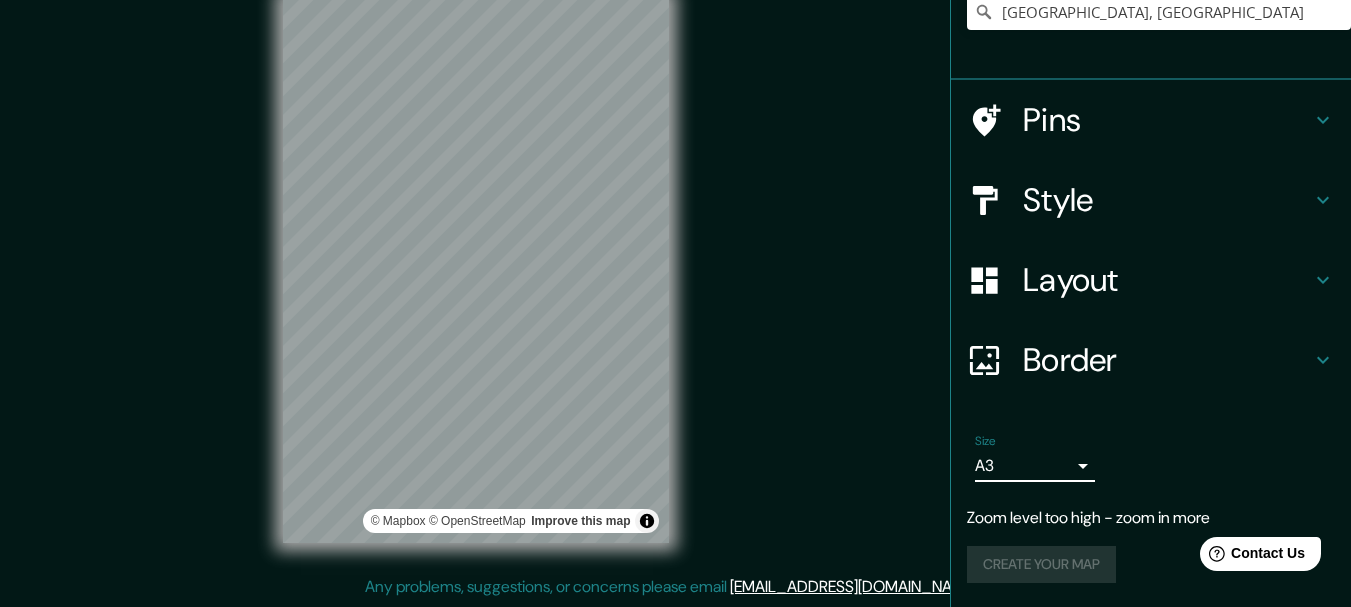 click on "Create your map" at bounding box center [1151, 564] 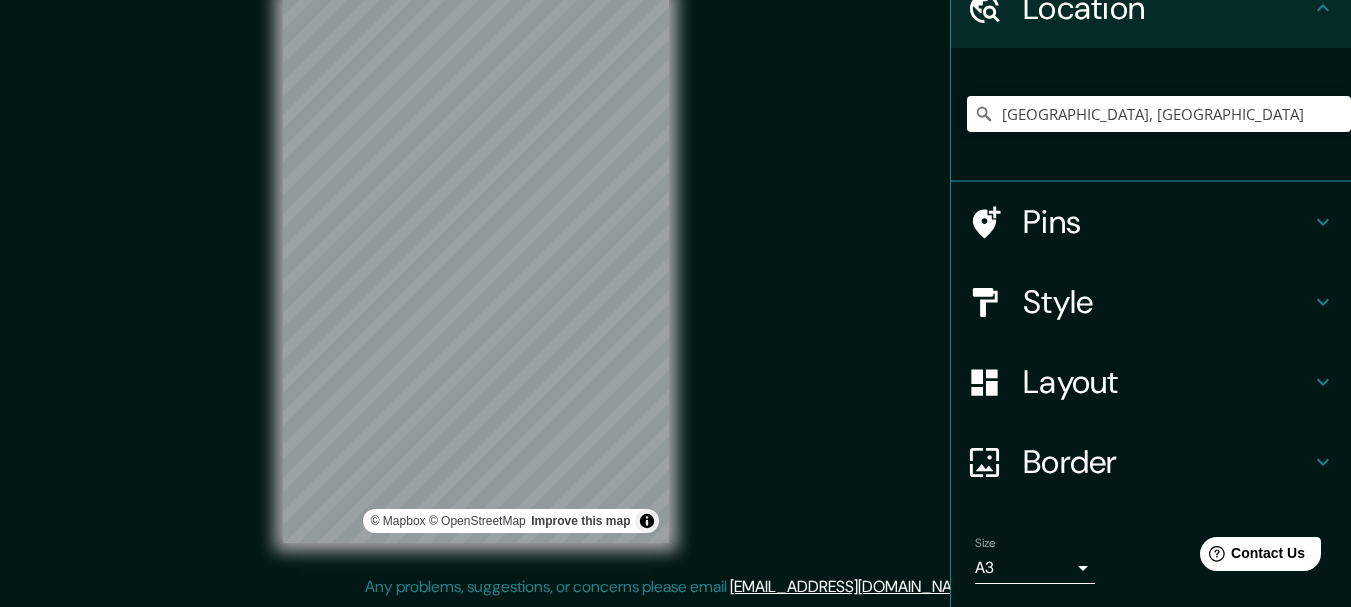 scroll, scrollTop: 0, scrollLeft: 0, axis: both 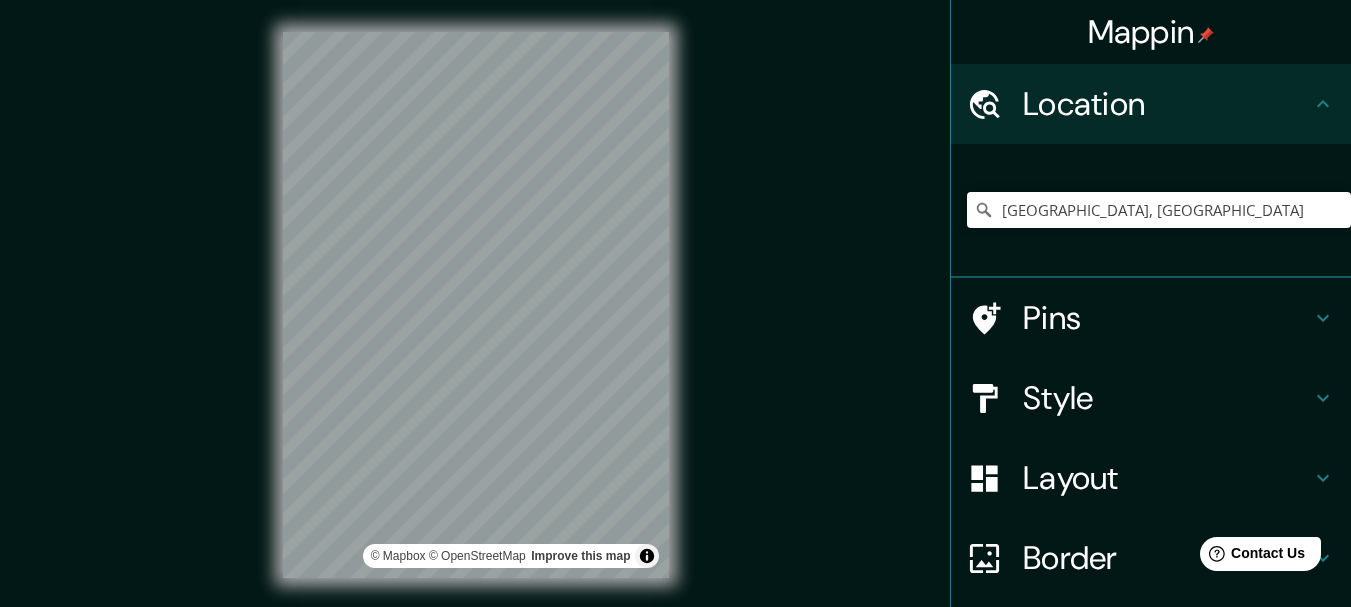 click on "Style" at bounding box center (1167, 398) 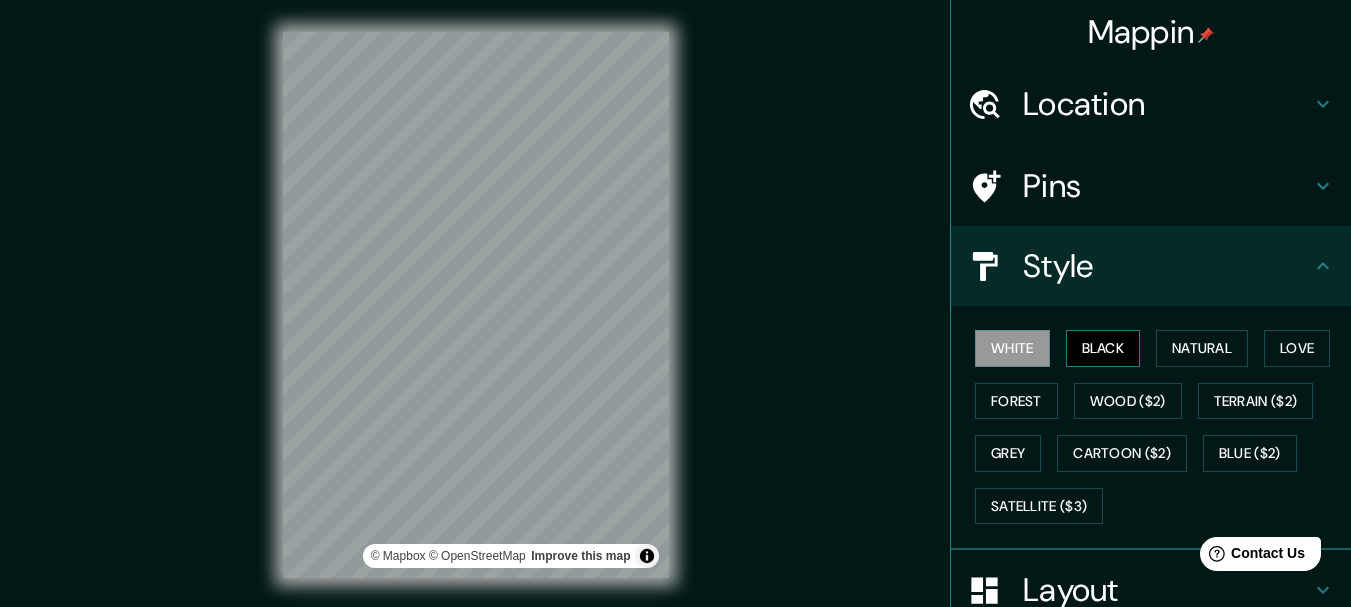 click on "Black" at bounding box center (1103, 348) 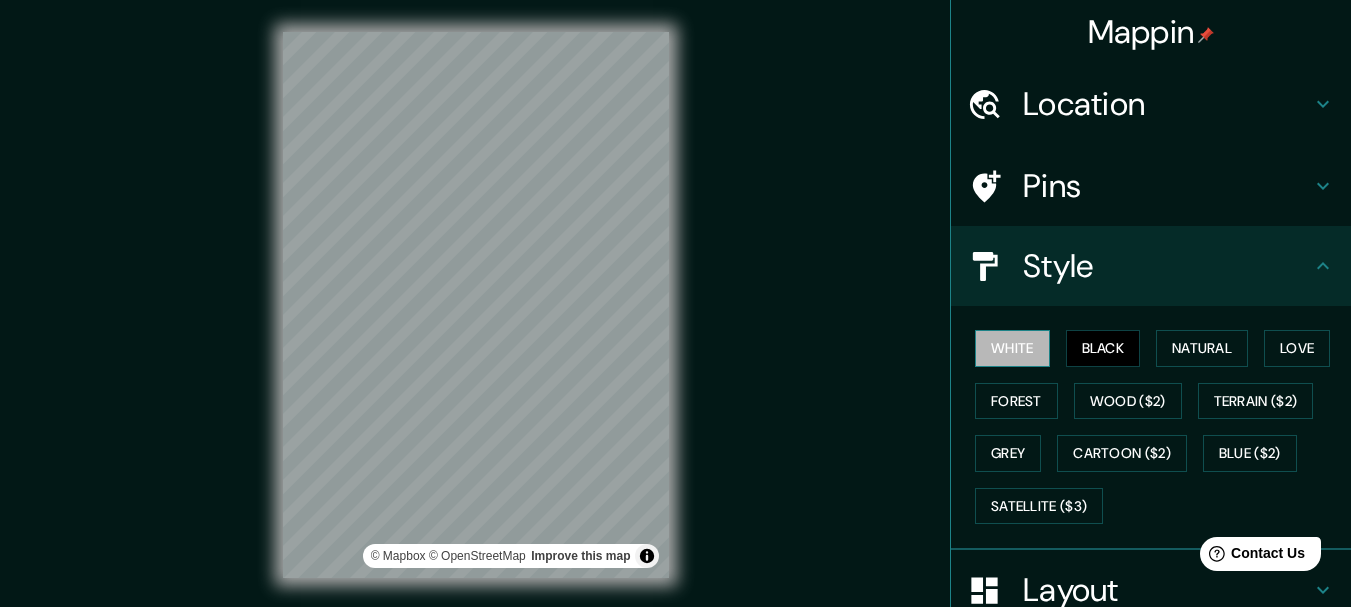 click on "White" at bounding box center [1012, 348] 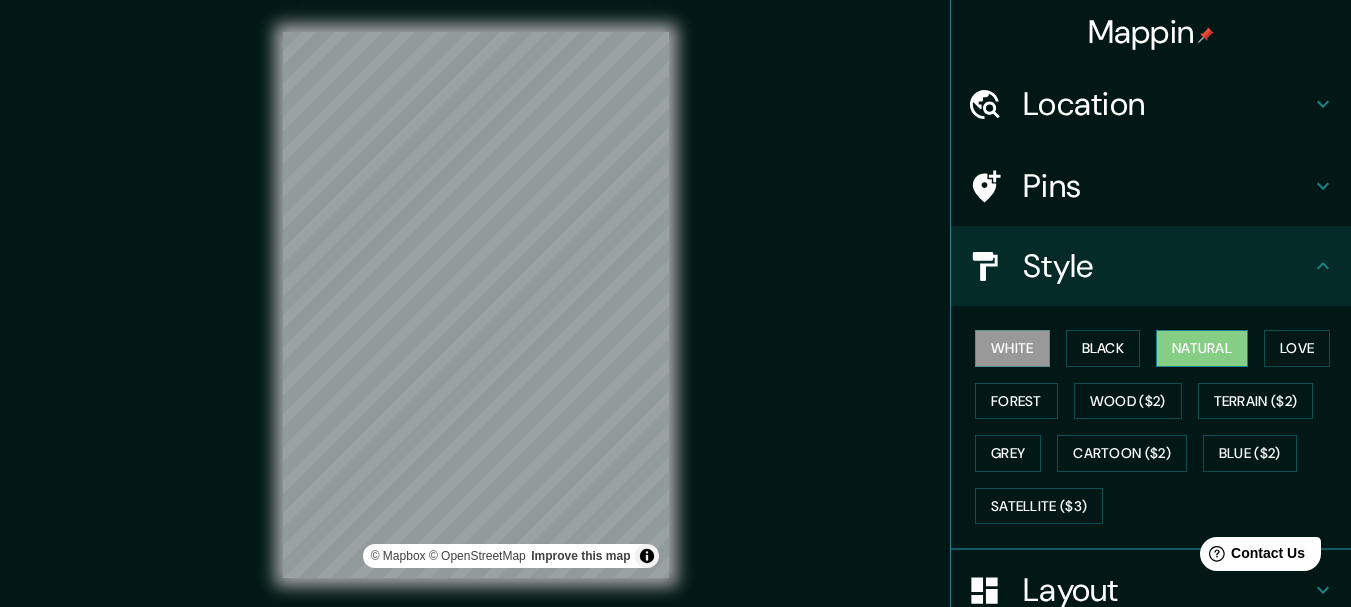 click on "Natural" at bounding box center (1202, 348) 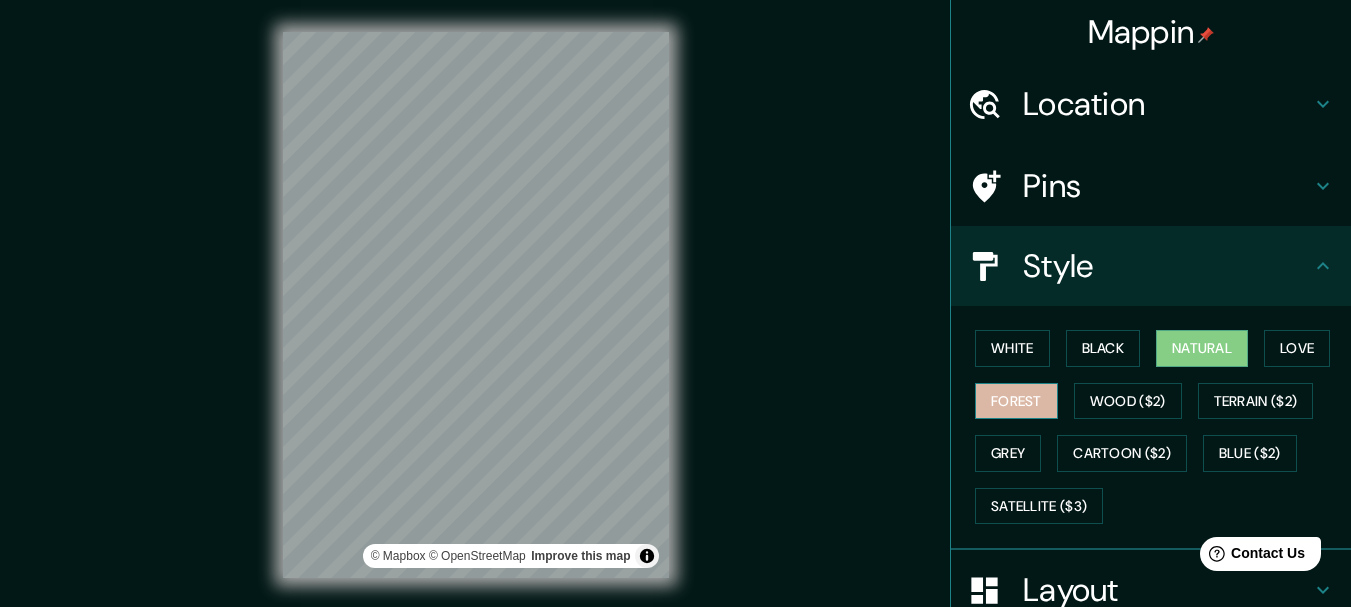 click on "Forest" at bounding box center [1016, 401] 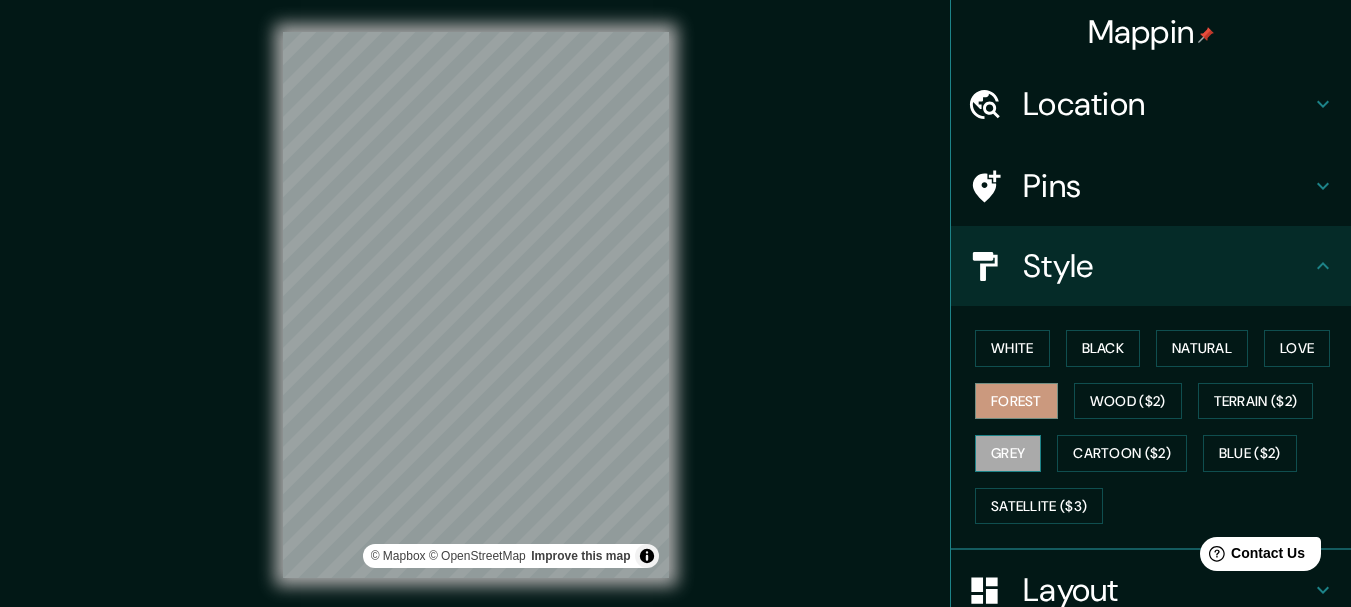 click on "Grey" at bounding box center [1008, 453] 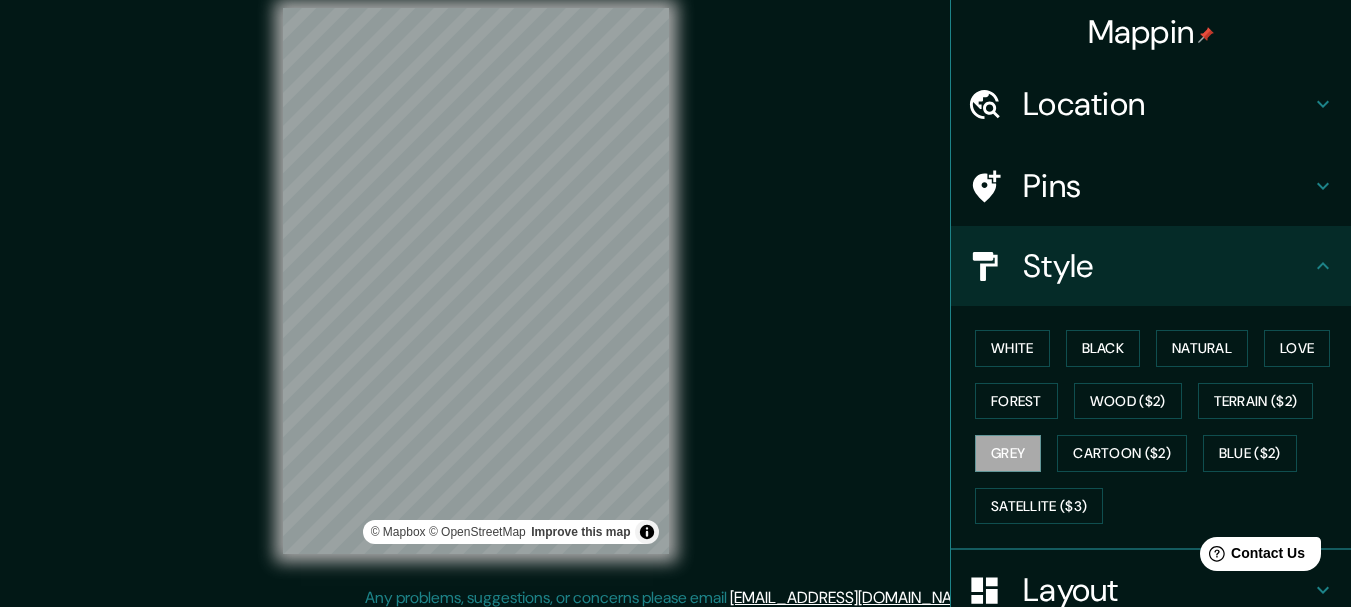 scroll, scrollTop: 35, scrollLeft: 0, axis: vertical 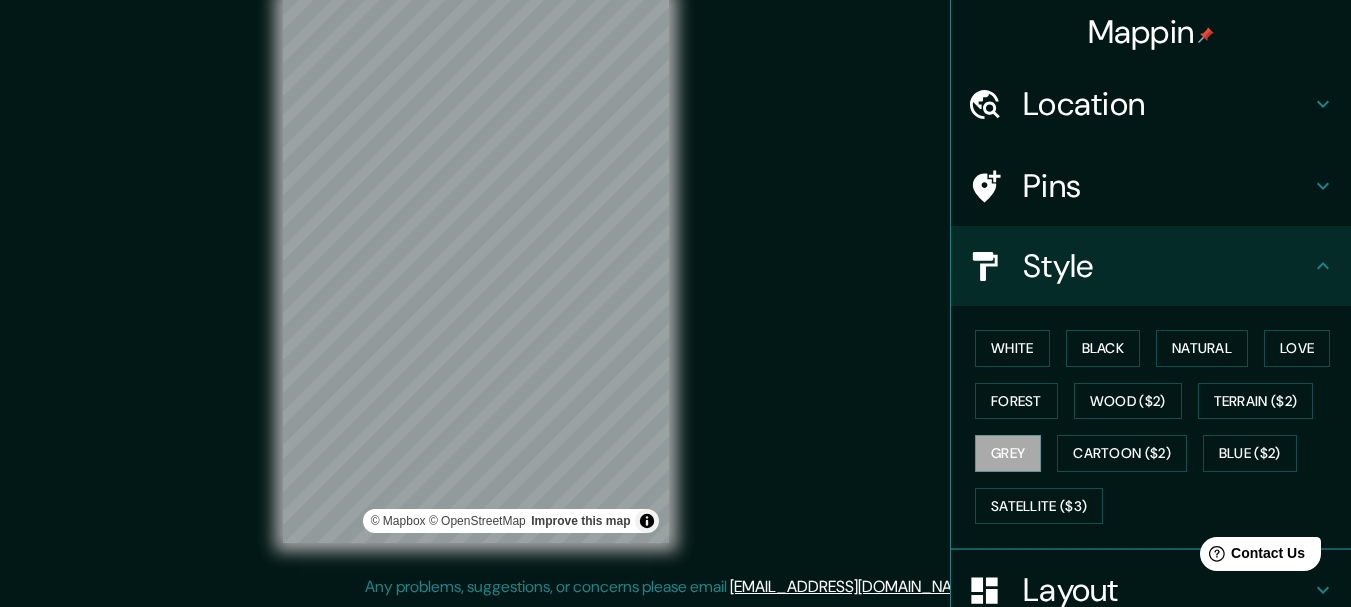 click on "Style" at bounding box center (1167, 266) 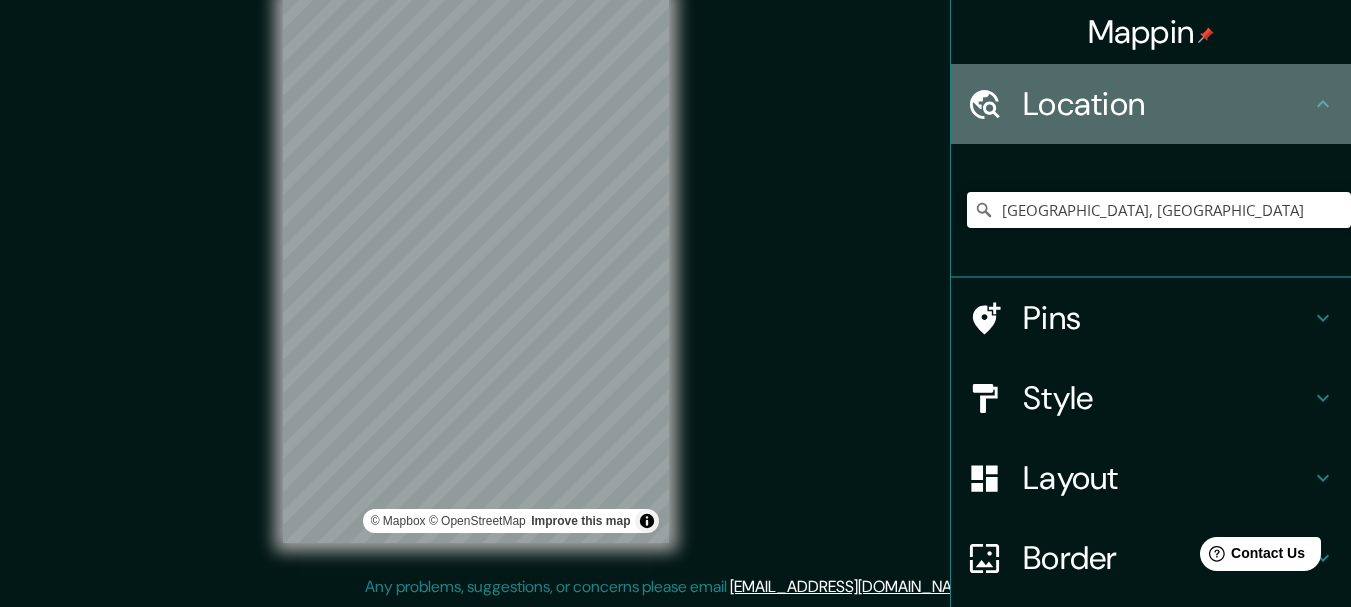 click 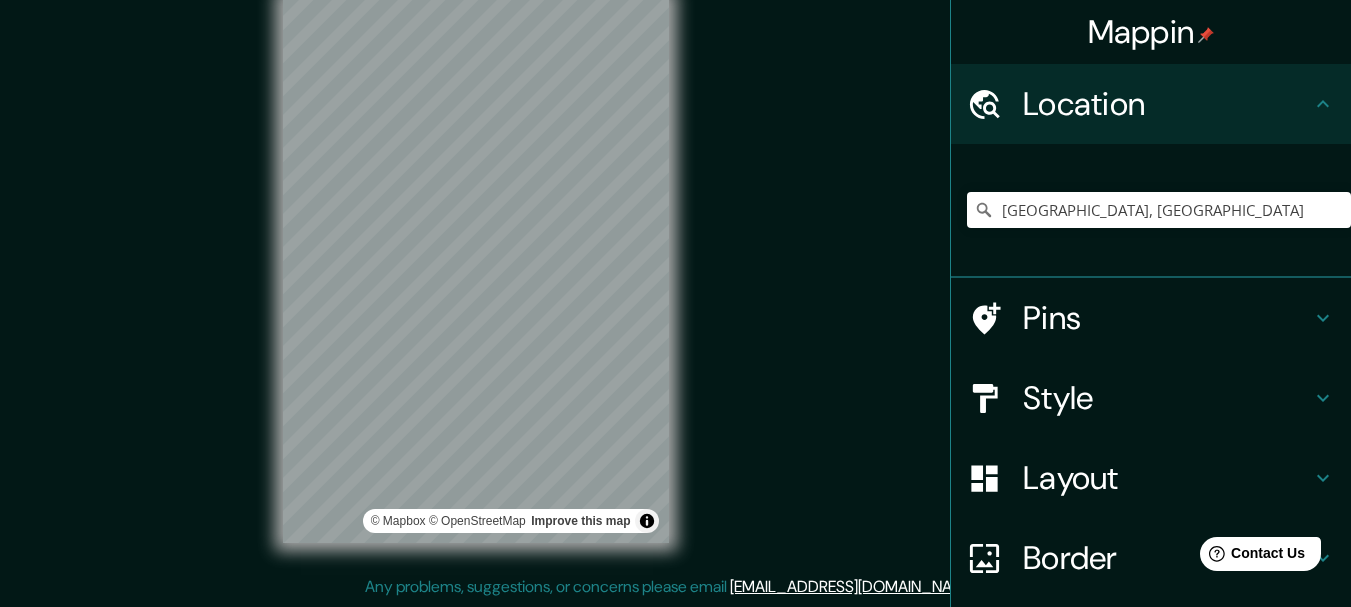 click 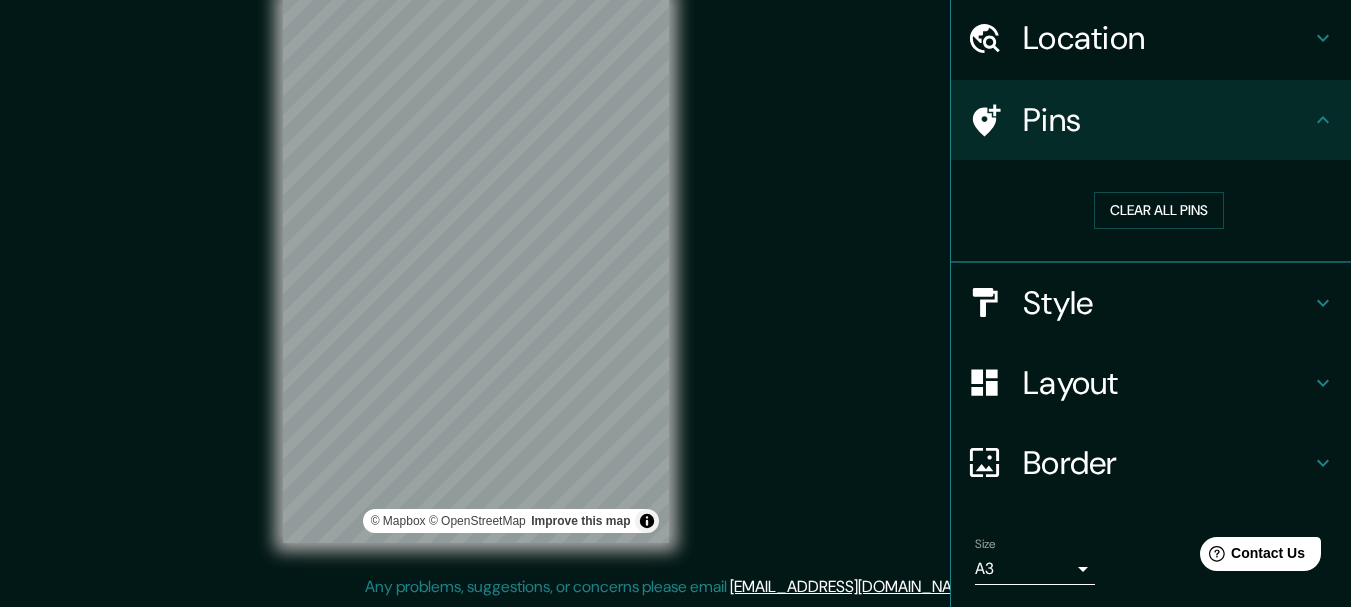 scroll, scrollTop: 128, scrollLeft: 0, axis: vertical 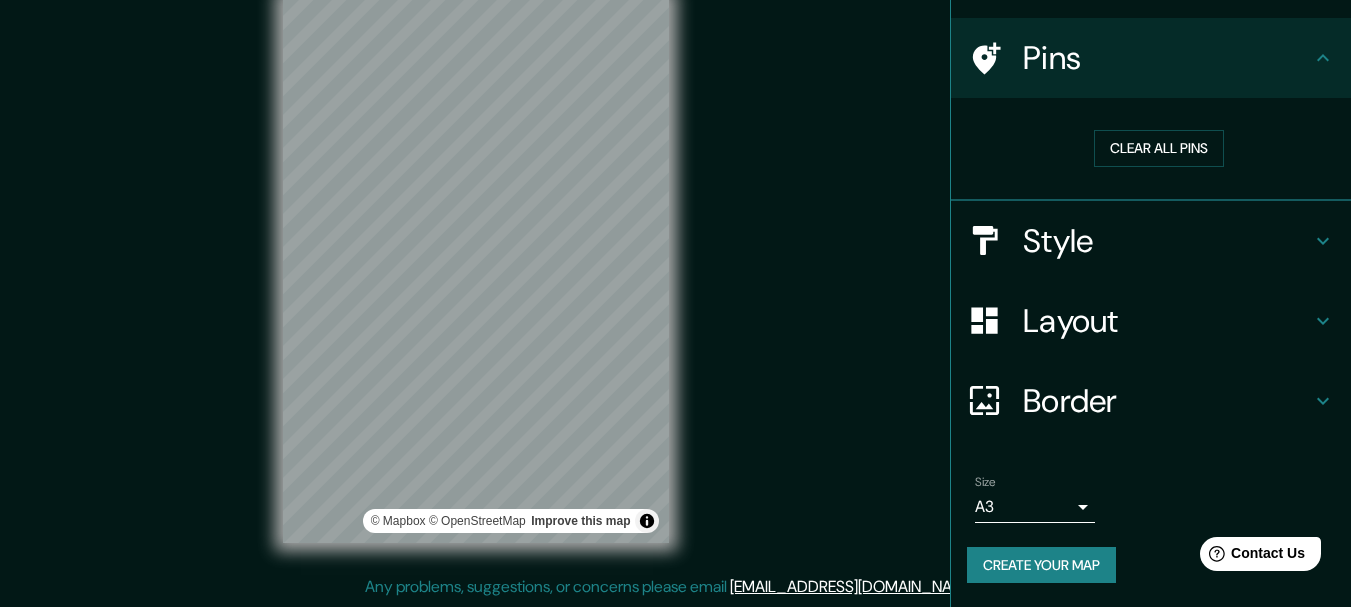 click on "Create your map" at bounding box center (1041, 565) 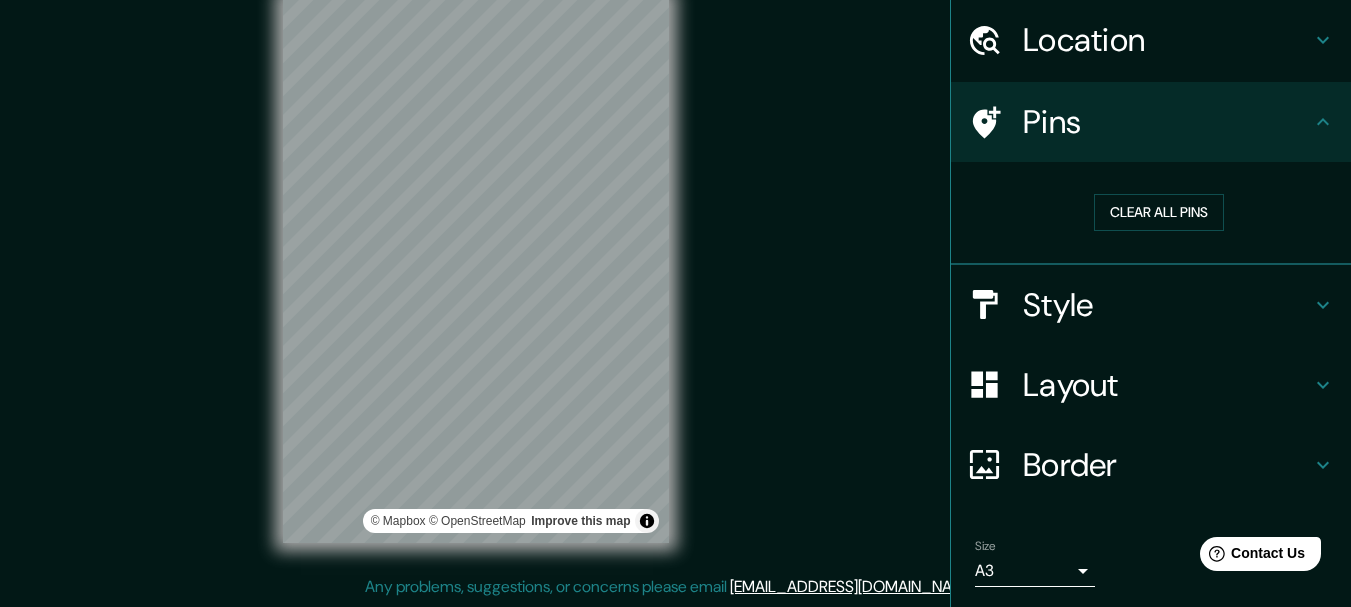 scroll, scrollTop: 0, scrollLeft: 0, axis: both 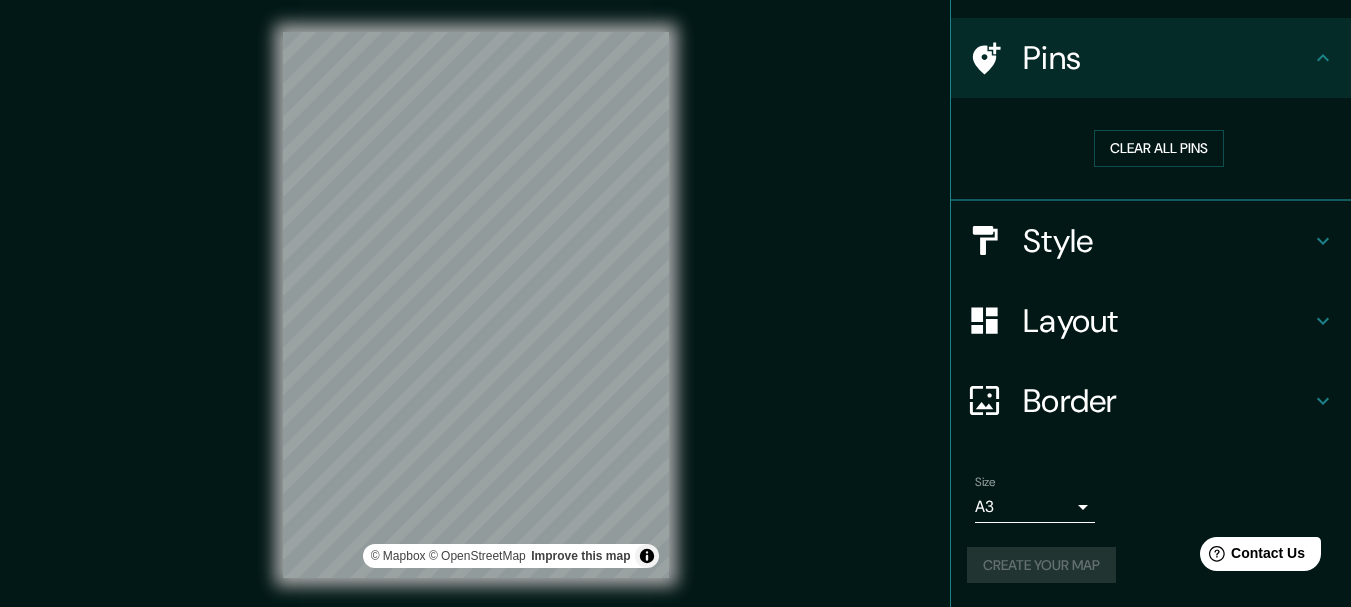 click on "Create your map" at bounding box center [1151, 565] 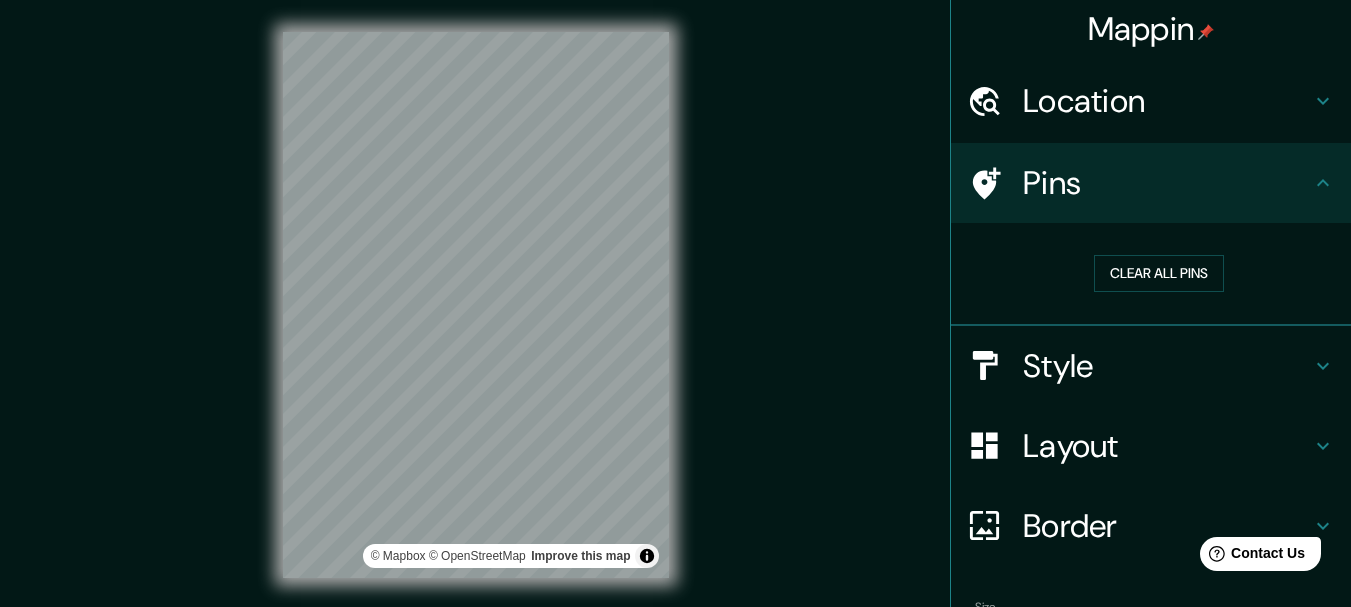 scroll, scrollTop: 0, scrollLeft: 0, axis: both 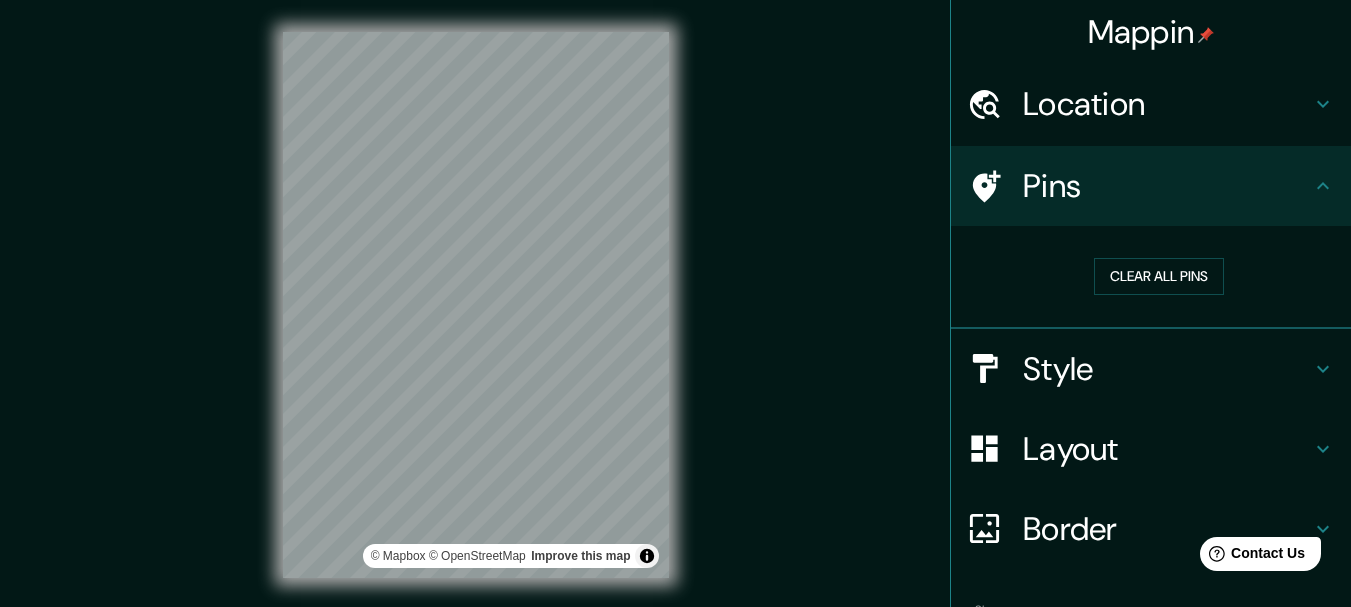 click 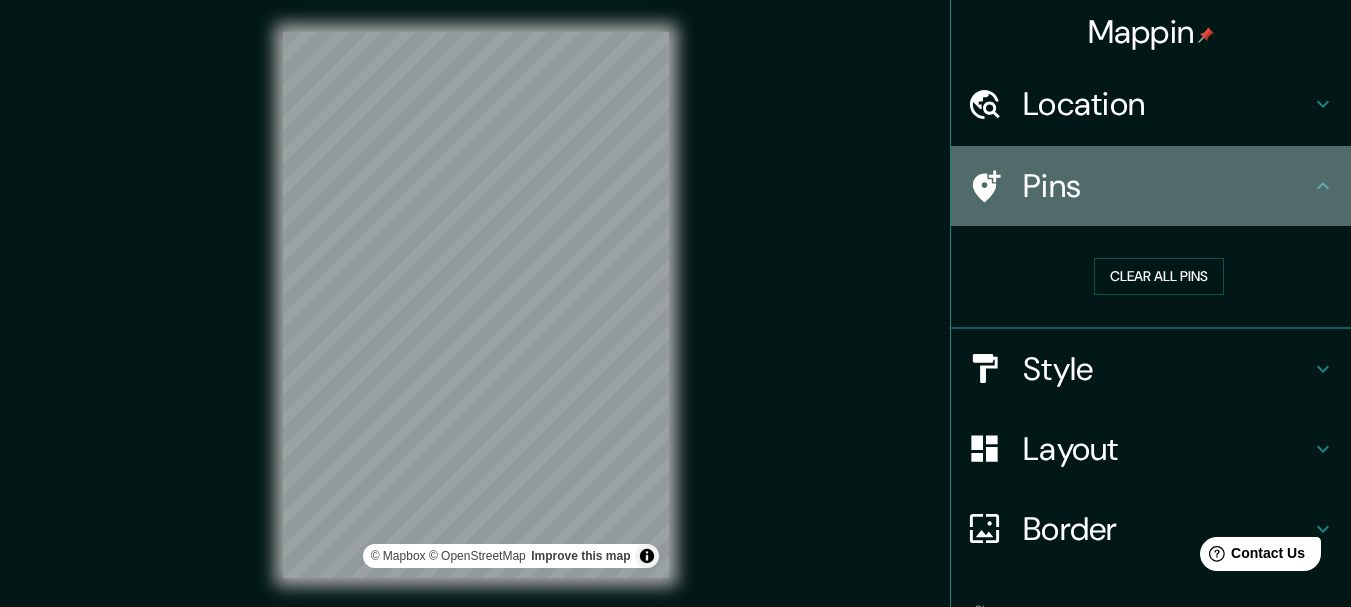 click on "Pins" at bounding box center (1151, 186) 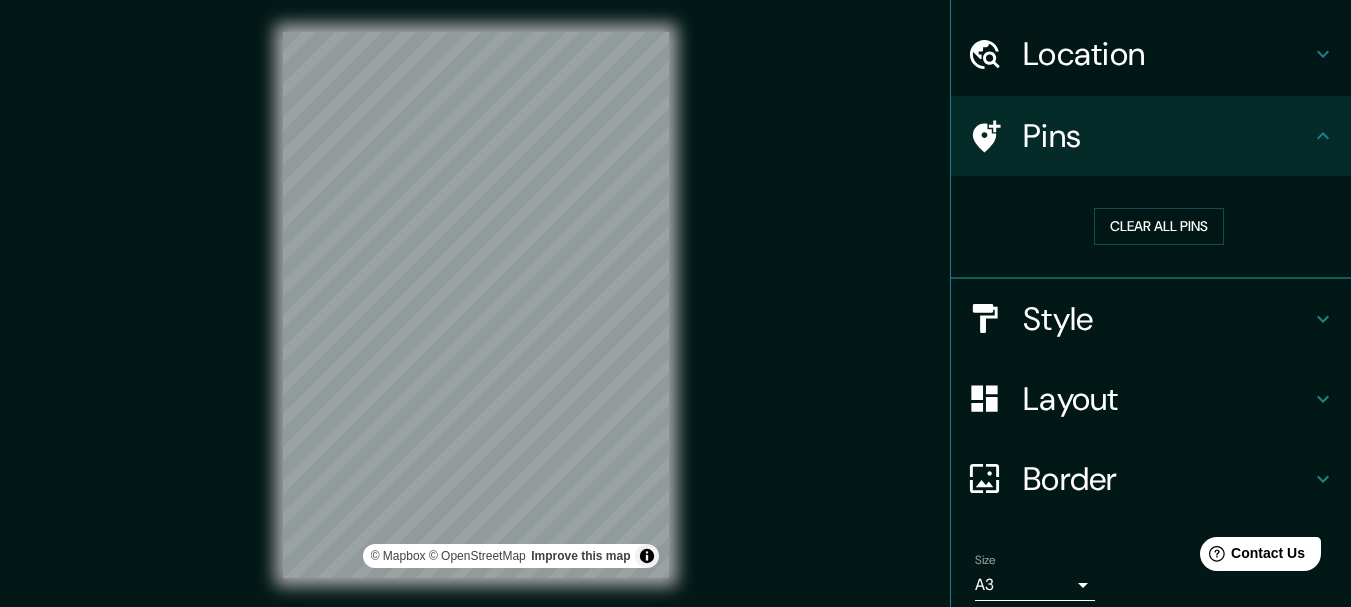 scroll, scrollTop: 128, scrollLeft: 0, axis: vertical 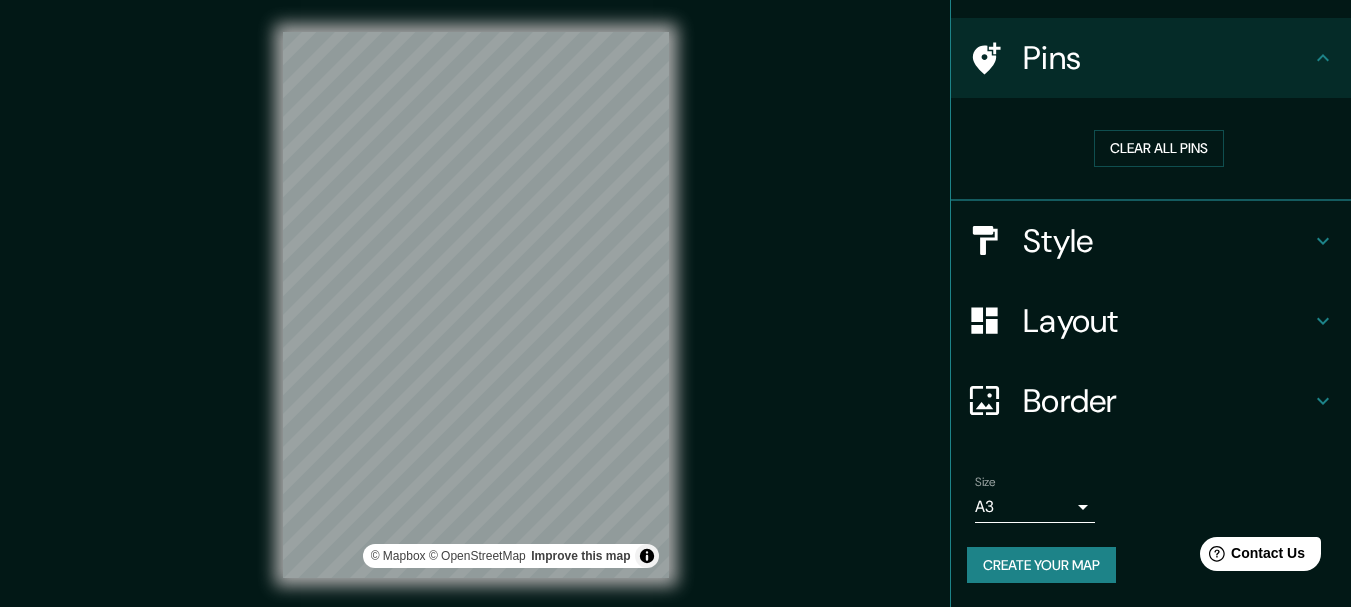 click on "Mappin Location [GEOGRAPHIC_DATA], [GEOGRAPHIC_DATA] Pins Clear all pins Style Layout Border Choose a border.  Hint : you can make layers of the frame opaque to create some cool effects. None Simple Transparent Fancy Size A3 a4 Create your map © Mapbox   © OpenStreetMap   Improve this map Any problems, suggestions, or concerns please email    [EMAIL_ADDRESS][DOMAIN_NAME] . . ." at bounding box center (675, 303) 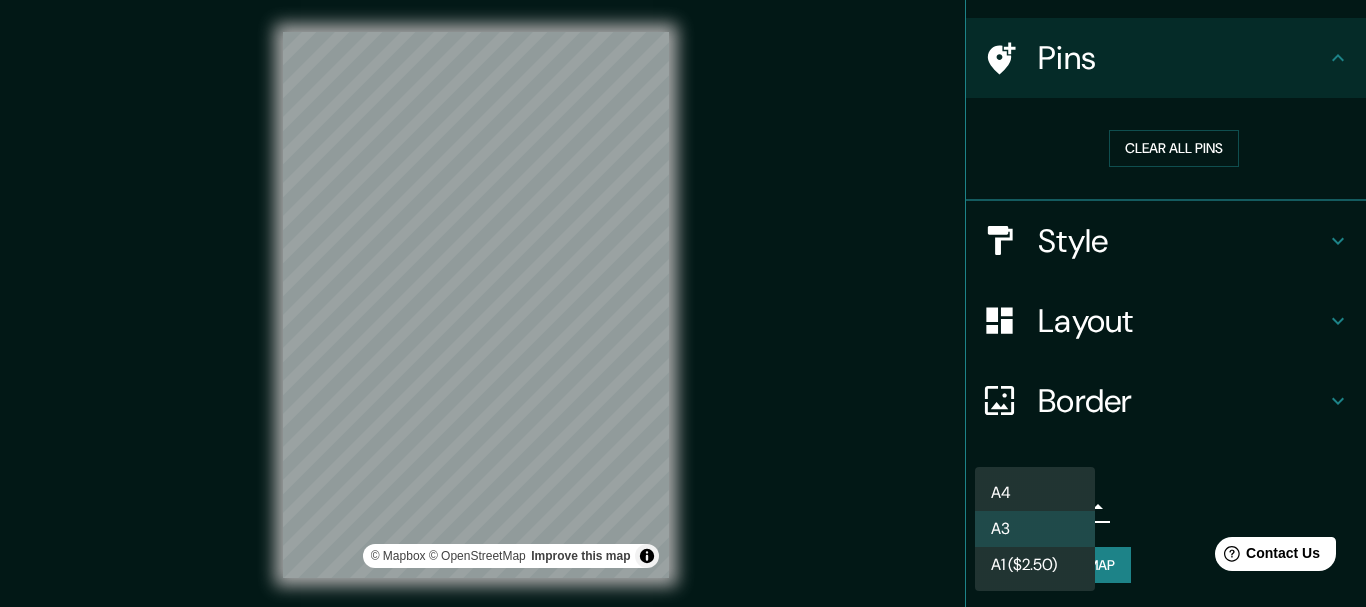 click at bounding box center [683, 303] 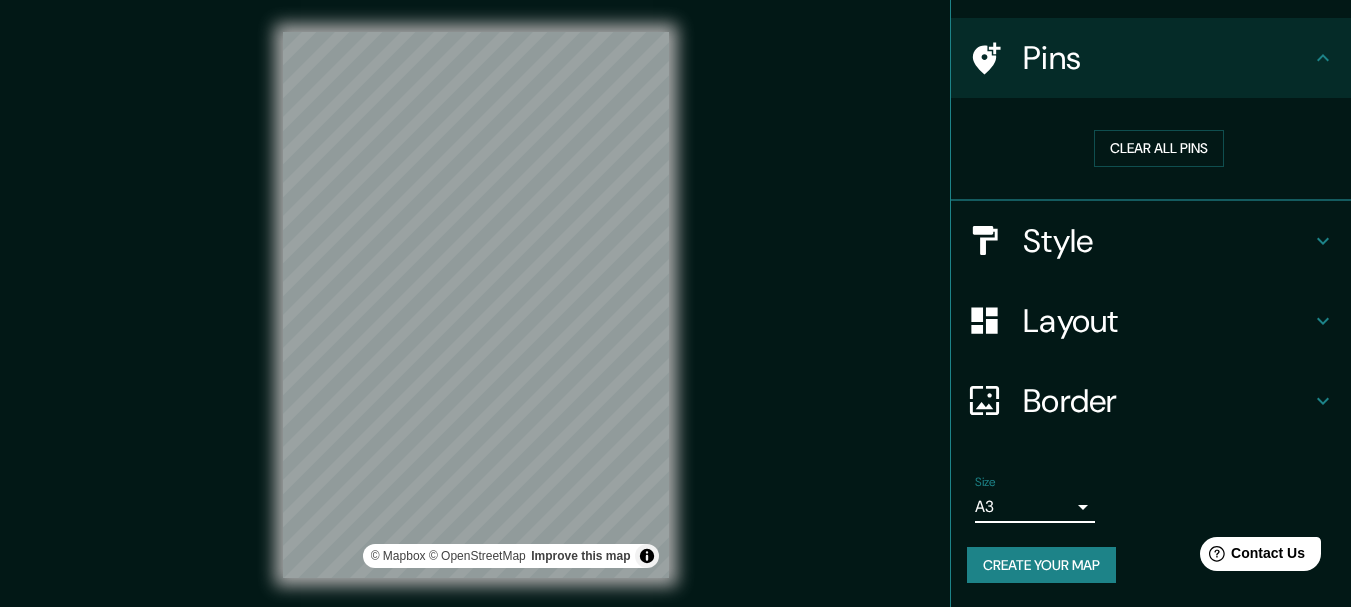 click on "Create your map" at bounding box center (1041, 565) 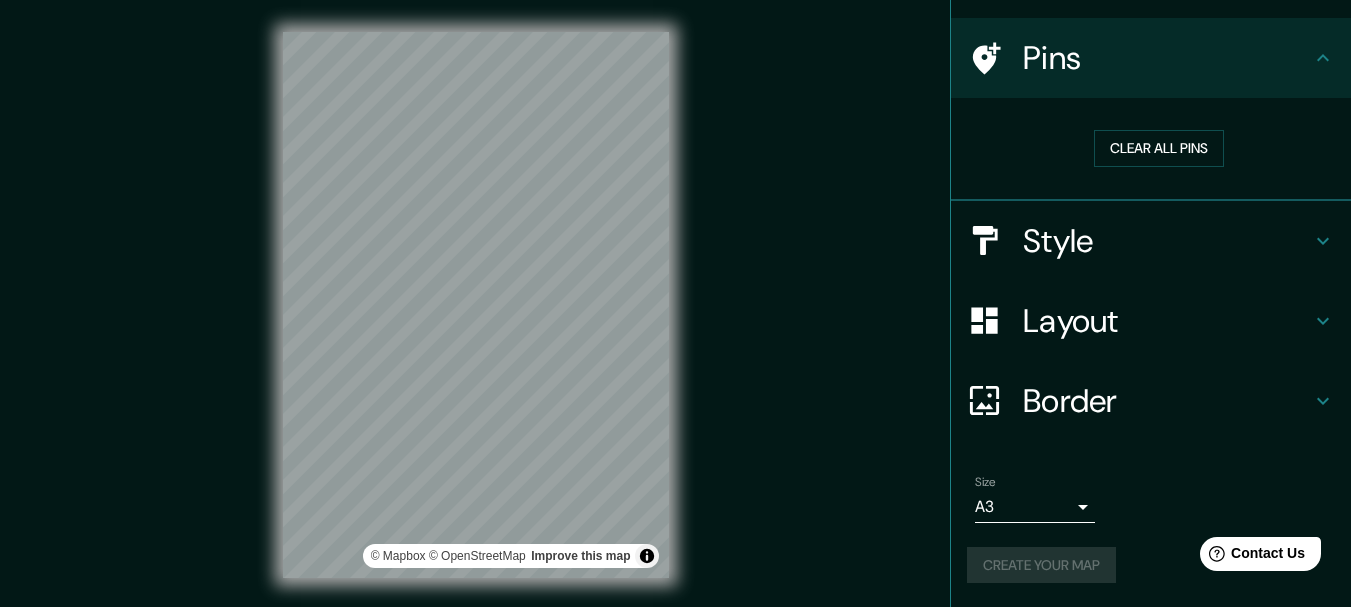 scroll, scrollTop: 0, scrollLeft: 0, axis: both 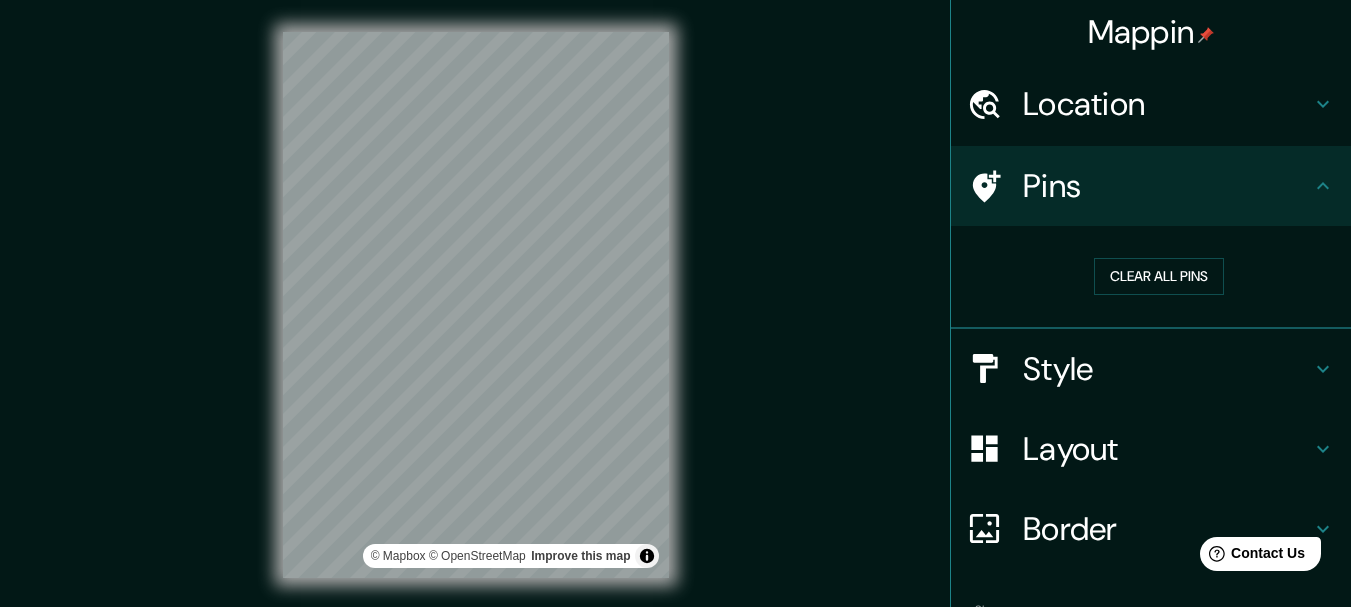 click on "Location" at bounding box center (1167, 104) 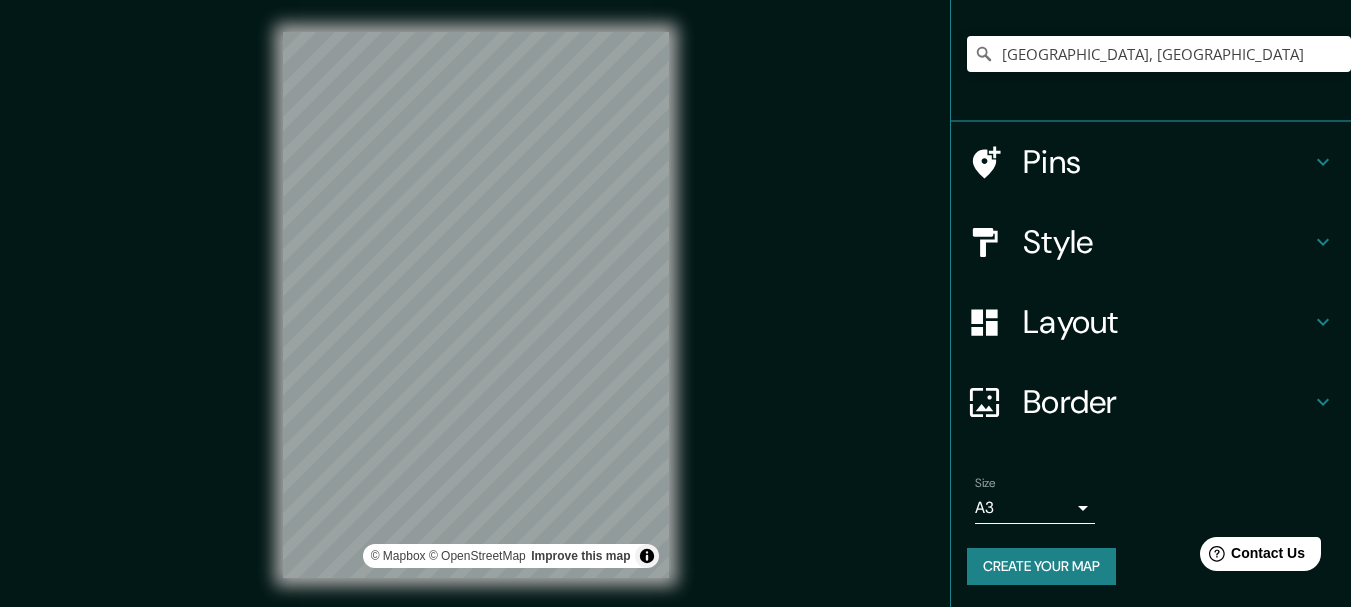 scroll, scrollTop: 158, scrollLeft: 0, axis: vertical 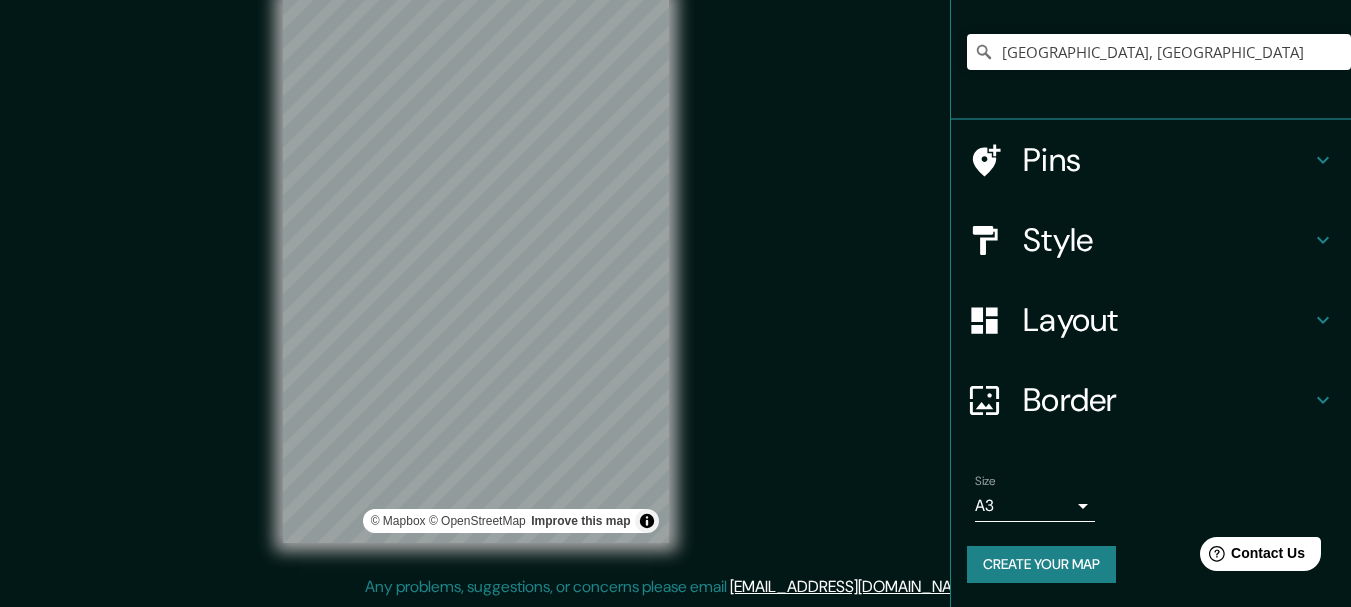 click on "Mappin Location [GEOGRAPHIC_DATA], [GEOGRAPHIC_DATA] Pins Style Layout Border Choose a border.  Hint : you can make layers of the frame opaque to create some cool effects. None Simple Transparent Fancy Size A3 a4 Create your map © Mapbox   © OpenStreetMap   Improve this map Any problems, suggestions, or concerns please email    [EMAIL_ADDRESS][DOMAIN_NAME] . . ." at bounding box center (675, 286) 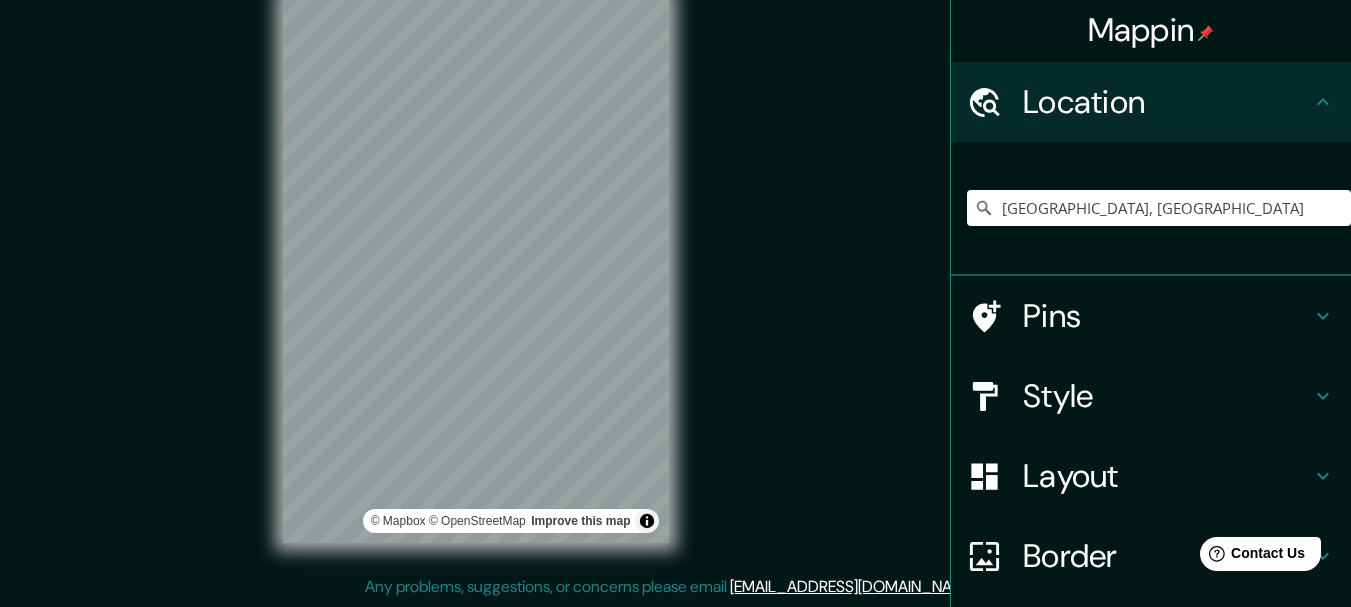 scroll, scrollTop: 0, scrollLeft: 0, axis: both 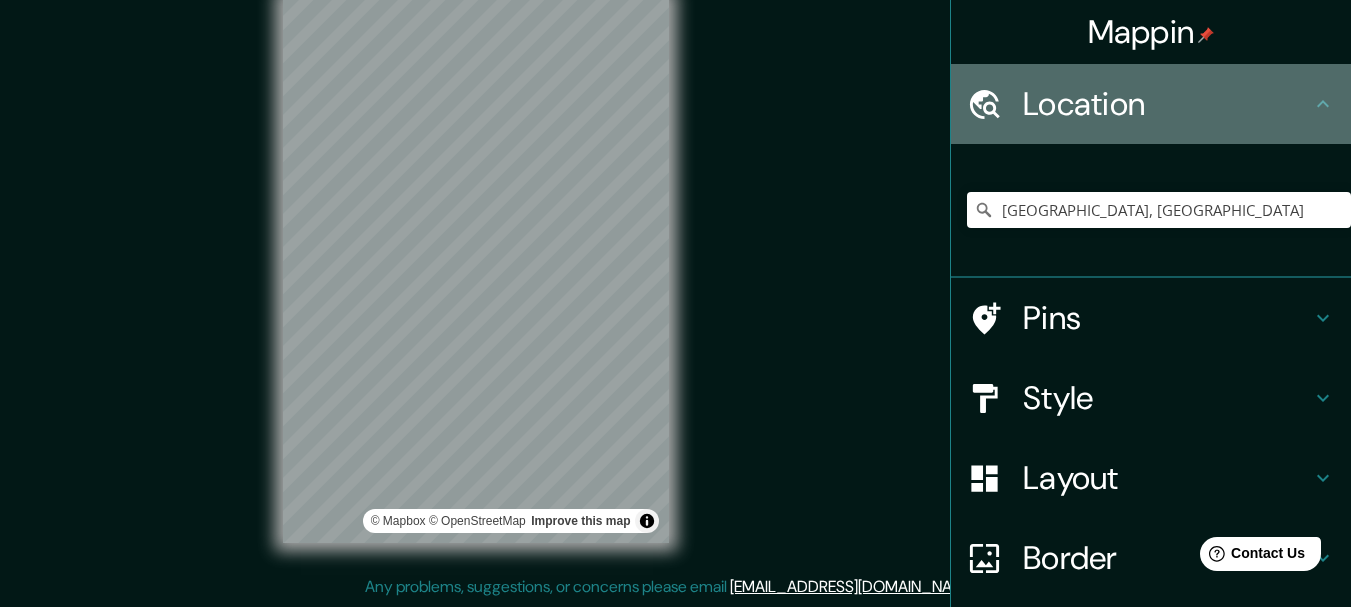 click 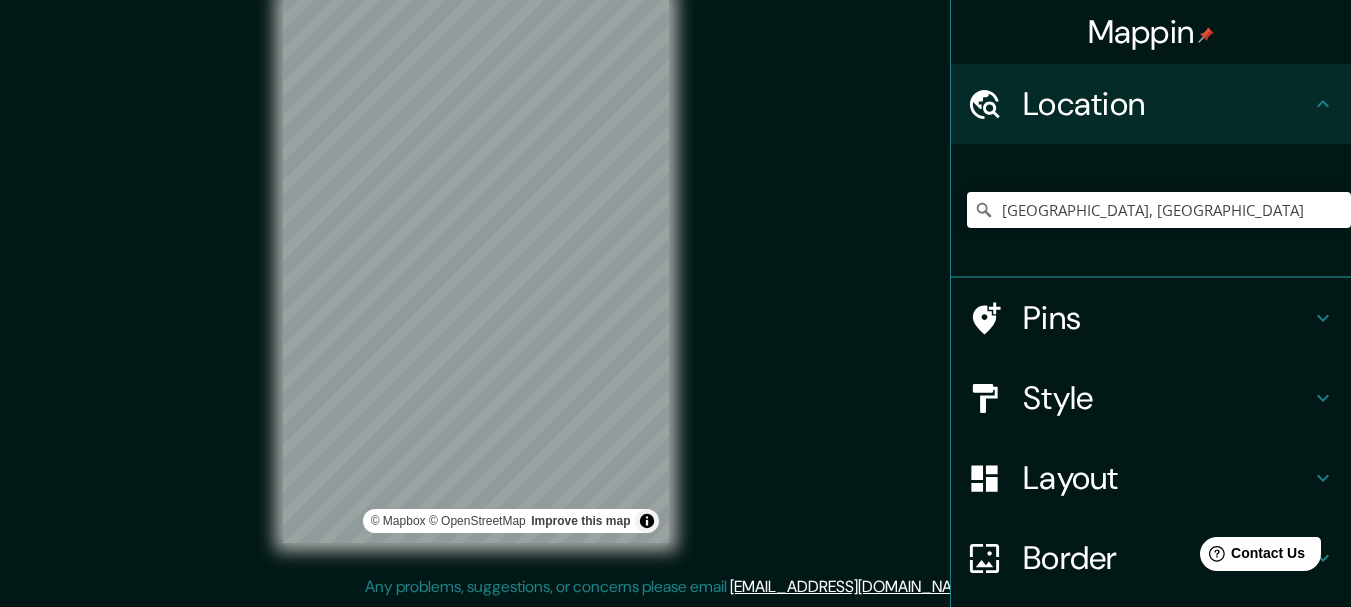 click on "Mappin" at bounding box center [1151, 32] 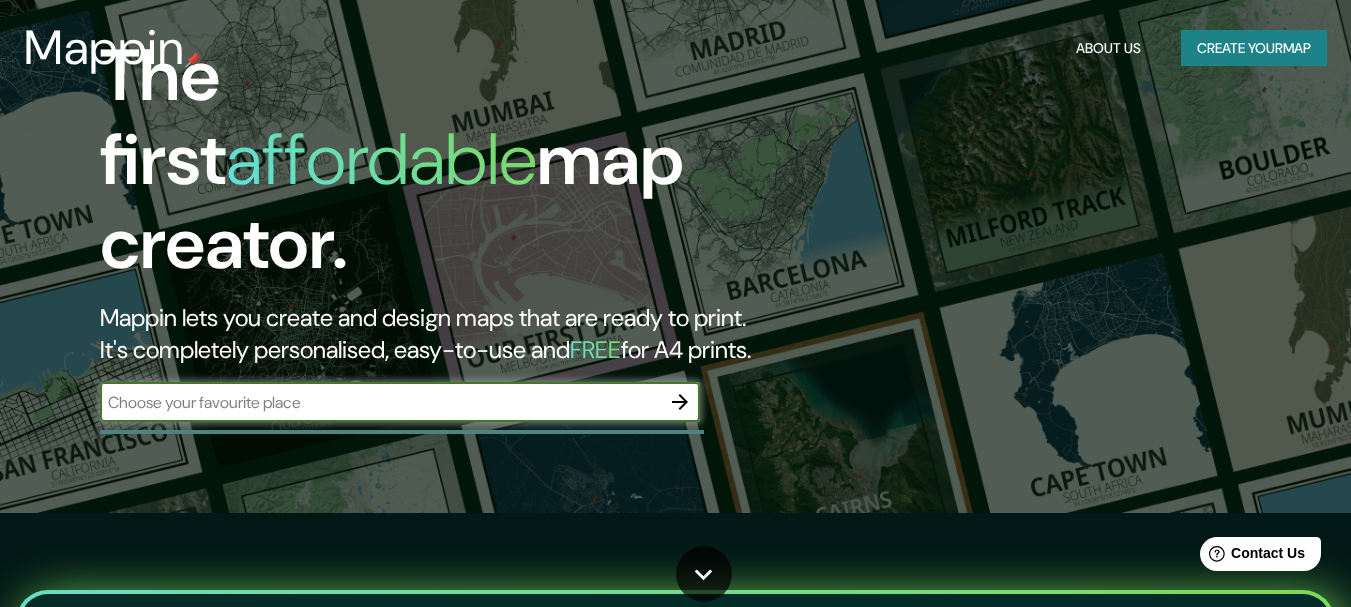 scroll, scrollTop: 0, scrollLeft: 0, axis: both 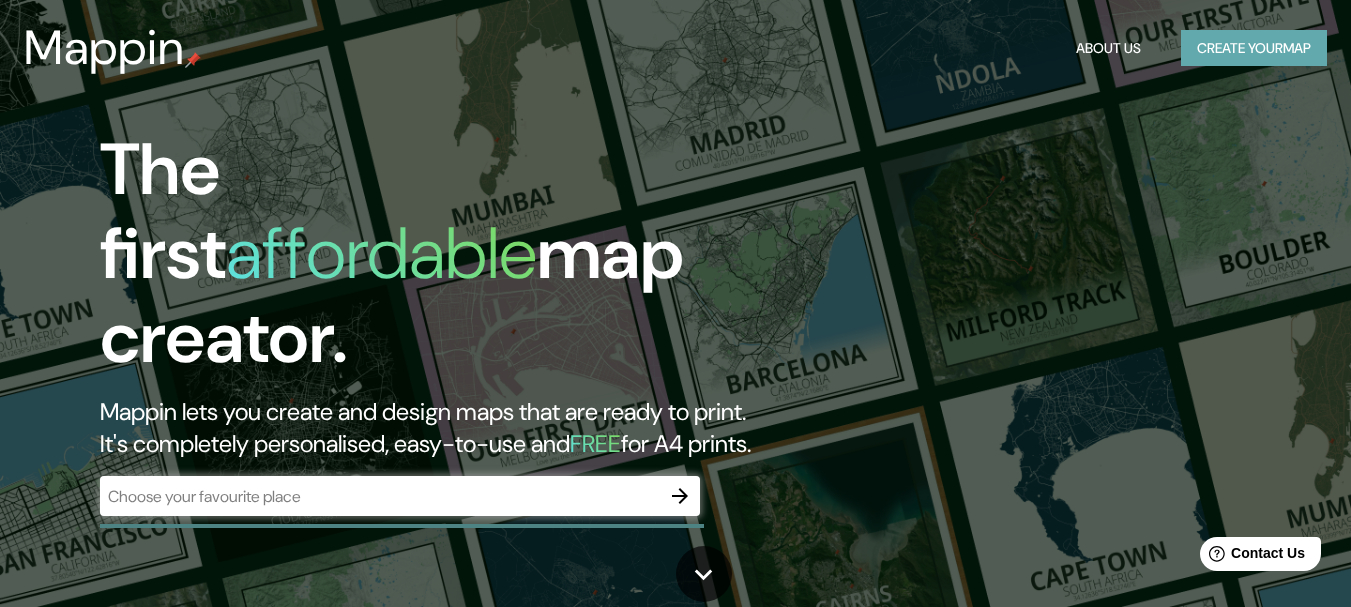 click on "Create your   map" at bounding box center (1254, 48) 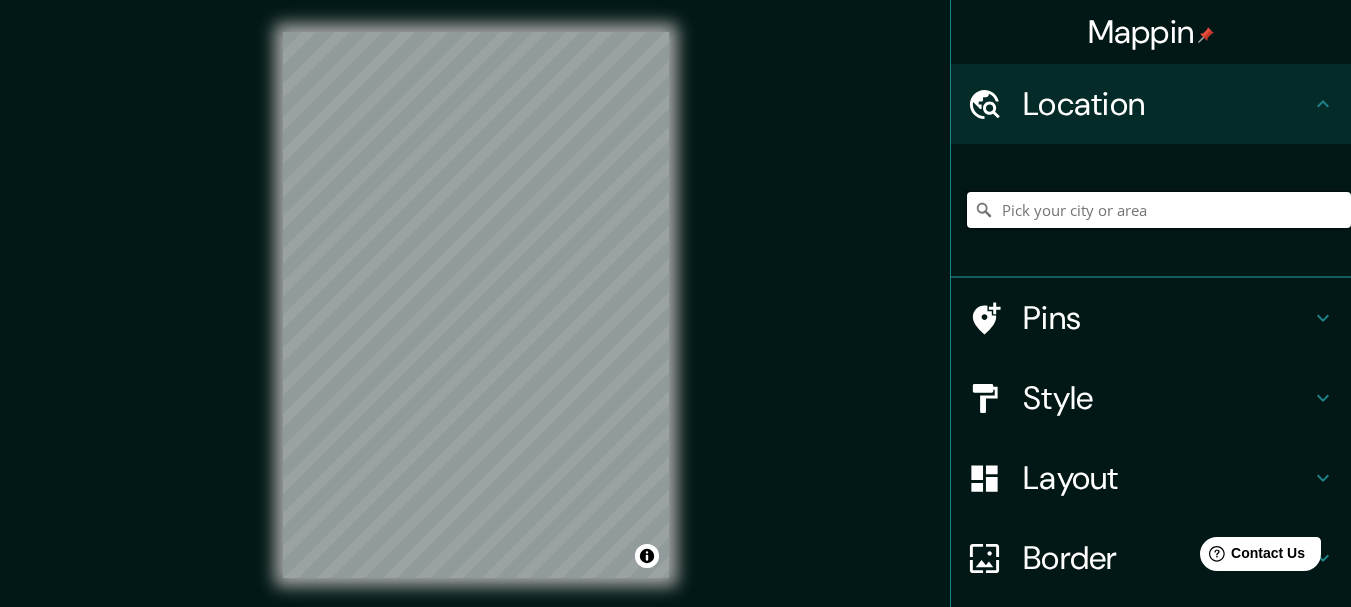 click at bounding box center [1159, 210] 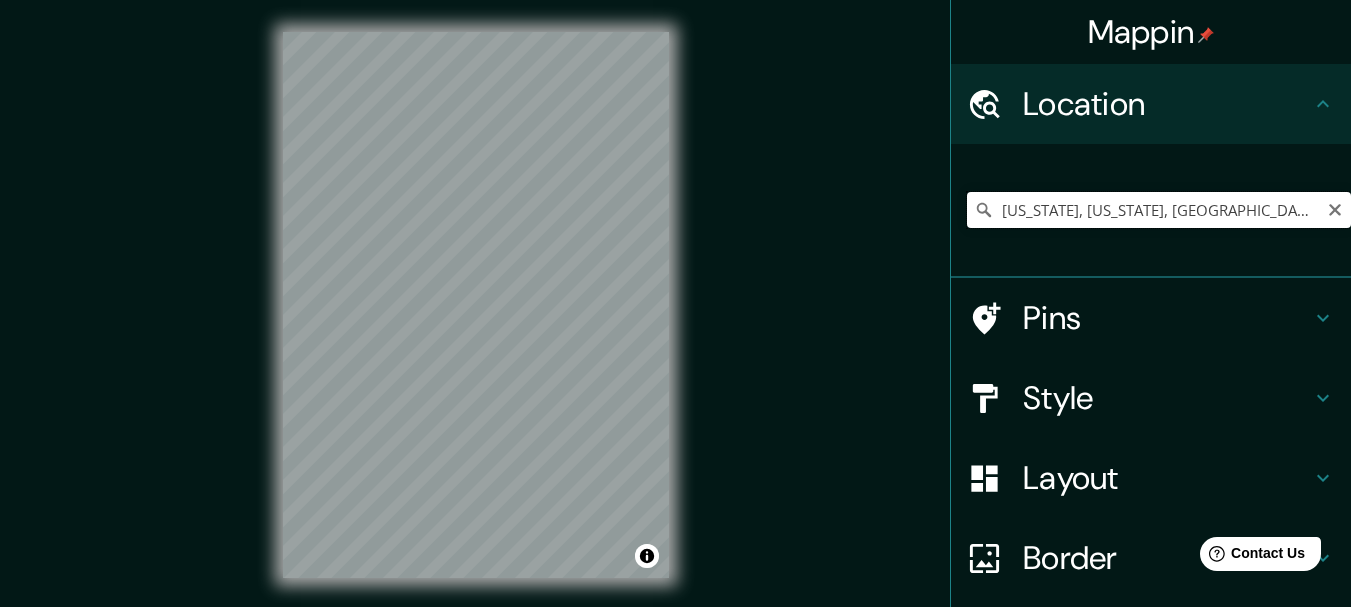 drag, startPoint x: 1060, startPoint y: 207, endPoint x: 1107, endPoint y: 213, distance: 47.38143 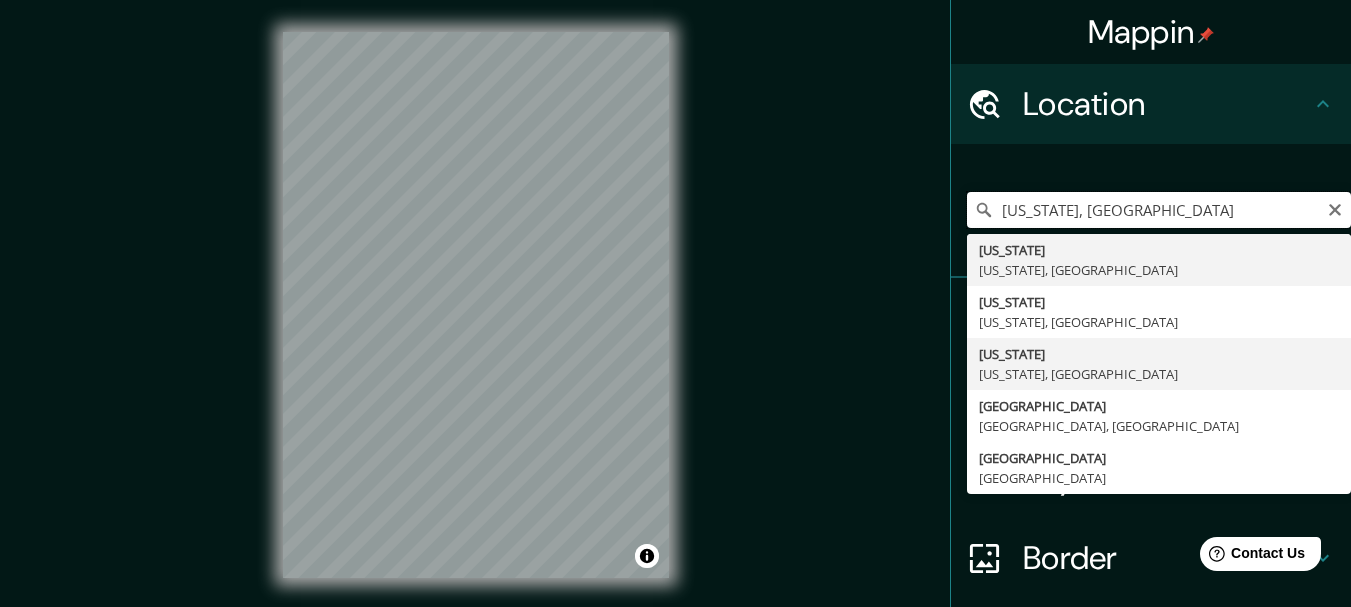 scroll, scrollTop: 100, scrollLeft: 0, axis: vertical 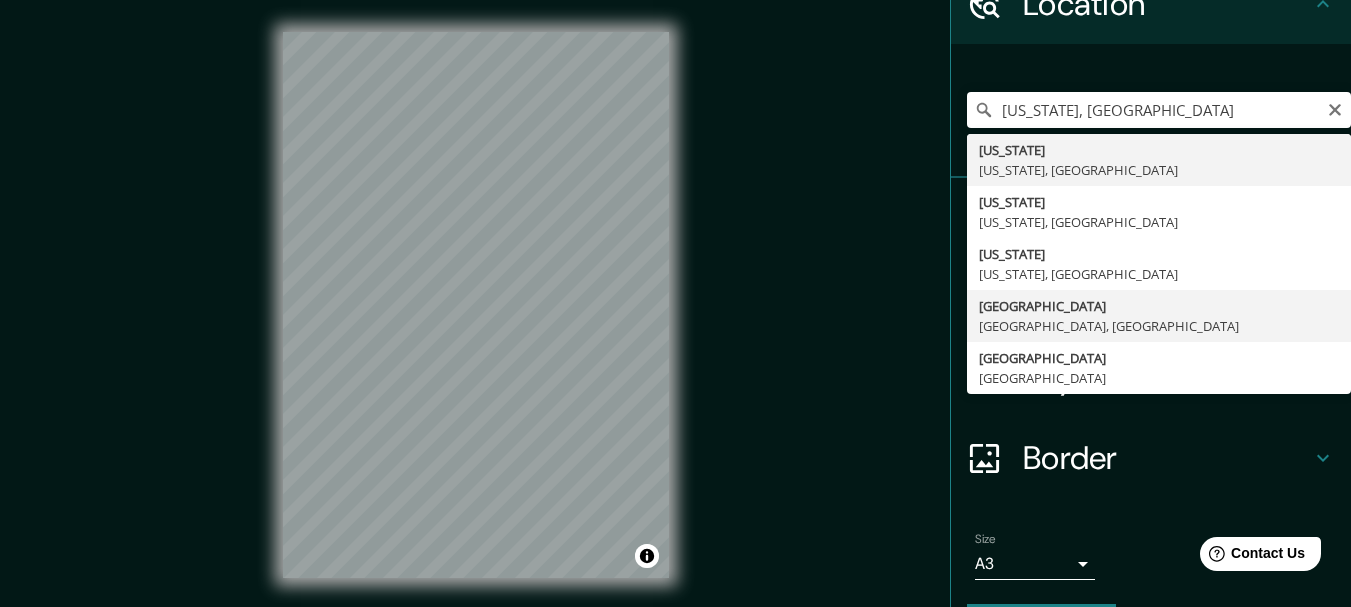type on "[GEOGRAPHIC_DATA], [GEOGRAPHIC_DATA], [GEOGRAPHIC_DATA]" 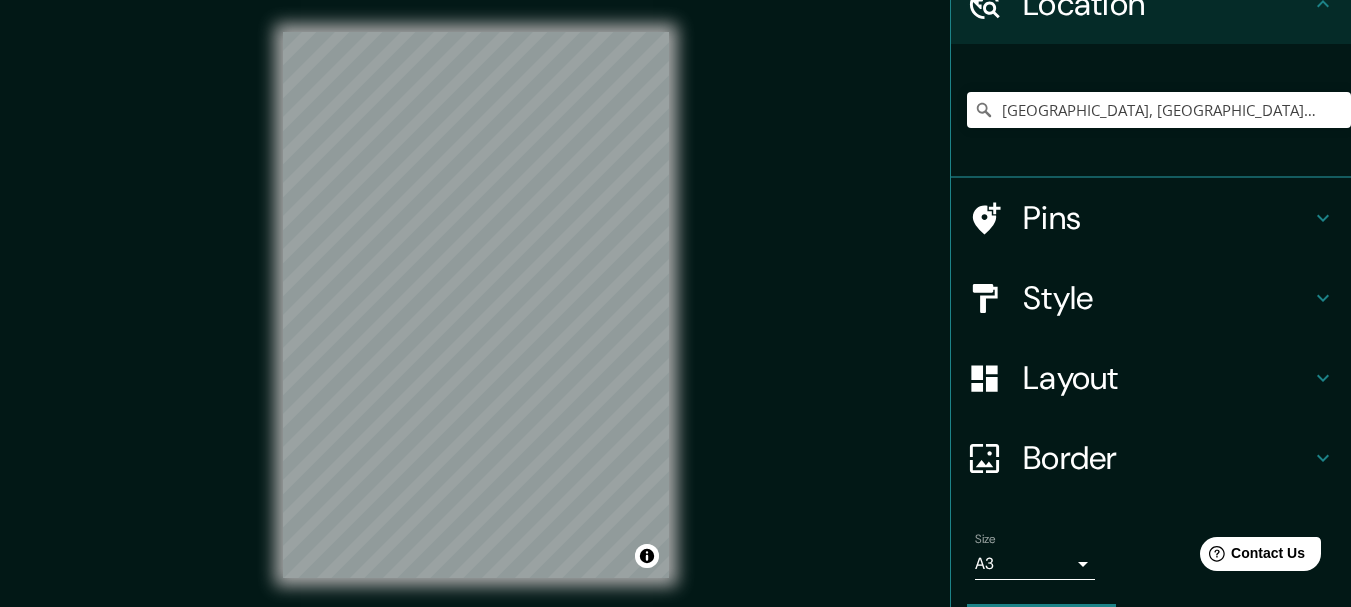click on "Pins" at bounding box center (1167, 218) 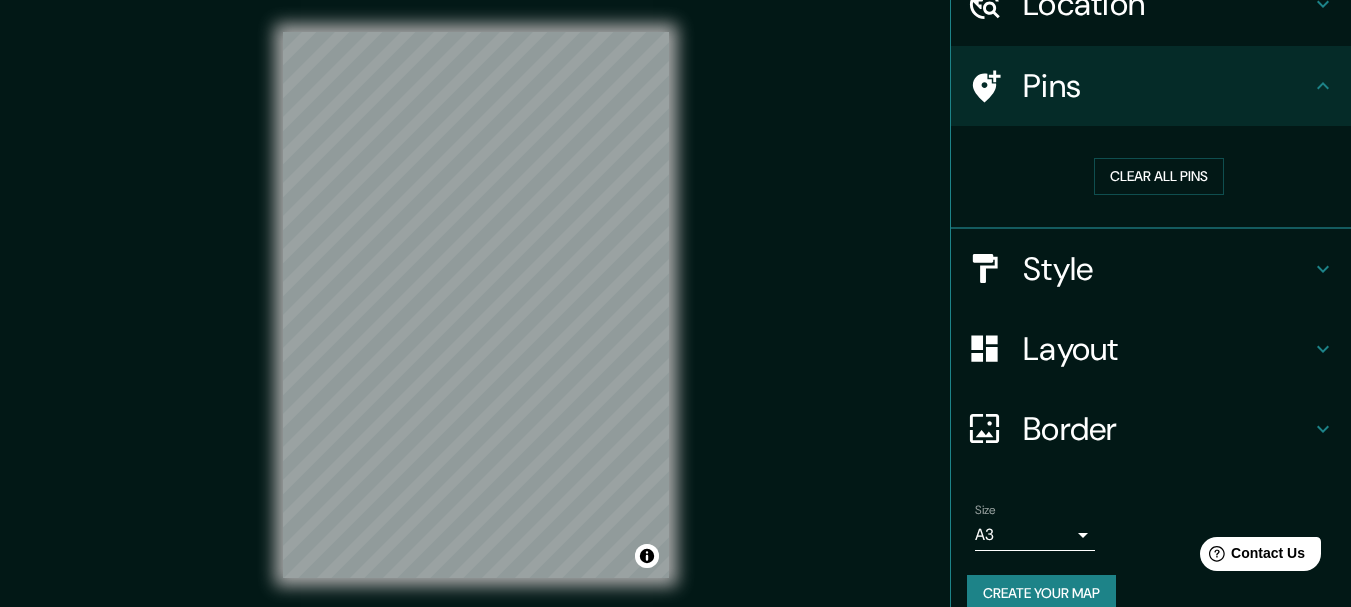 click on "Style" at bounding box center (1167, 269) 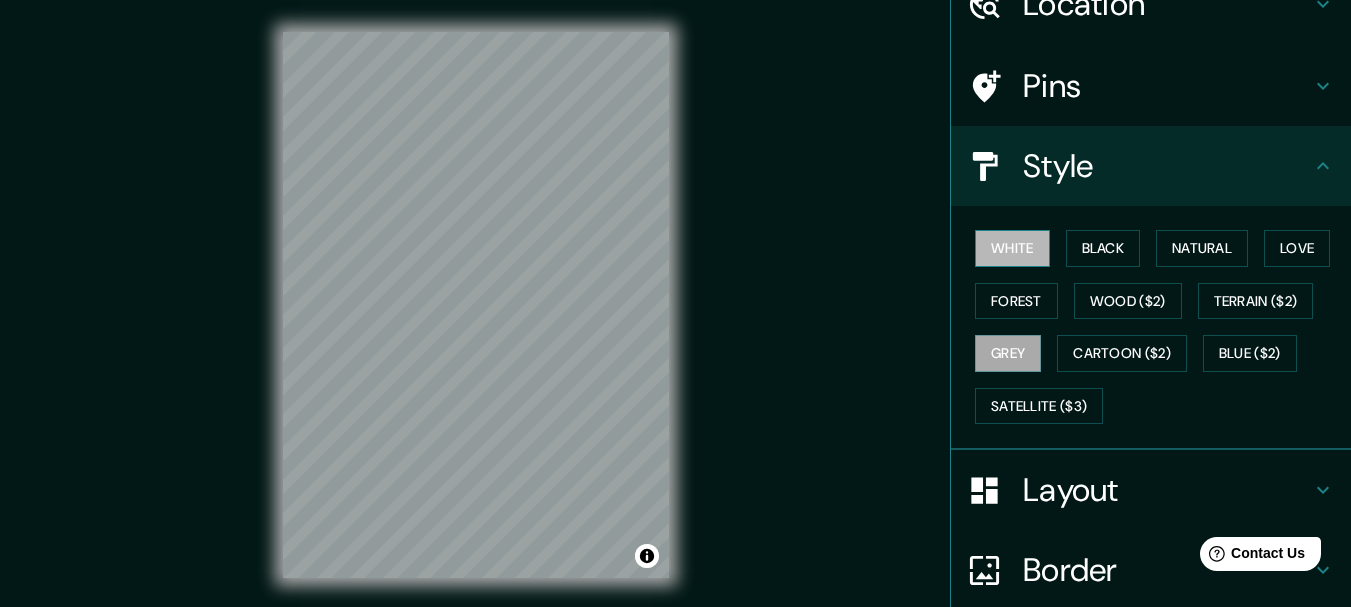 click on "White" at bounding box center (1012, 248) 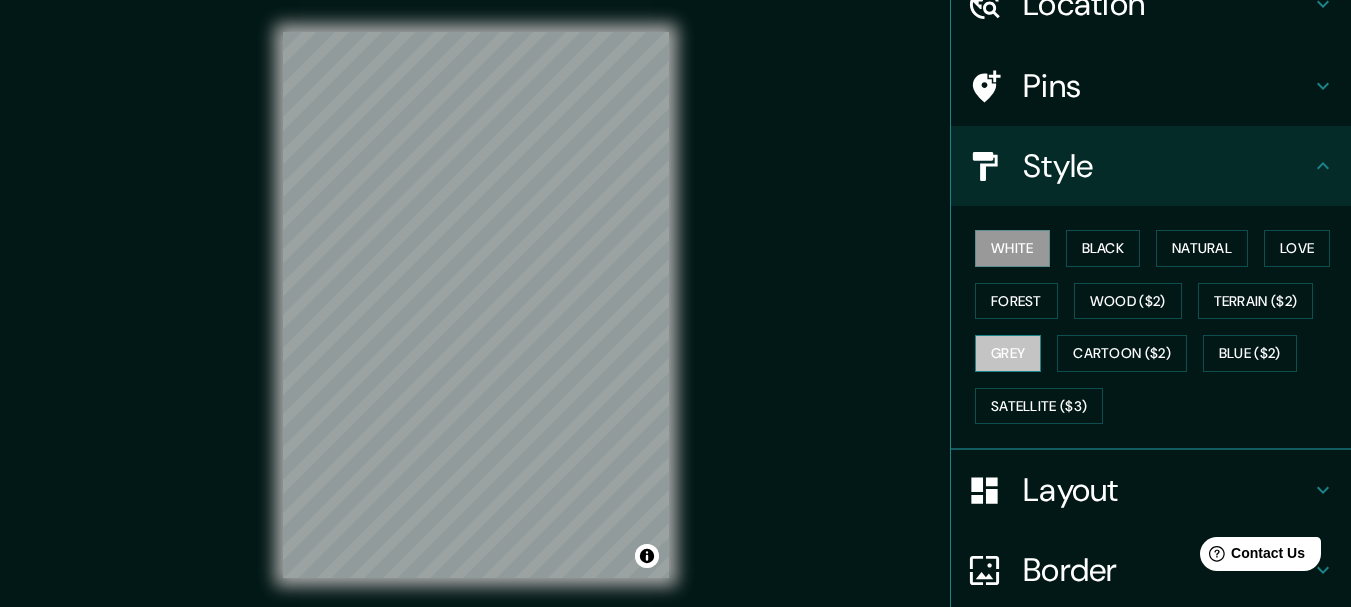 click on "Grey" at bounding box center (1008, 353) 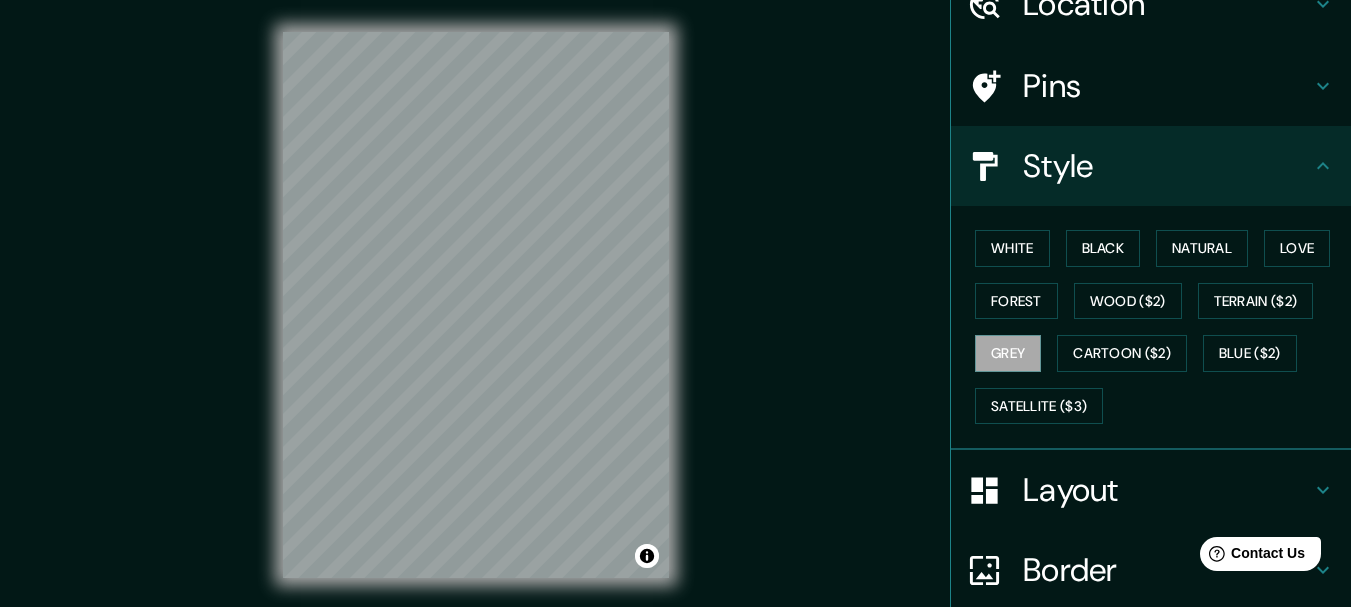 click 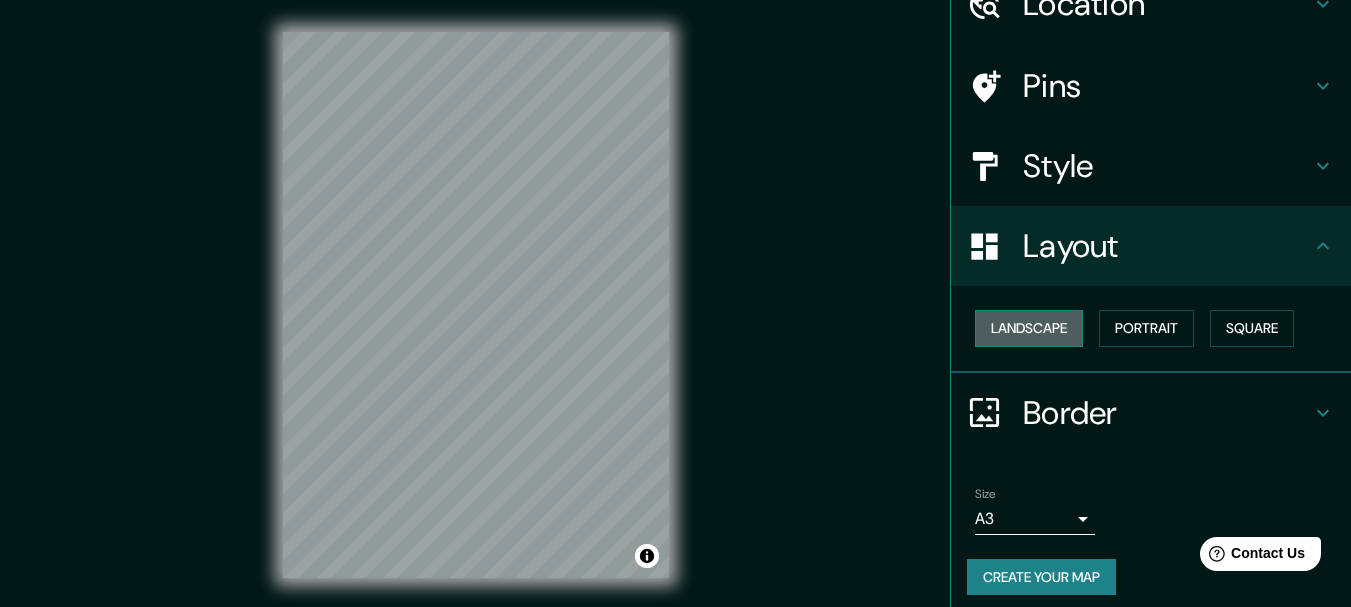 click on "Landscape" at bounding box center (1029, 328) 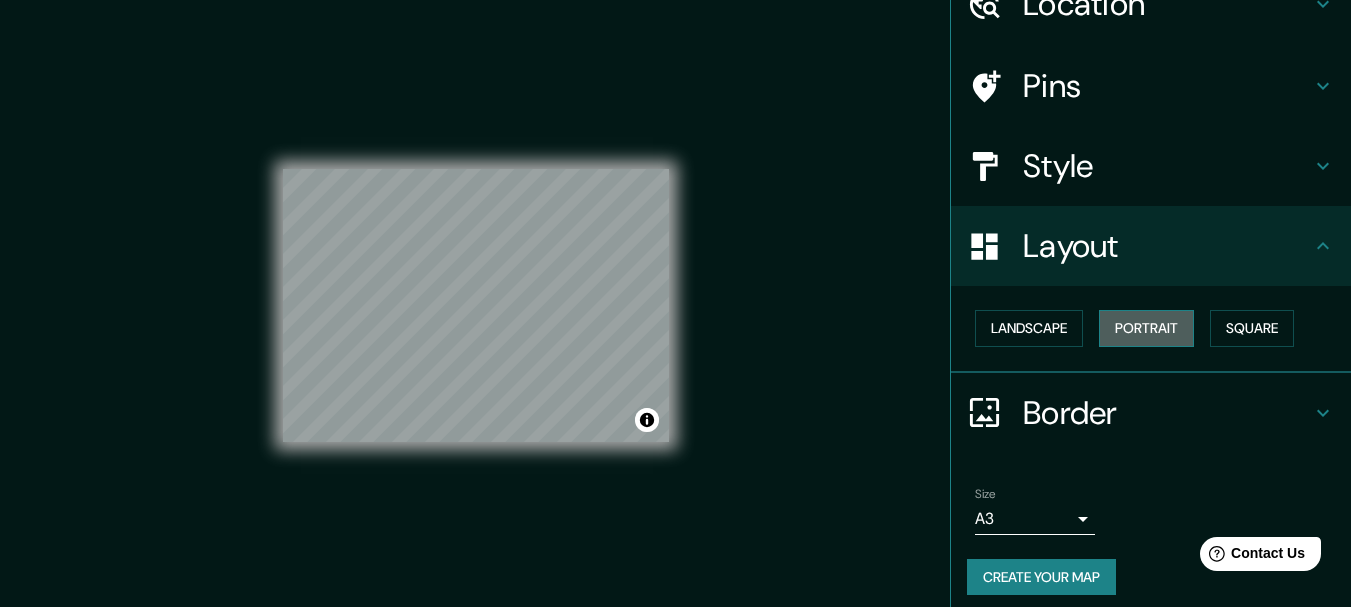 click on "Portrait" at bounding box center [1146, 328] 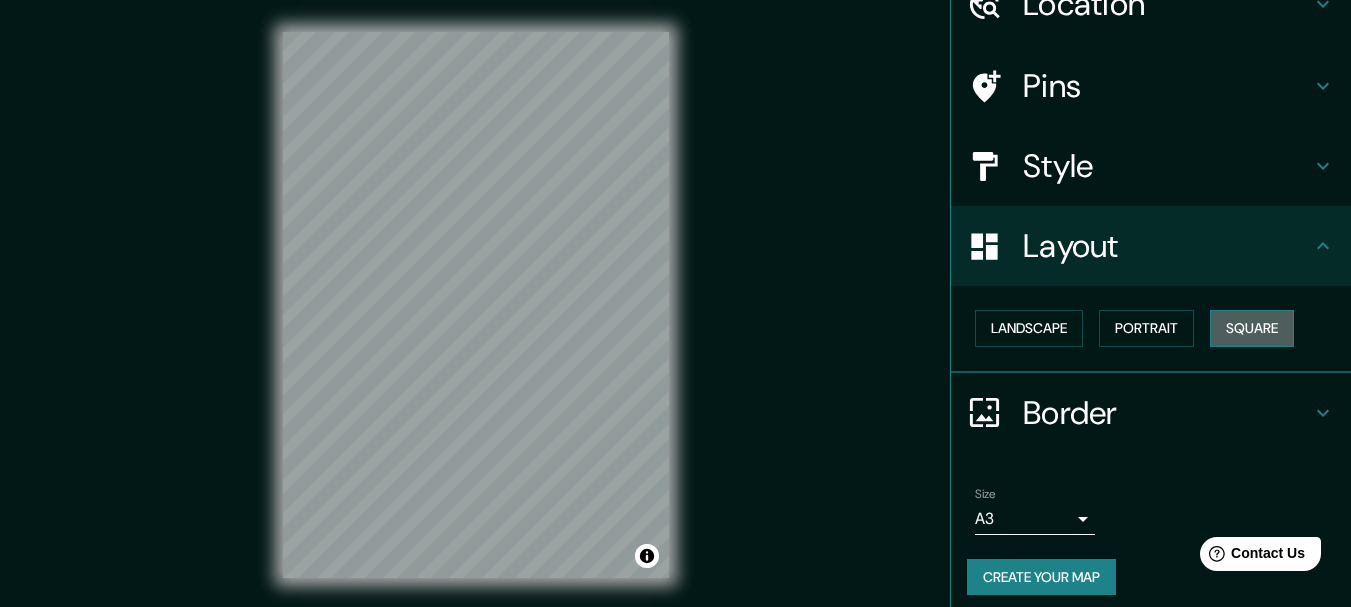 click on "Square" at bounding box center (1252, 328) 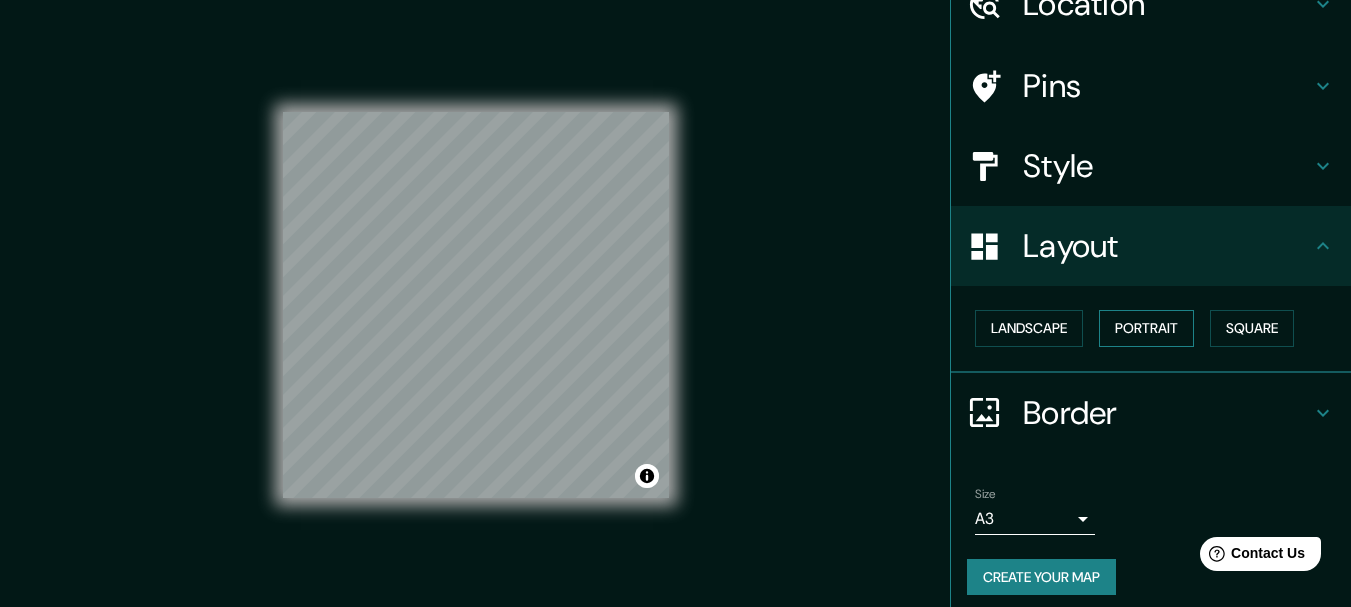 click on "Portrait" at bounding box center (1146, 328) 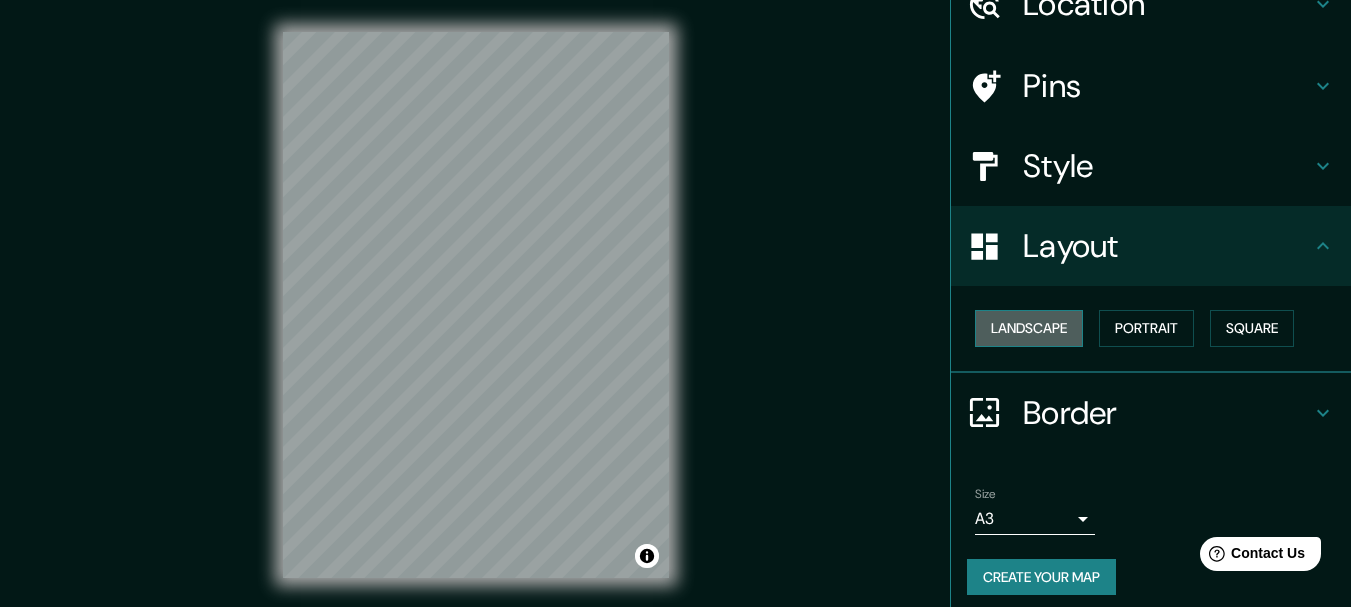 click on "Landscape" at bounding box center [1029, 328] 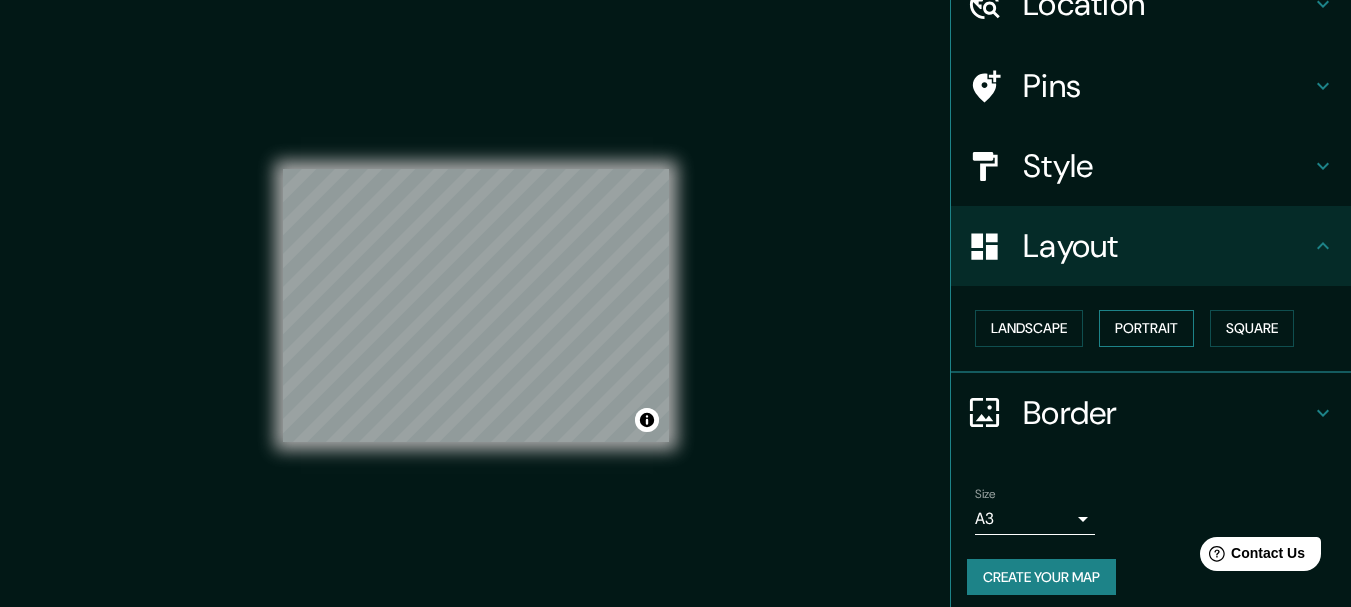 click on "Portrait" at bounding box center (1146, 328) 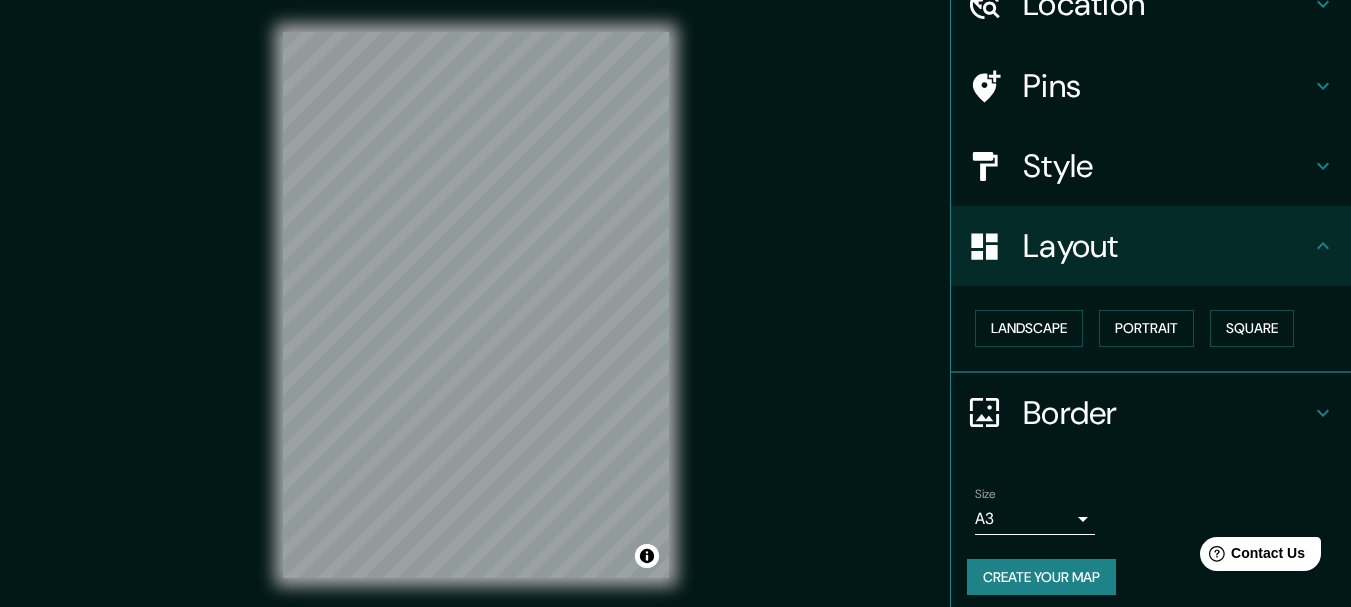 click on "Mappin Location [GEOGRAPHIC_DATA], [GEOGRAPHIC_DATA], [GEOGRAPHIC_DATA] Pins Style Layout Landscape Portrait Square Border Choose a border.  Hint : you can make layers of the frame opaque to create some cool effects. None Simple Transparent Fancy Size A3 a4 Create your map © Mapbox   © OpenStreetMap   Improve this map Any problems, suggestions, or concerns please email    [EMAIL_ADDRESS][DOMAIN_NAME] . . ." at bounding box center (675, 303) 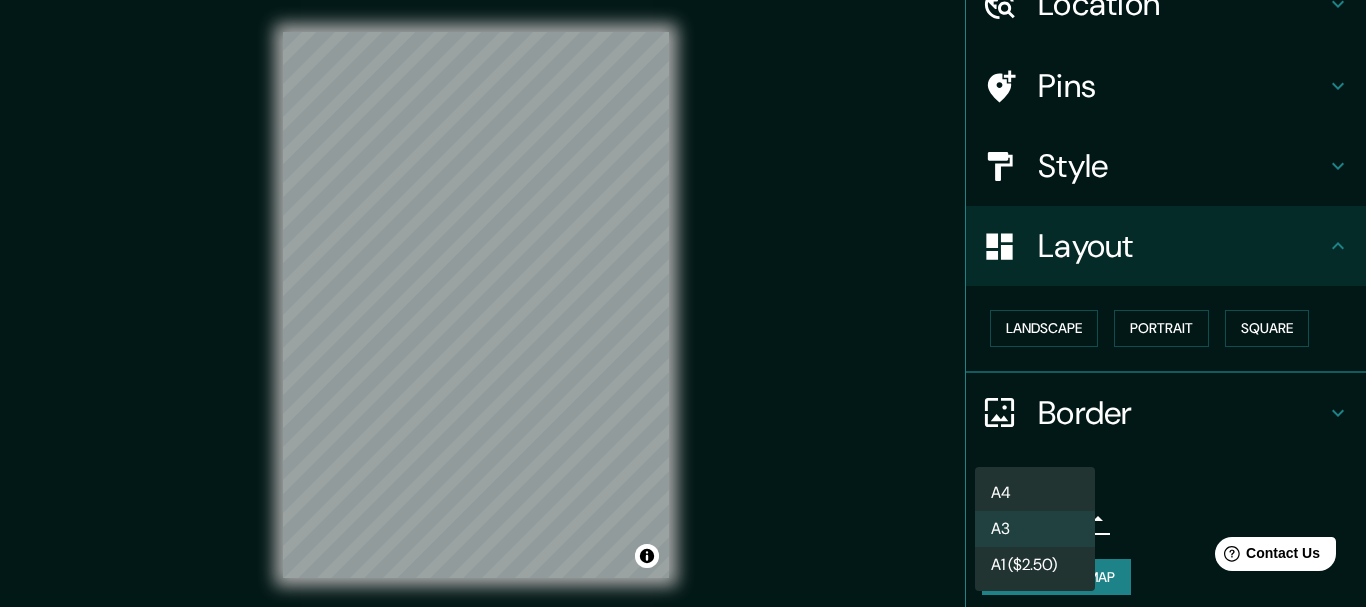 drag, startPoint x: 1035, startPoint y: 529, endPoint x: 1036, endPoint y: 481, distance: 48.010414 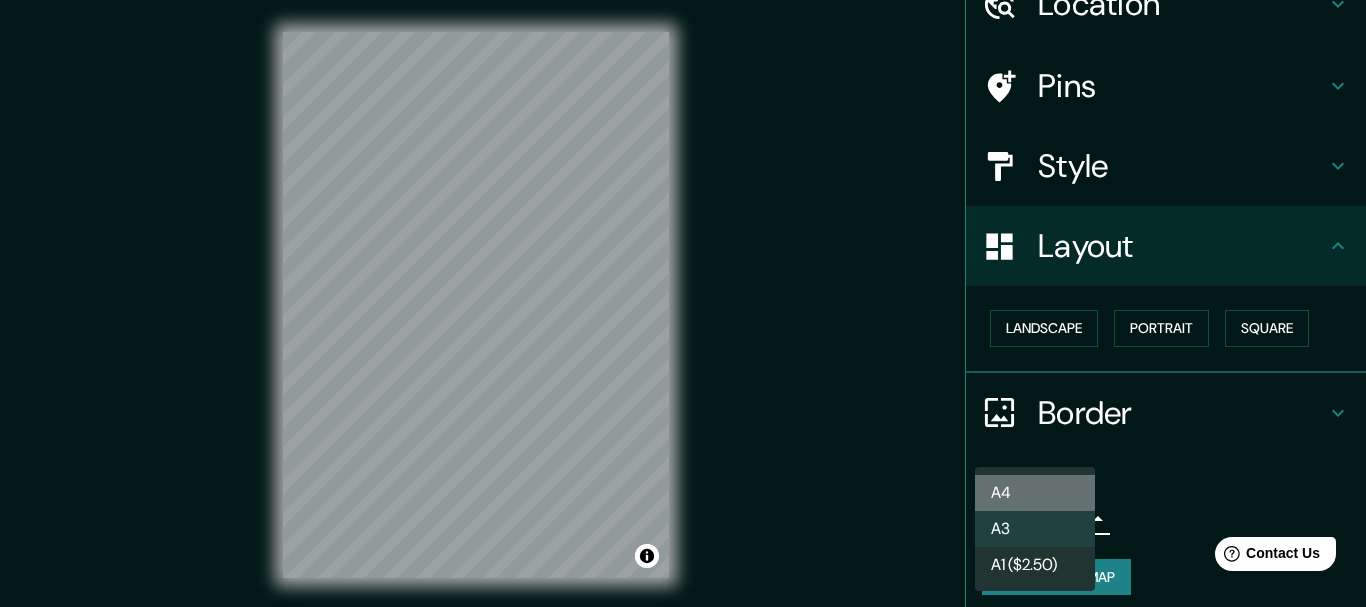 click on "A4" at bounding box center [1035, 493] 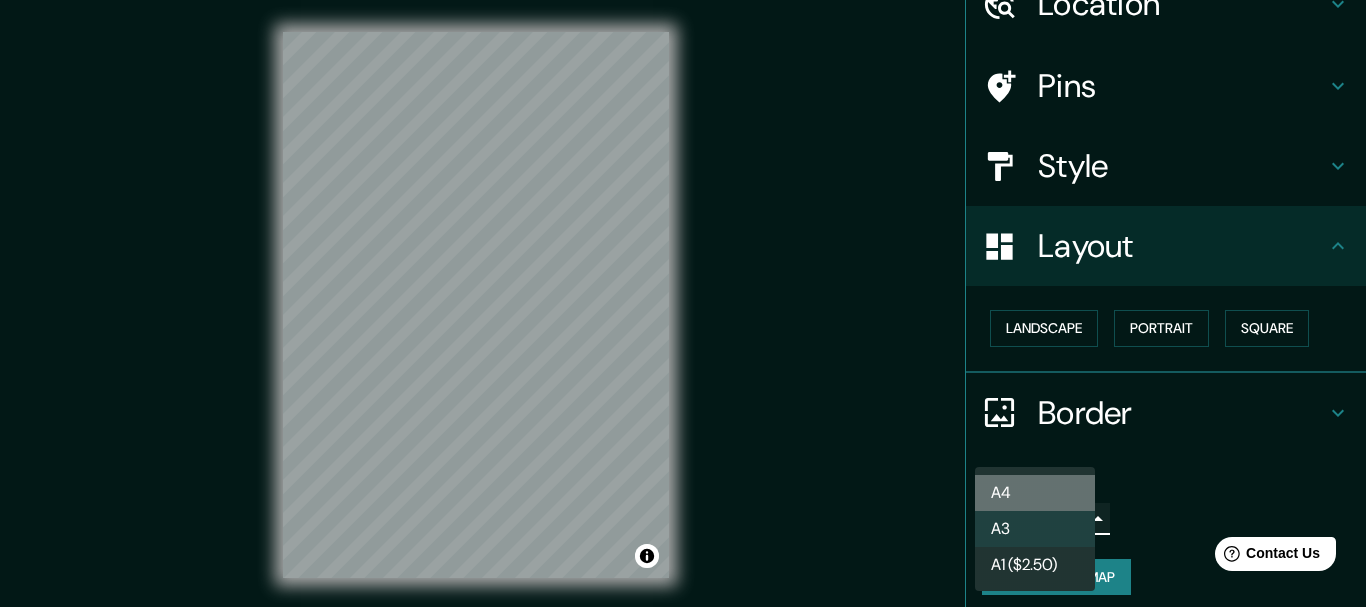 type on "single" 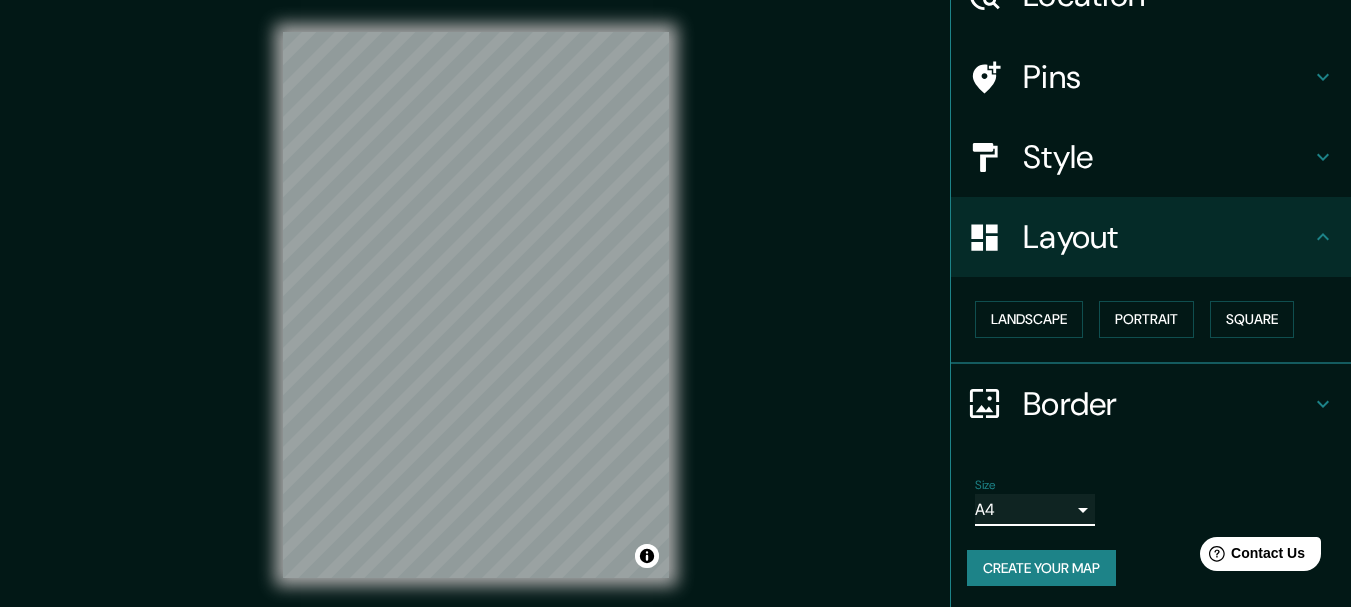 scroll, scrollTop: 112, scrollLeft: 0, axis: vertical 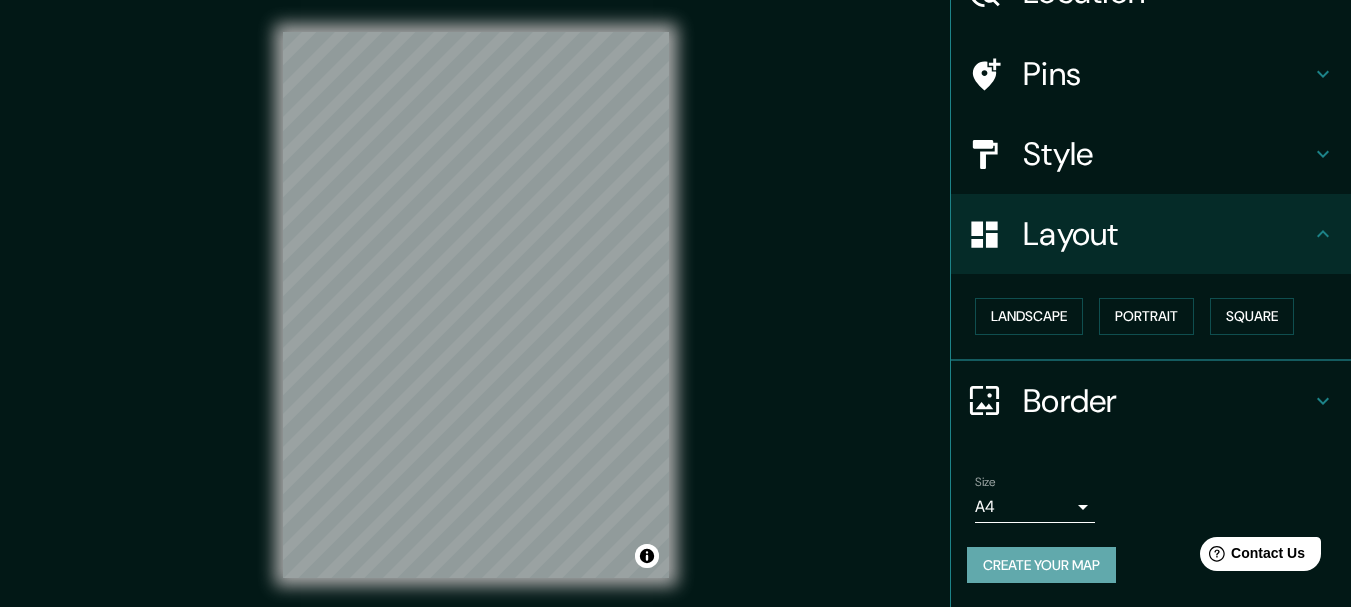 click on "Create your map" at bounding box center (1041, 565) 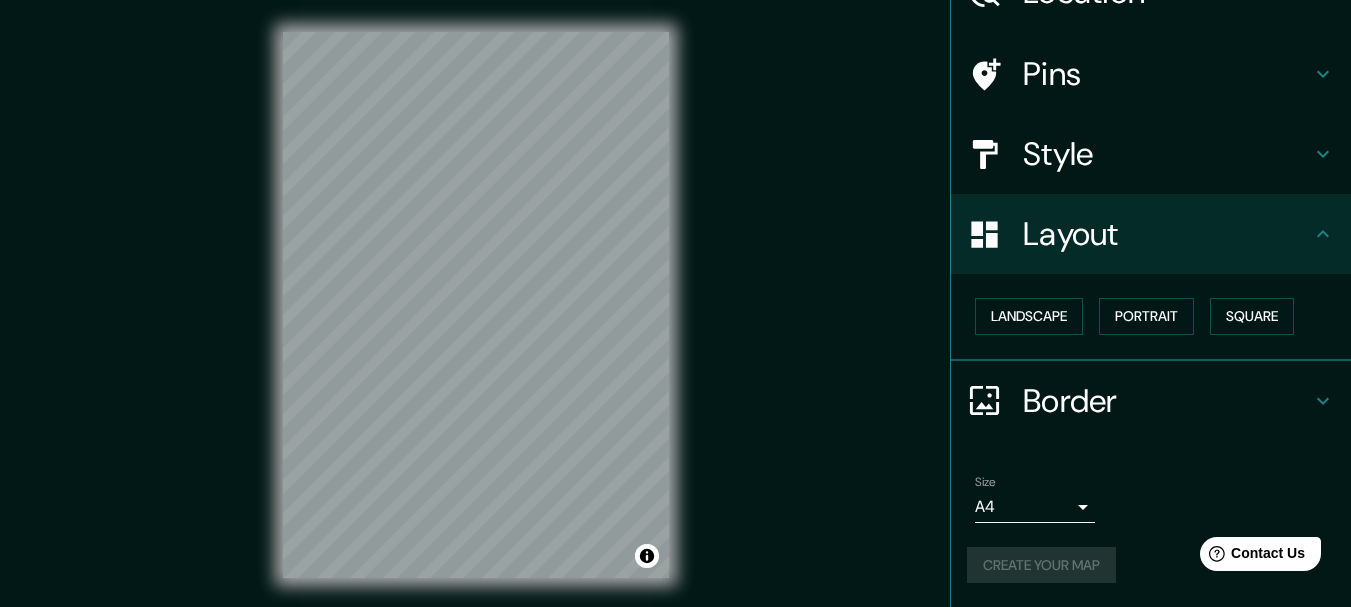 click on "Create your map" at bounding box center (1151, 565) 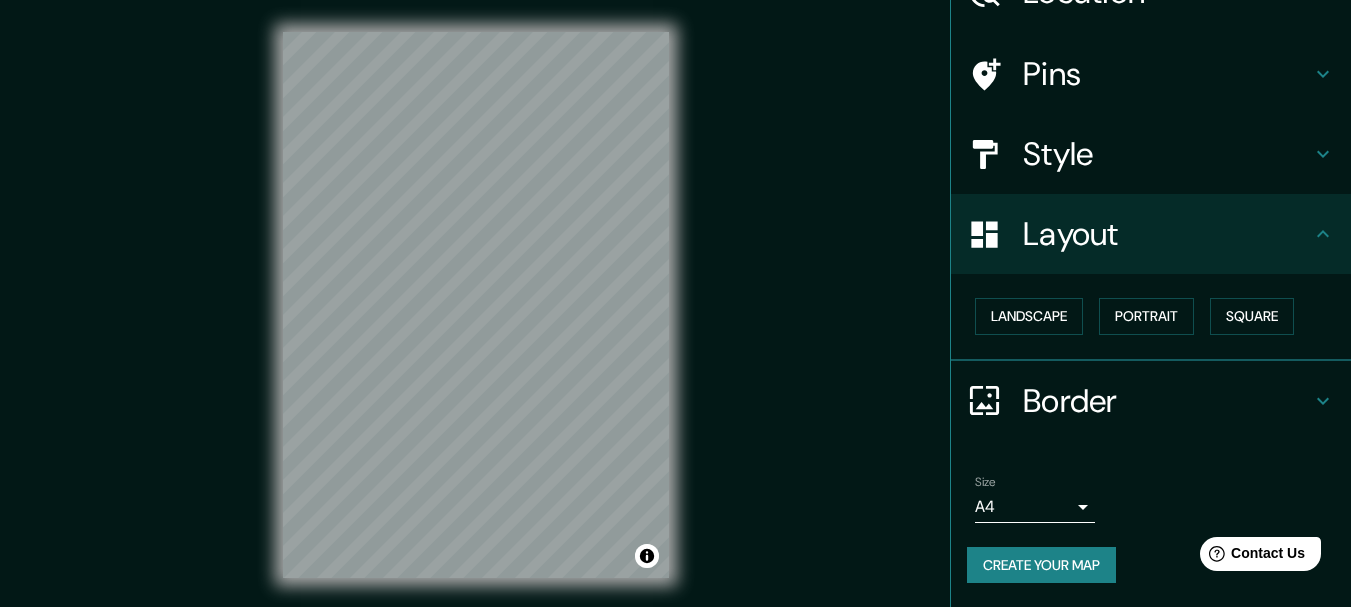 click on "Border" at bounding box center [1167, 401] 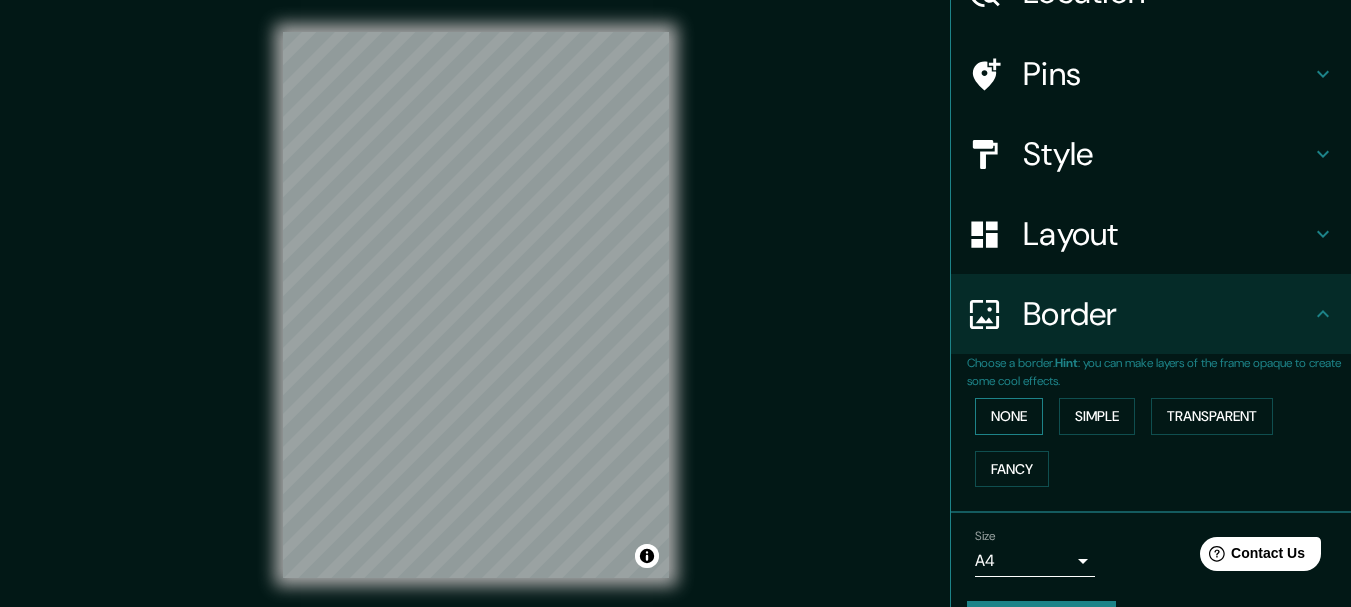 click on "None" at bounding box center (1009, 416) 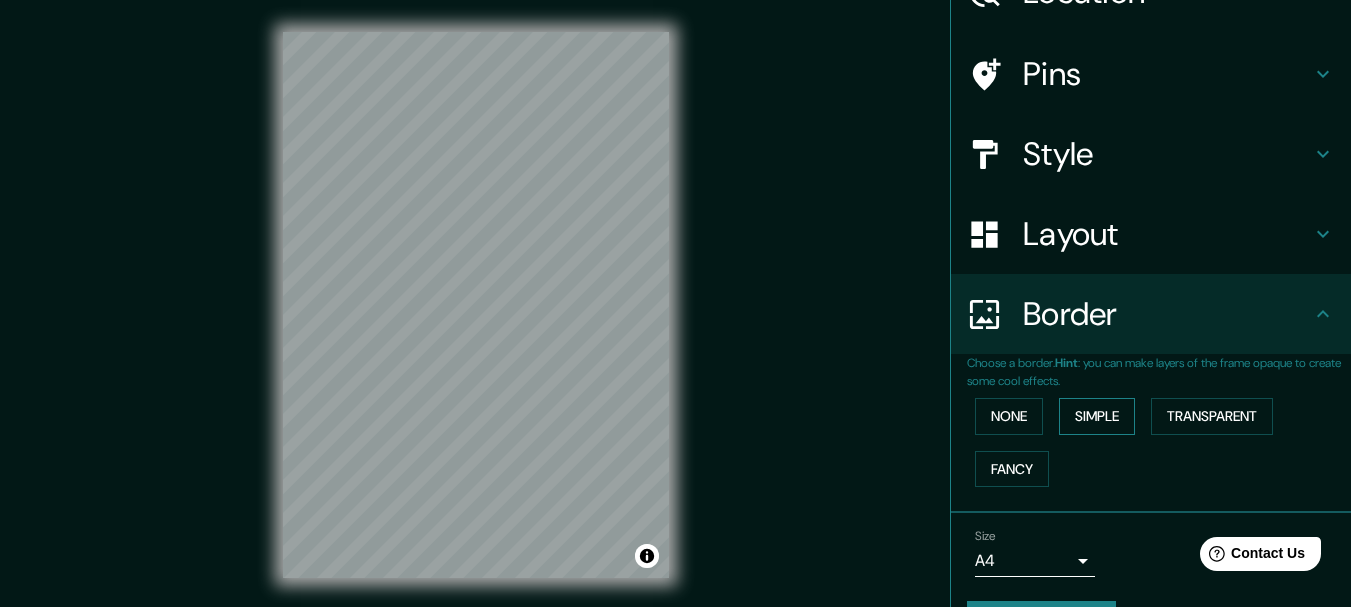 click on "Simple" at bounding box center [1097, 416] 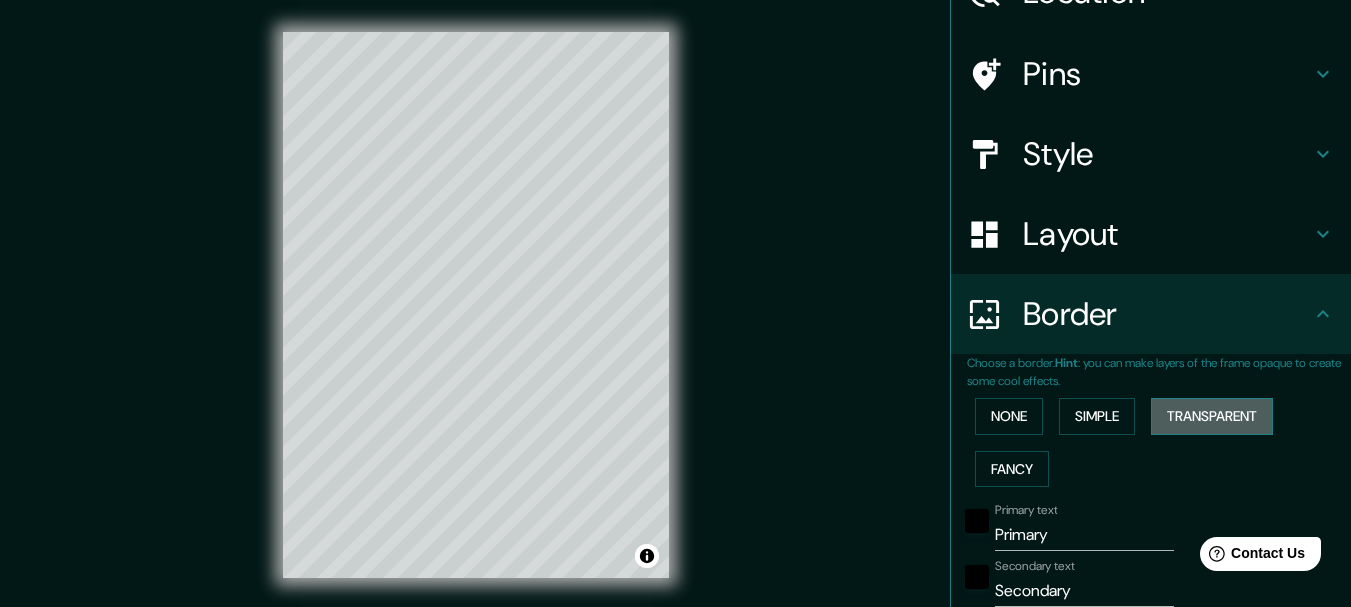 click on "Transparent" at bounding box center (1212, 416) 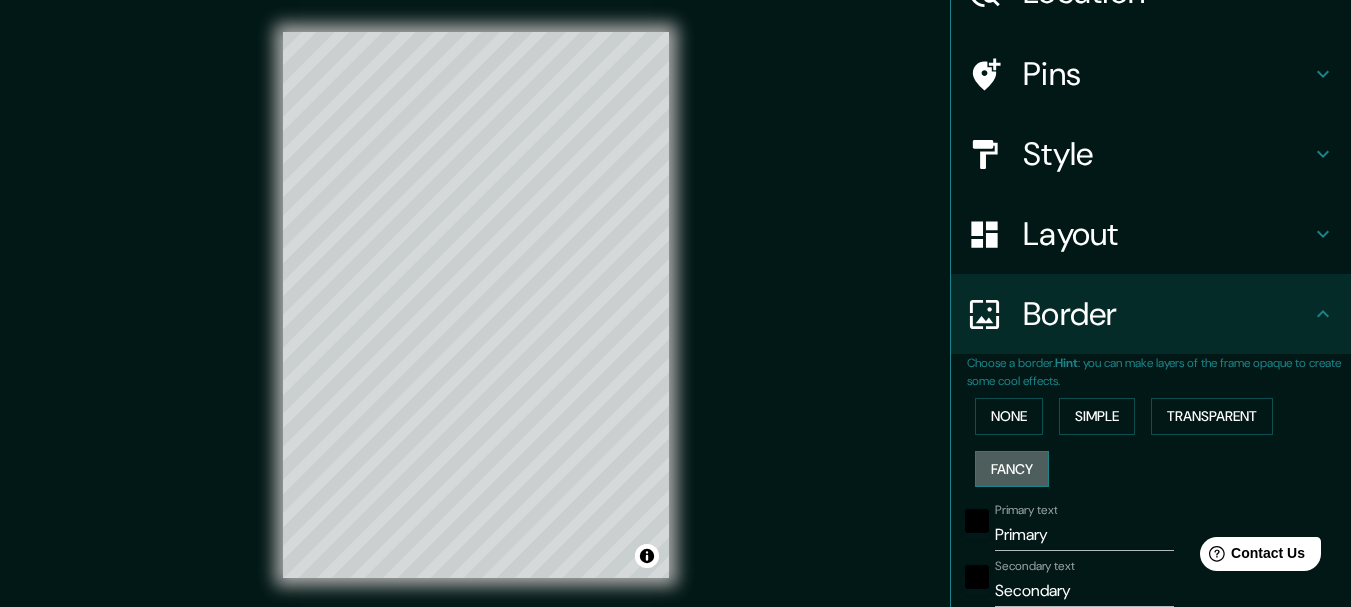 click on "Fancy" at bounding box center [1012, 469] 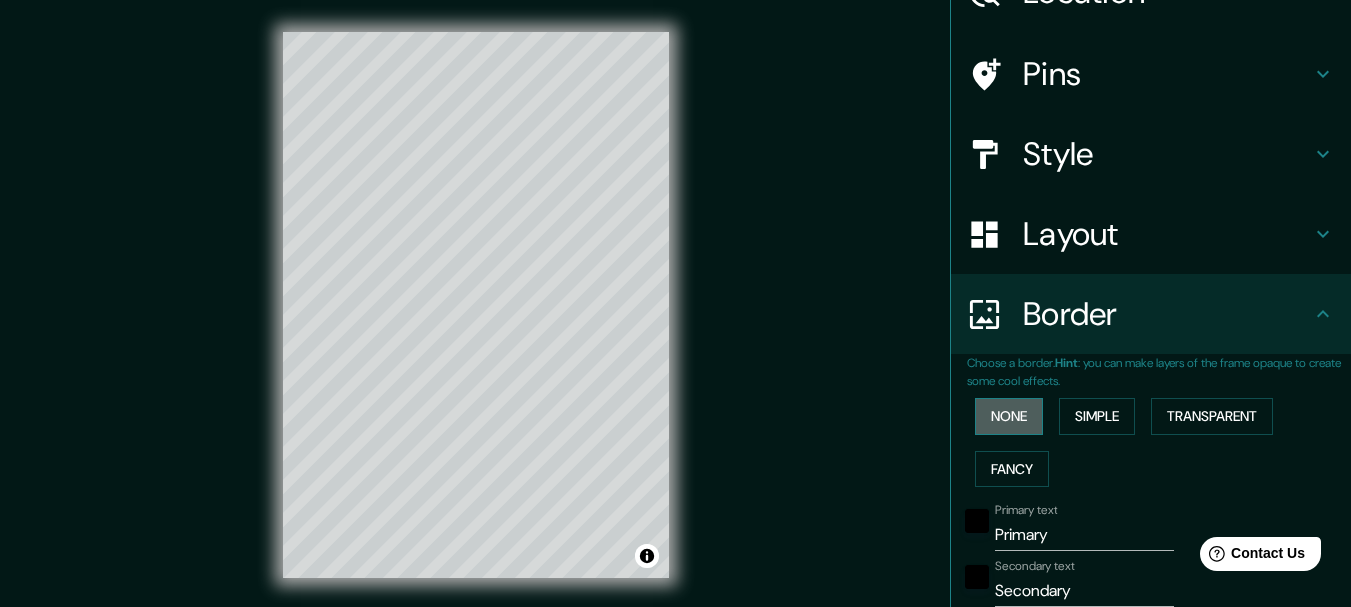 click on "None" at bounding box center [1009, 416] 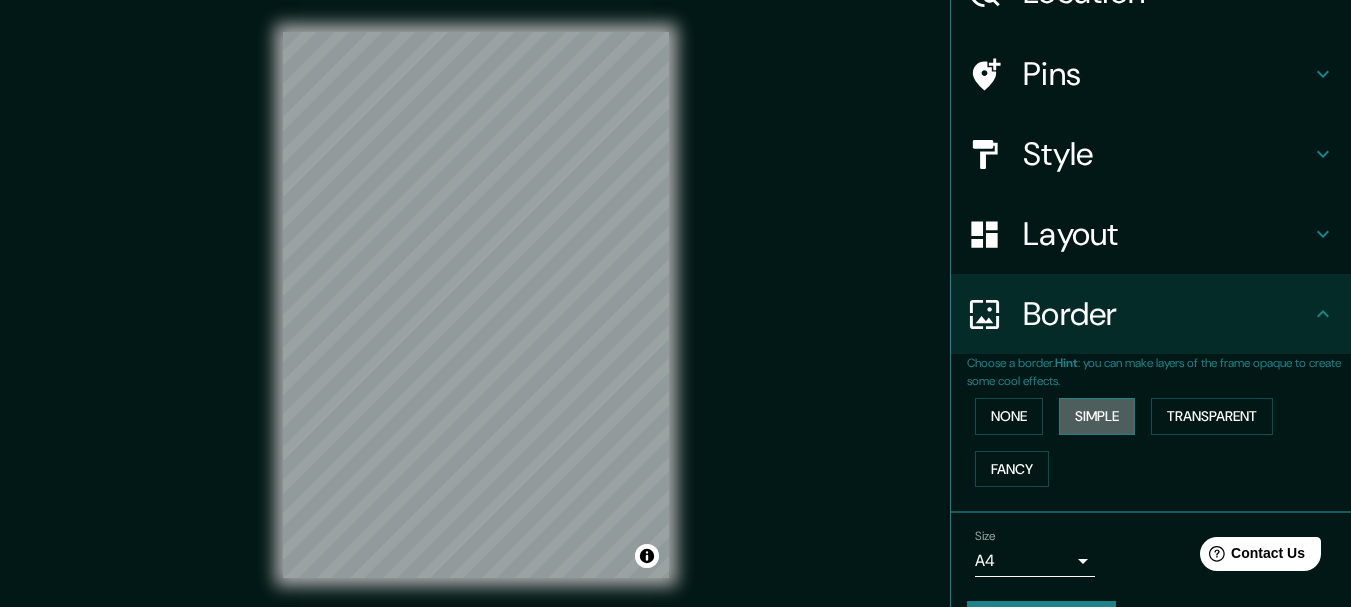 click on "Simple" at bounding box center [1097, 416] 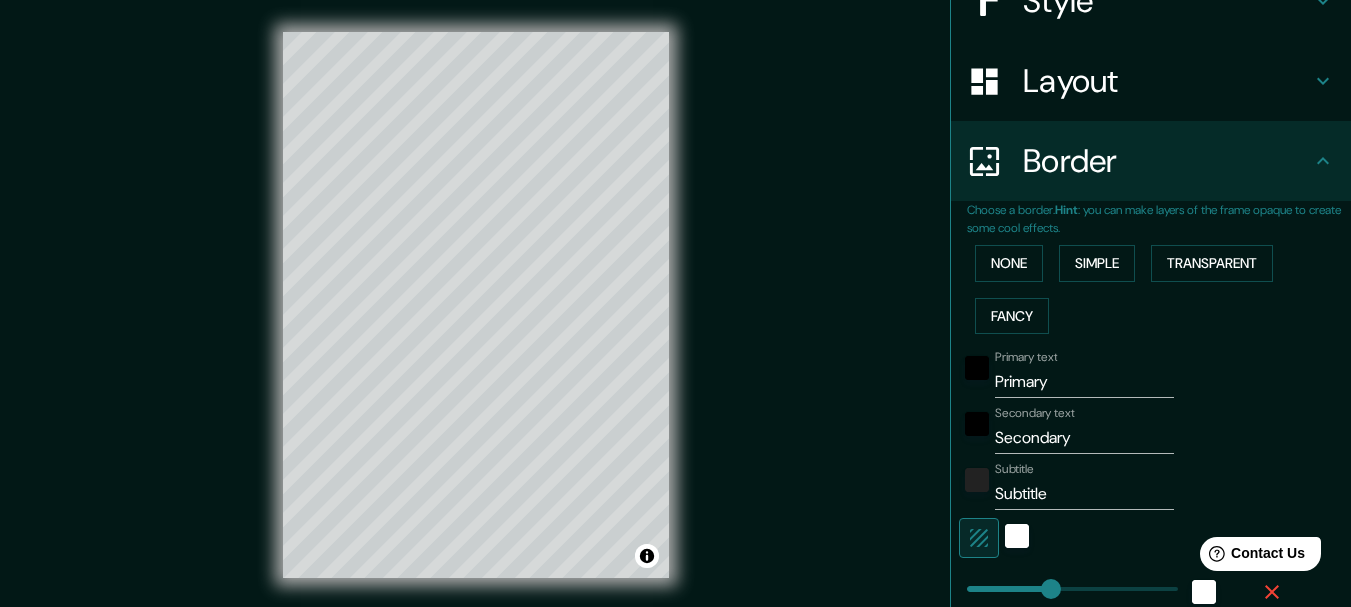 scroll, scrollTop: 312, scrollLeft: 0, axis: vertical 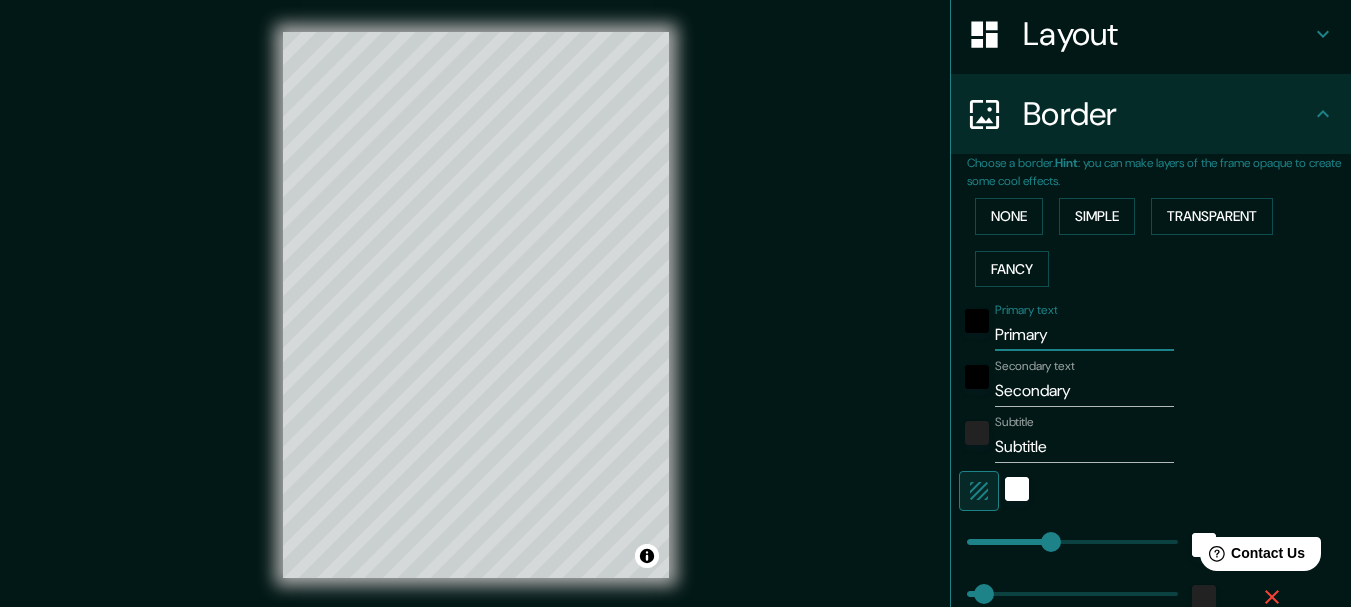 drag, startPoint x: 1060, startPoint y: 327, endPoint x: 909, endPoint y: 336, distance: 151.26797 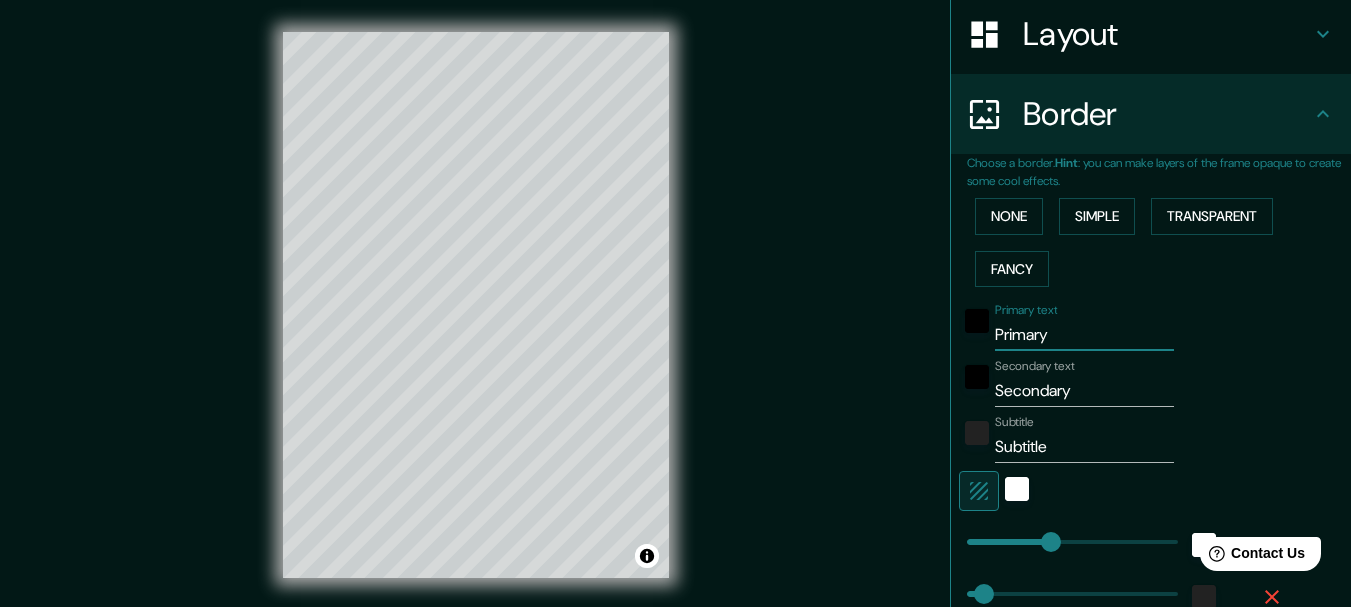 type on "N" 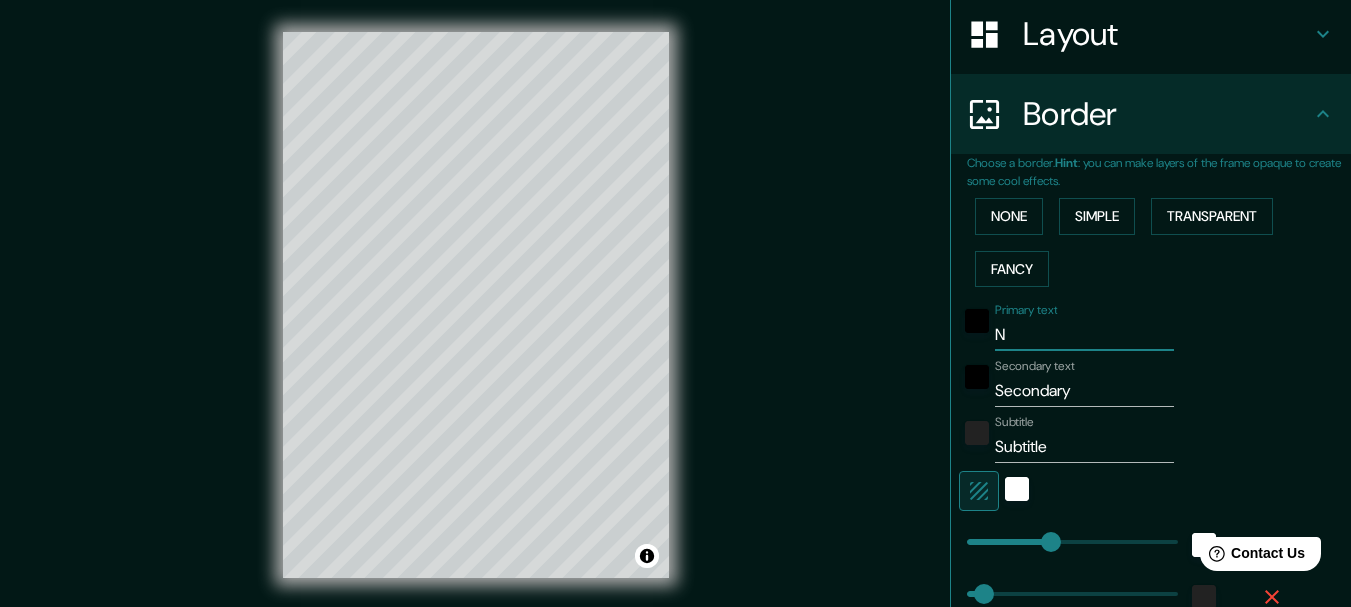 type on "Nw" 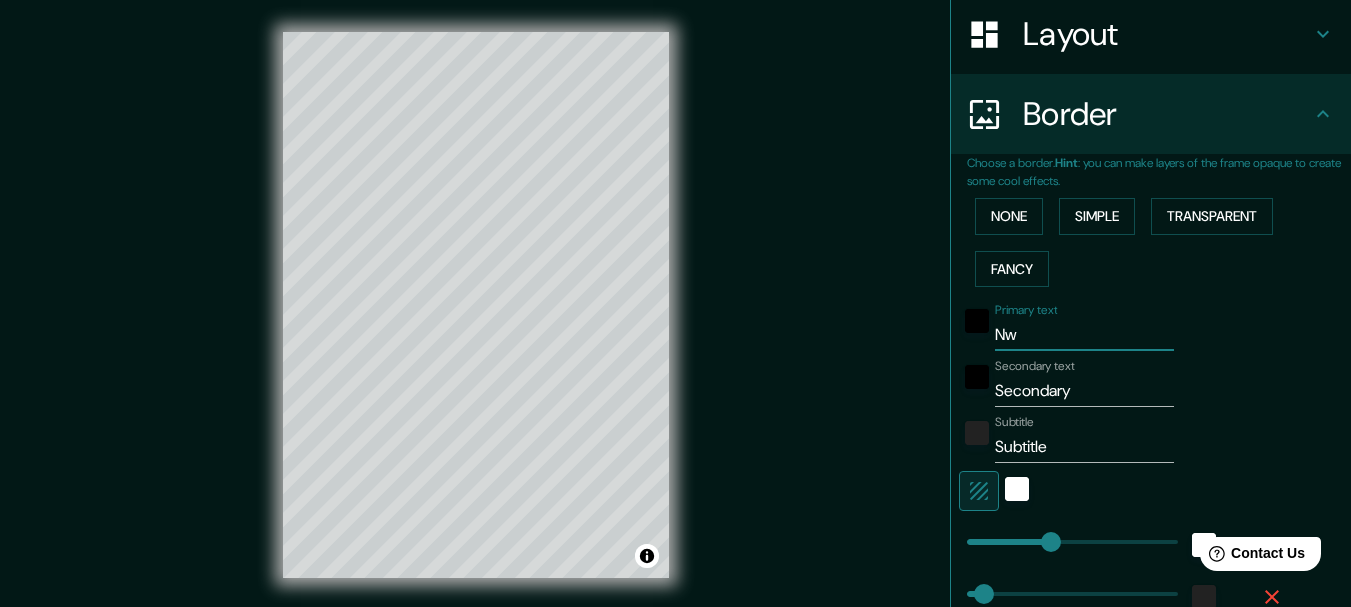 type on "N" 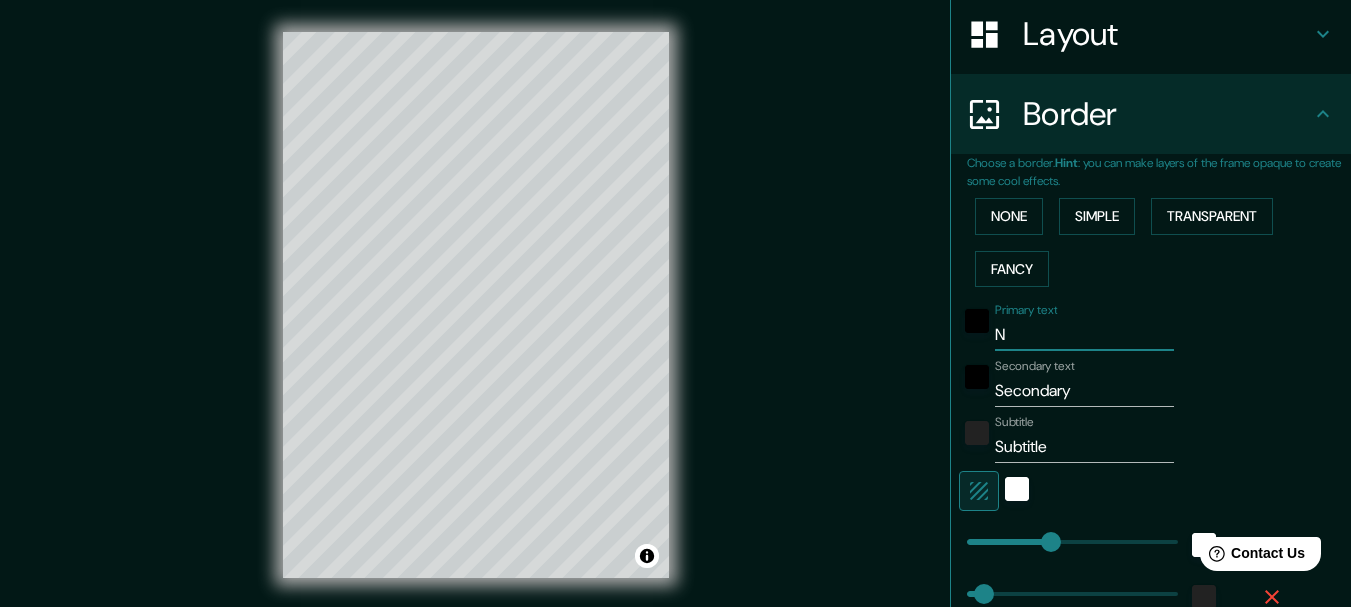type on "Ne" 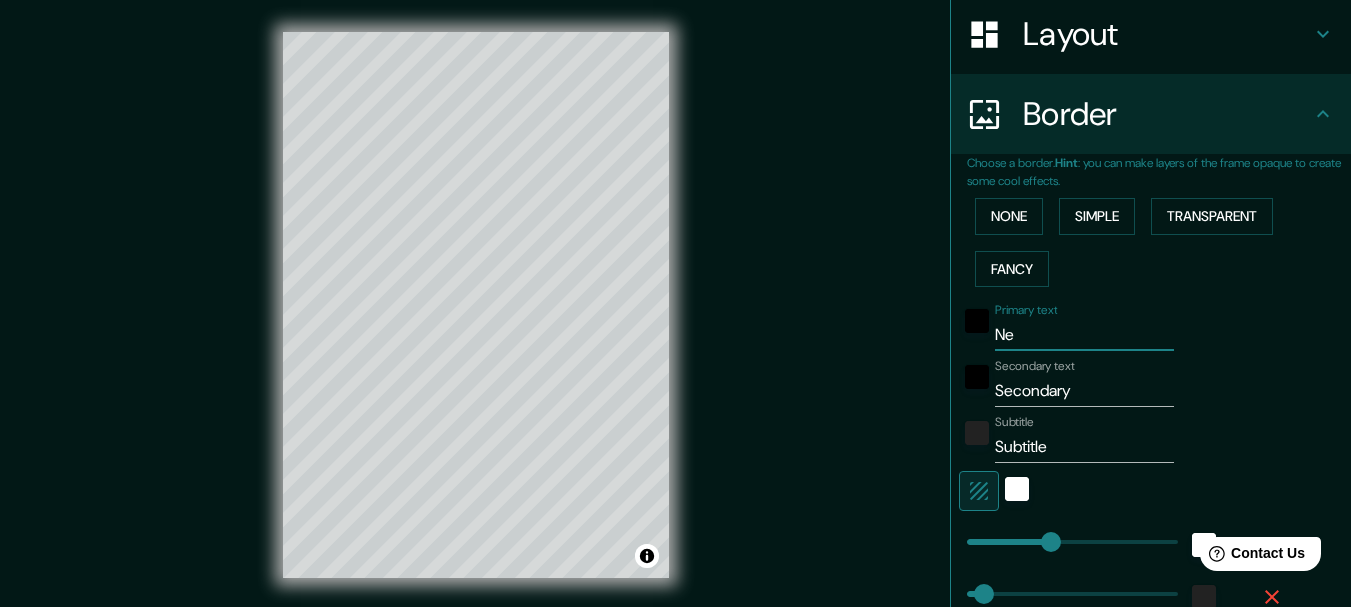type on "New" 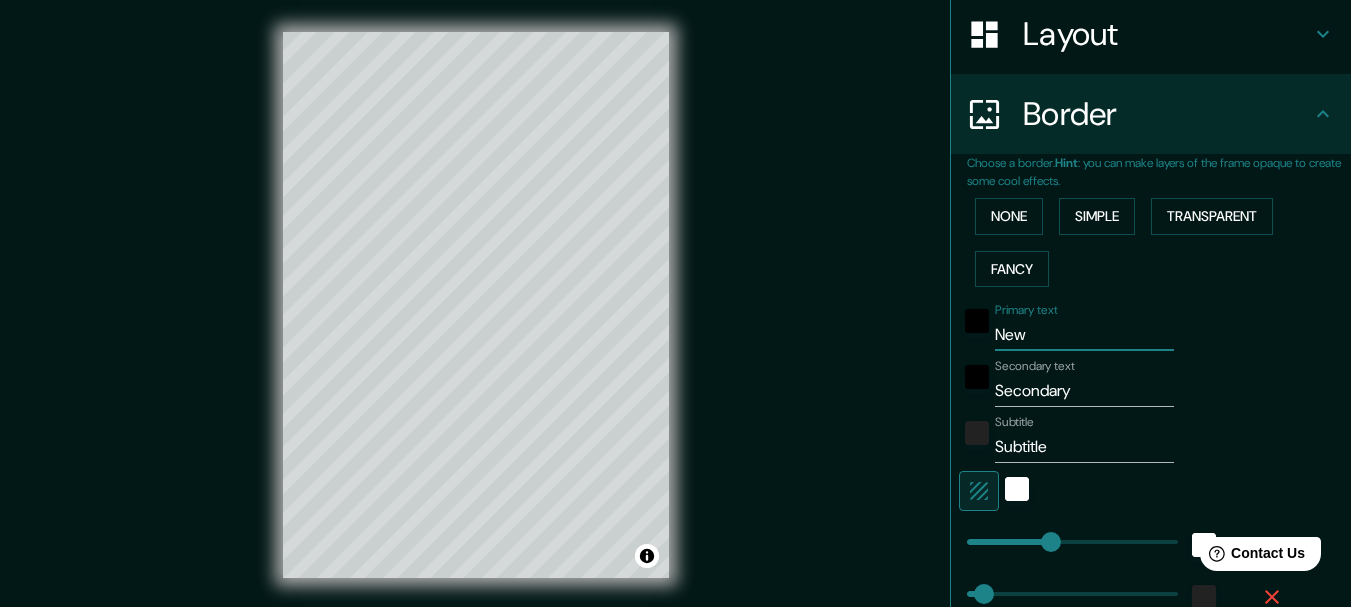 type on "New" 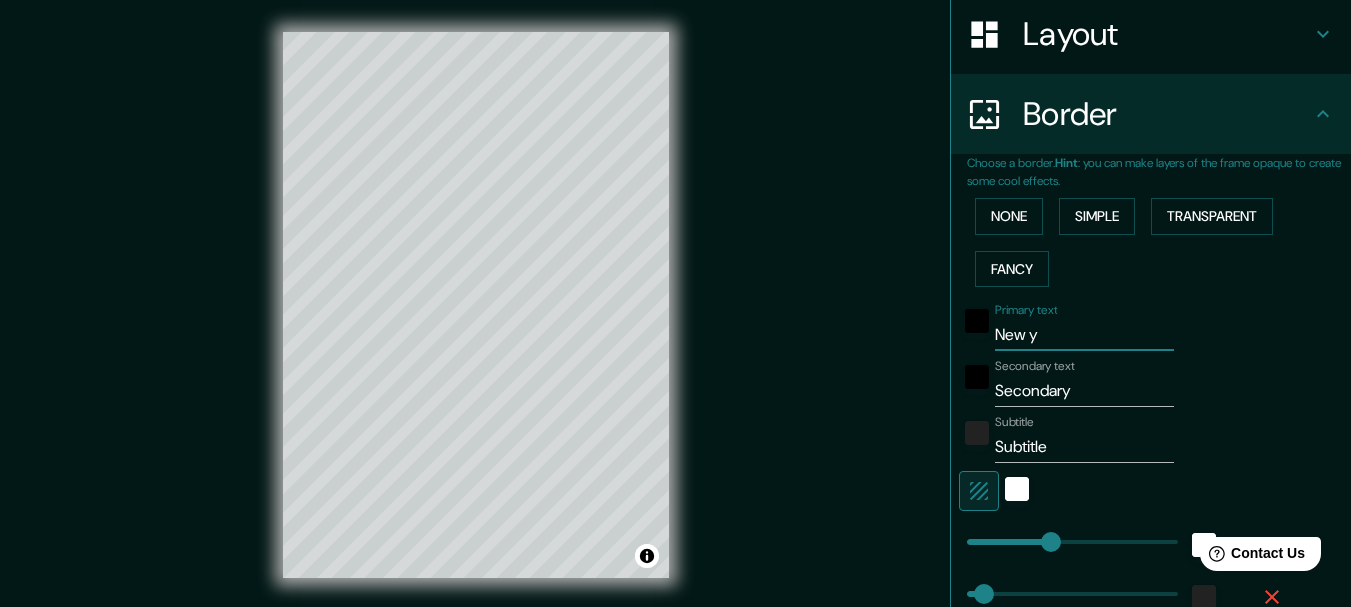 type on "New yo" 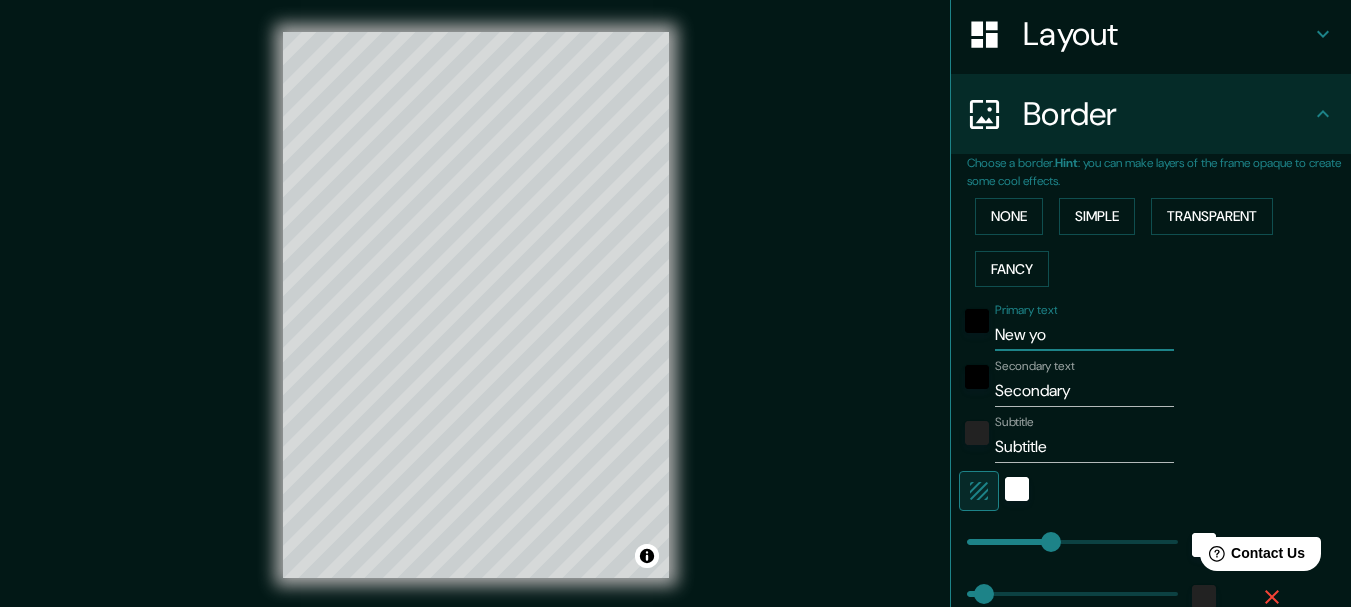 type on "New yot" 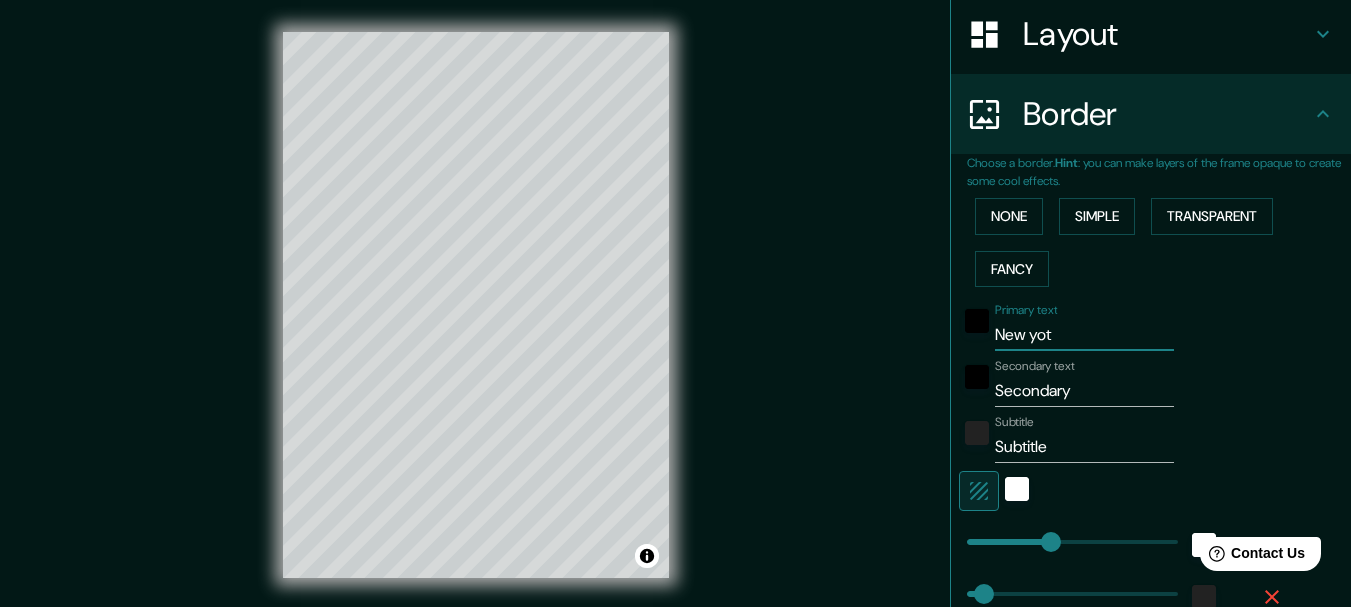 type on "New yotk" 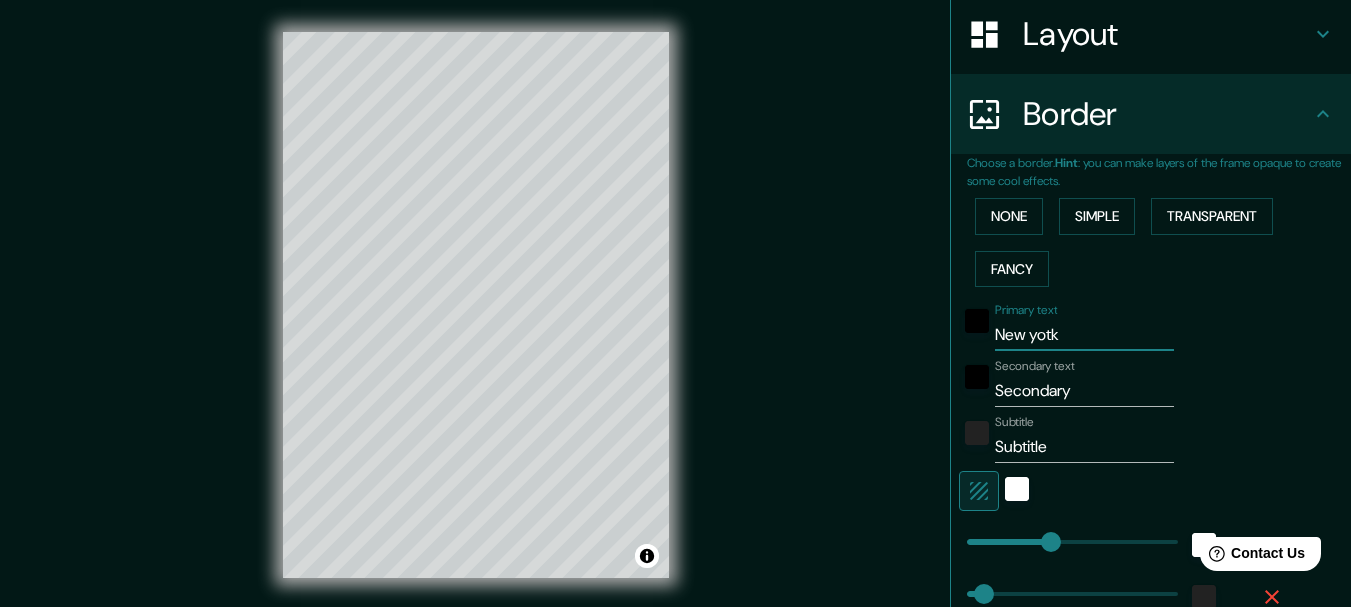 type on "New yot" 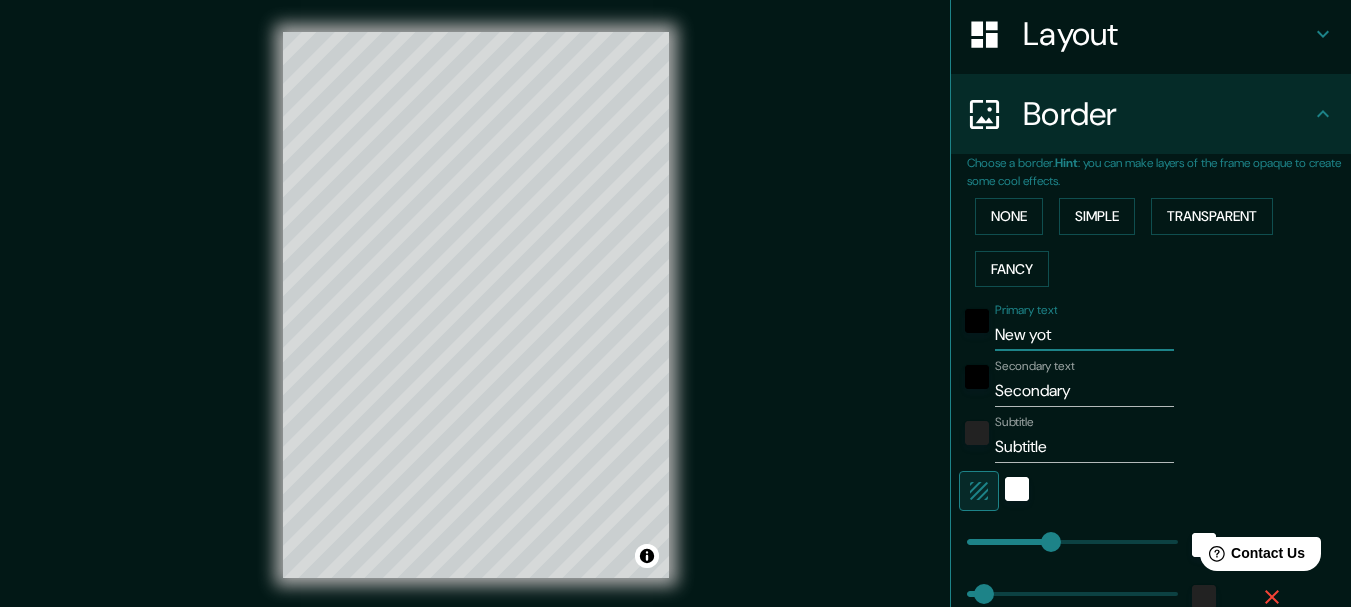 type on "154" 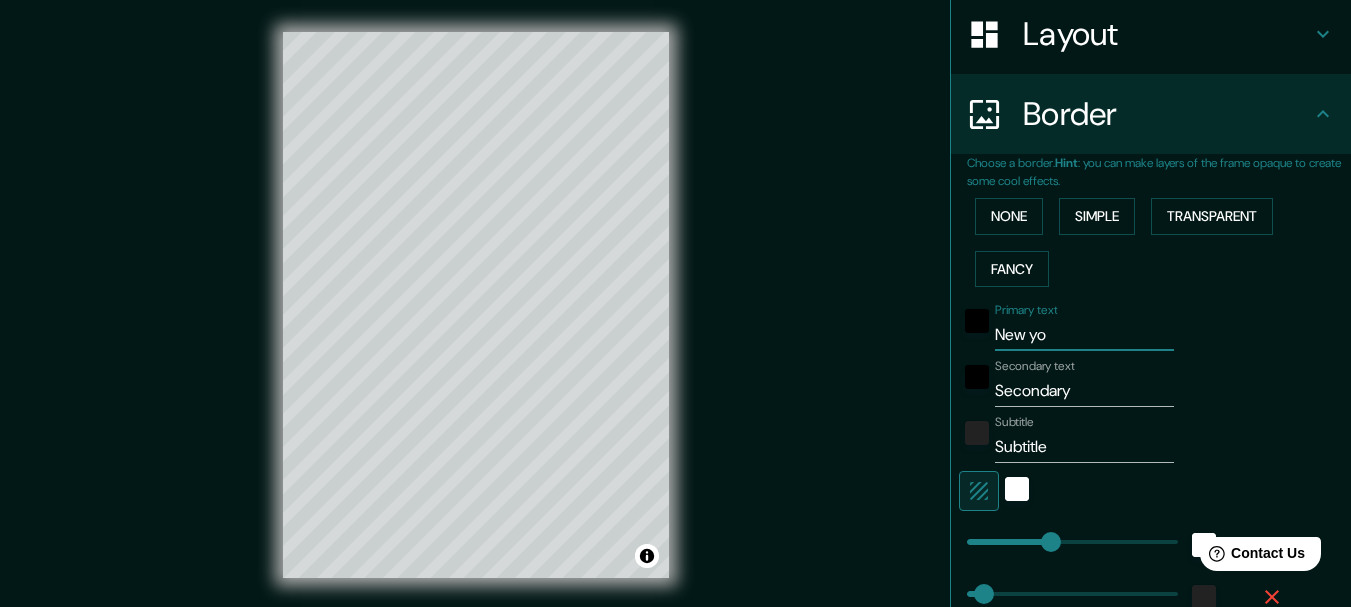 type on "New yor" 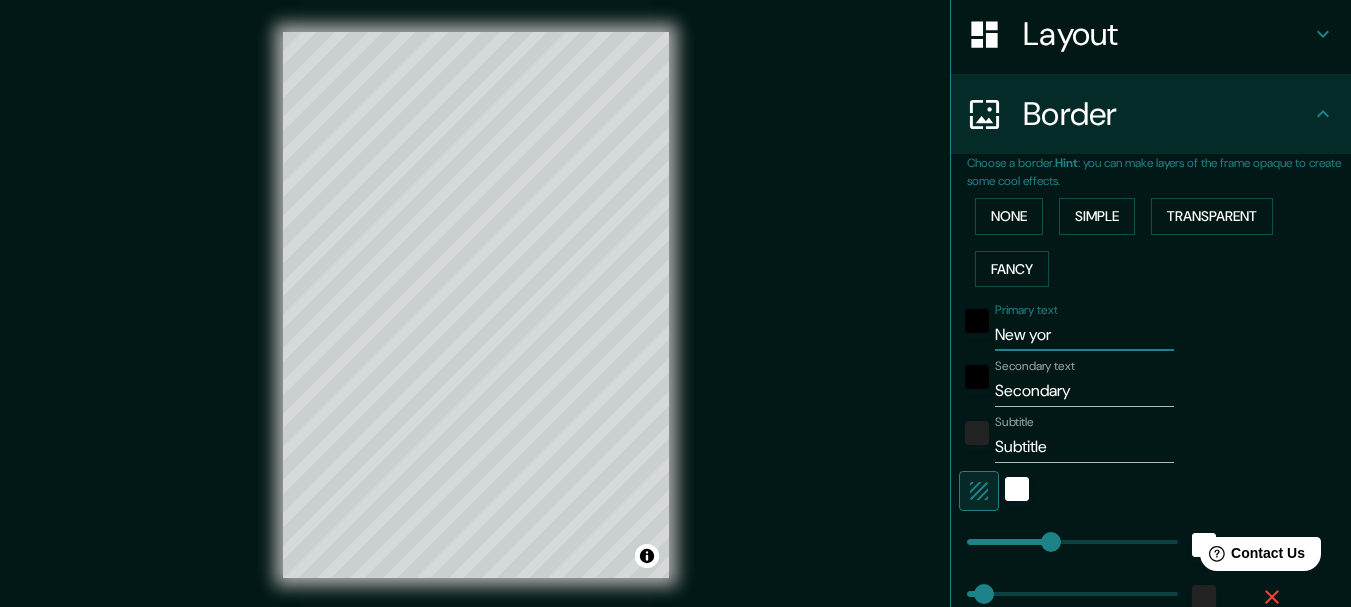 type on "[US_STATE]" 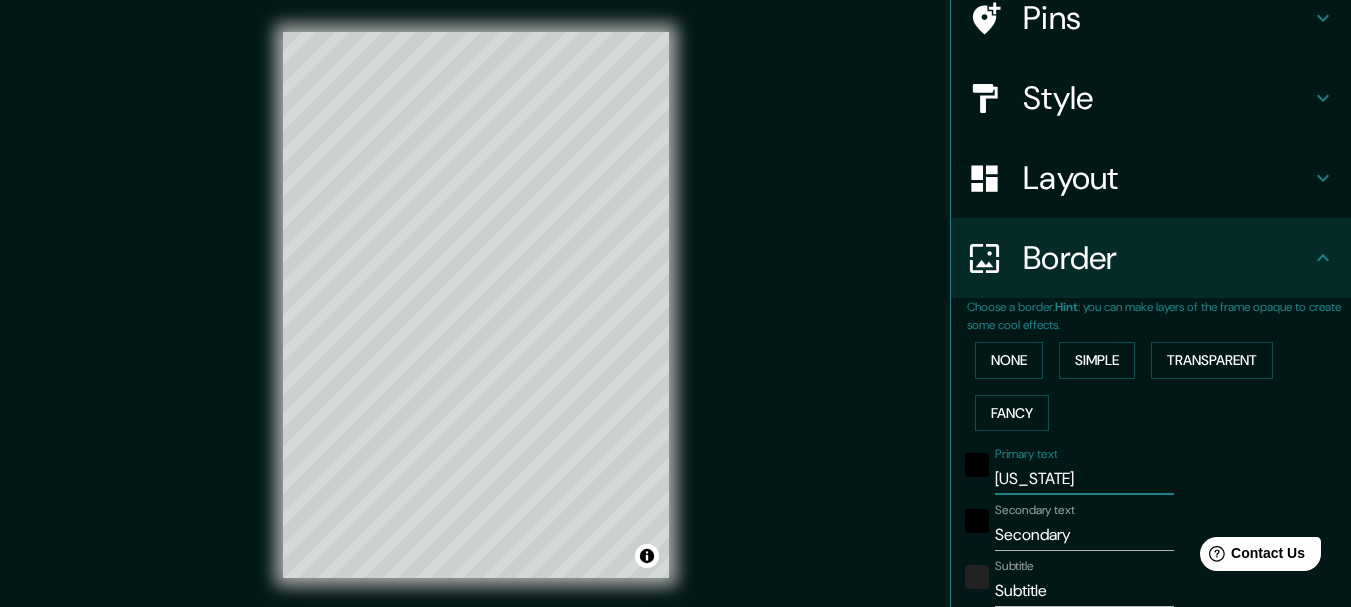 scroll, scrollTop: 0, scrollLeft: 0, axis: both 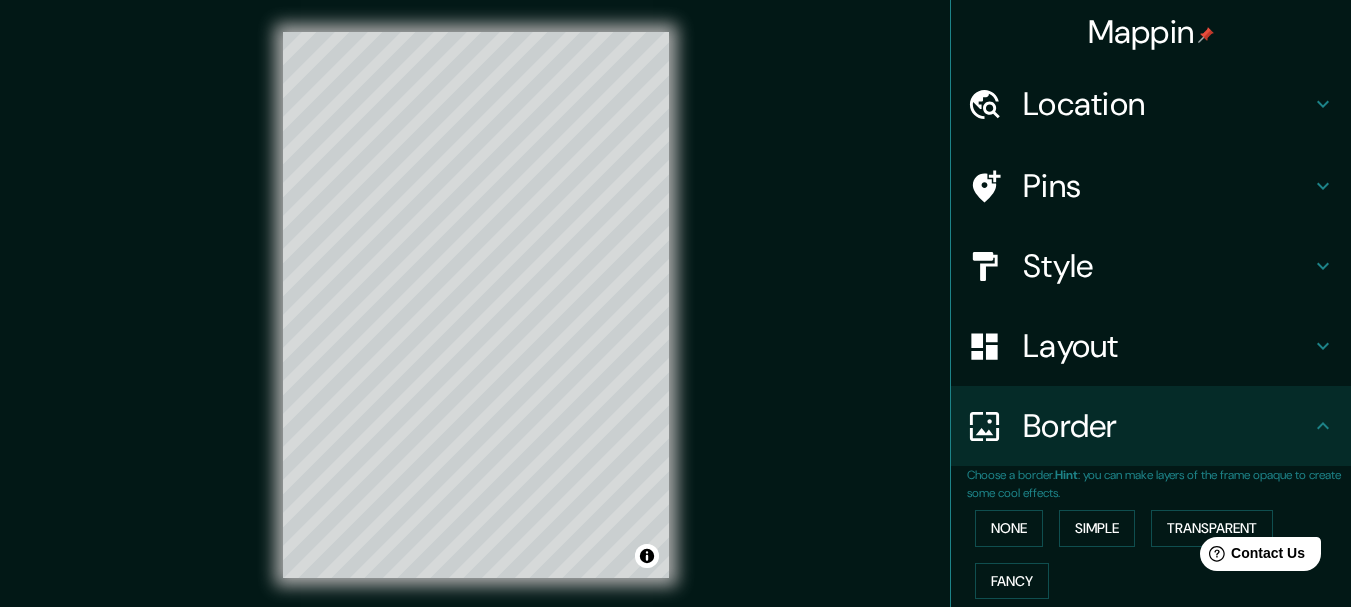 type on "[US_STATE]" 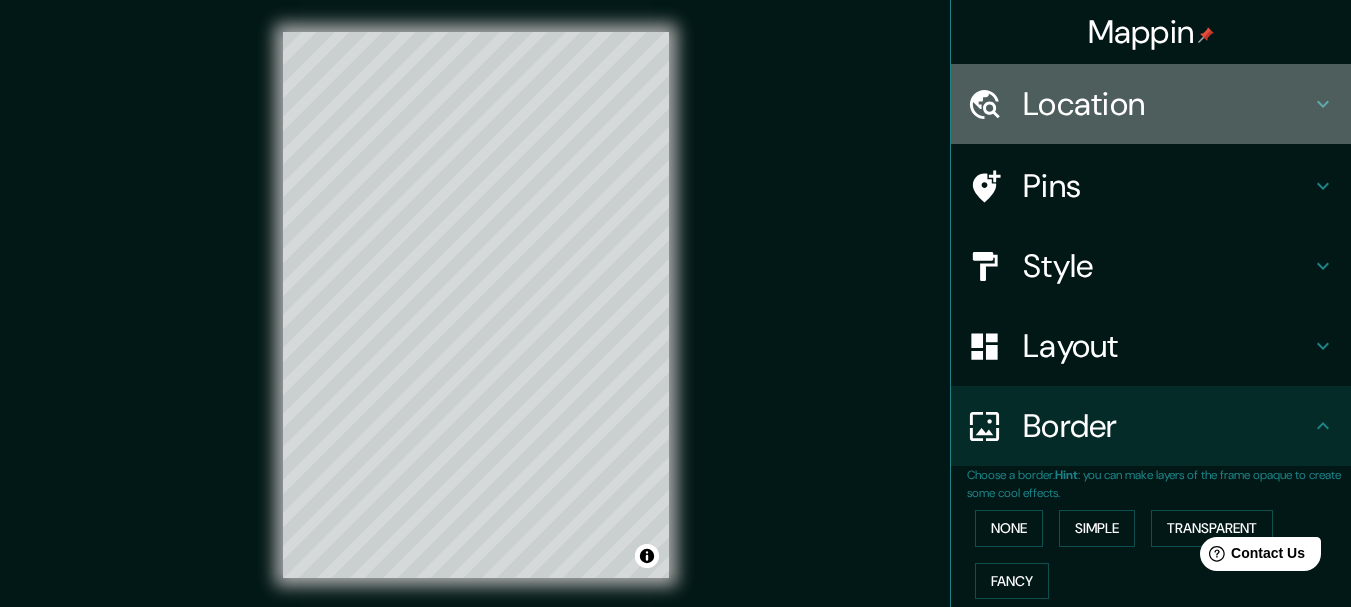 click on "Location" at bounding box center (1167, 104) 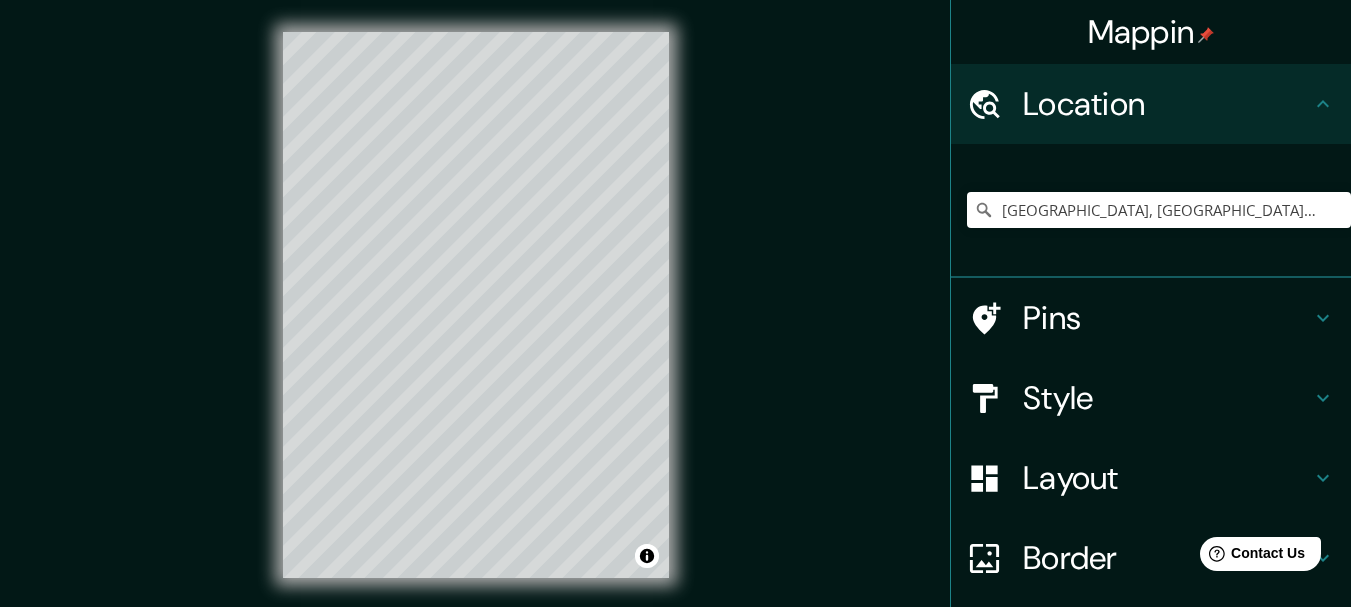 click on "Location" at bounding box center (1167, 104) 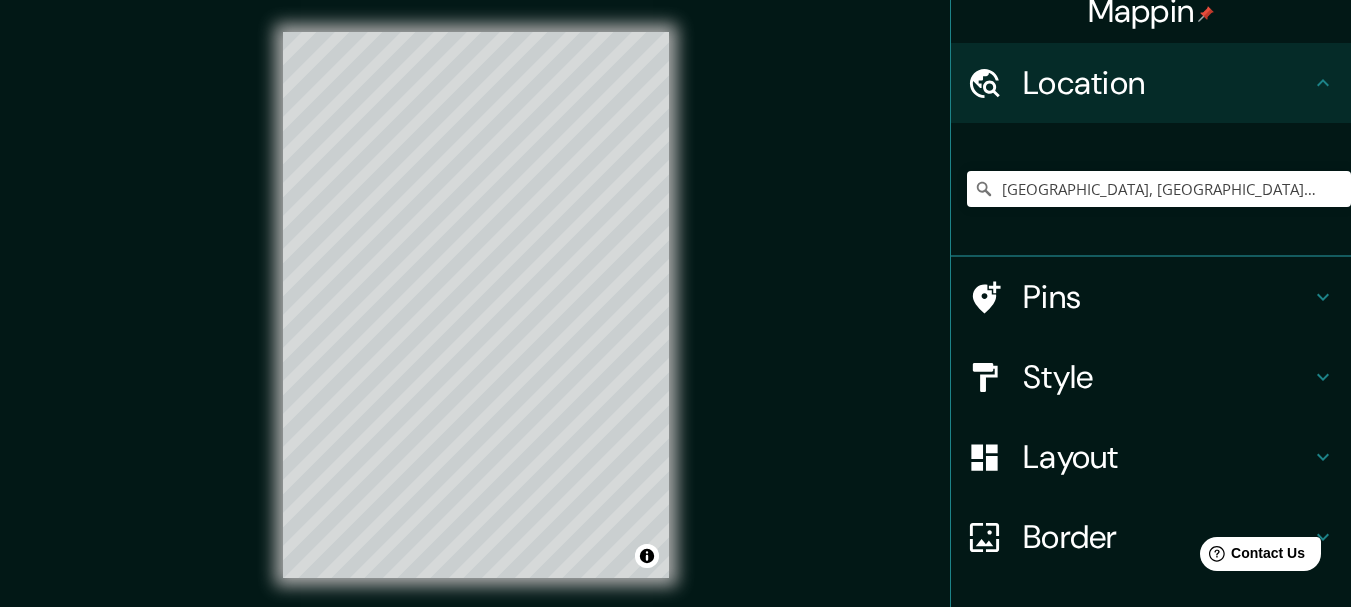 scroll, scrollTop: 158, scrollLeft: 0, axis: vertical 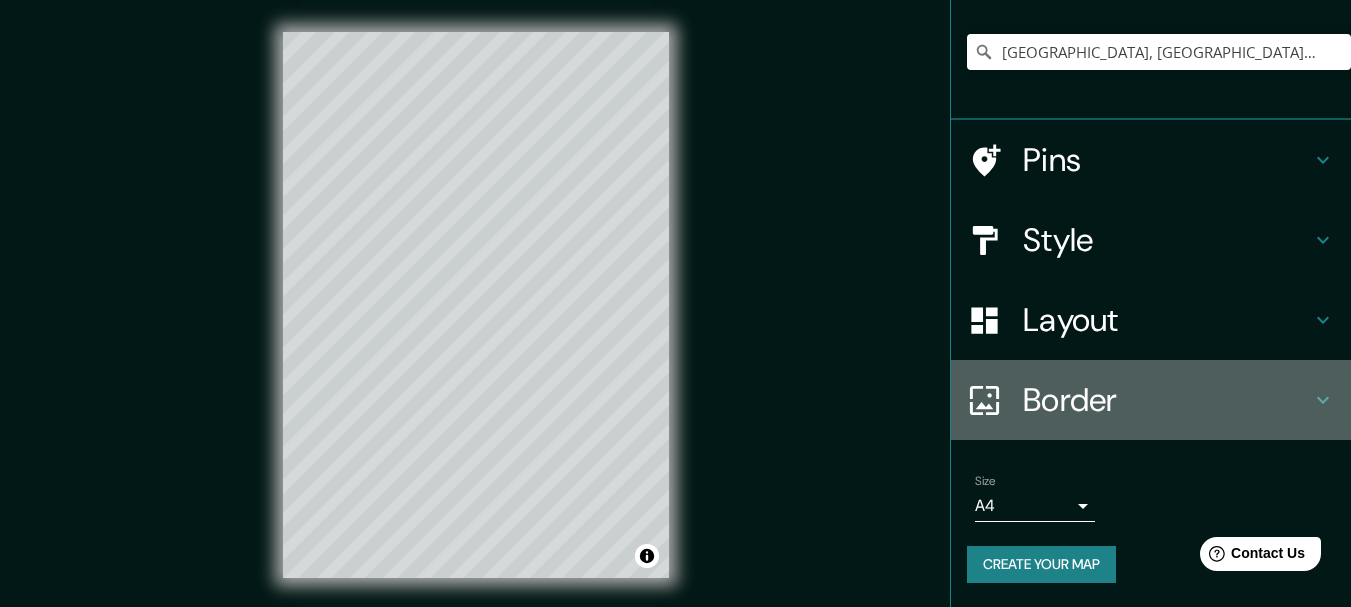 click on "Border" at bounding box center [1167, 400] 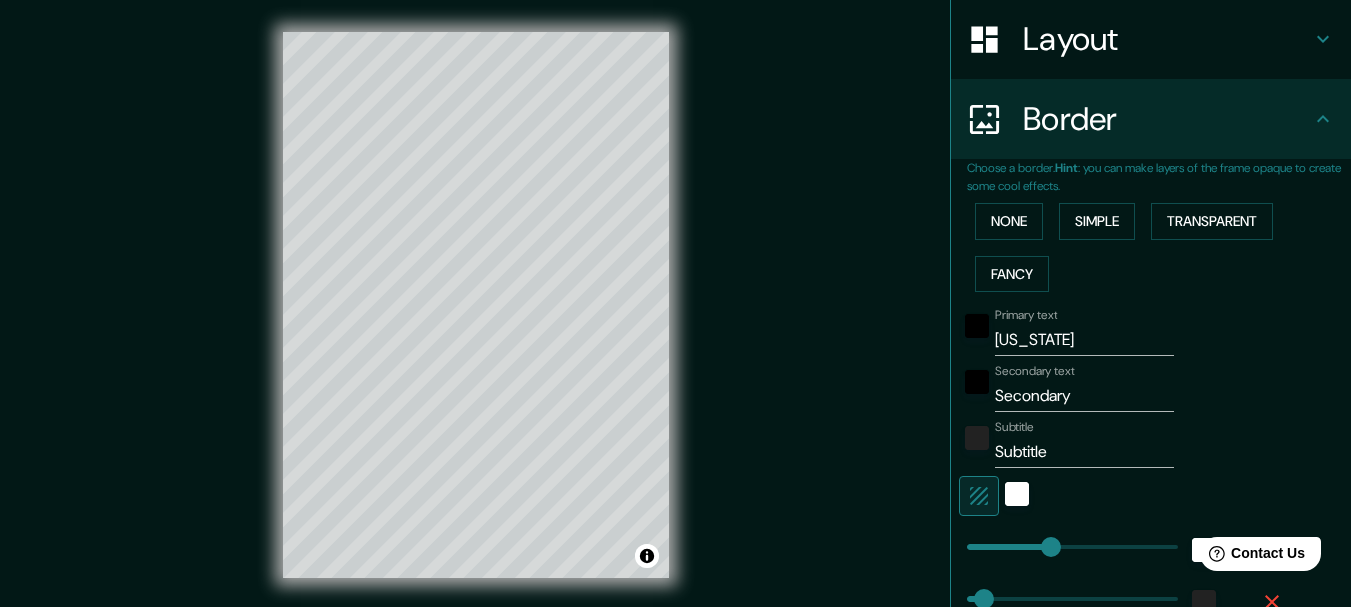 scroll, scrollTop: 326, scrollLeft: 0, axis: vertical 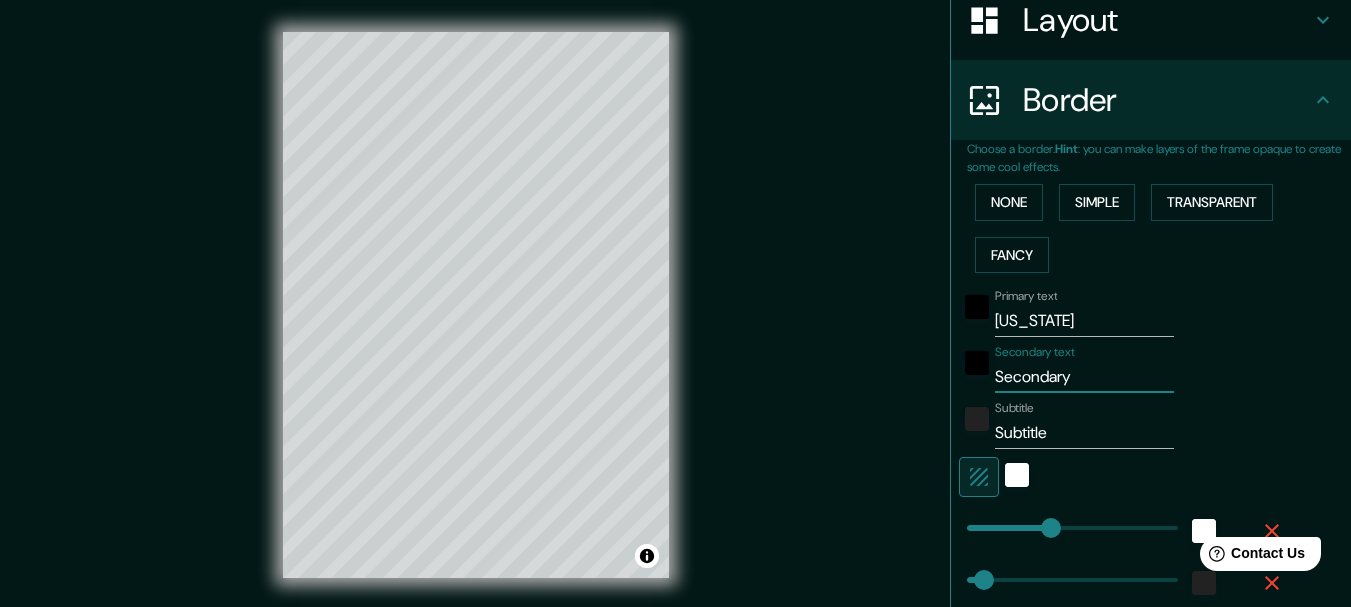 drag, startPoint x: 1070, startPoint y: 367, endPoint x: 879, endPoint y: 368, distance: 191.00262 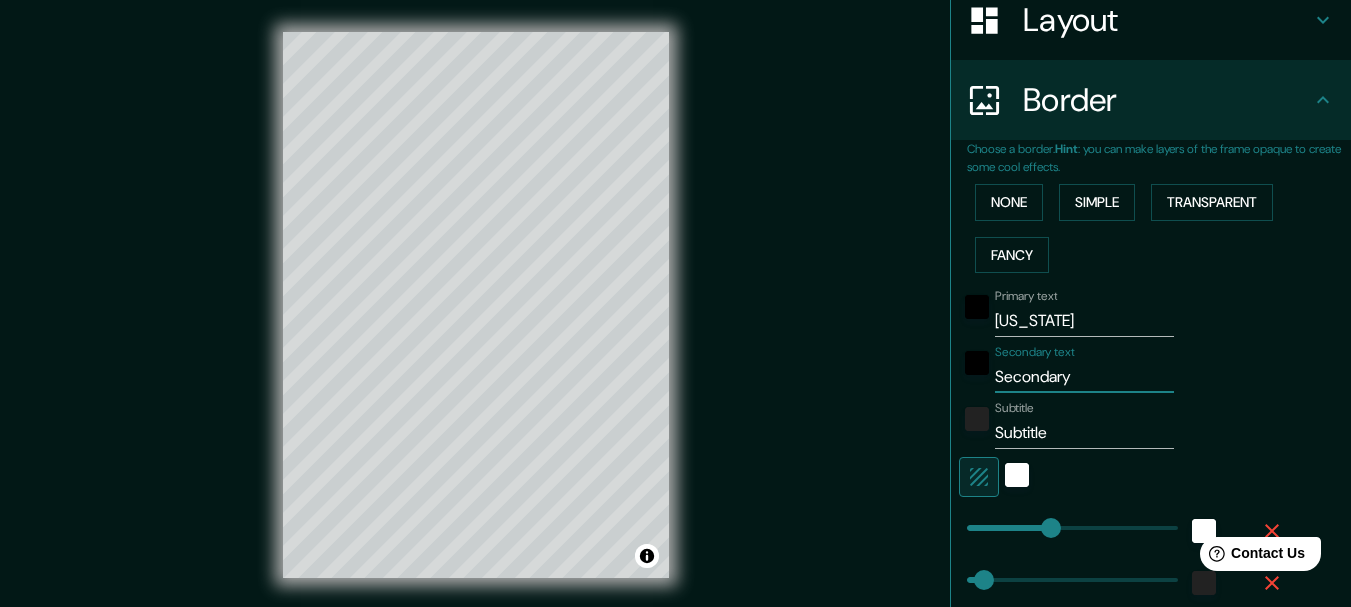 type on "e" 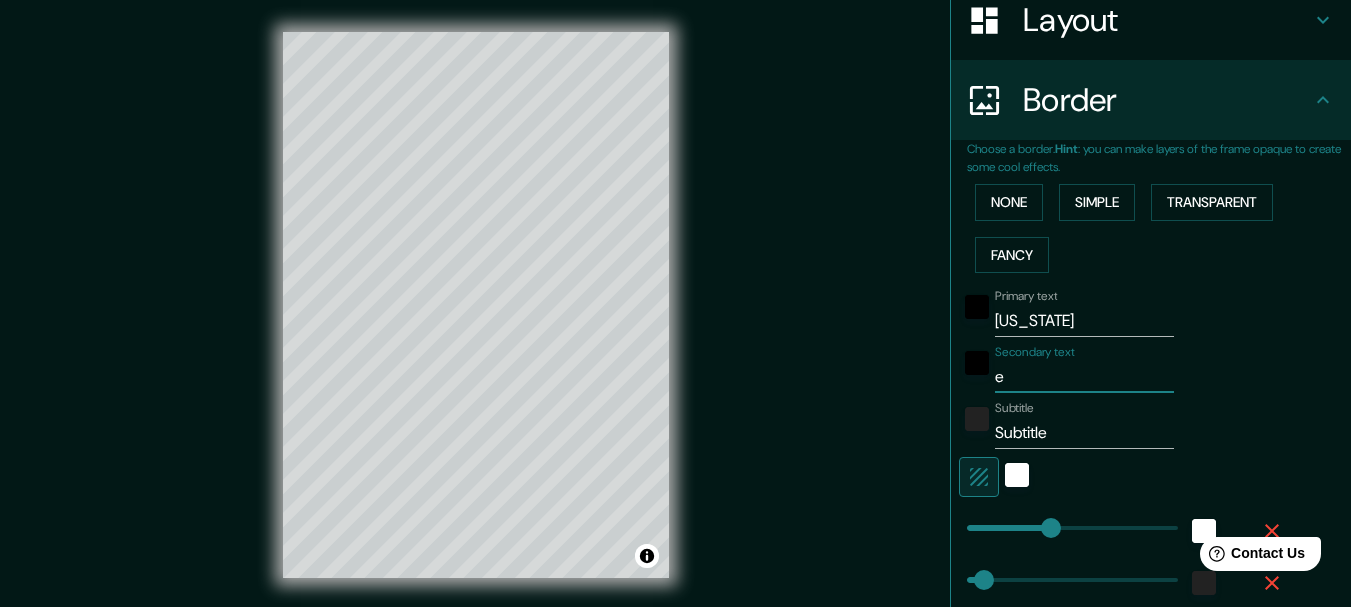 type on "es" 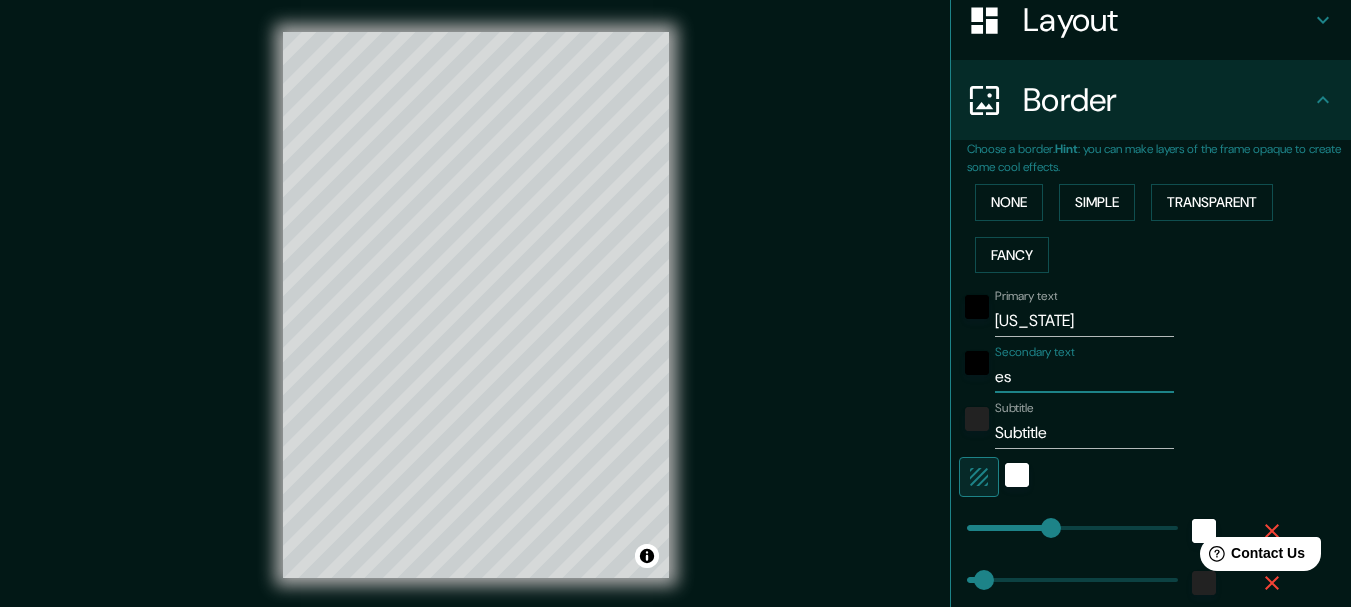 type on "est" 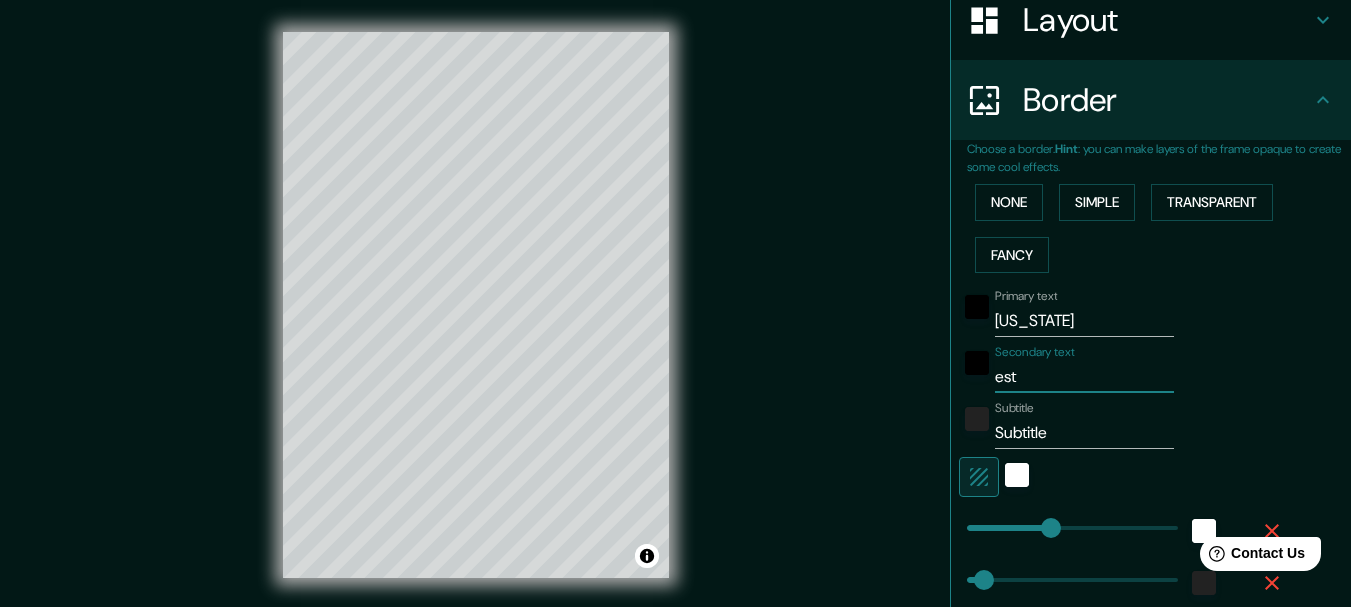 type on "esta" 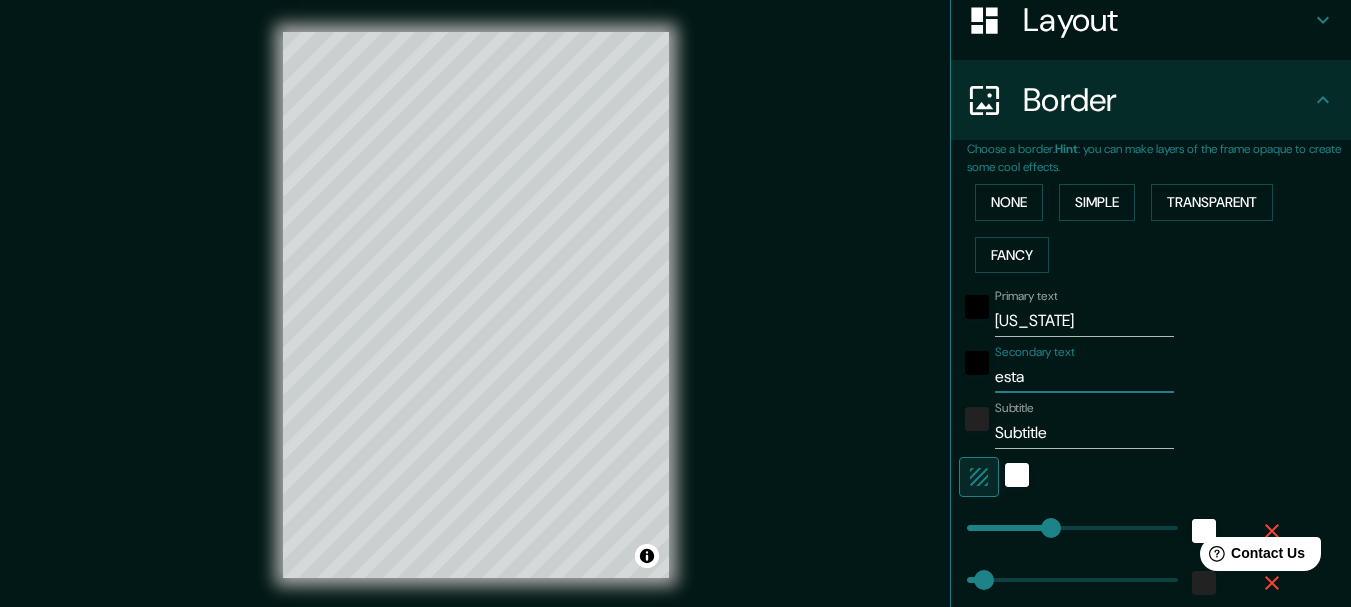 type on "154" 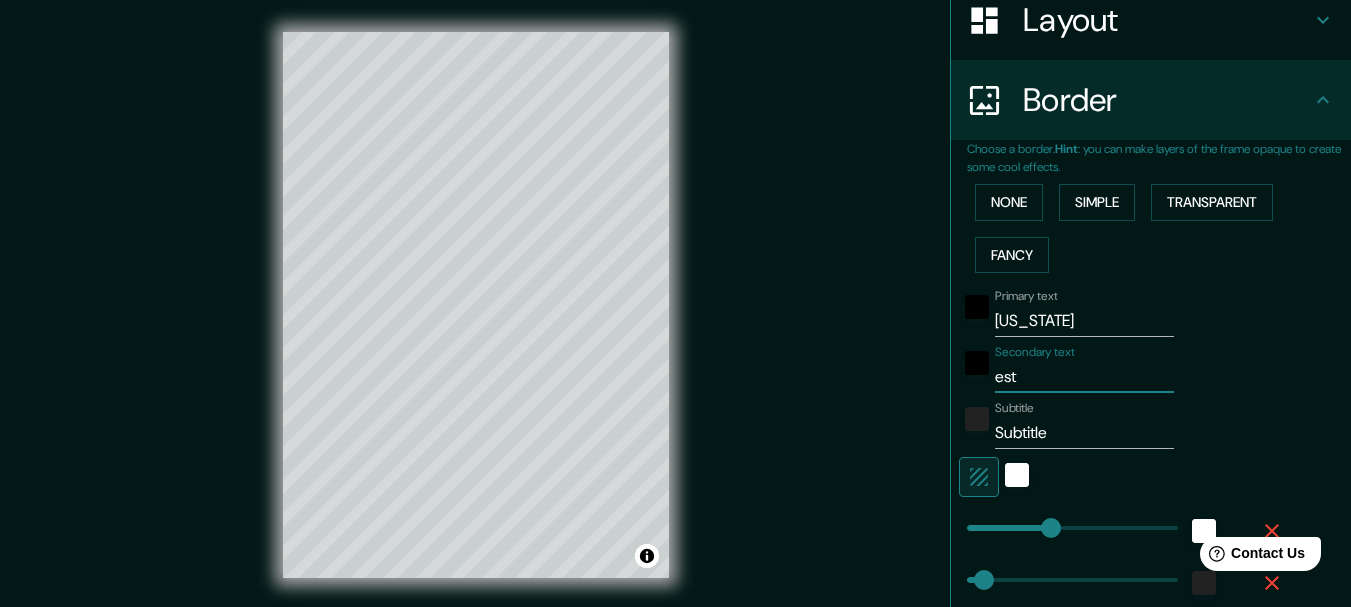 type on "es" 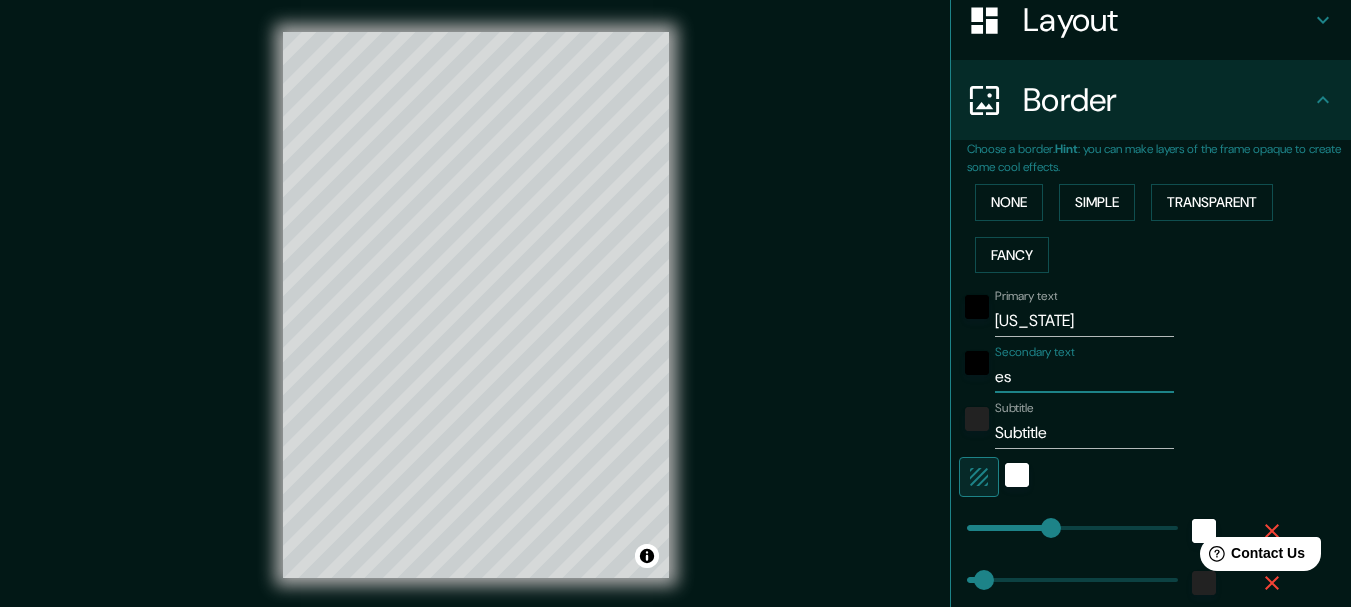 type on "31" 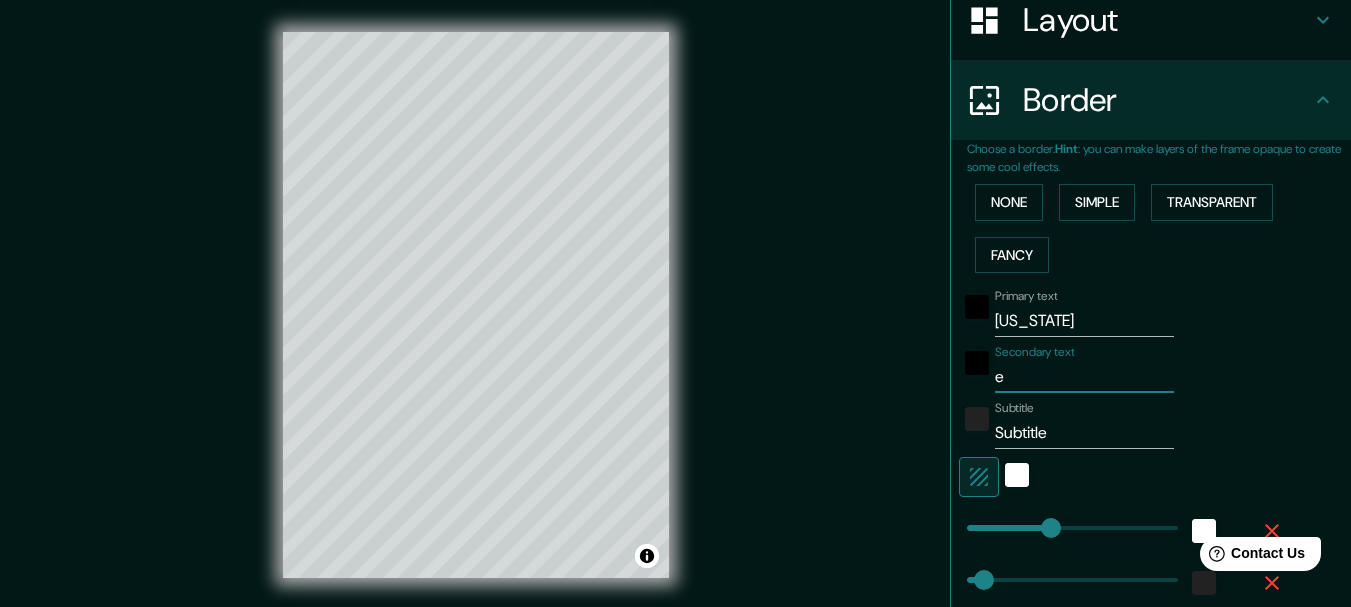 type 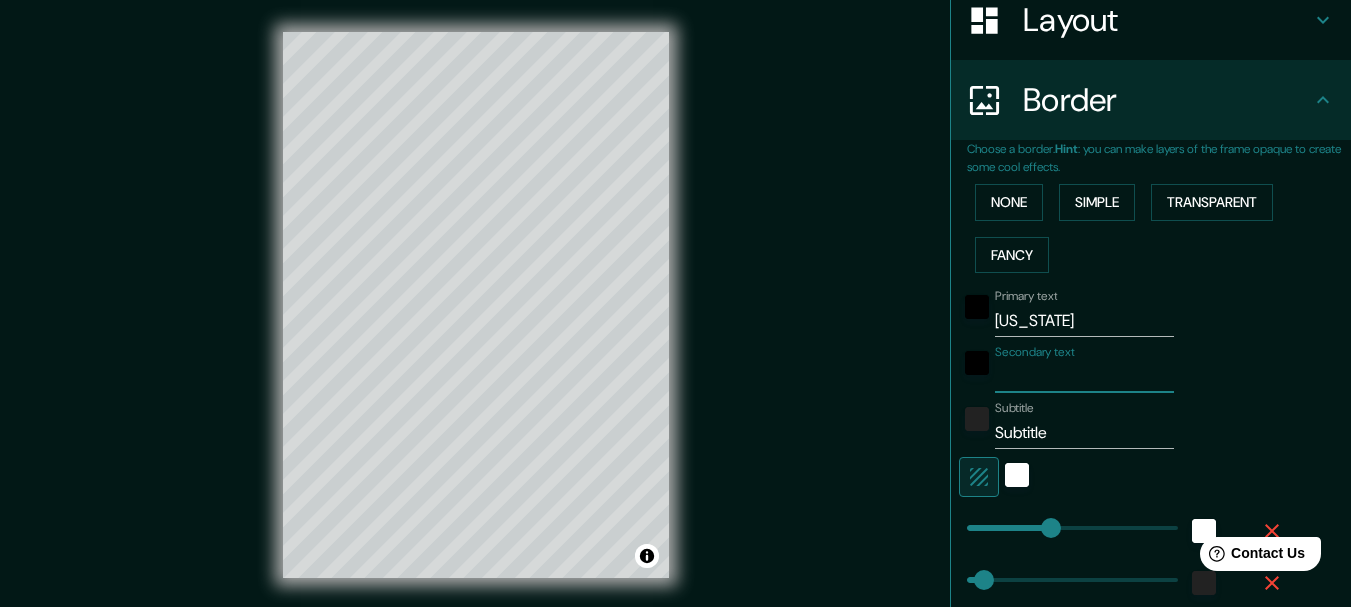 type on "u" 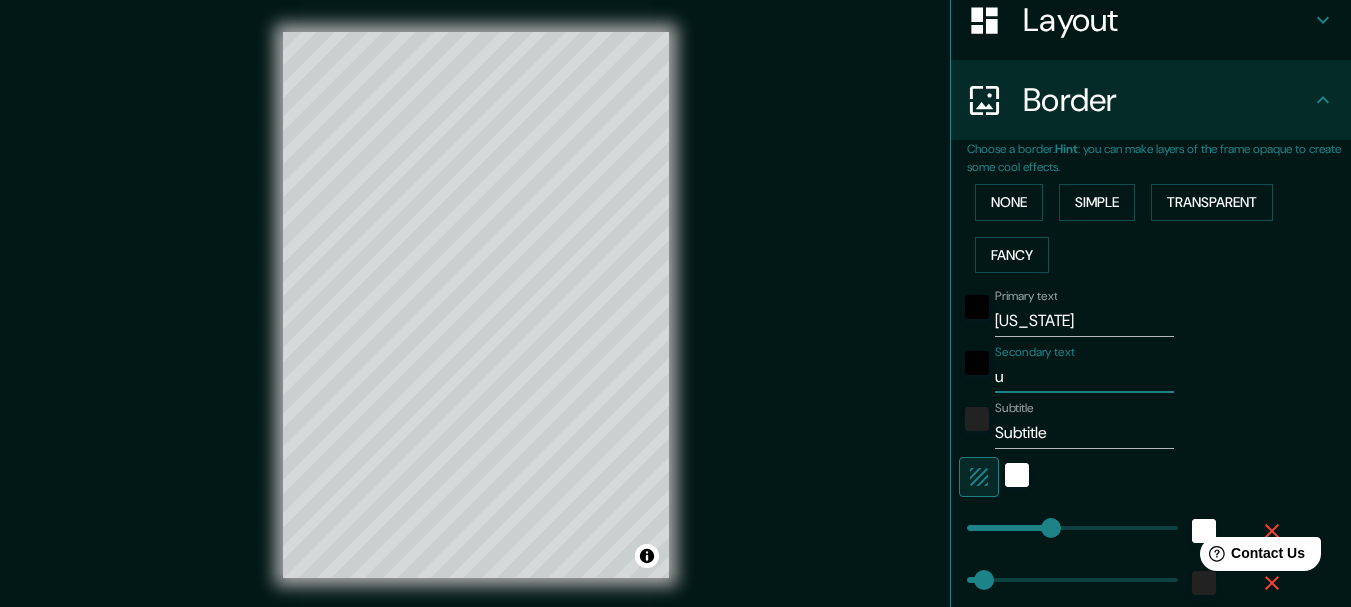type on "un" 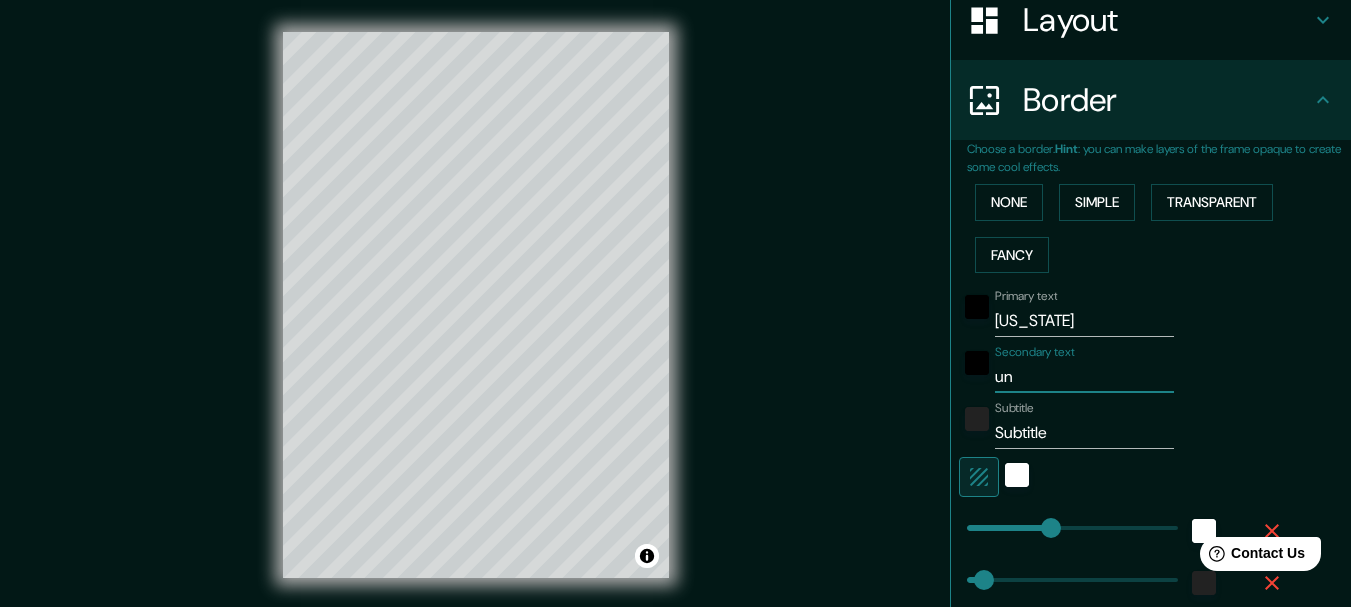 type on "154" 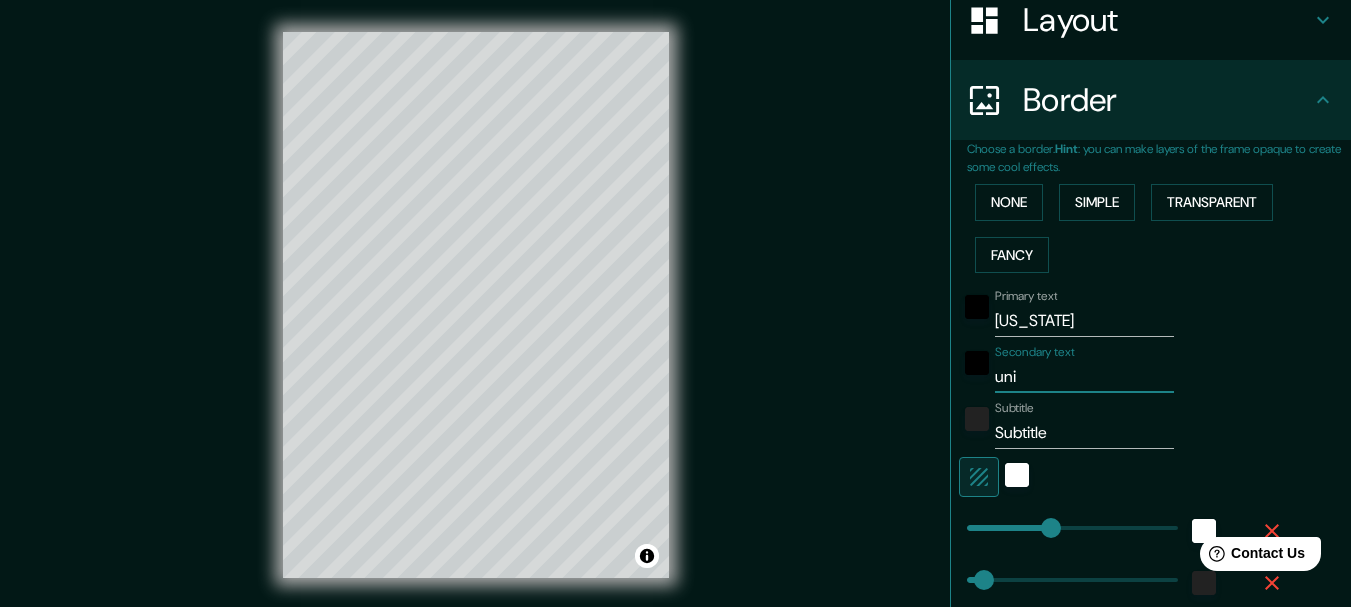 type on "unit" 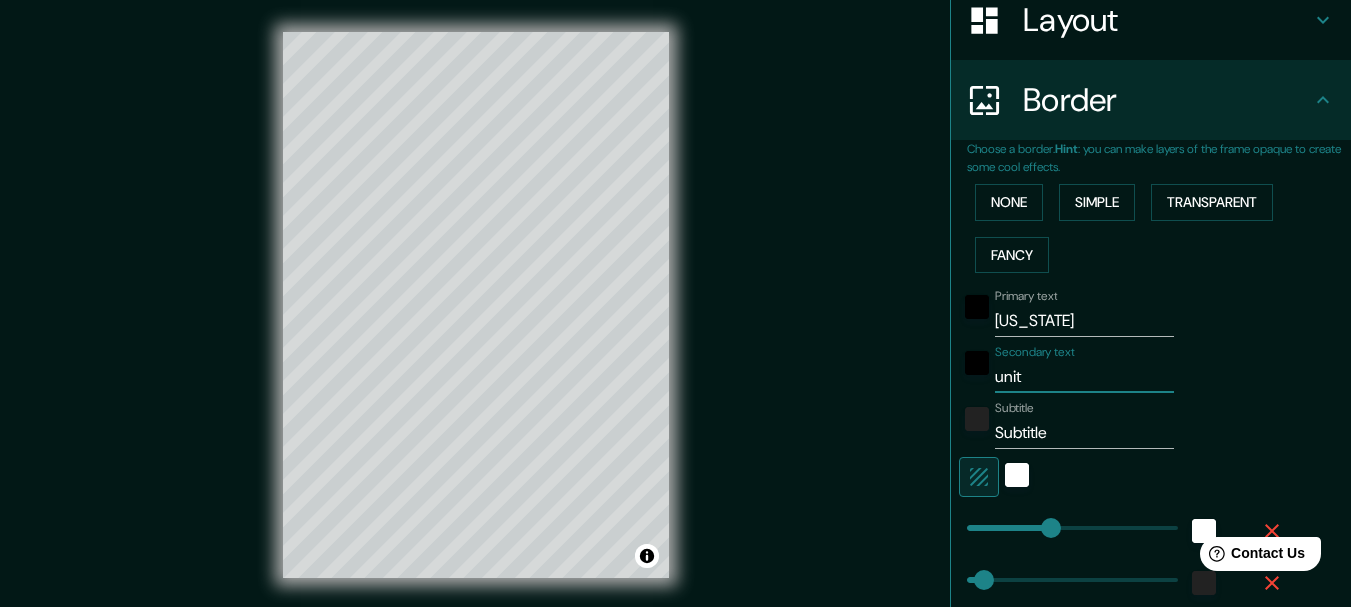 type on "unite" 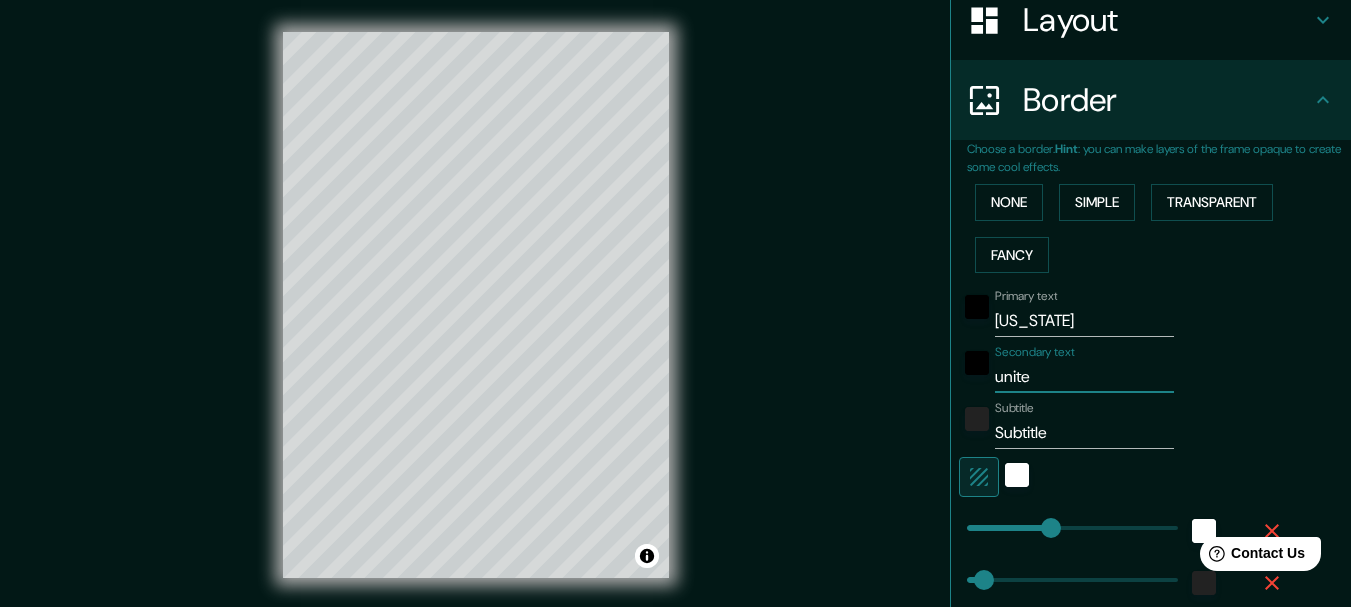 type on "united" 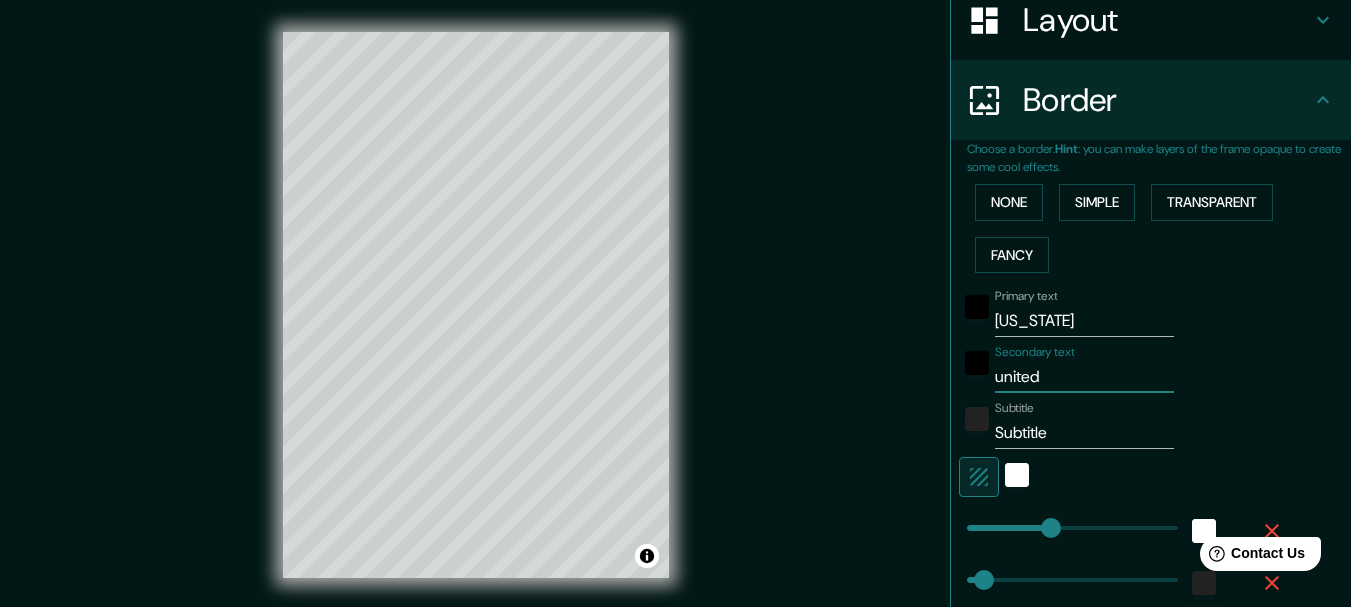 type on "united" 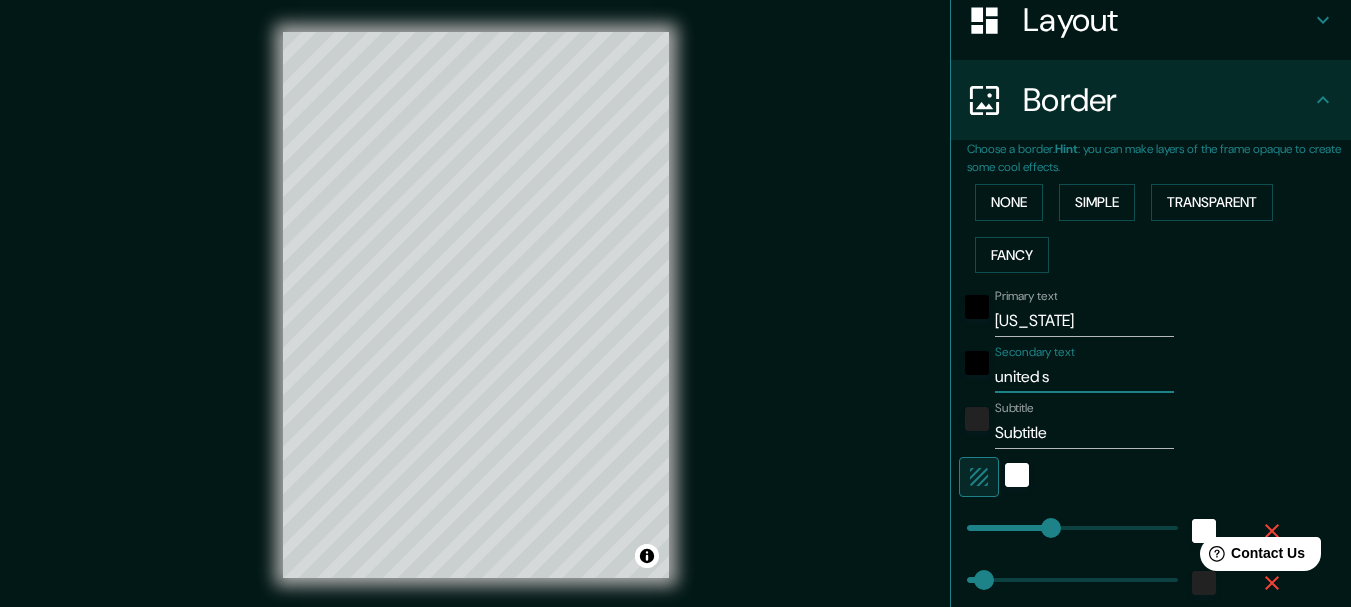 type on "united st" 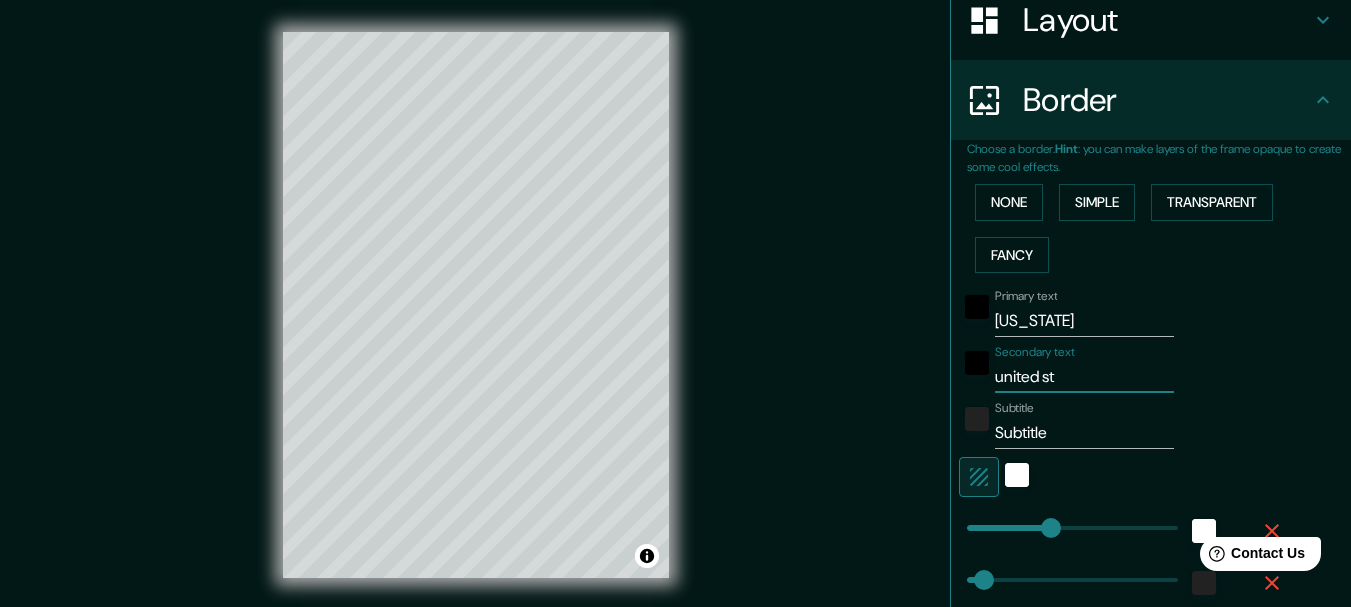 type on "united sta" 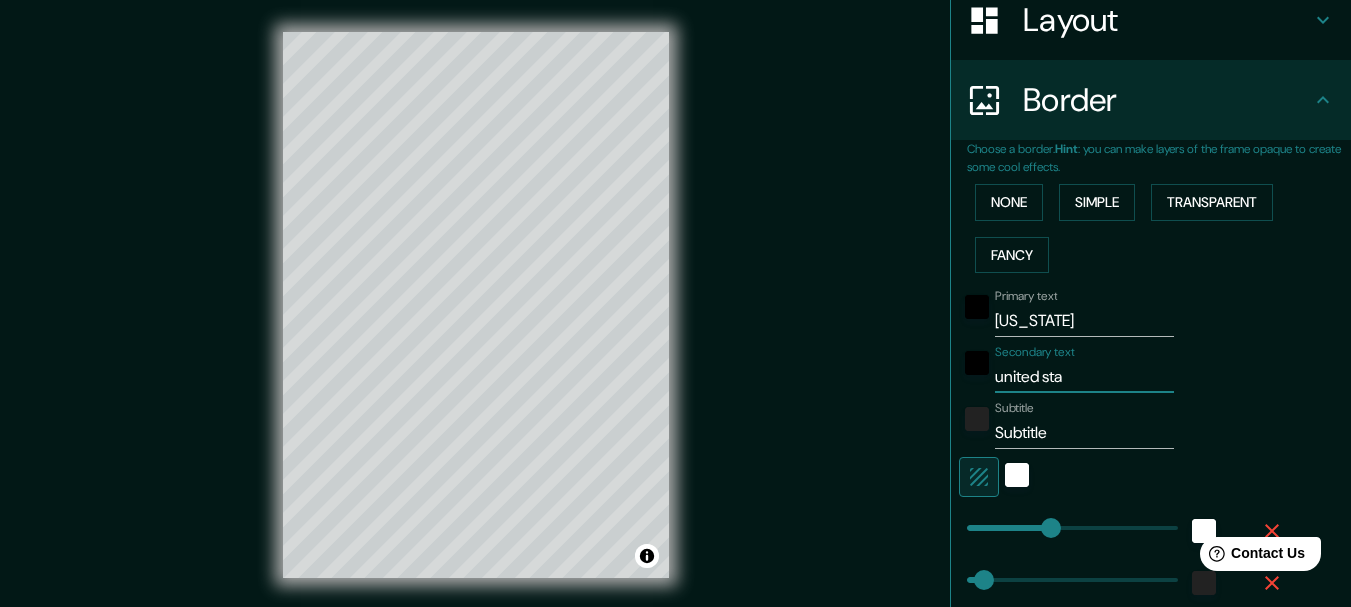 type on "united stat" 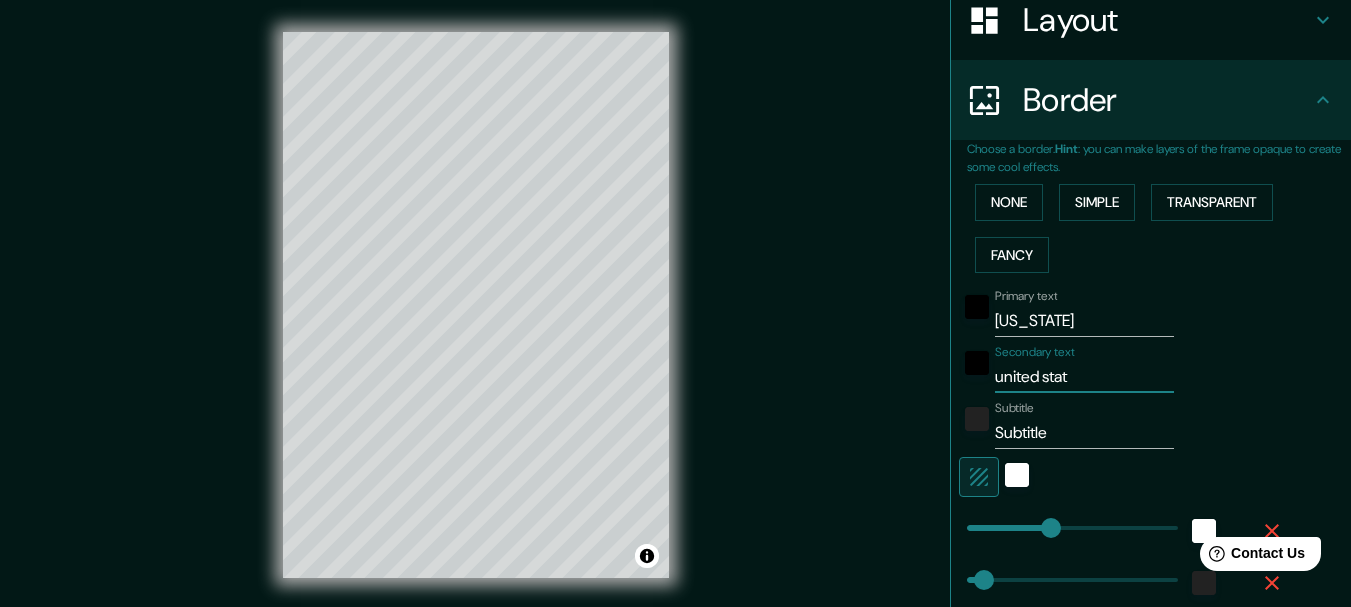 type on "united state" 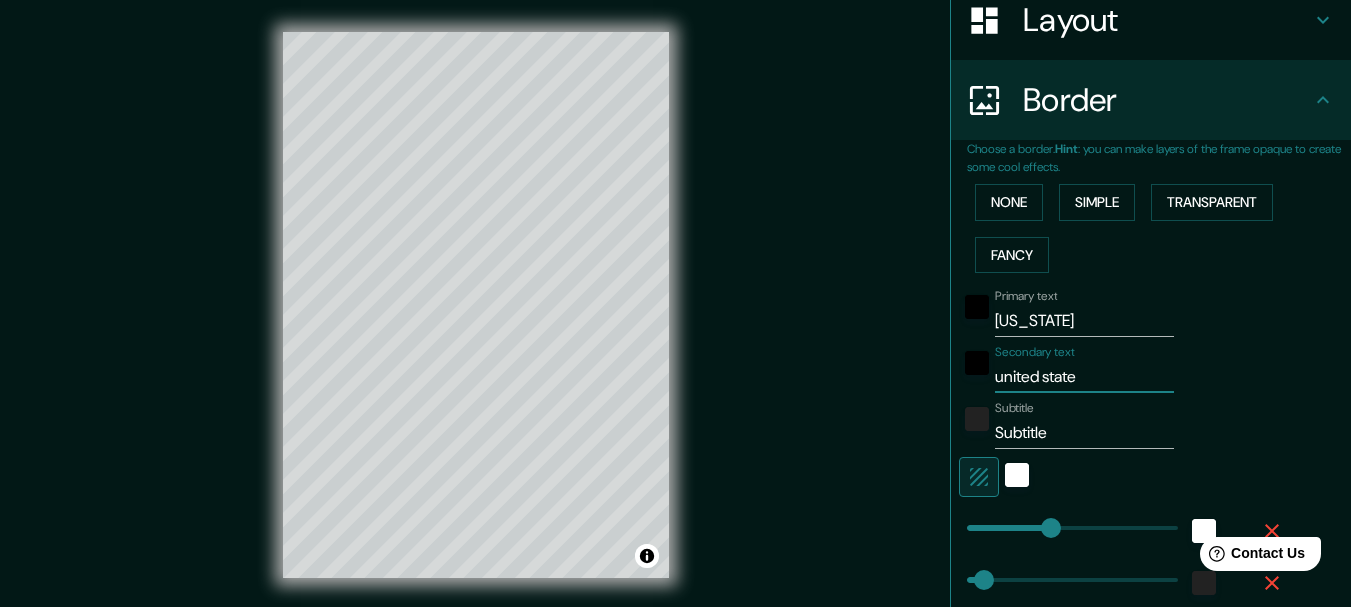 type on "154" 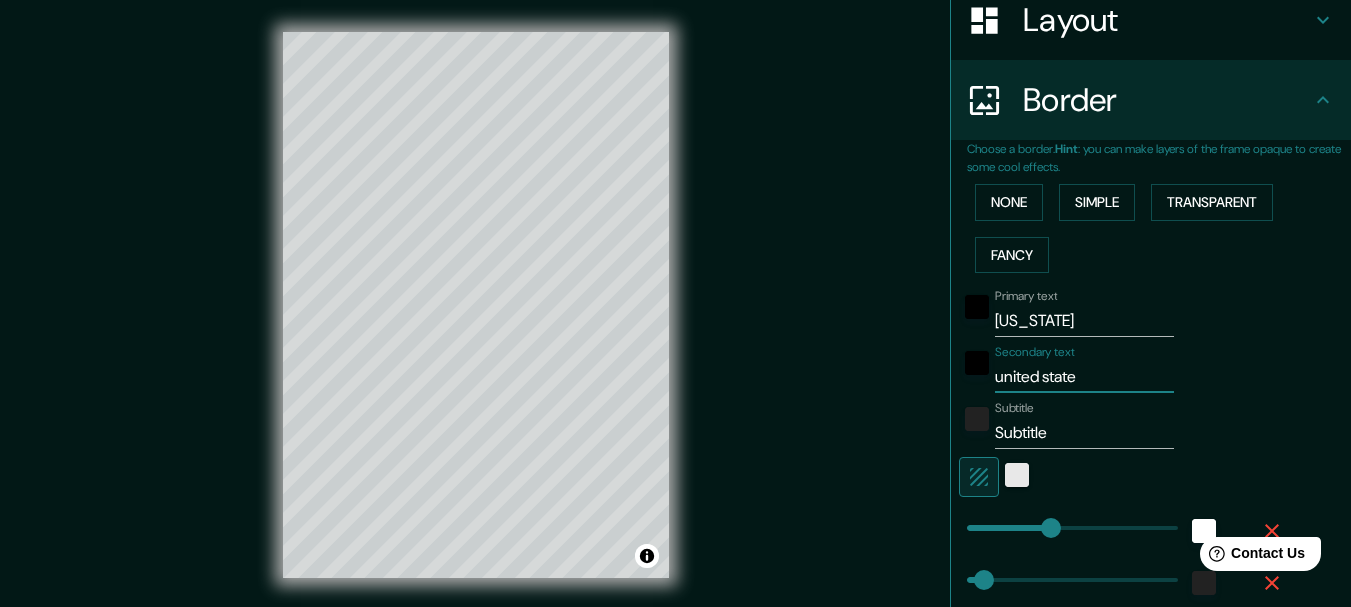 type on "united state" 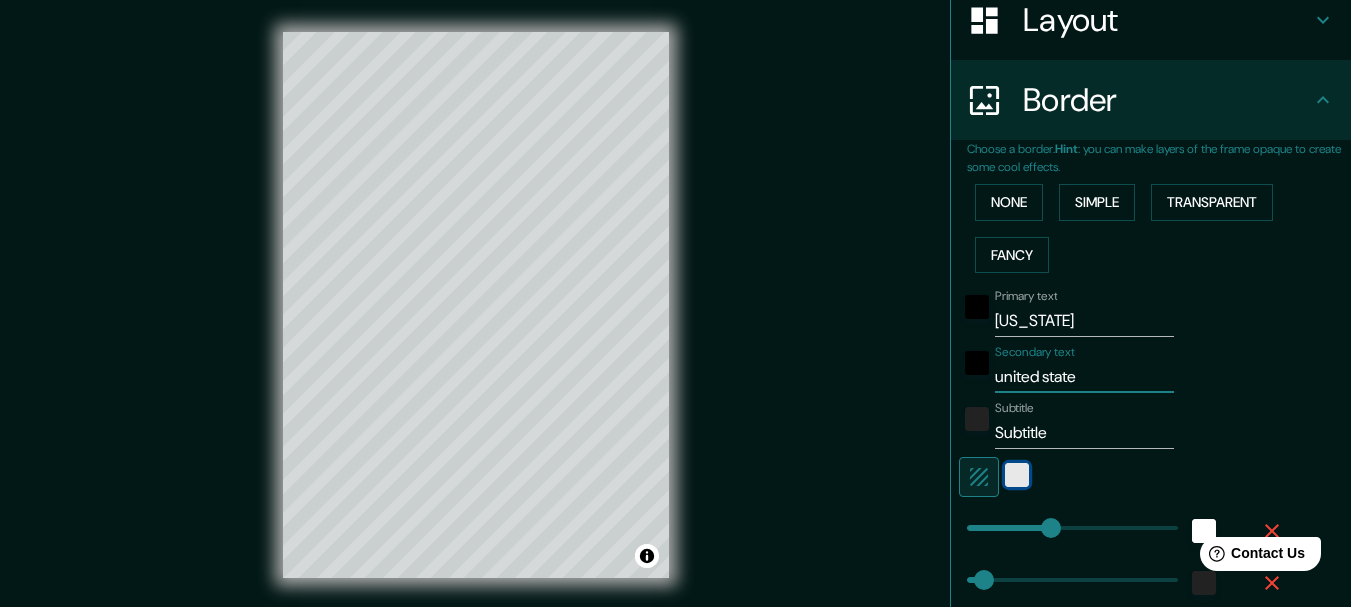 click at bounding box center (1017, 475) 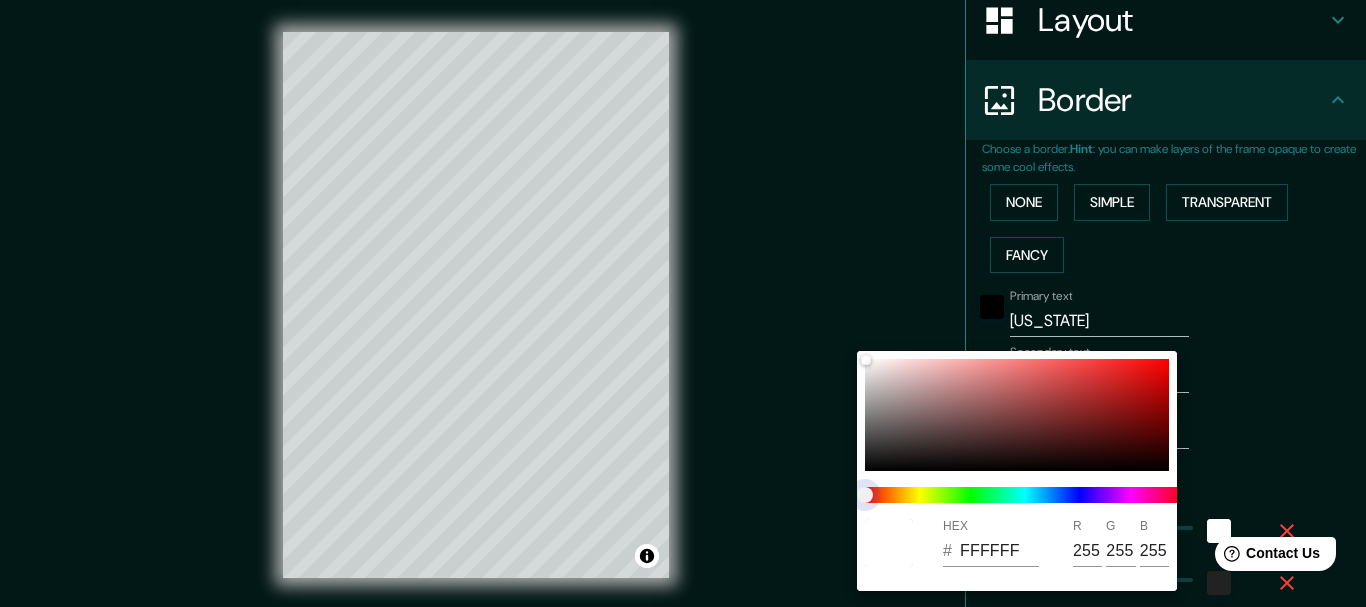 type on "154" 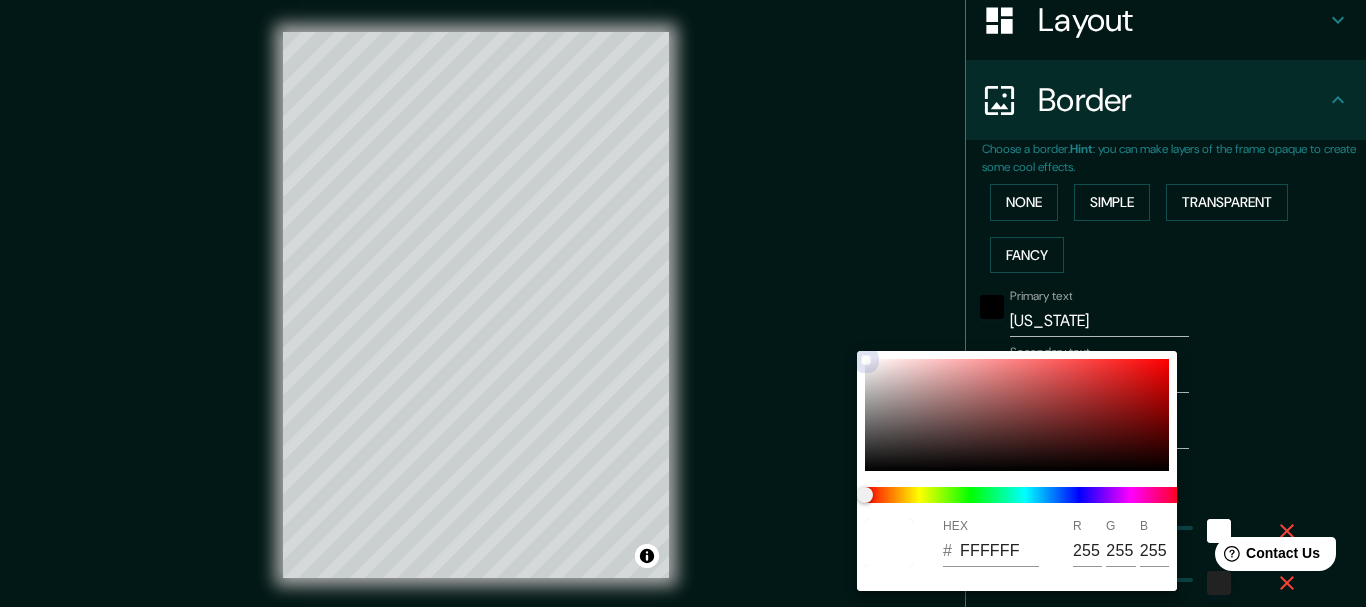 click at bounding box center [1017, 415] 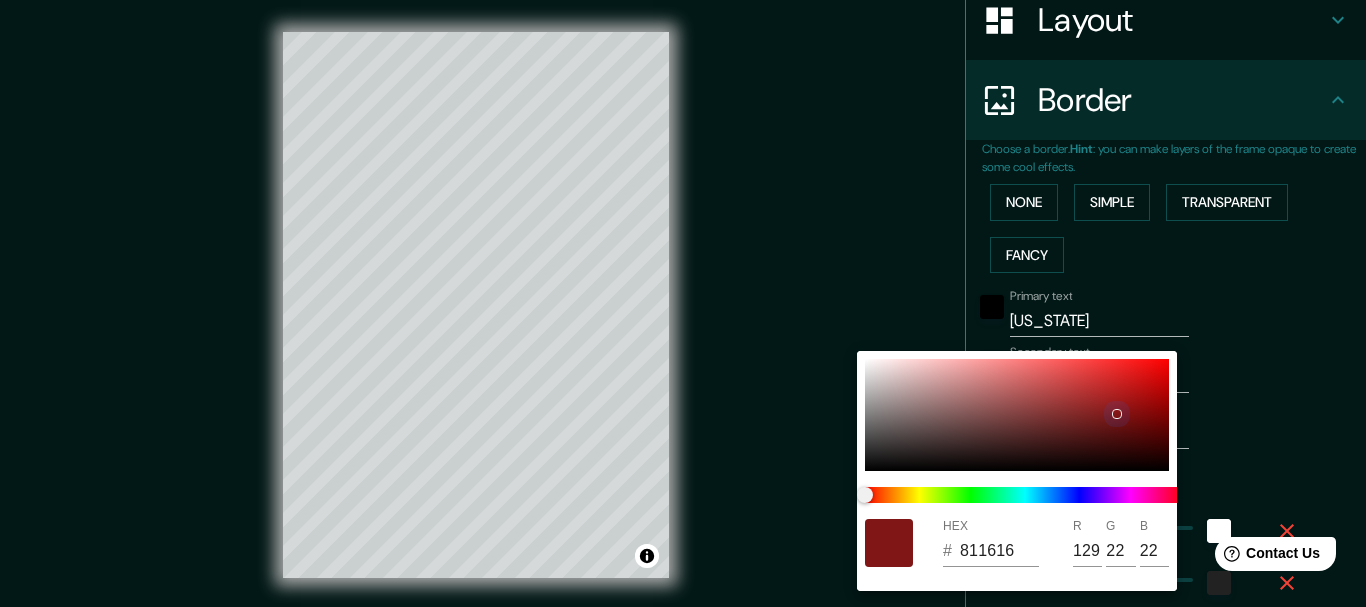 type on "154" 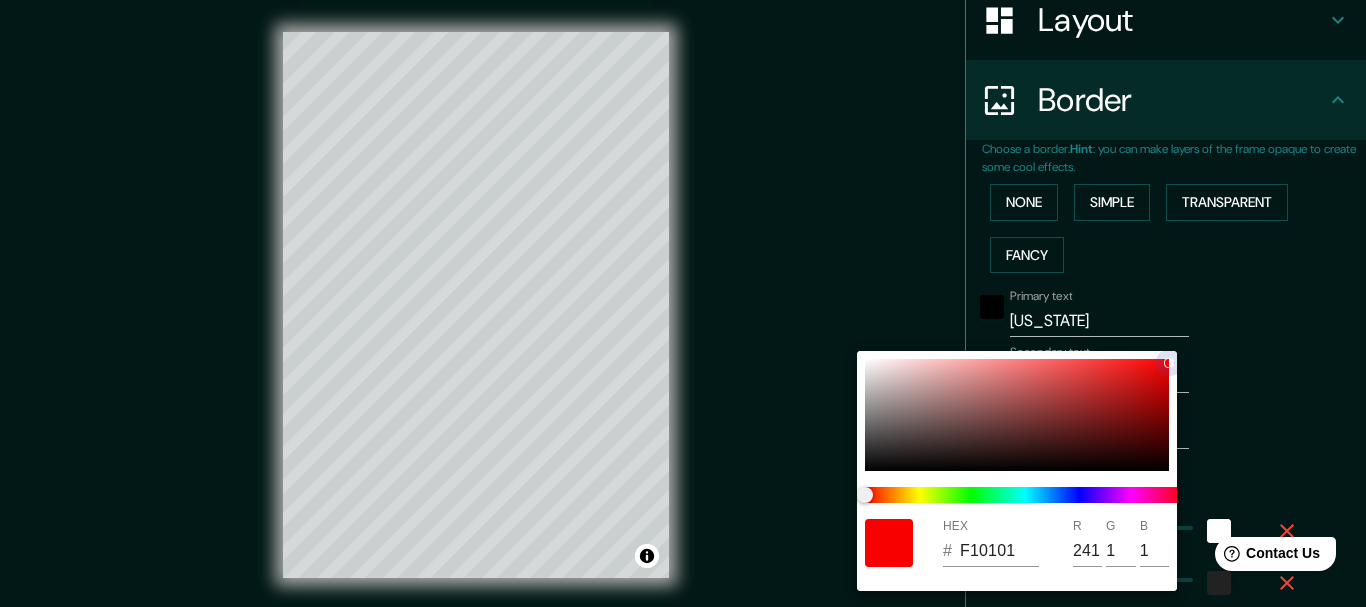 type on "154" 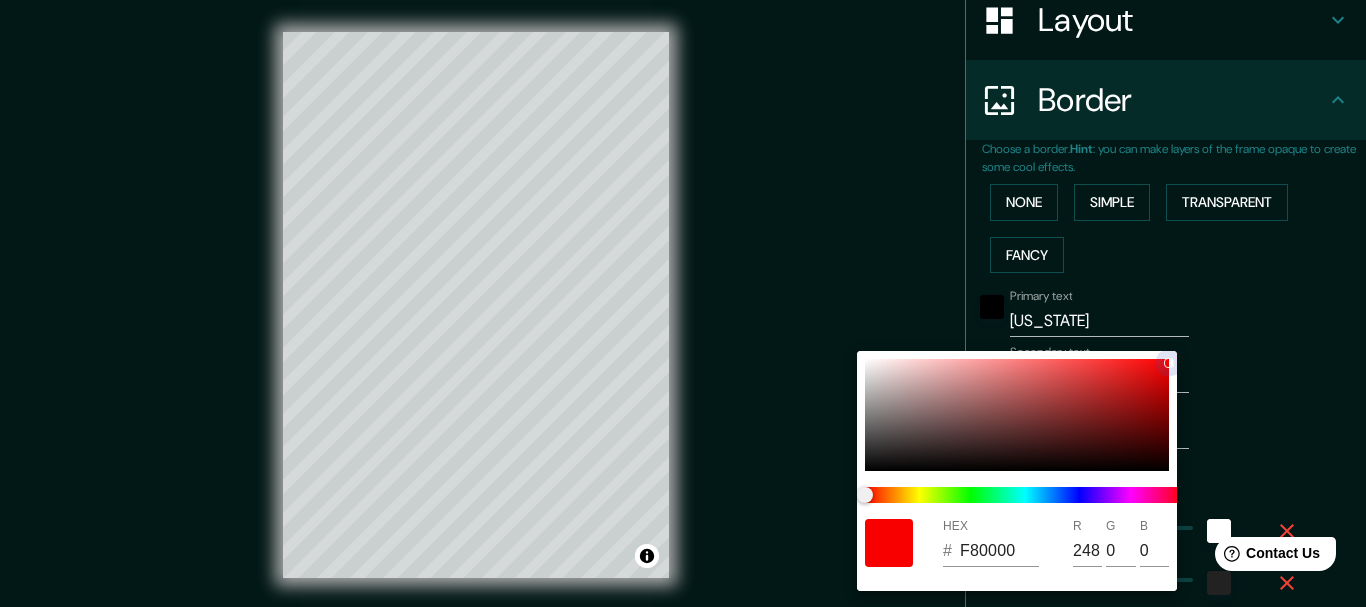 type on "154" 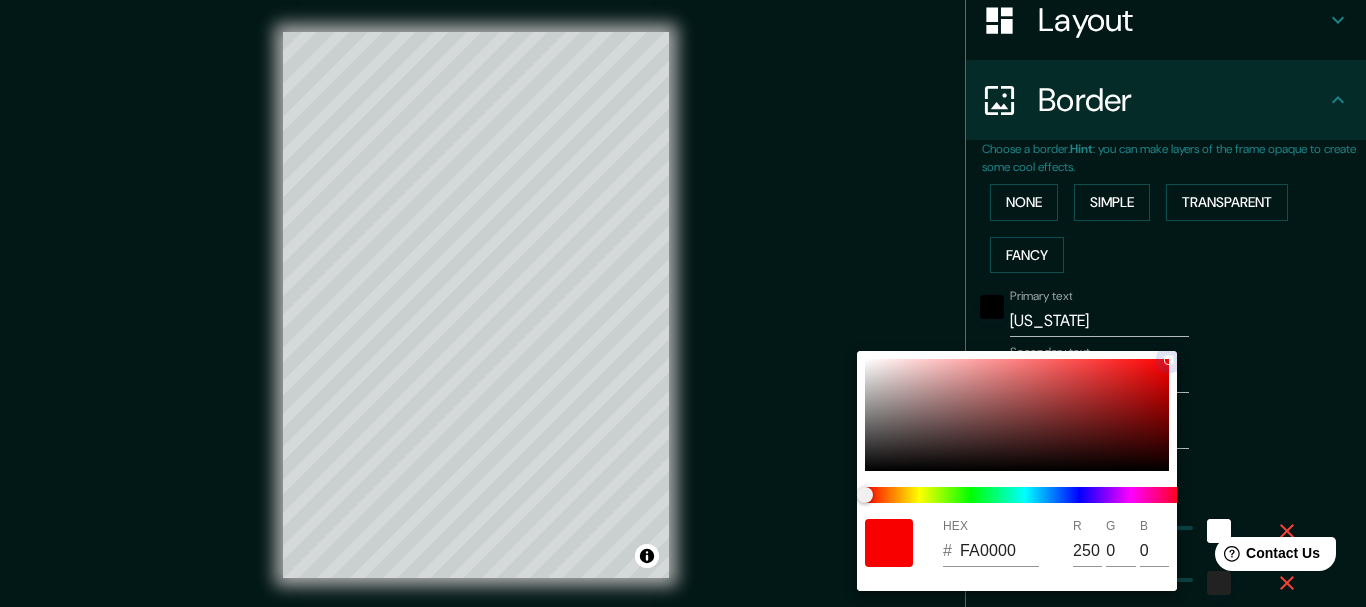 type on "154" 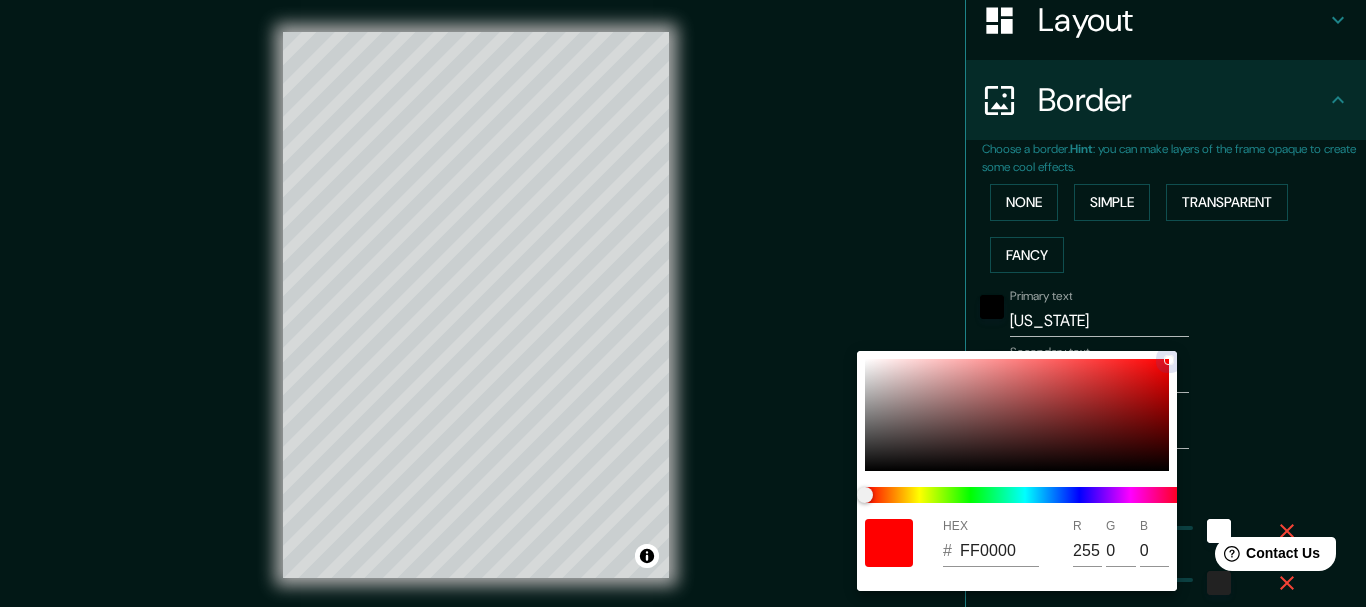 type on "154" 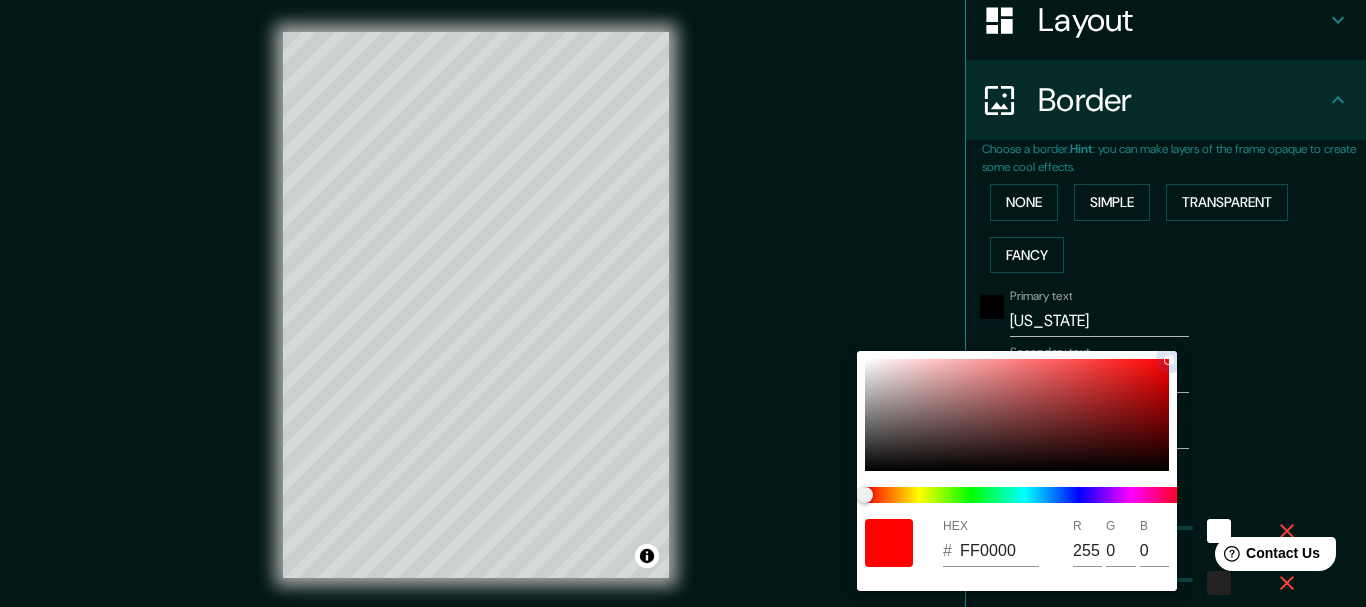 type on "154" 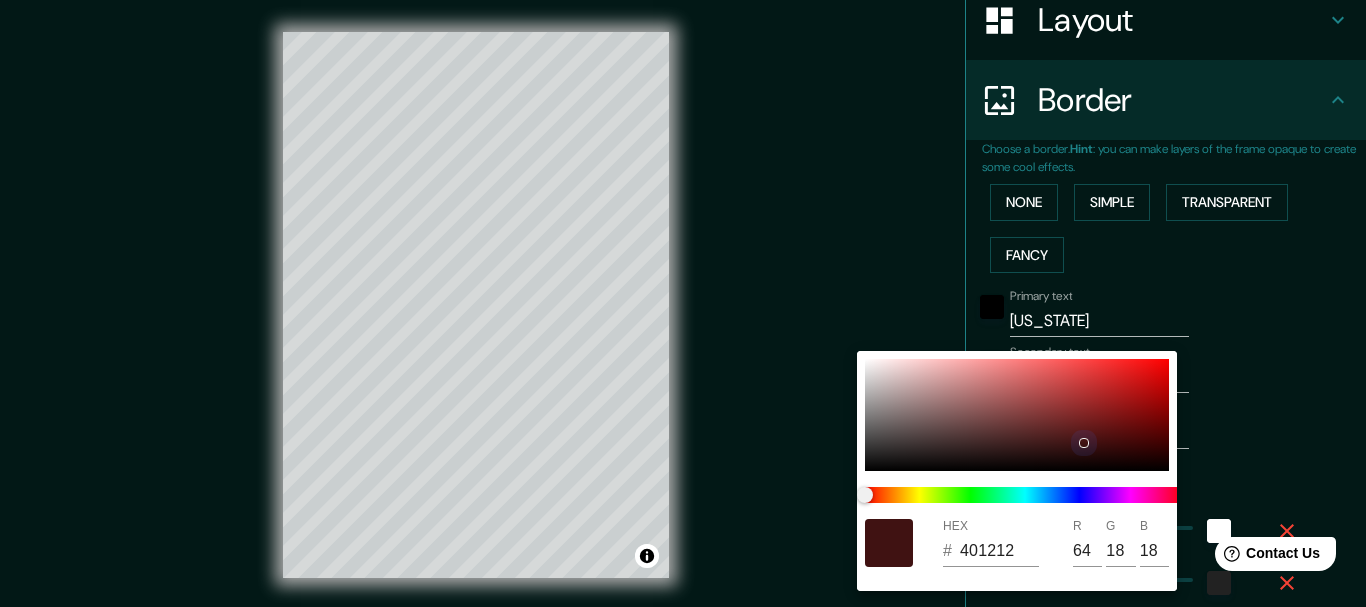 drag, startPoint x: 1127, startPoint y: 403, endPoint x: 876, endPoint y: 367, distance: 253.56853 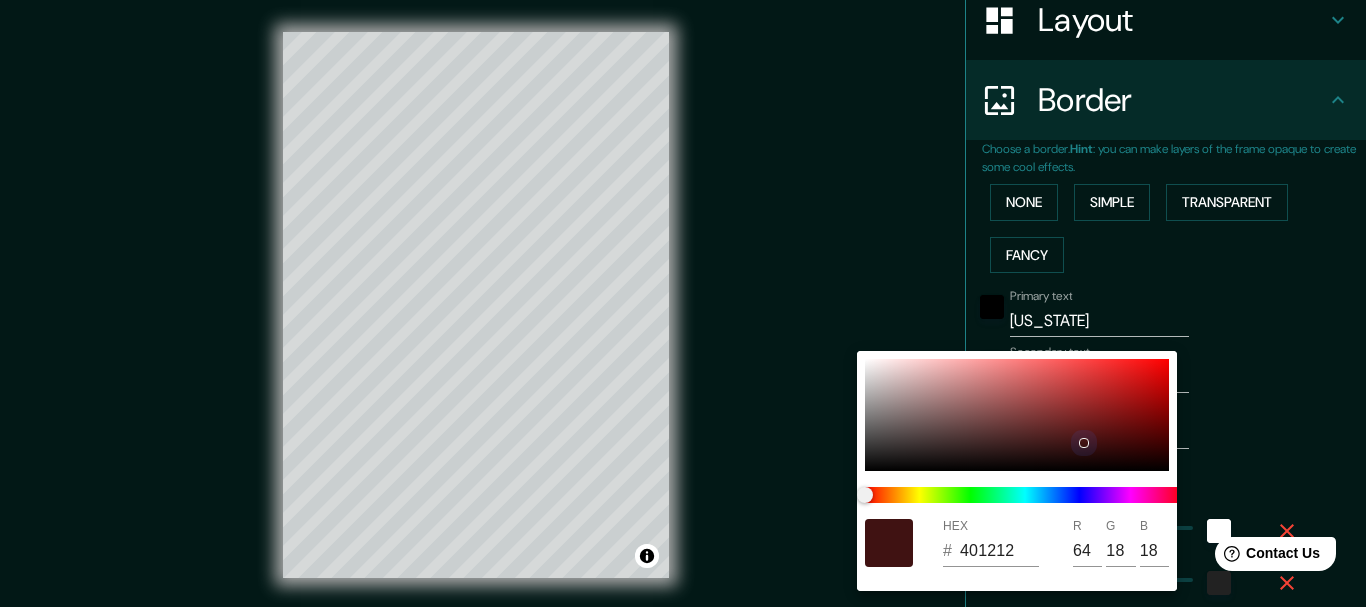 type on "154" 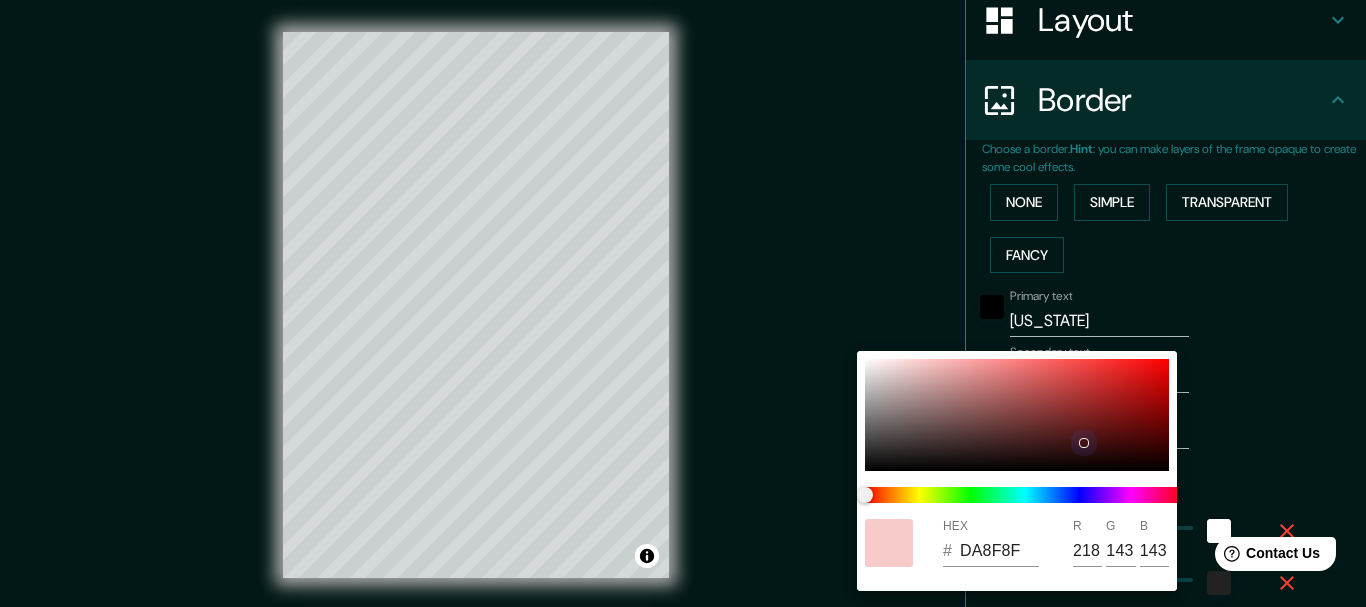 type on "154" 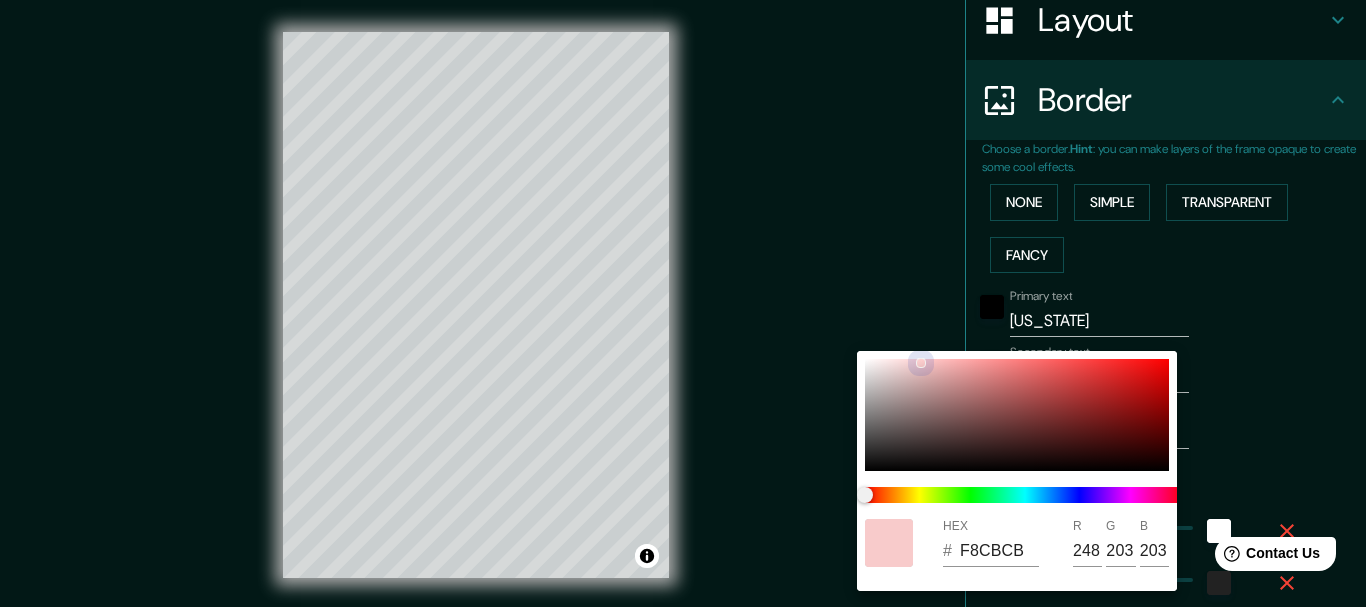 drag, startPoint x: 1086, startPoint y: 438, endPoint x: 889, endPoint y: 361, distance: 211.5136 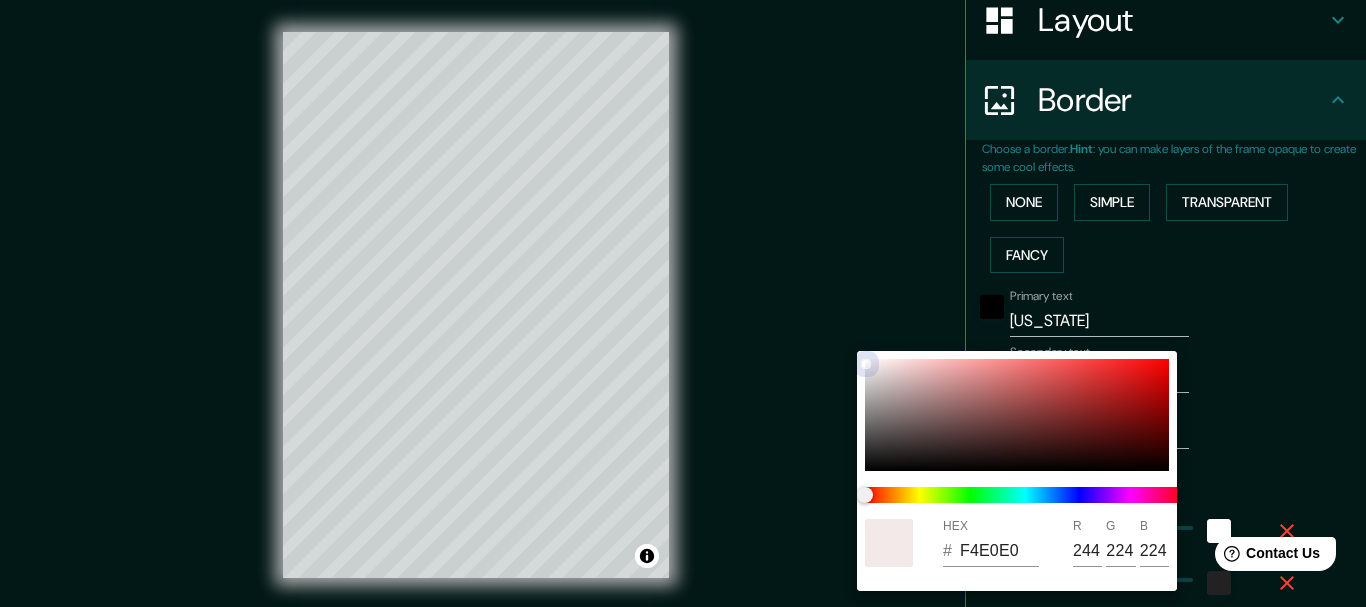 type on "154" 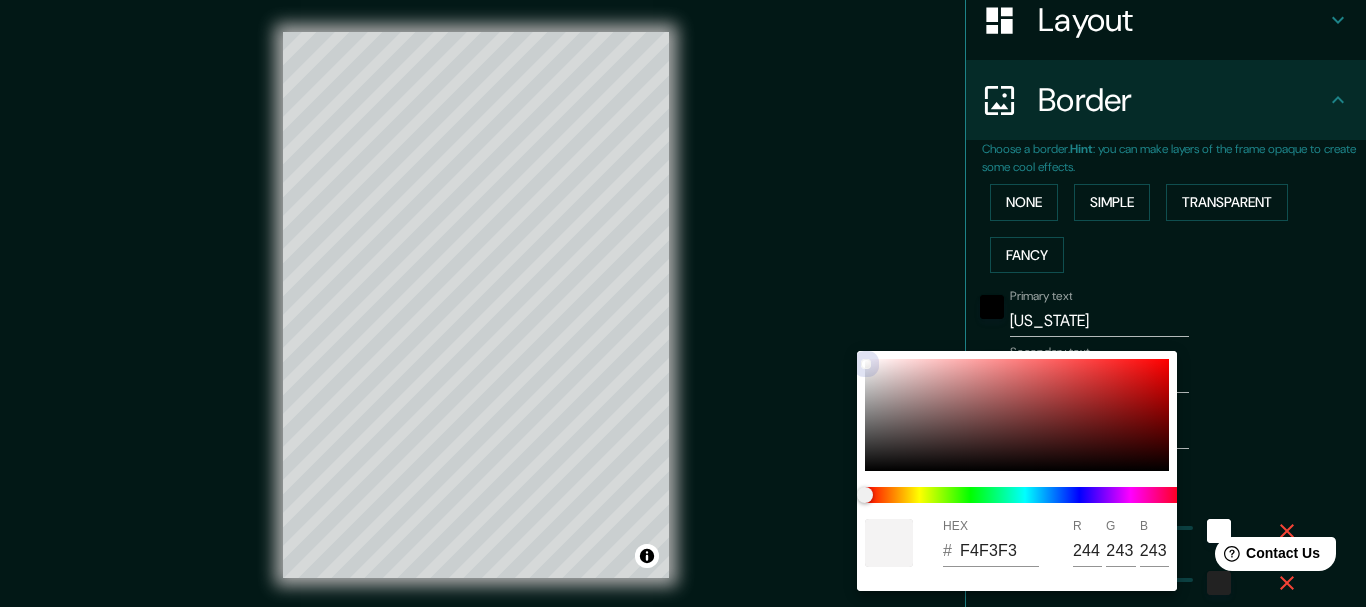 drag, startPoint x: 918, startPoint y: 363, endPoint x: 816, endPoint y: 358, distance: 102.122475 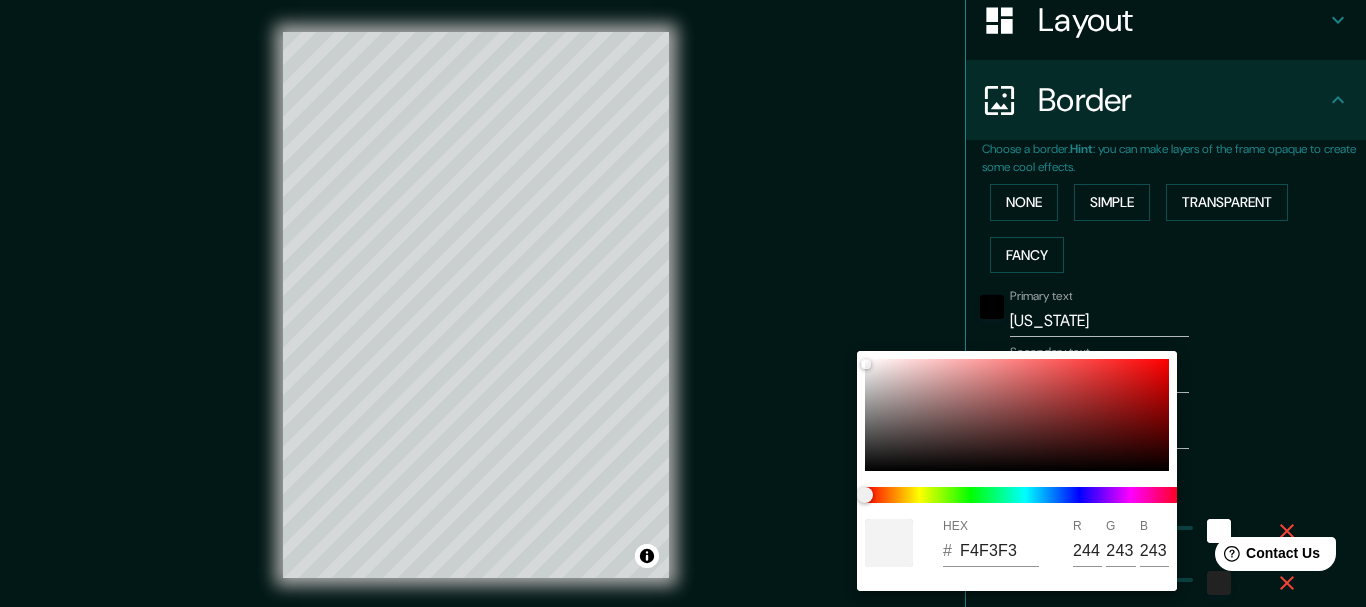 click at bounding box center (683, 303) 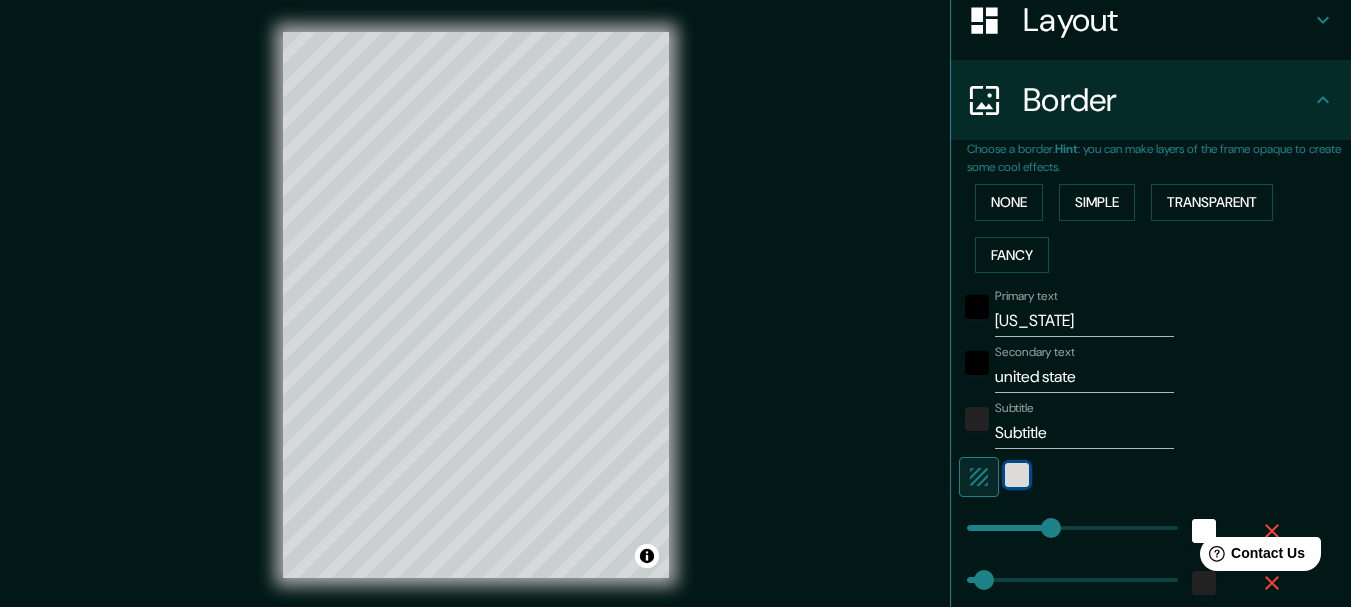 click at bounding box center [1017, 475] 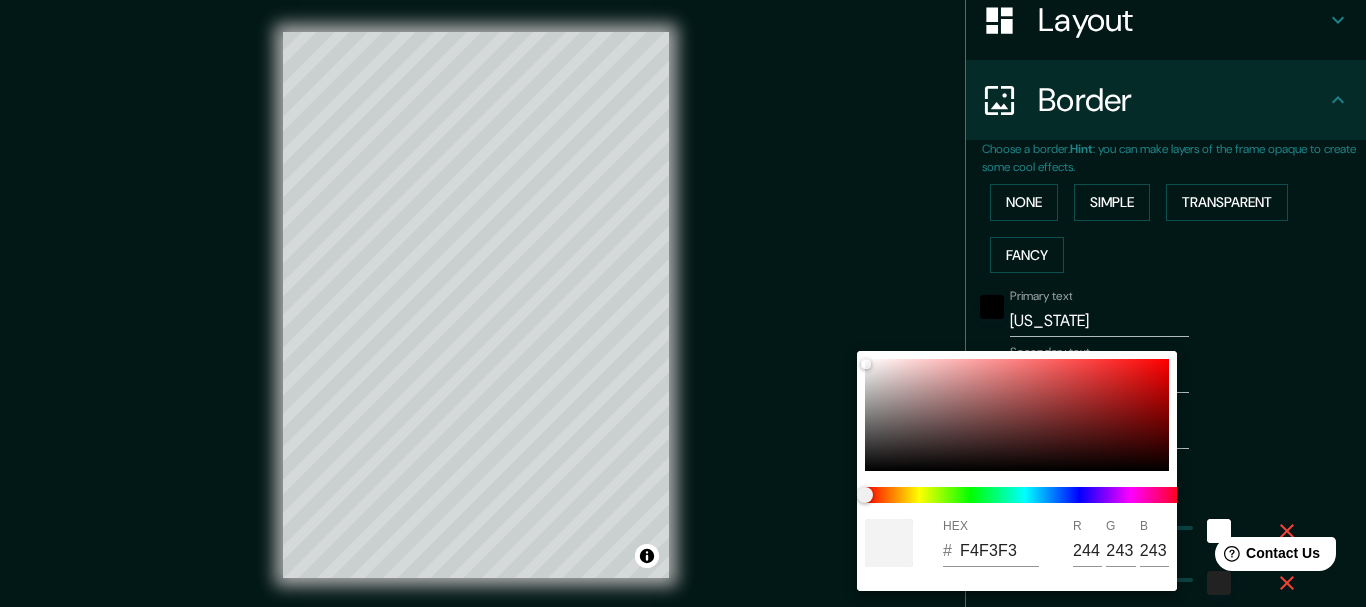 click at bounding box center [683, 303] 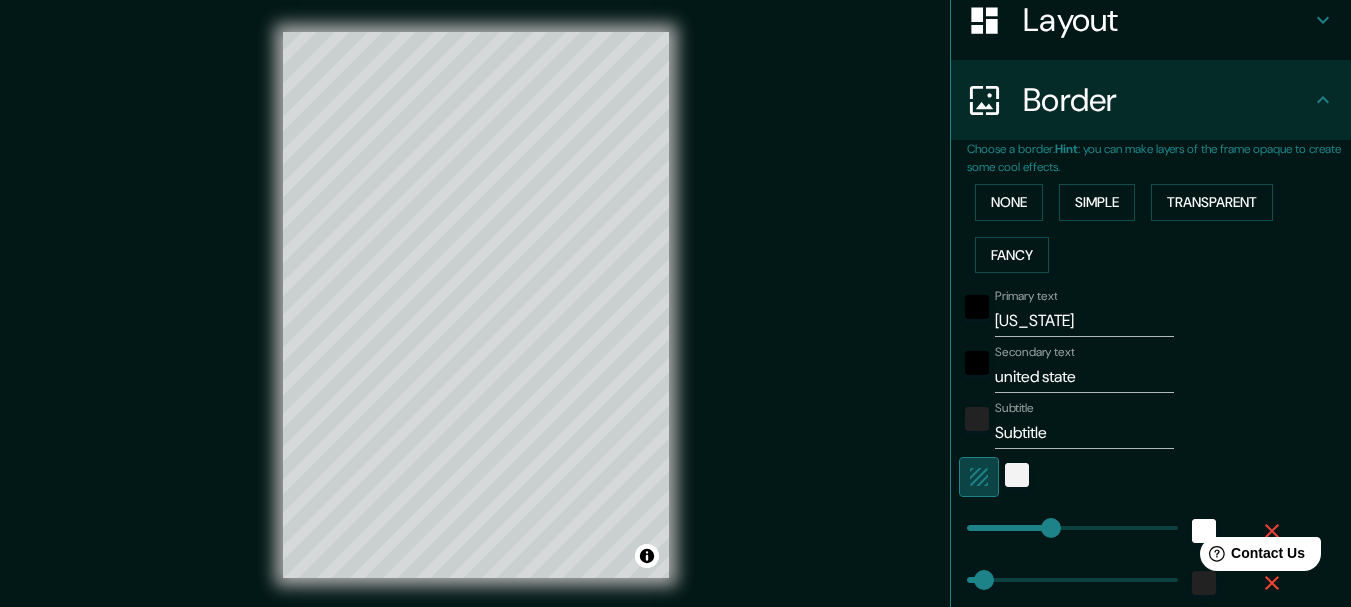click 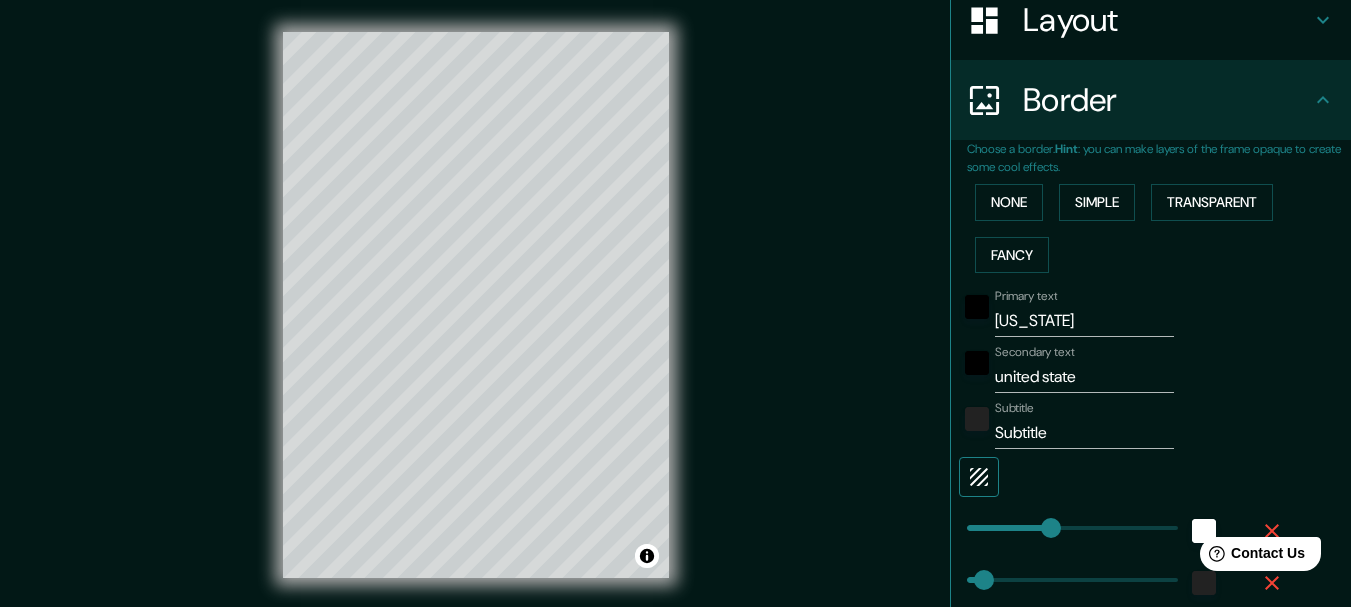 click 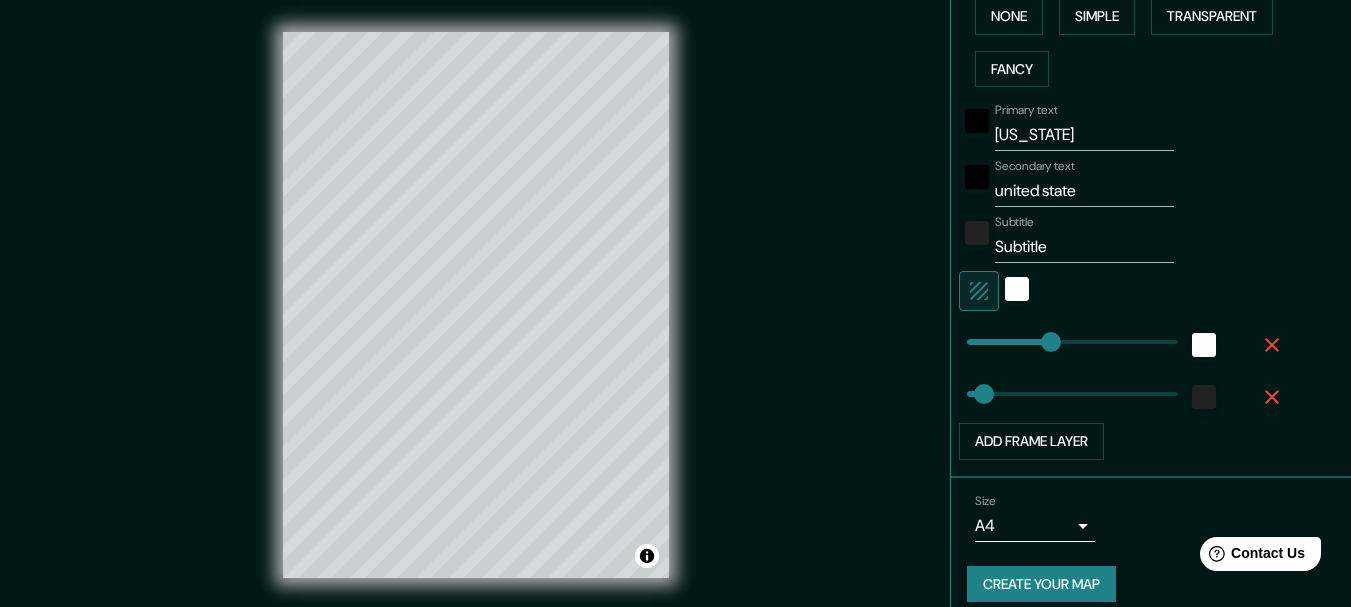 scroll, scrollTop: 531, scrollLeft: 0, axis: vertical 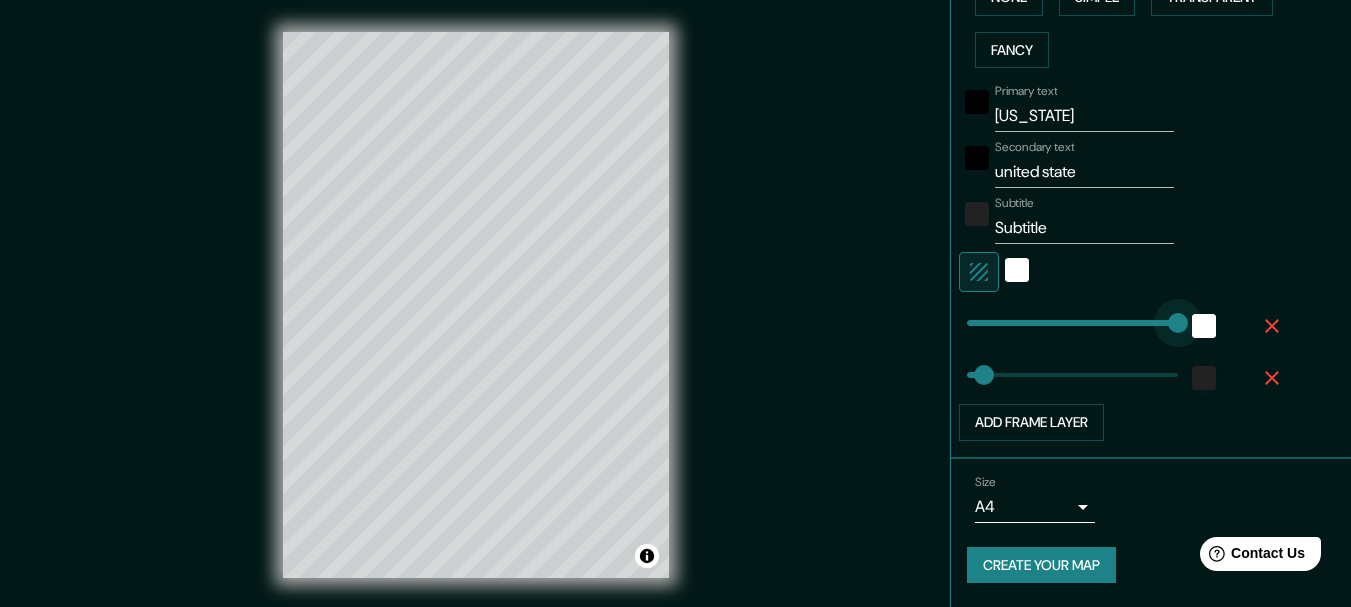 drag, startPoint x: 1038, startPoint y: 319, endPoint x: 1166, endPoint y: 316, distance: 128.03516 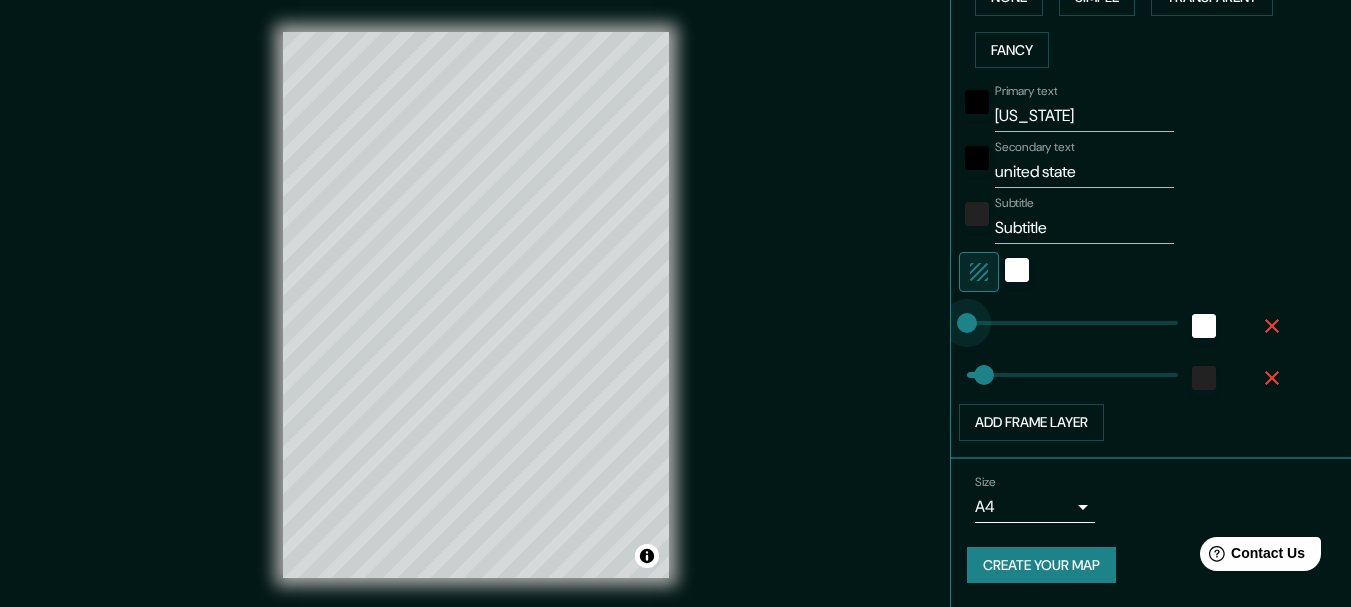 drag, startPoint x: 1143, startPoint y: 321, endPoint x: 901, endPoint y: 321, distance: 242 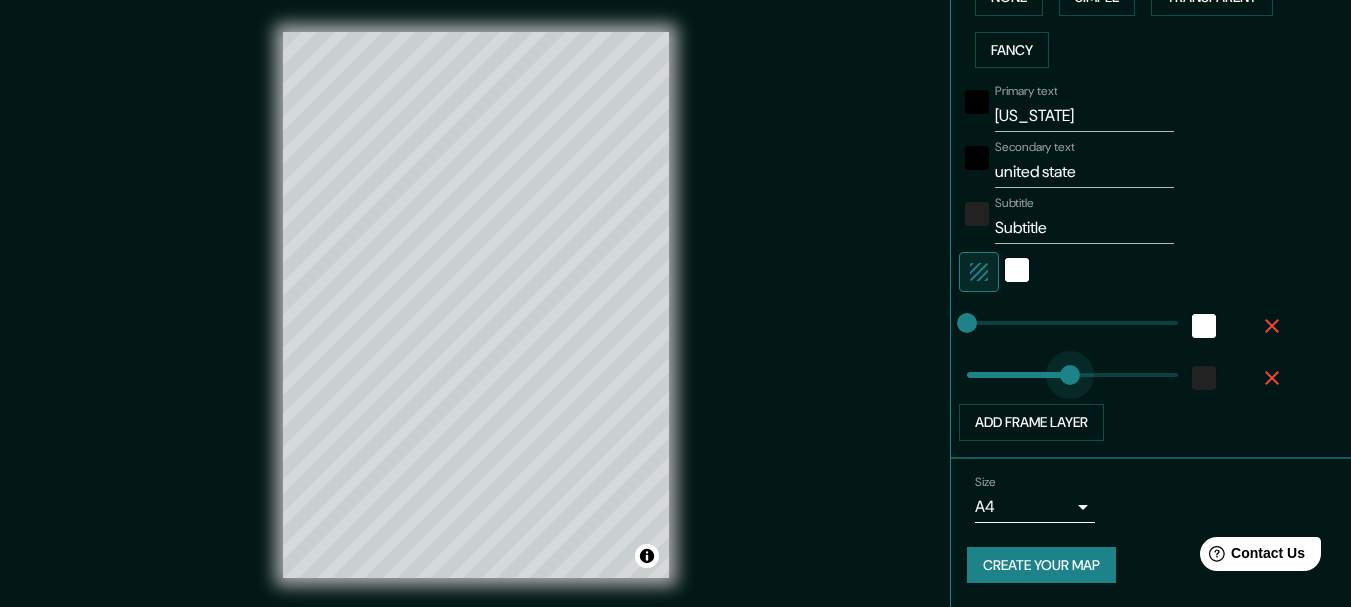 drag, startPoint x: 965, startPoint y: 372, endPoint x: 1055, endPoint y: 360, distance: 90.79648 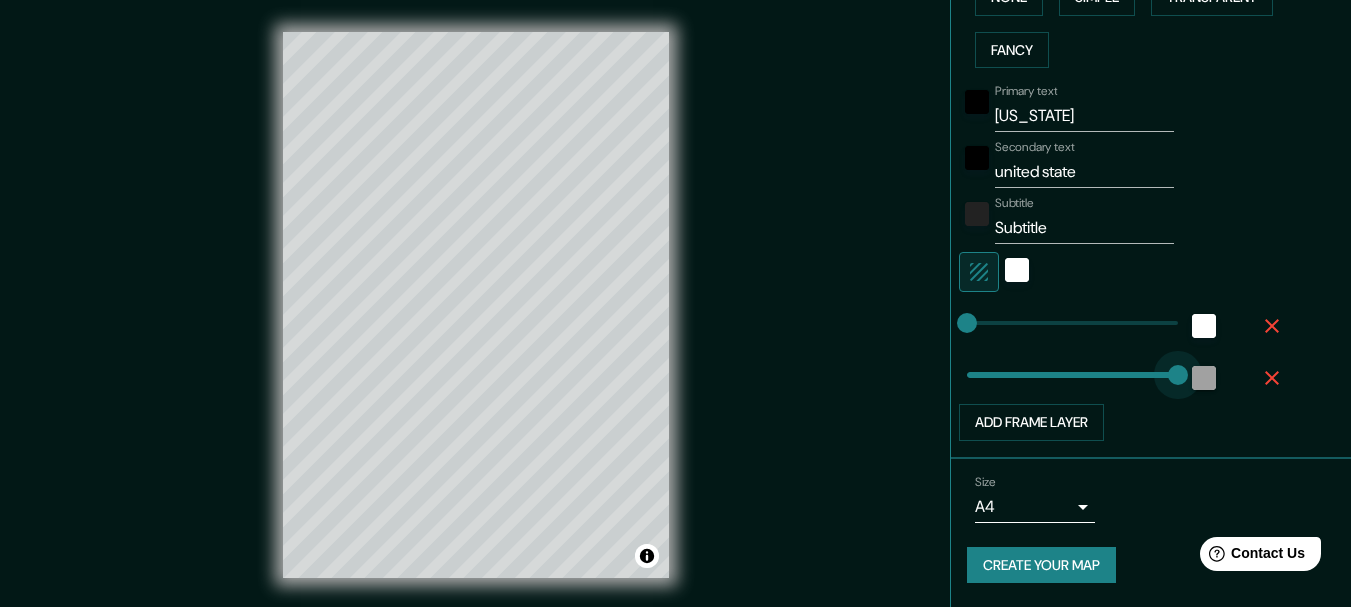 drag, startPoint x: 1062, startPoint y: 369, endPoint x: 1180, endPoint y: 370, distance: 118.004234 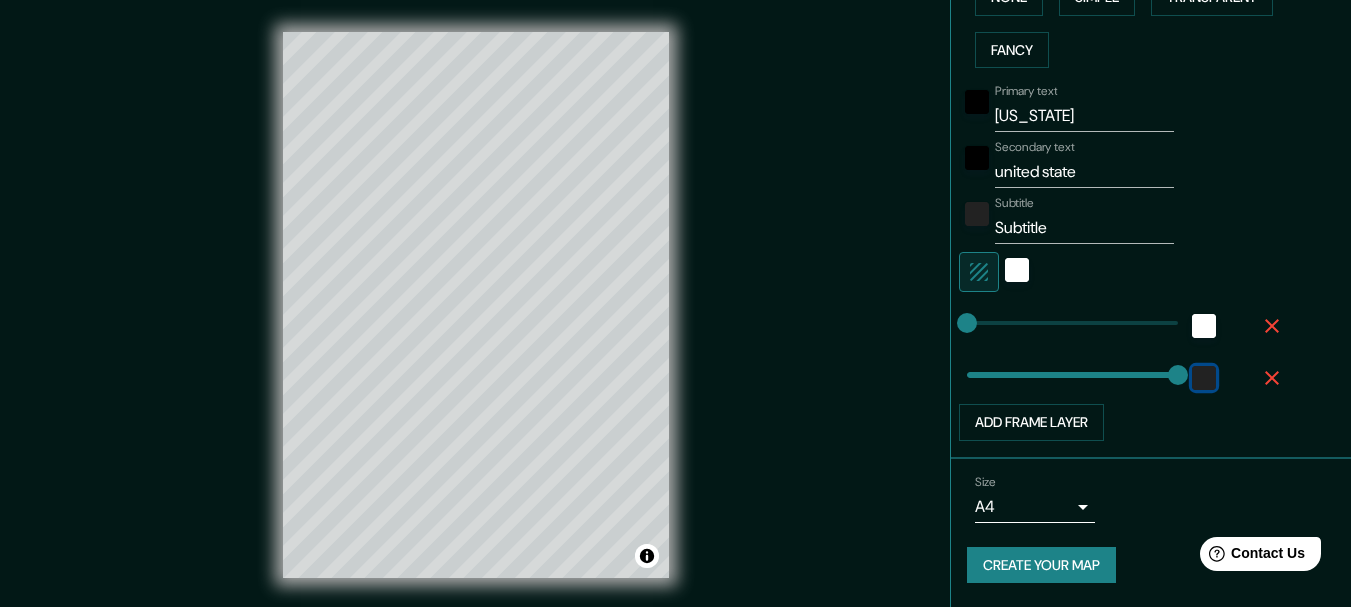 drag, startPoint x: 1169, startPoint y: 372, endPoint x: 919, endPoint y: 383, distance: 250.24188 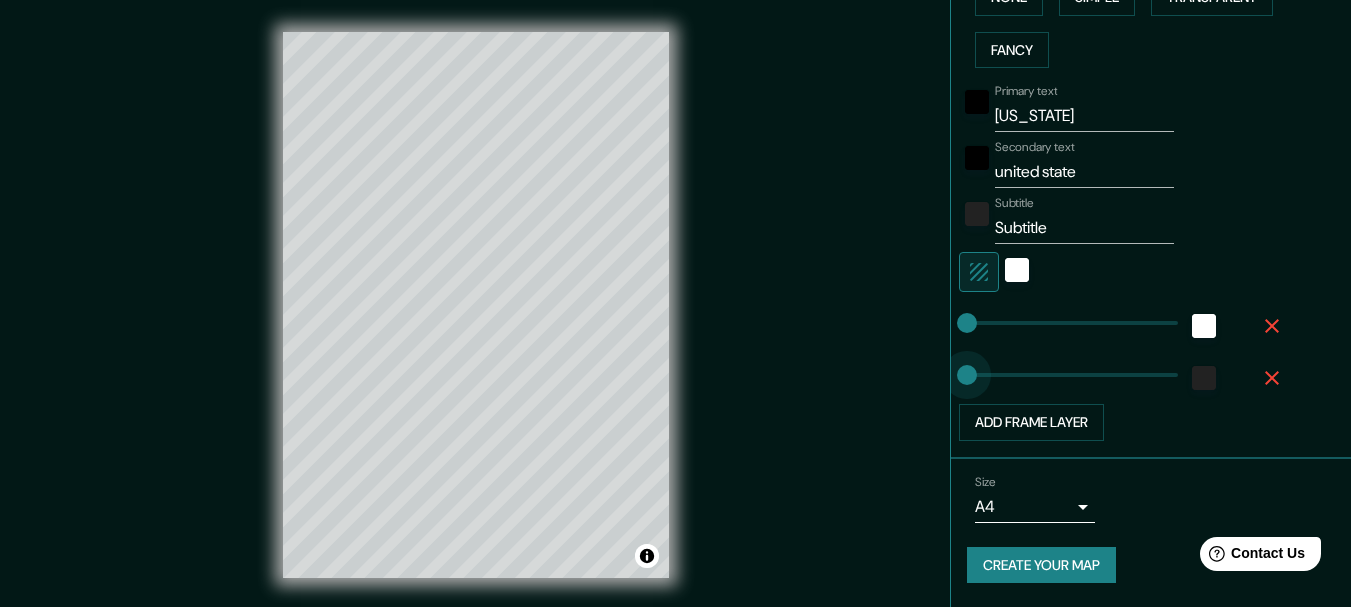 drag, startPoint x: 1148, startPoint y: 372, endPoint x: 935, endPoint y: 365, distance: 213.11499 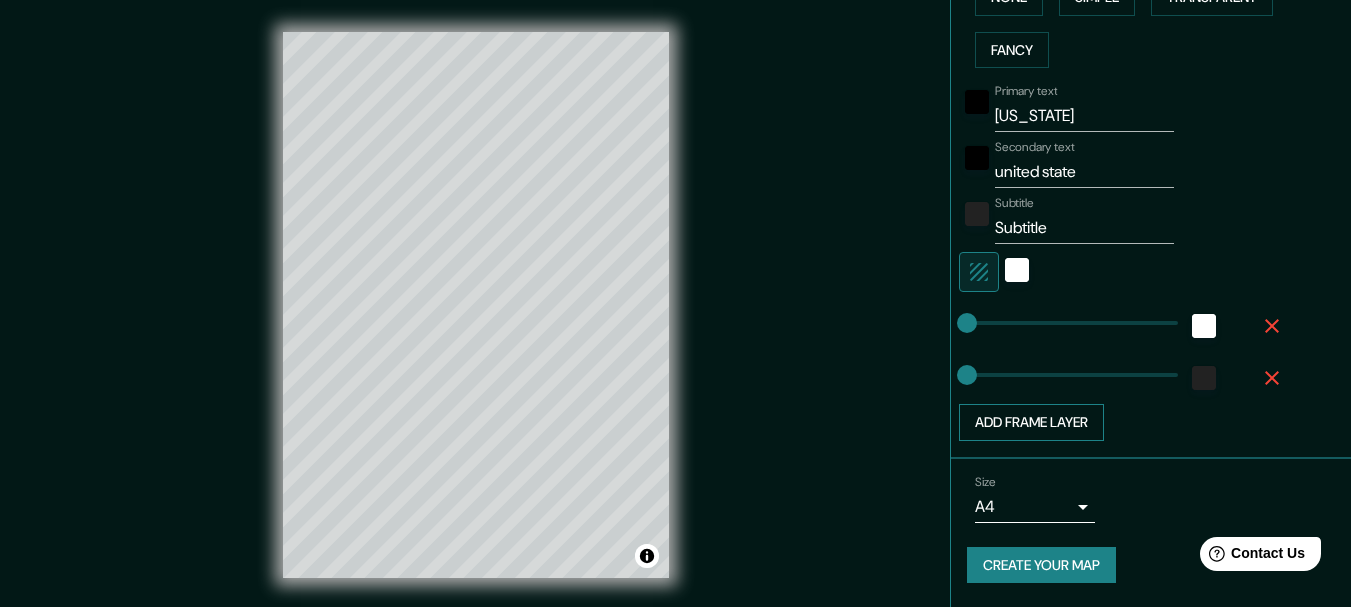 click on "Add frame layer" at bounding box center (1031, 422) 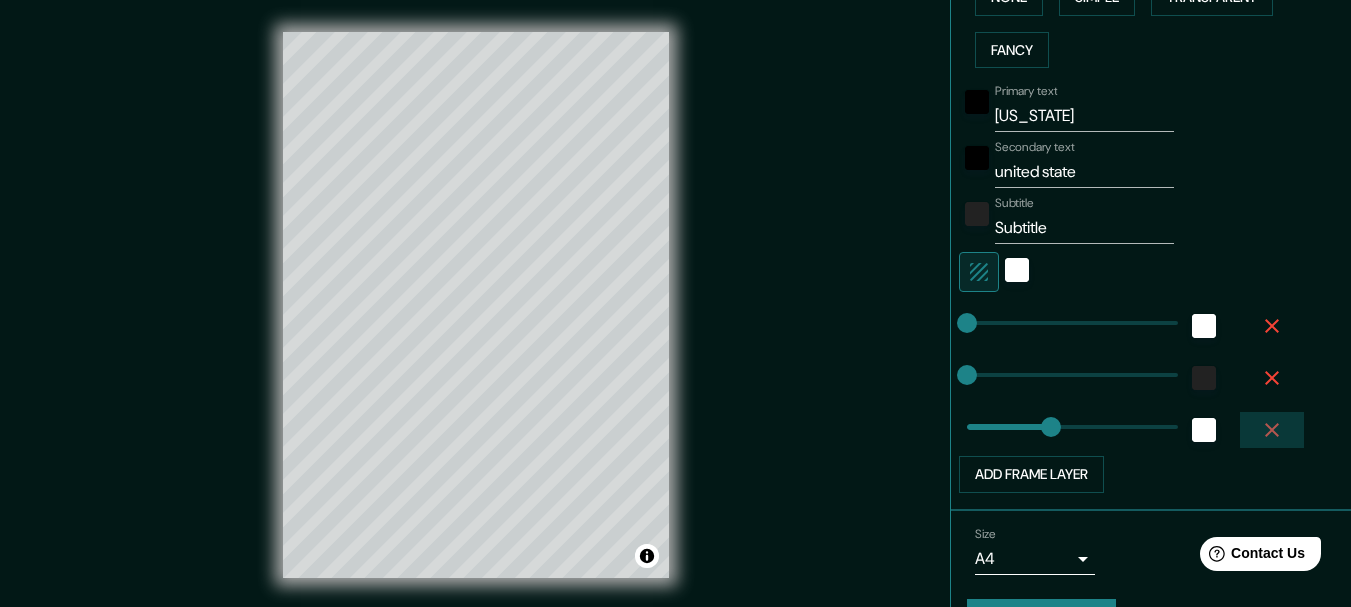 click 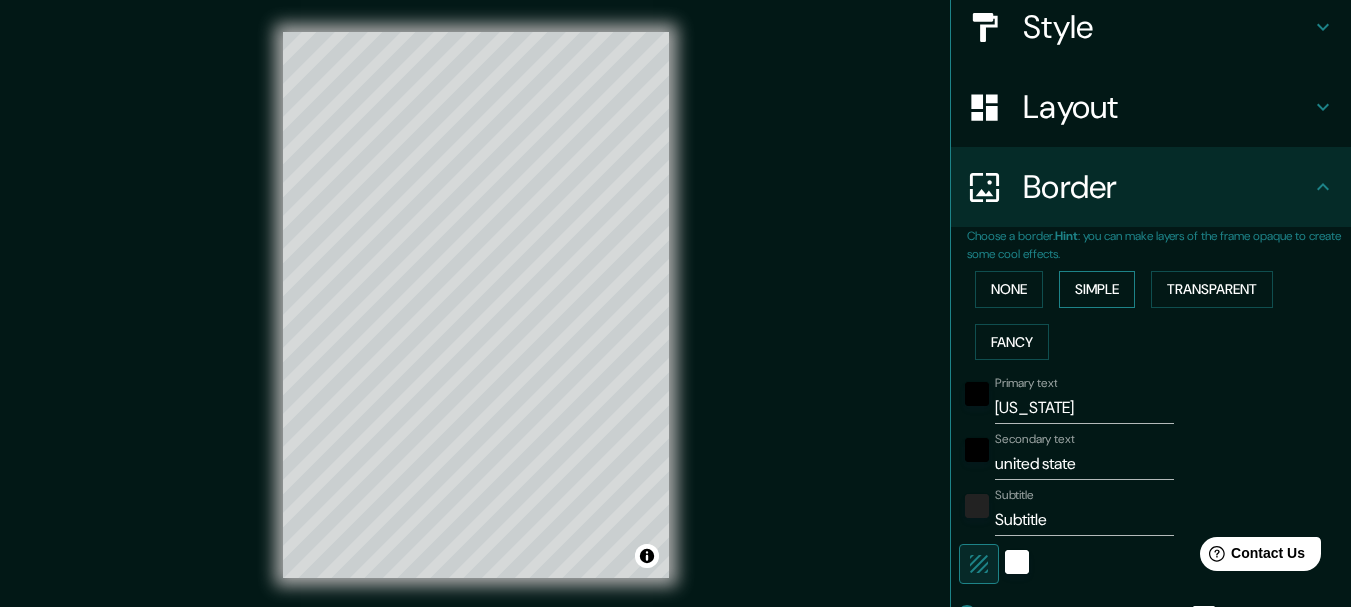 scroll, scrollTop: 231, scrollLeft: 0, axis: vertical 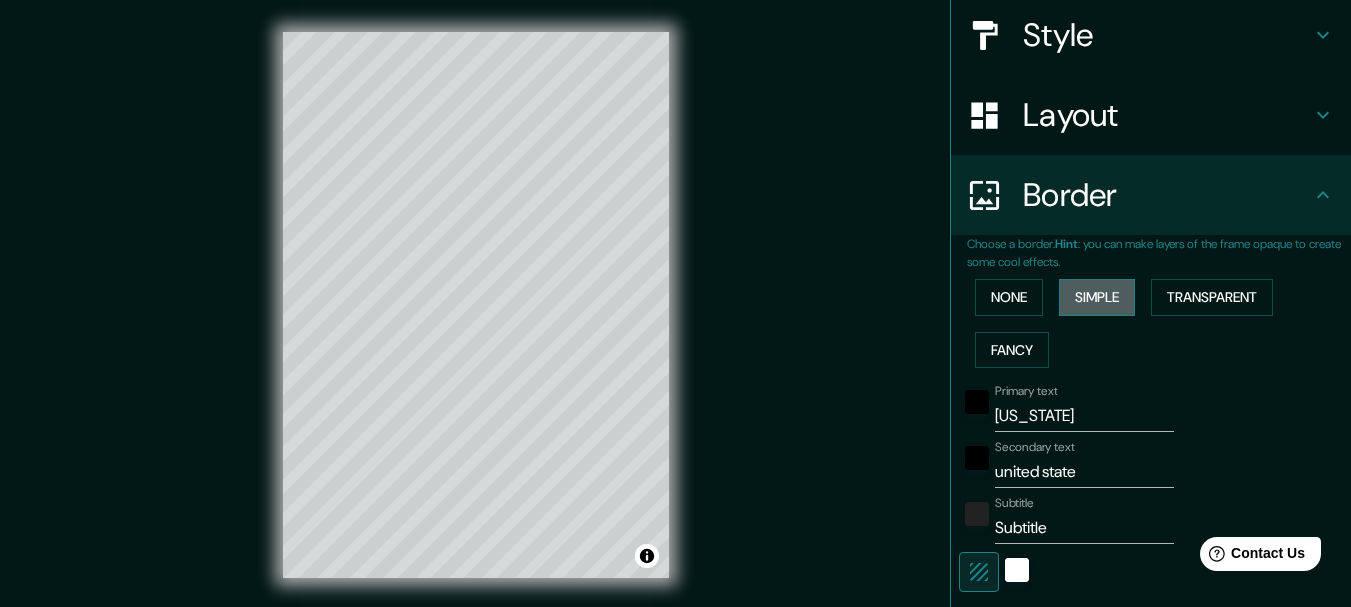 click on "Simple" at bounding box center (1097, 297) 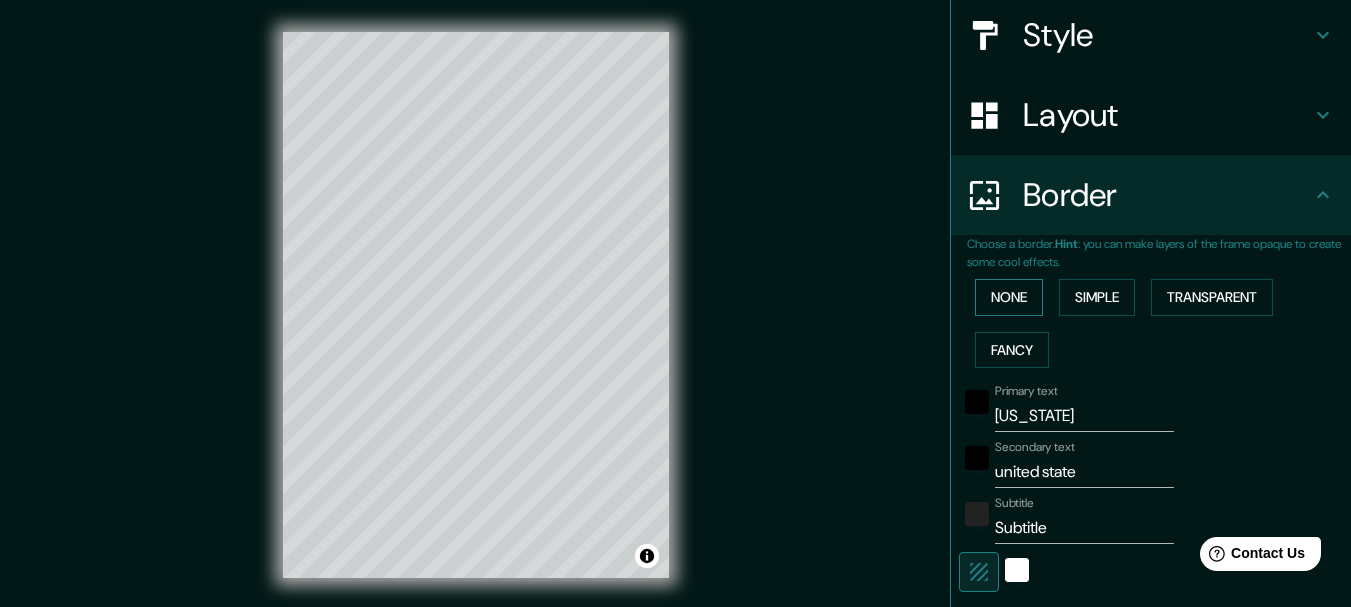 click on "None" at bounding box center [1009, 297] 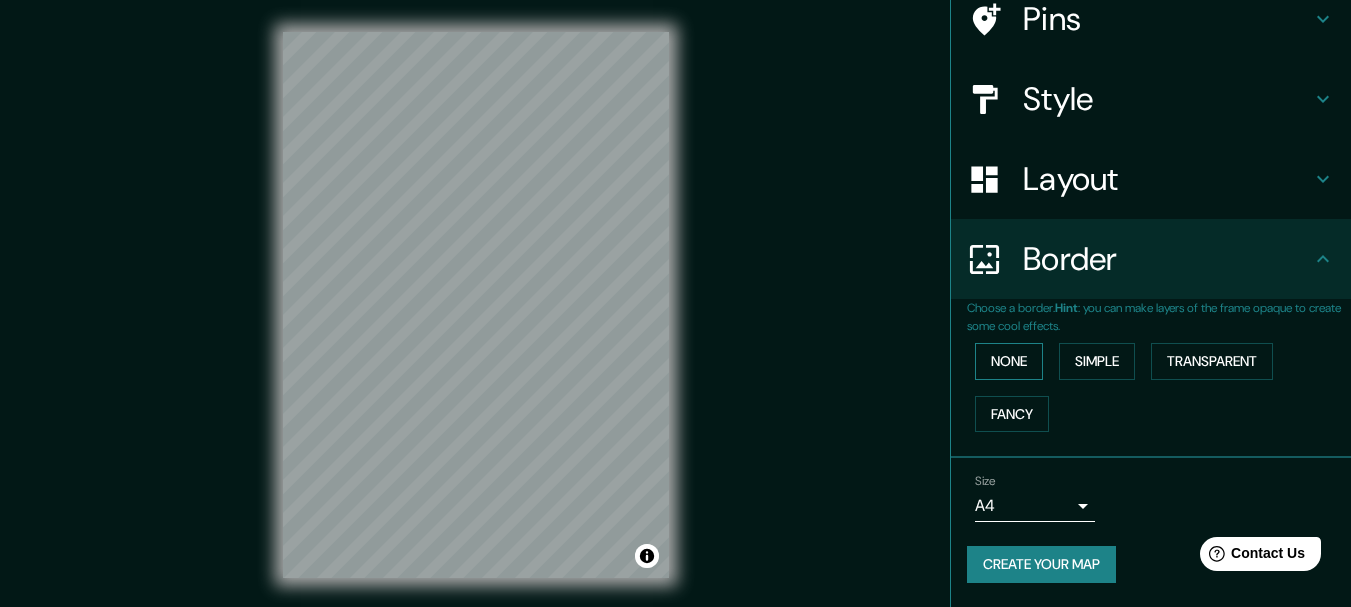 scroll, scrollTop: 167, scrollLeft: 0, axis: vertical 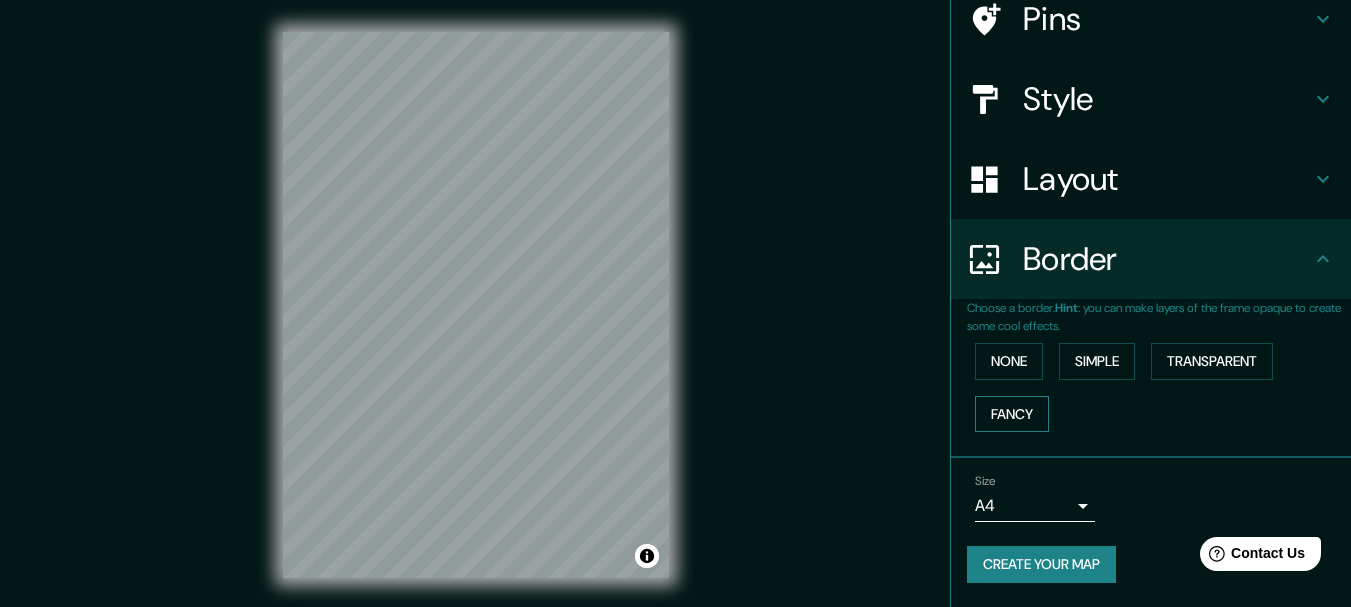 click on "Fancy" at bounding box center [1012, 414] 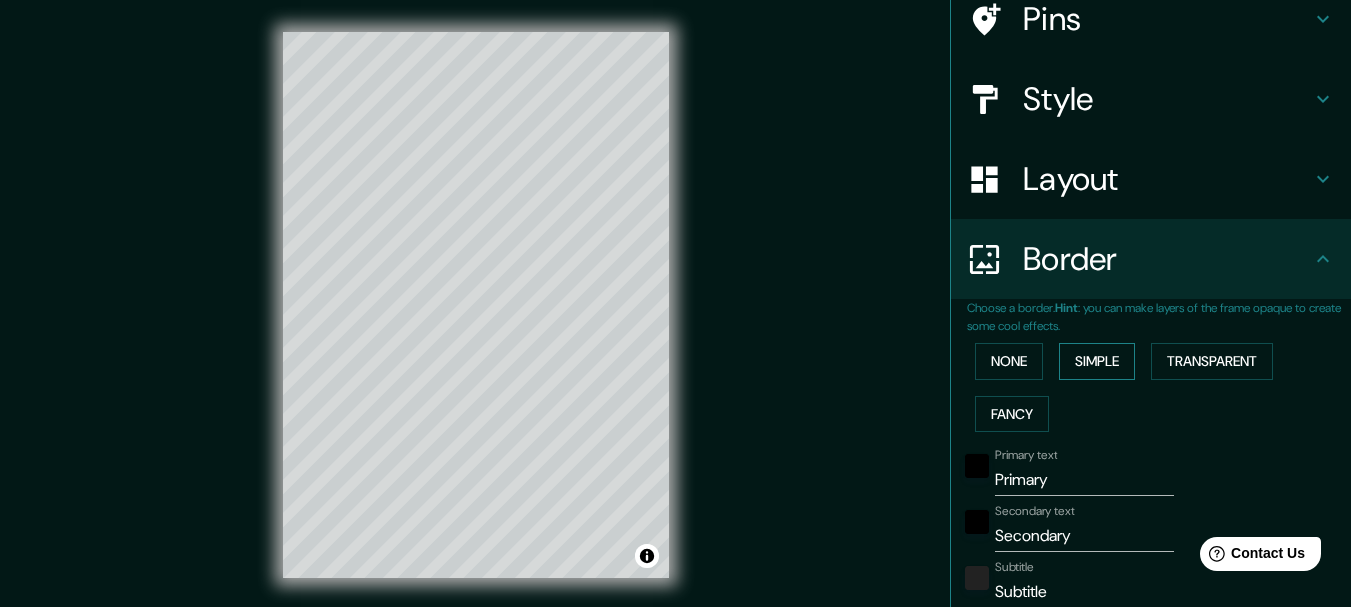 click on "Simple" at bounding box center (1097, 361) 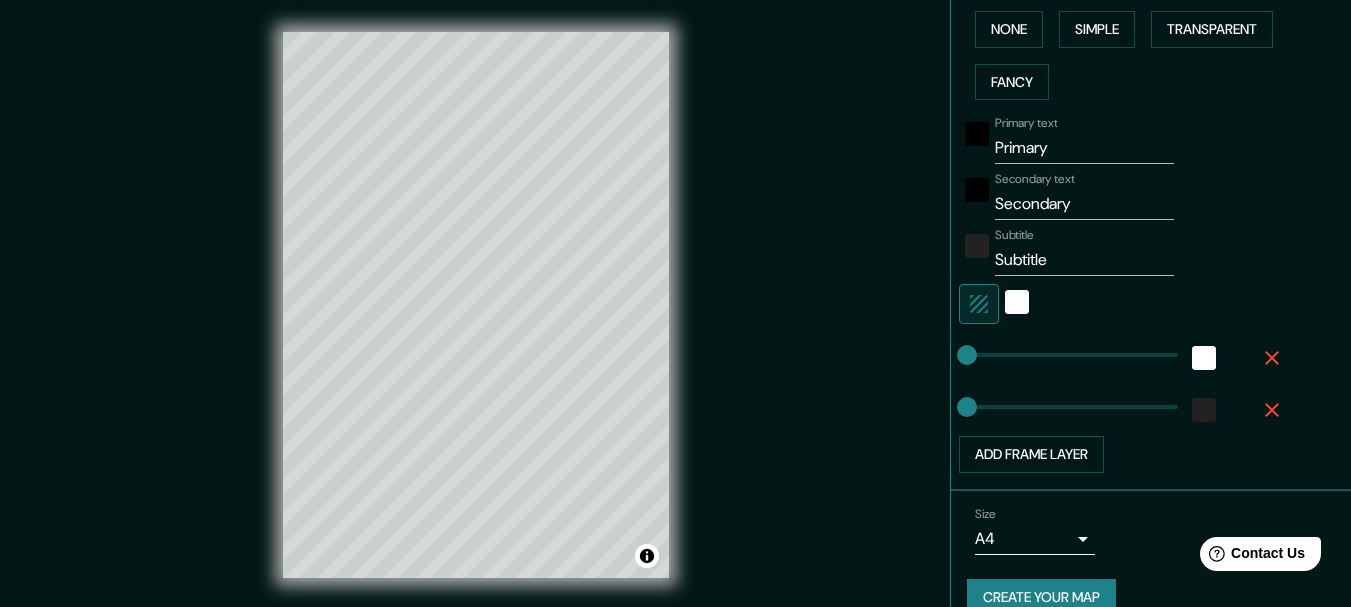 scroll, scrollTop: 531, scrollLeft: 0, axis: vertical 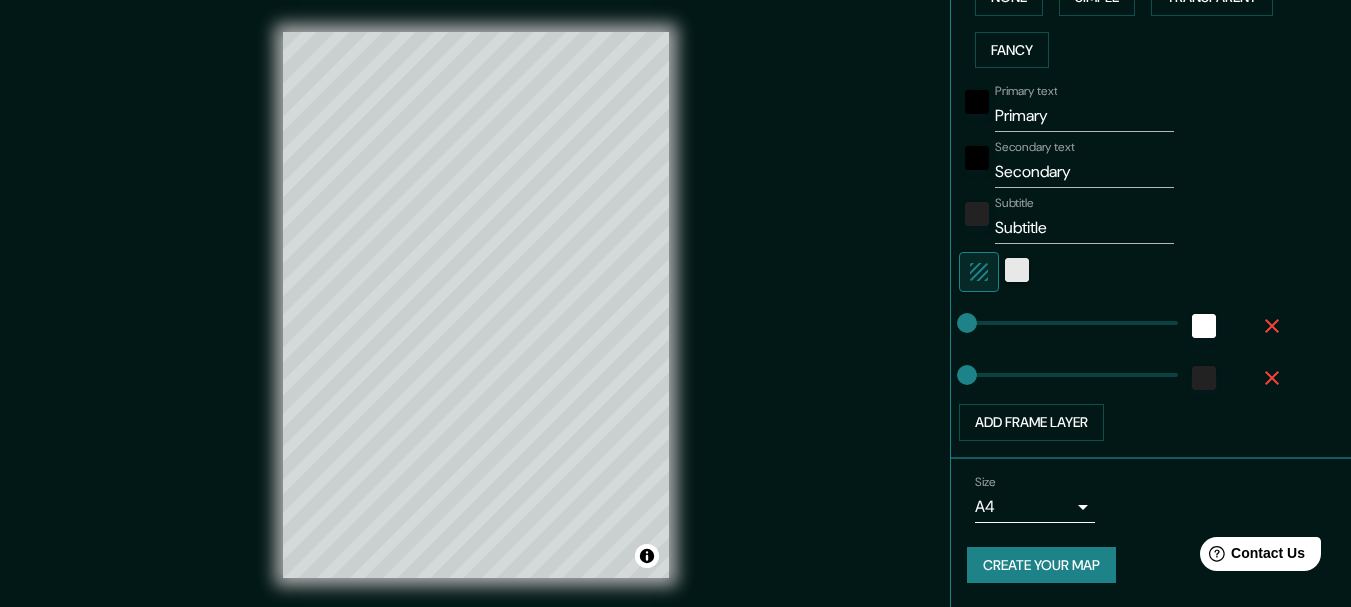click at bounding box center (1017, 272) 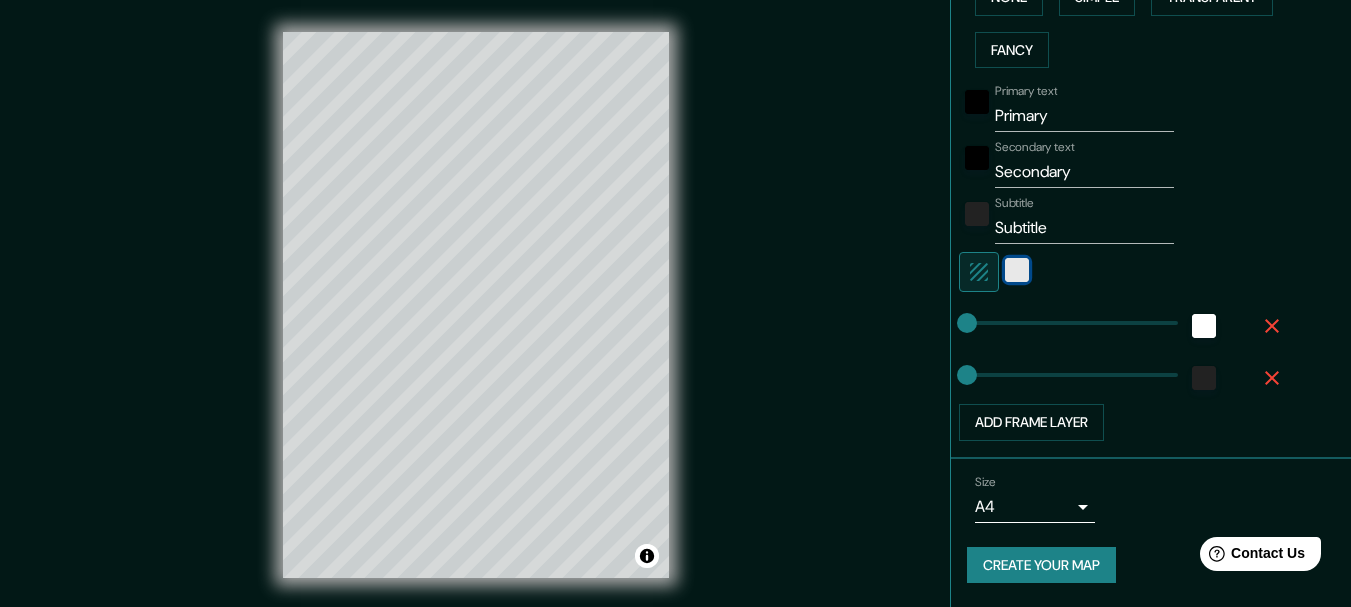 click at bounding box center [1017, 270] 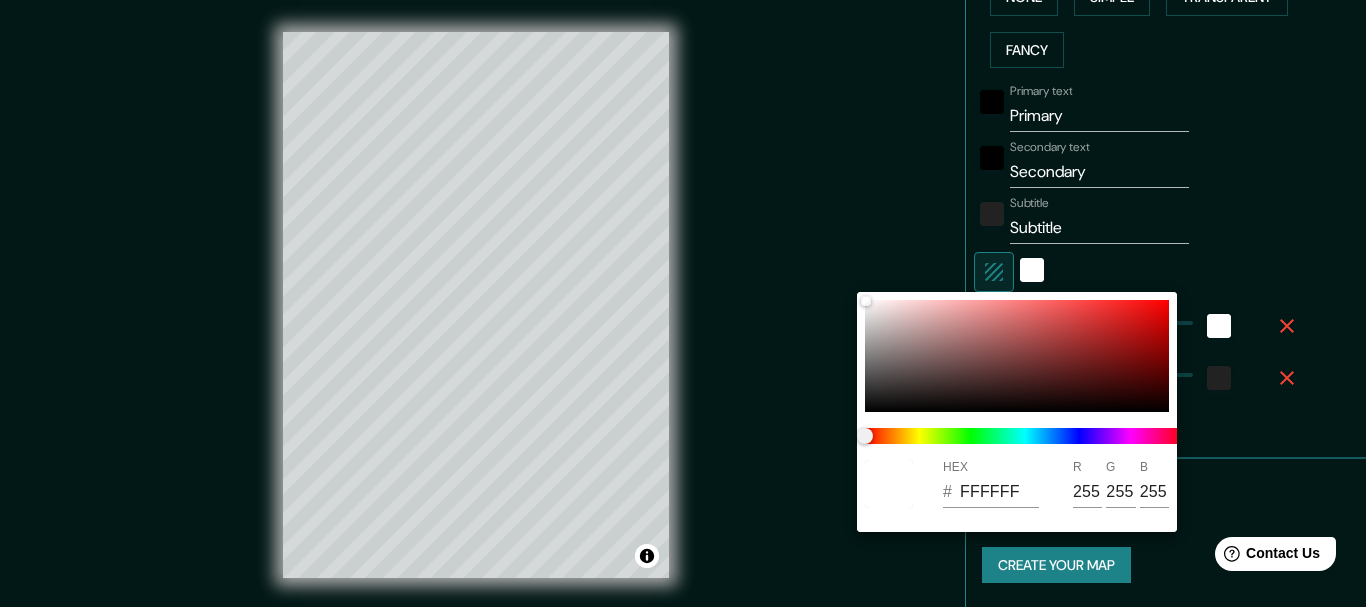 click at bounding box center [683, 303] 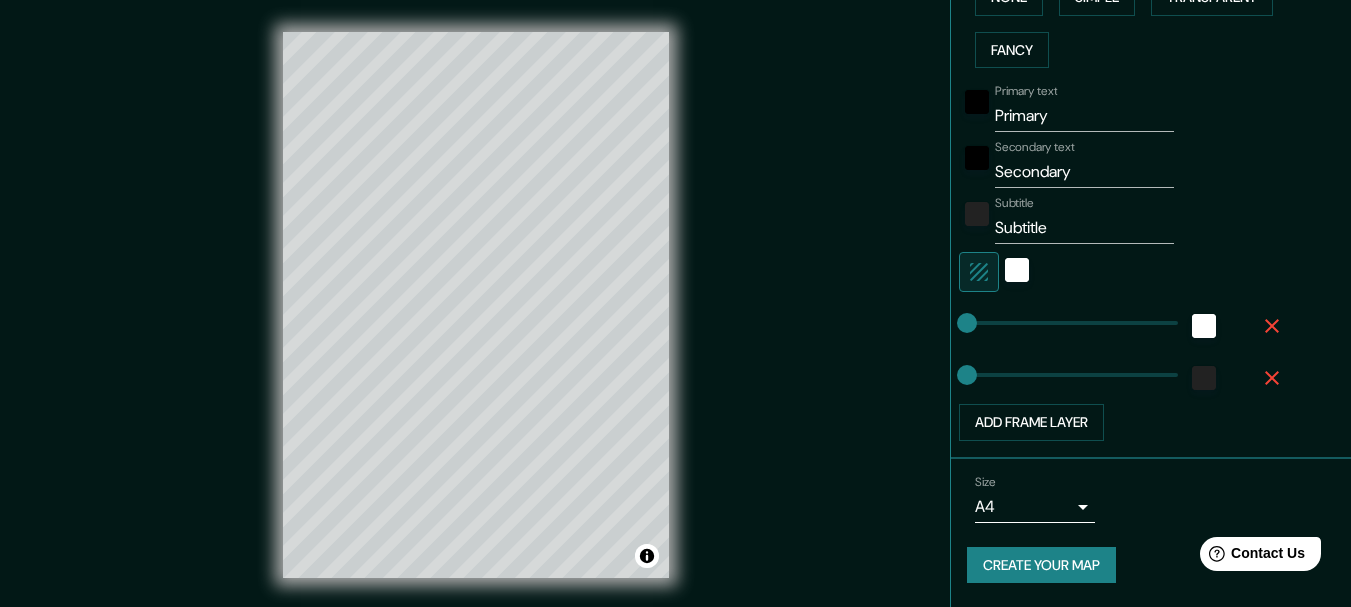 click 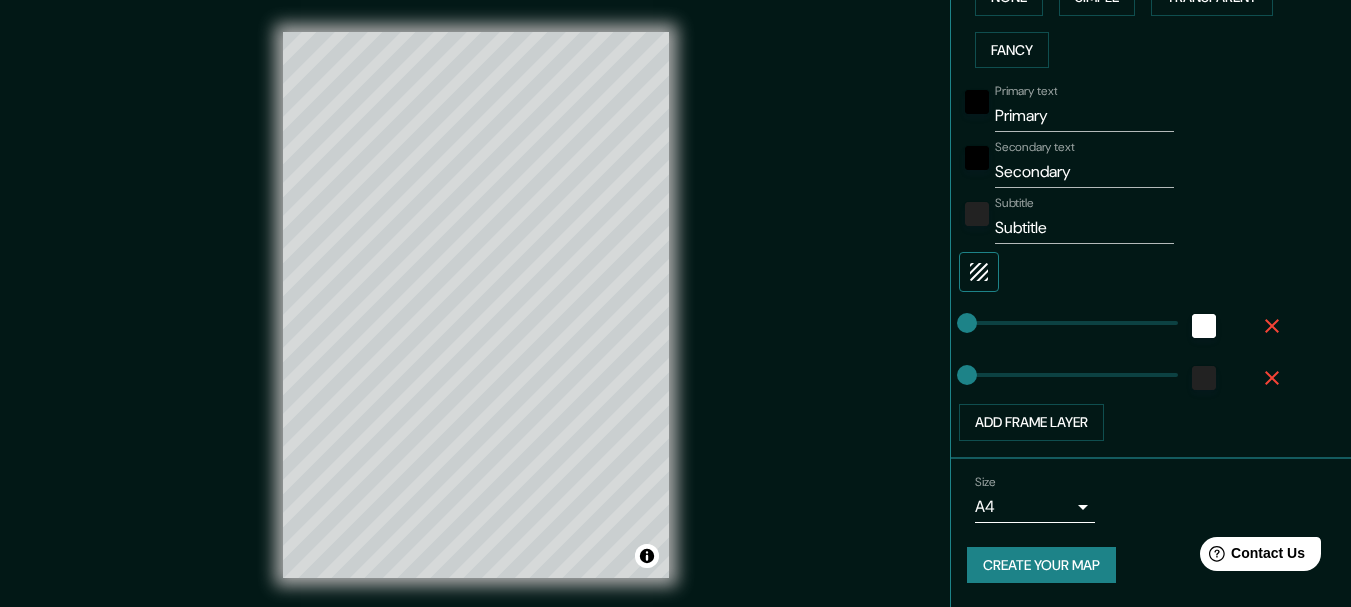click 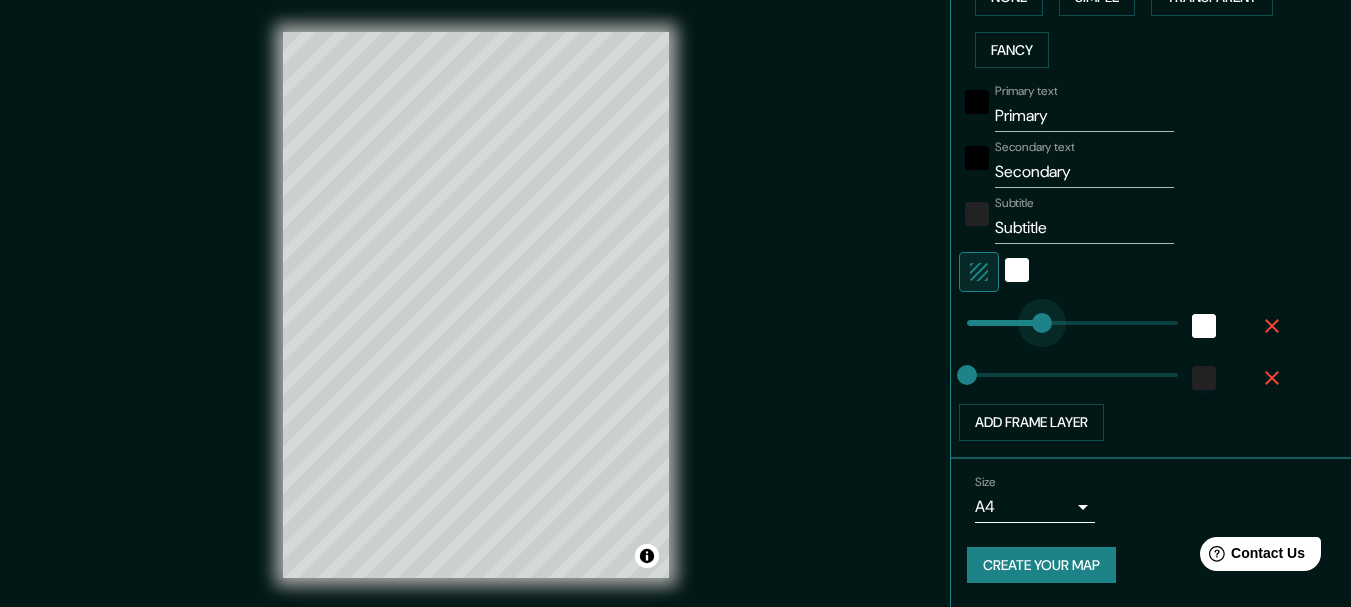 drag, startPoint x: 955, startPoint y: 318, endPoint x: 1027, endPoint y: 318, distance: 72 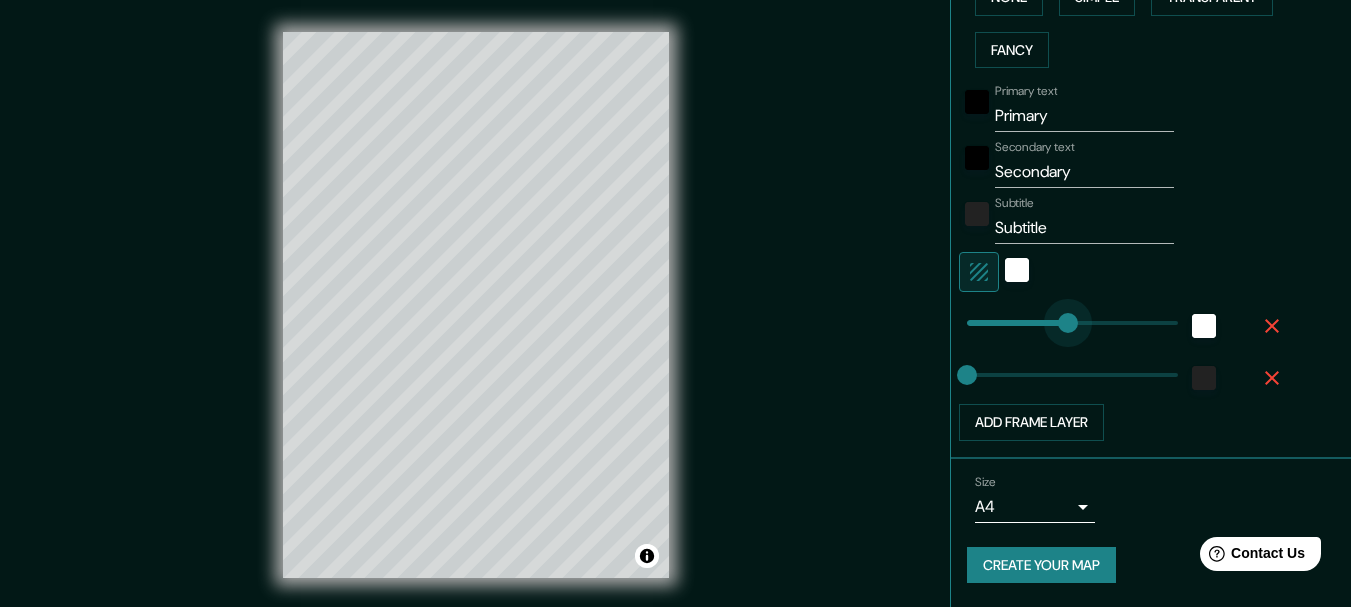 drag, startPoint x: 1030, startPoint y: 321, endPoint x: 1054, endPoint y: 321, distance: 24 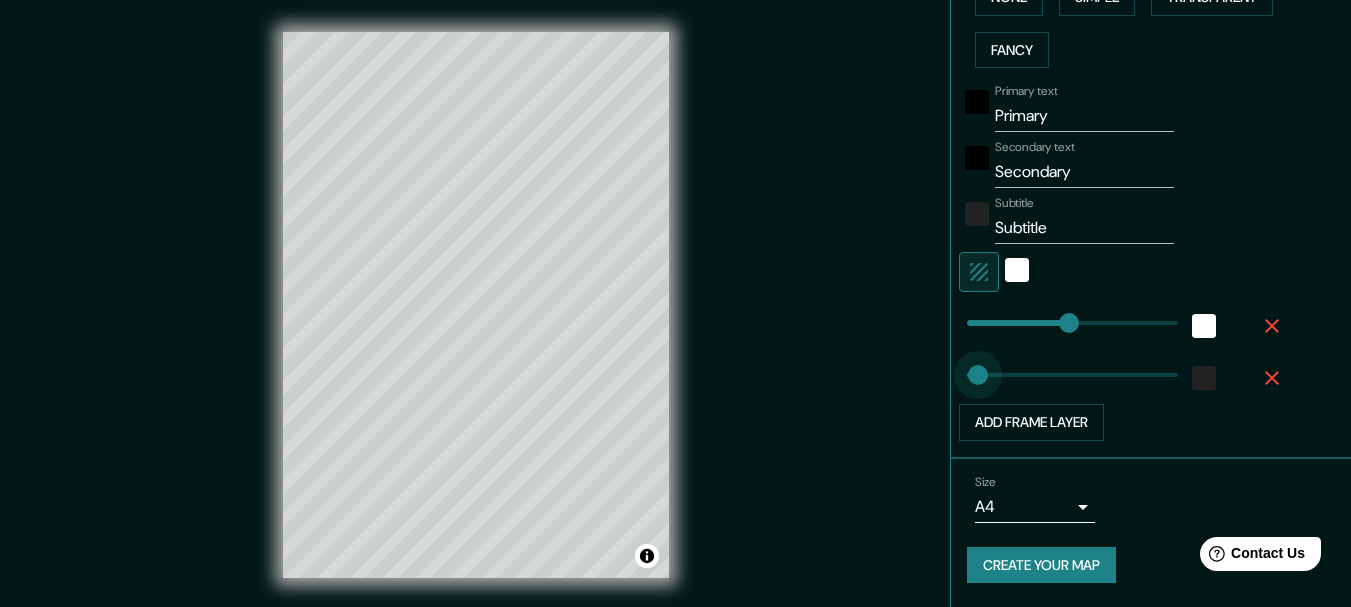 drag, startPoint x: 958, startPoint y: 370, endPoint x: 991, endPoint y: 367, distance: 33.13608 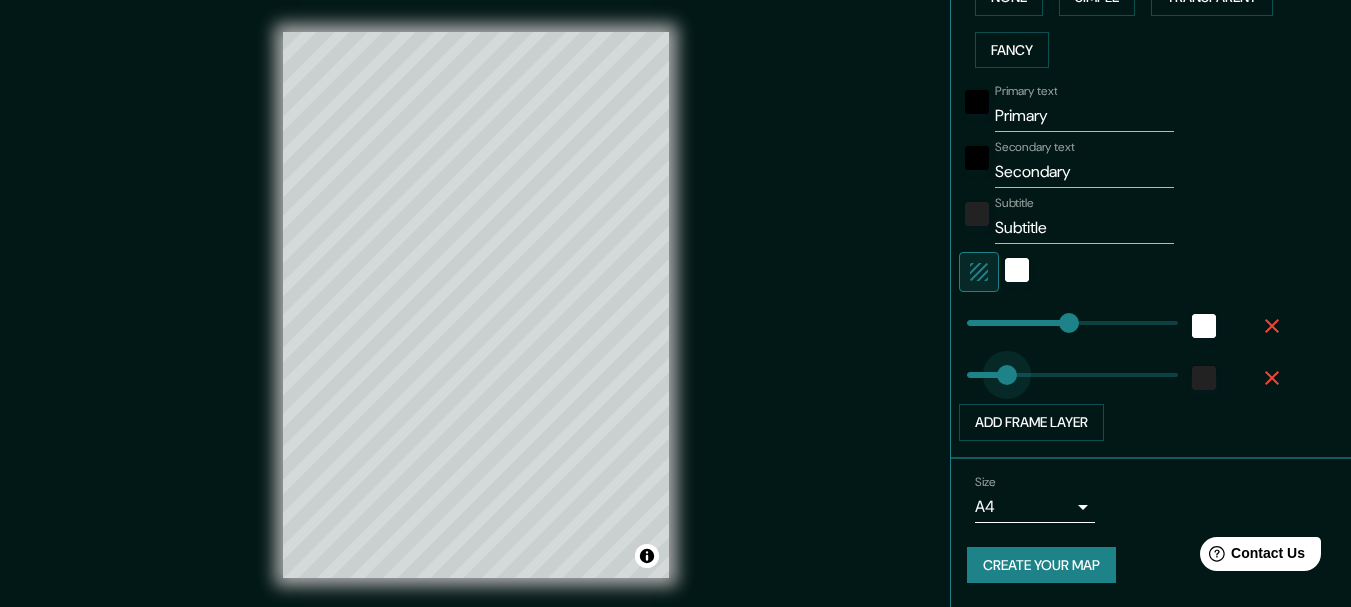 drag, startPoint x: 1002, startPoint y: 366, endPoint x: 989, endPoint y: 367, distance: 13.038404 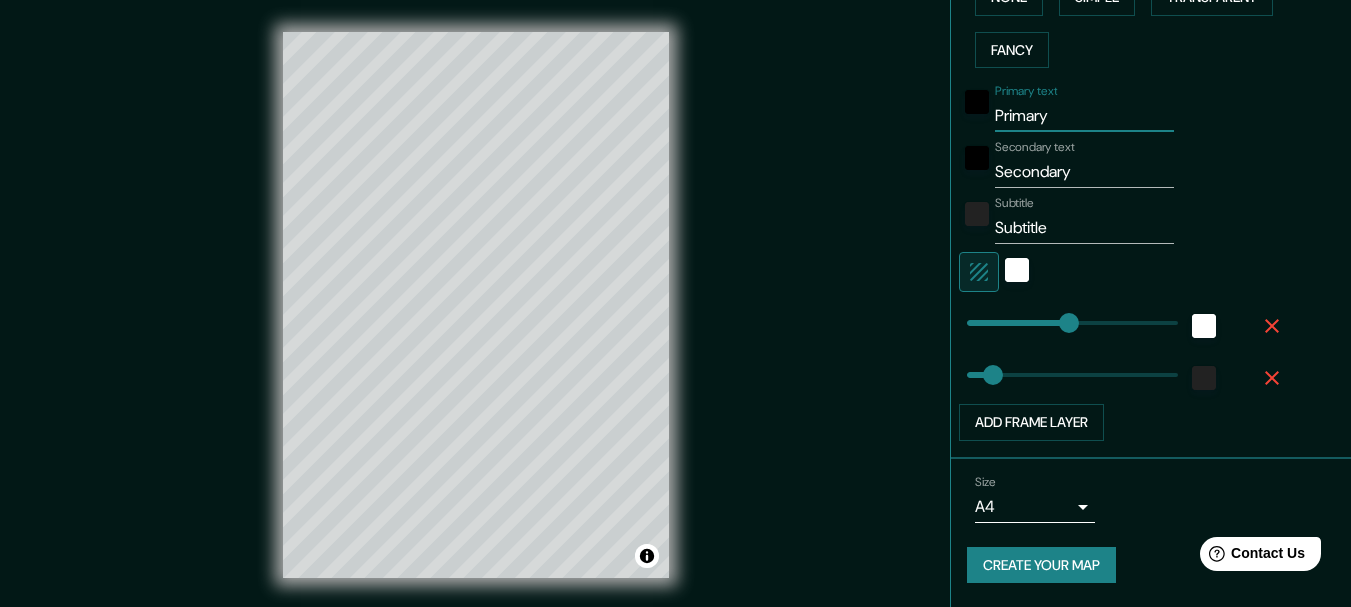 drag, startPoint x: 1048, startPoint y: 117, endPoint x: 852, endPoint y: 120, distance: 196.02296 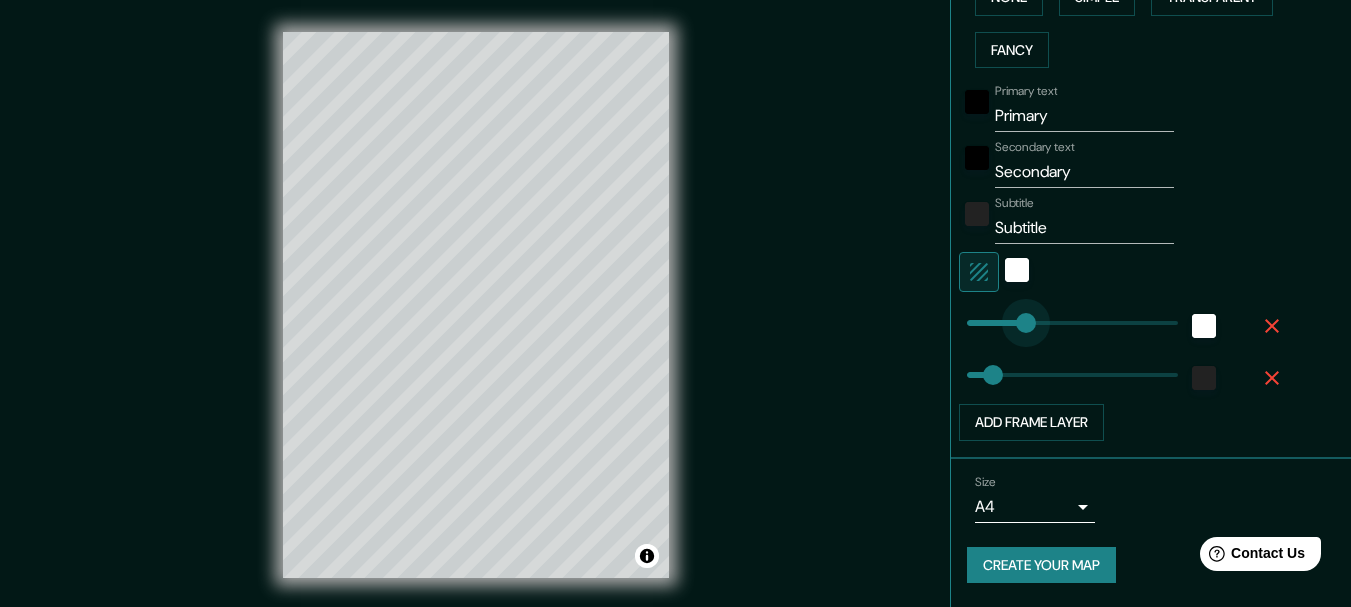 drag, startPoint x: 1057, startPoint y: 314, endPoint x: 1010, endPoint y: 318, distance: 47.169907 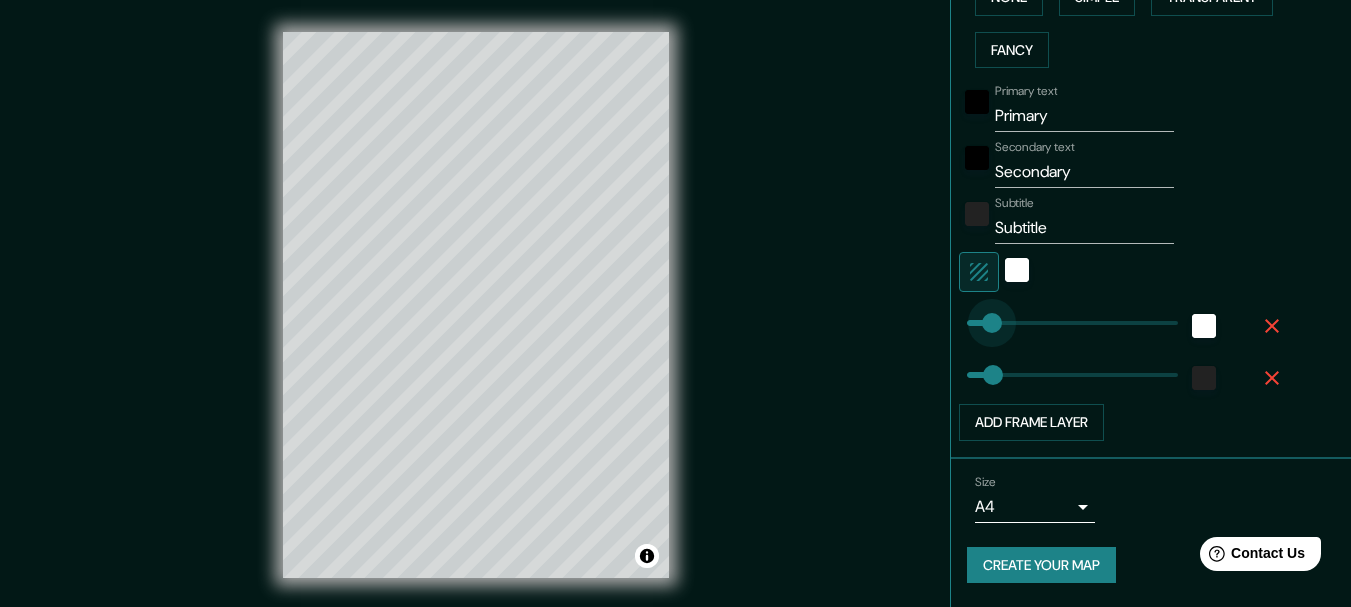 drag, startPoint x: 1007, startPoint y: 321, endPoint x: 958, endPoint y: 329, distance: 49.648766 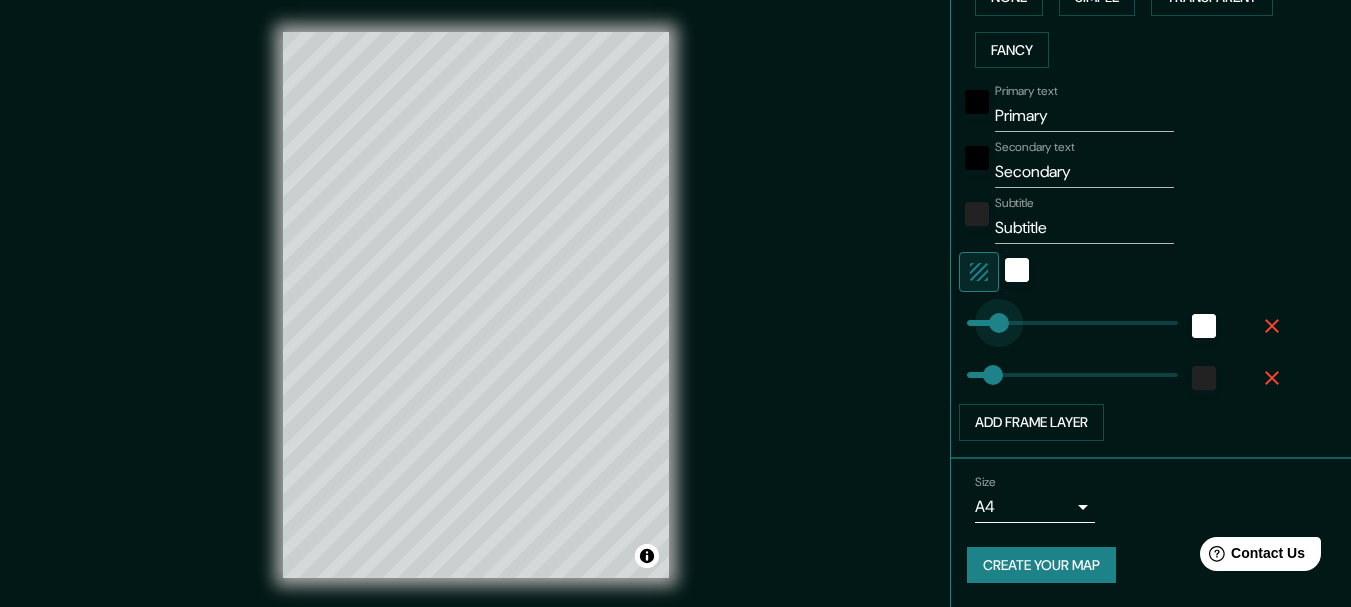 drag, startPoint x: 971, startPoint y: 319, endPoint x: 984, endPoint y: 320, distance: 13.038404 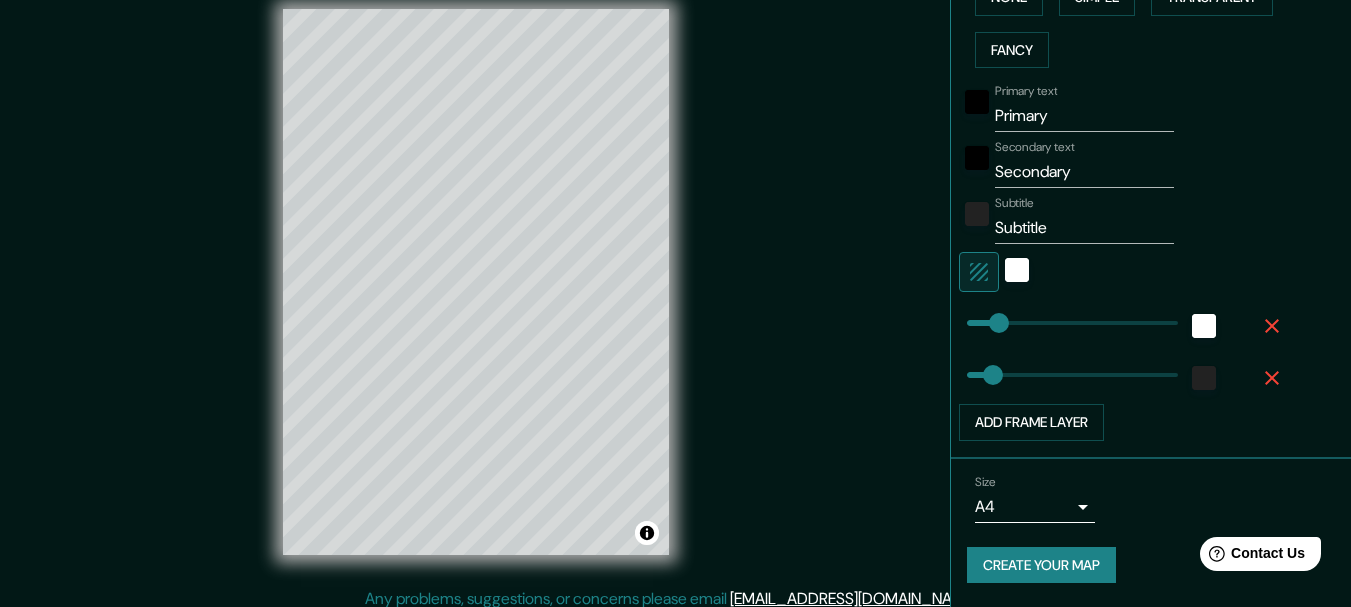 scroll, scrollTop: 35, scrollLeft: 0, axis: vertical 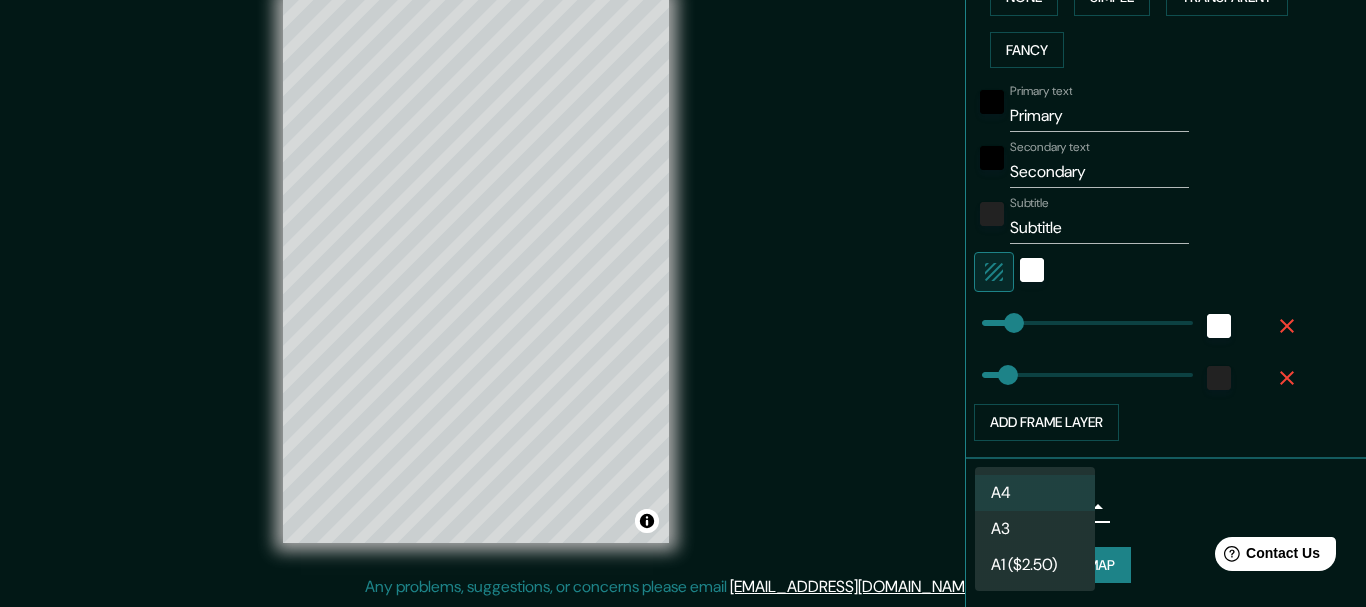 click on "Mappin Location [GEOGRAPHIC_DATA], [GEOGRAPHIC_DATA], [GEOGRAPHIC_DATA] Pins Style Layout Border Choose a border.  Hint : you can make layers of the frame opaque to create some cool effects. None Simple Transparent Fancy Primary text Primary Secondary text Secondary Subtitle Subtitle Add frame layer Size A4 single Create your map © Mapbox   © OpenStreetMap   Improve this map Any problems, suggestions, or concerns please email    [EMAIL_ADDRESS][DOMAIN_NAME] . . . A4 A3 A1 ($2.50)" at bounding box center (683, 268) 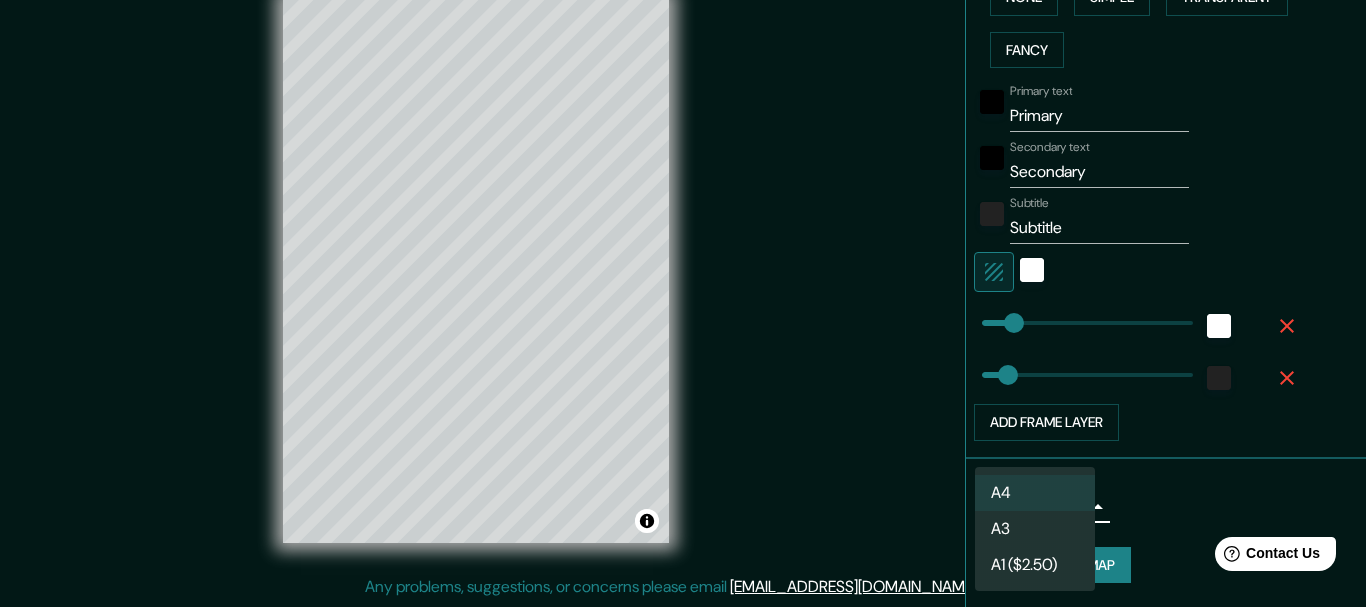 click on "A3" at bounding box center (1035, 529) 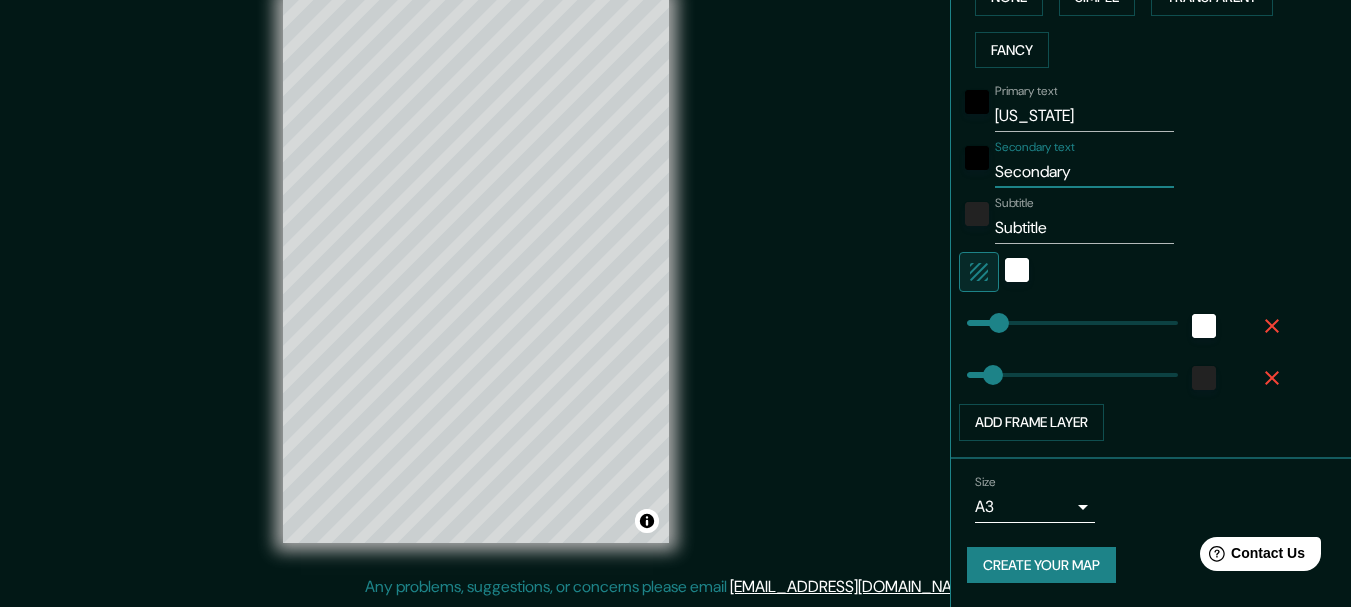 drag, startPoint x: 1063, startPoint y: 173, endPoint x: 942, endPoint y: 163, distance: 121.41252 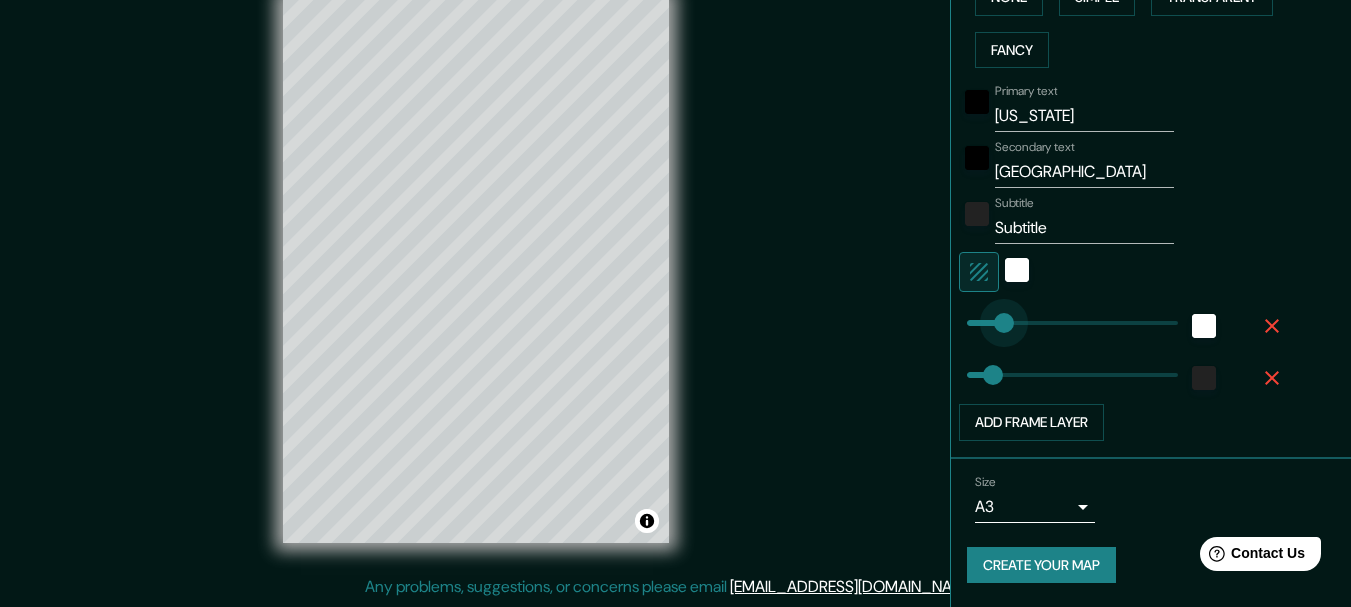 drag, startPoint x: 986, startPoint y: 328, endPoint x: 998, endPoint y: 327, distance: 12.0415945 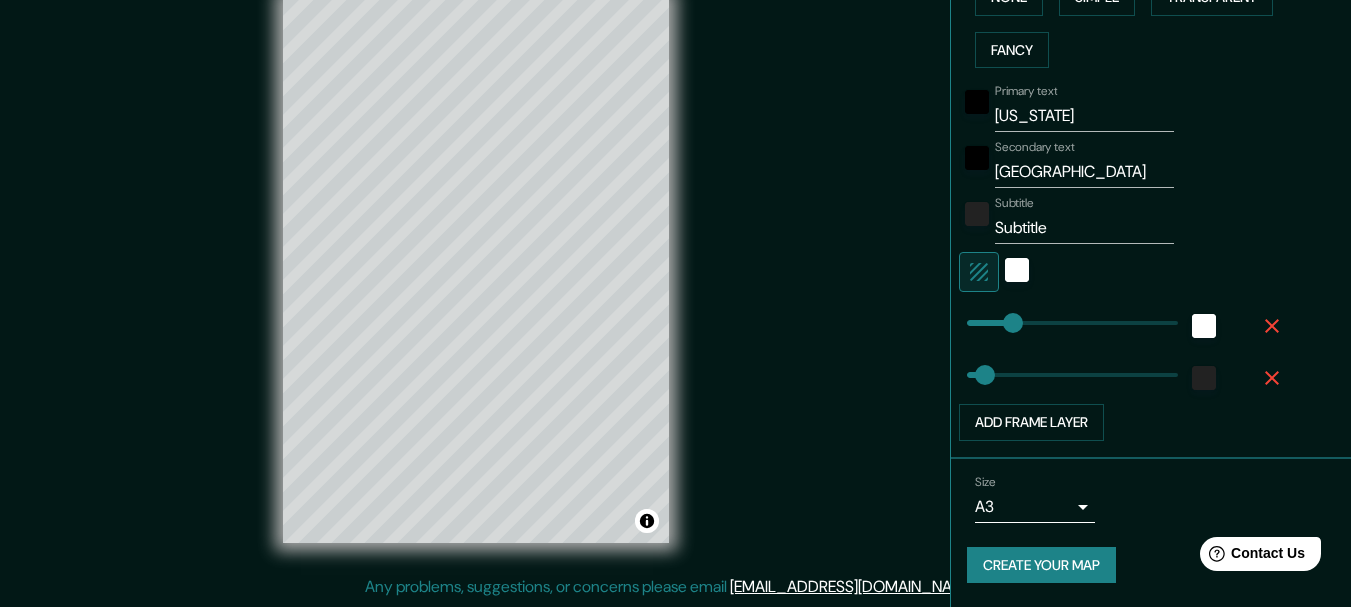 click on "Mappin Location [GEOGRAPHIC_DATA], [GEOGRAPHIC_DATA], [GEOGRAPHIC_DATA] Pins Style Layout Border Choose a border.  Hint : you can make layers of the frame opaque to create some cool effects. None Simple Transparent Fancy Primary text [US_STATE] Secondary text united states Subtitle Subtitle Add frame layer Size A3 a4 Create your map © Mapbox   © OpenStreetMap   Improve this map Any problems, suggestions, or concerns please email    [EMAIL_ADDRESS][DOMAIN_NAME] . . ." at bounding box center [675, 268] 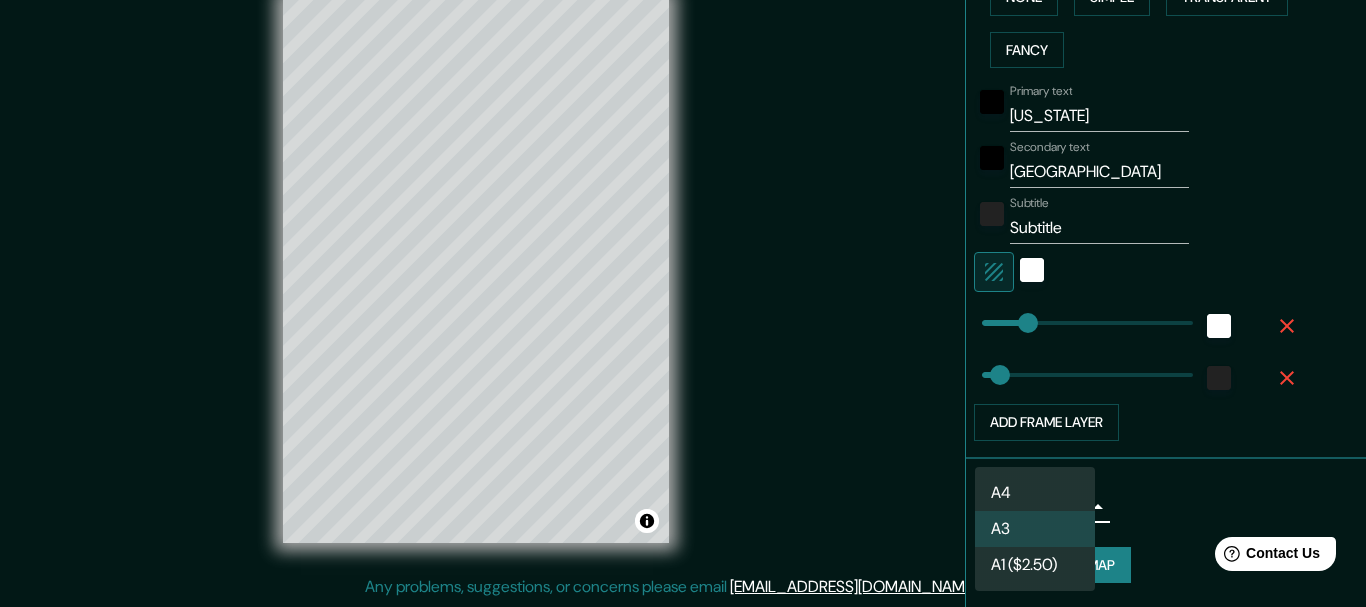 click on "A4" at bounding box center [1035, 493] 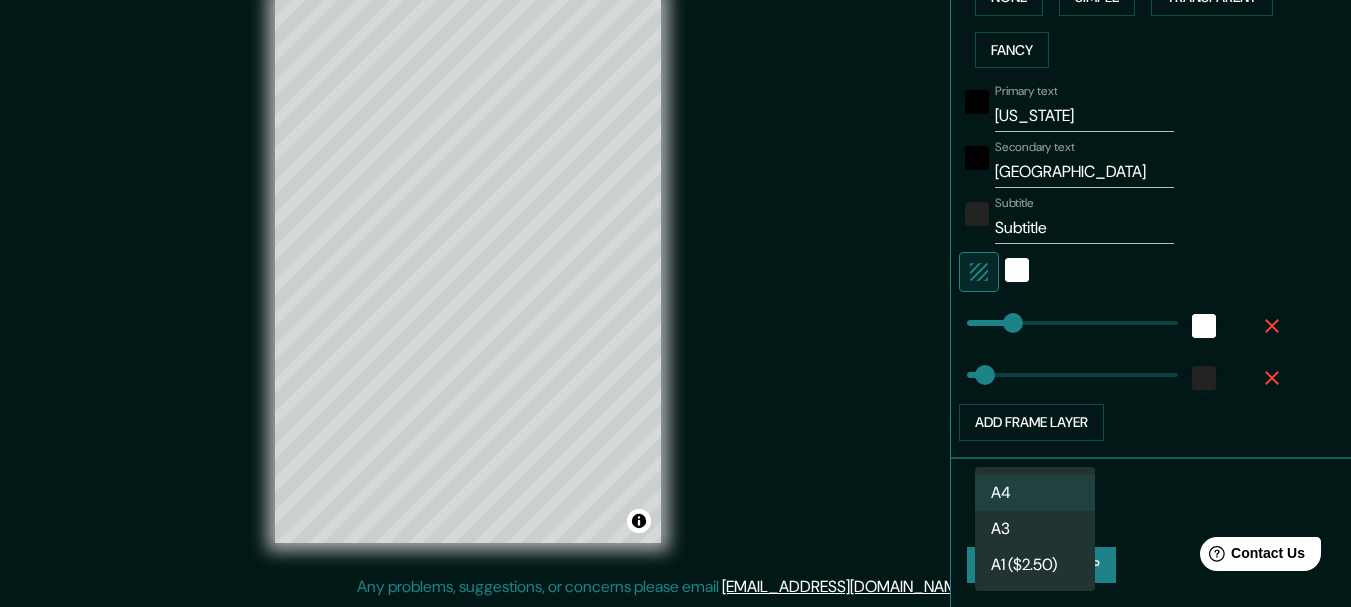click on "Mappin Location [GEOGRAPHIC_DATA], [GEOGRAPHIC_DATA], [GEOGRAPHIC_DATA] Pins Style Layout Border Choose a border.  Hint : you can make layers of the frame opaque to create some cool effects. None Simple Transparent Fancy Primary text [US_STATE] Secondary text united states Subtitle Subtitle Add frame layer Size A4 single Create your map © Mapbox   © OpenStreetMap   Improve this map Any problems, suggestions, or concerns please email    [EMAIL_ADDRESS][DOMAIN_NAME] . . . A4 A3 A1 ($2.50)" at bounding box center [675, 268] 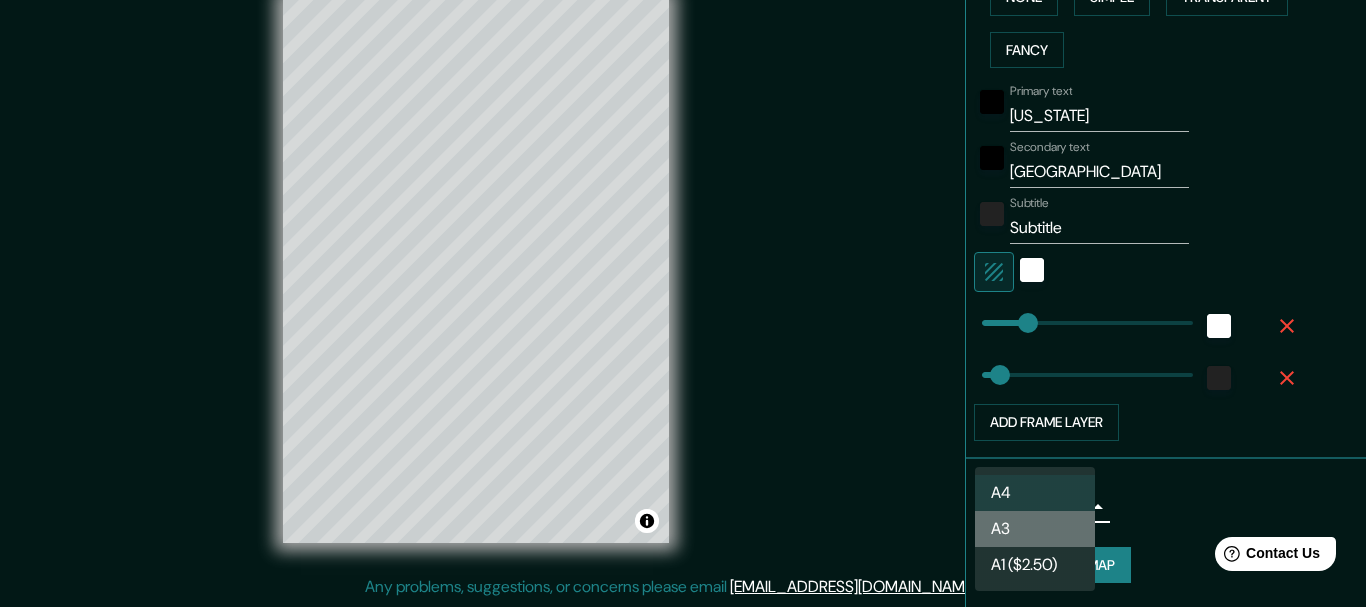 click on "A3" at bounding box center [1035, 529] 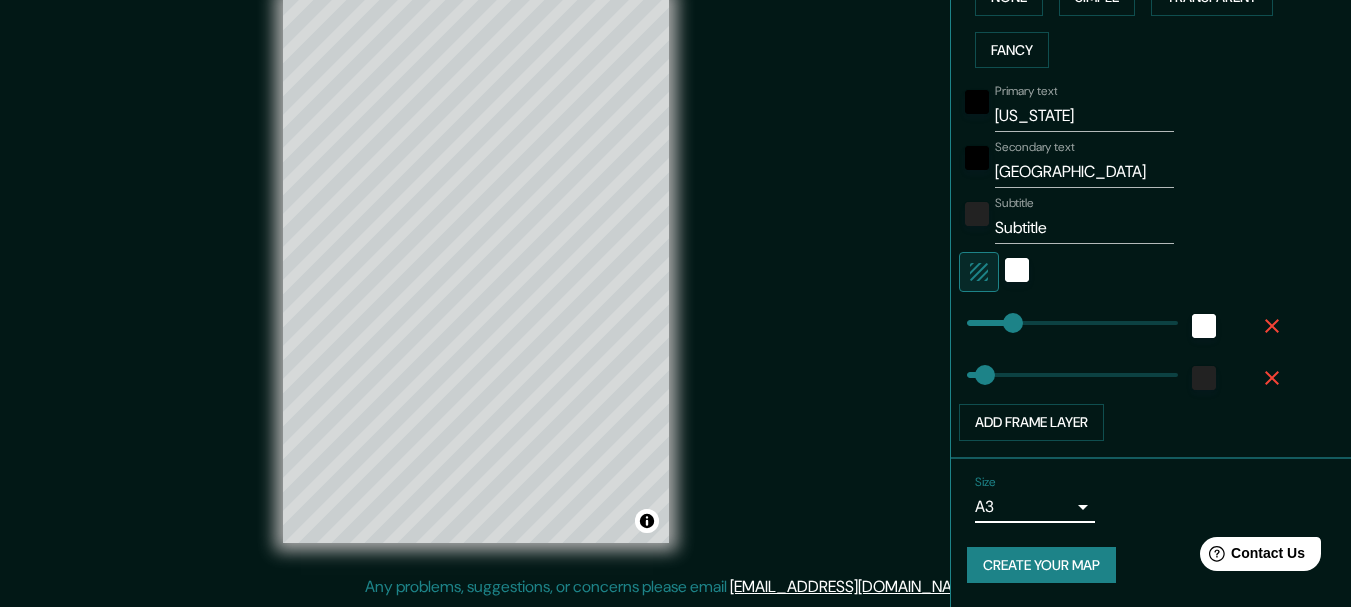 click 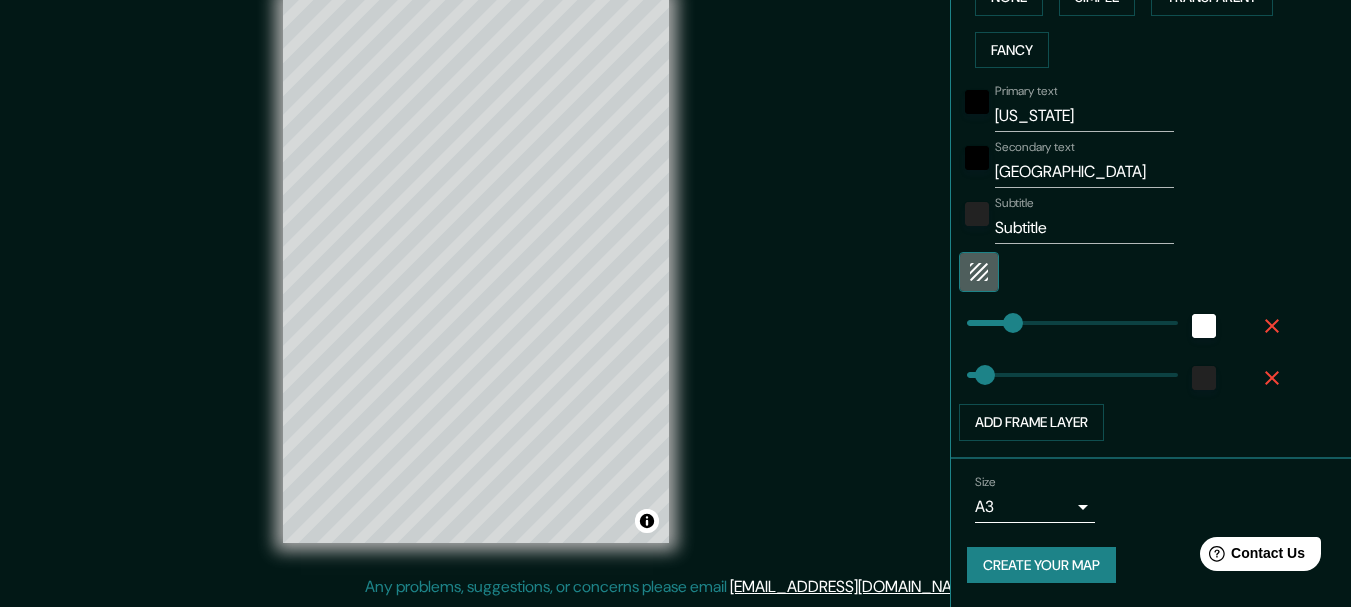 click 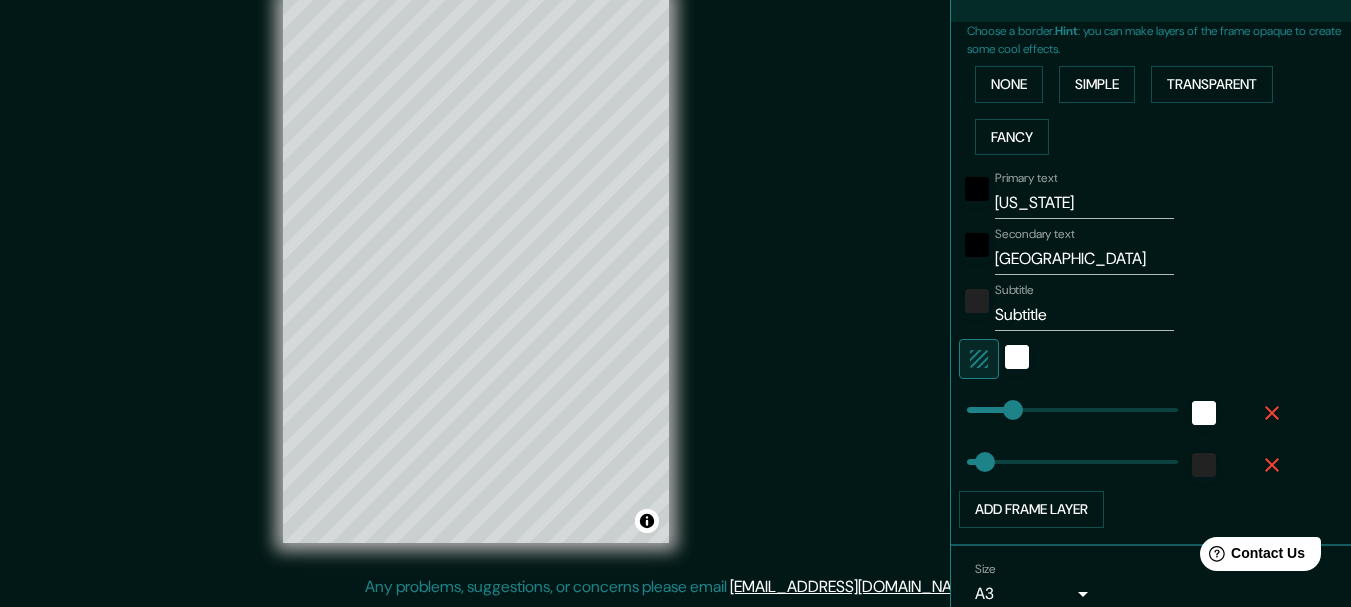 scroll, scrollTop: 331, scrollLeft: 0, axis: vertical 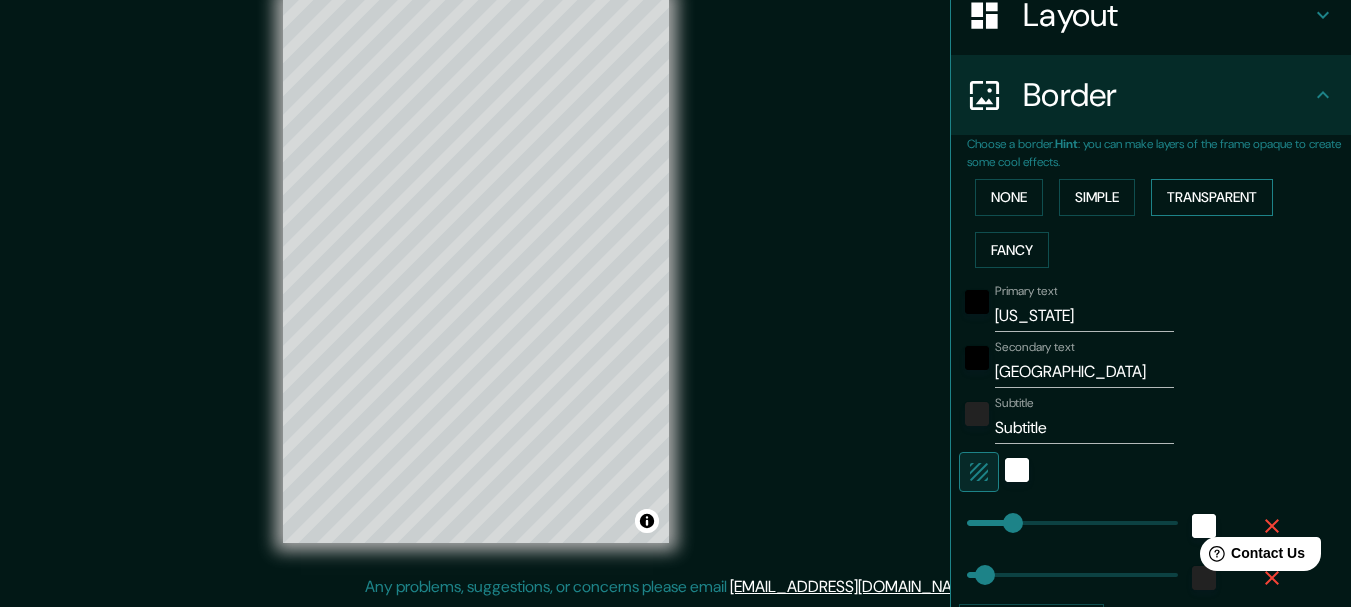 click on "Transparent" at bounding box center [1212, 197] 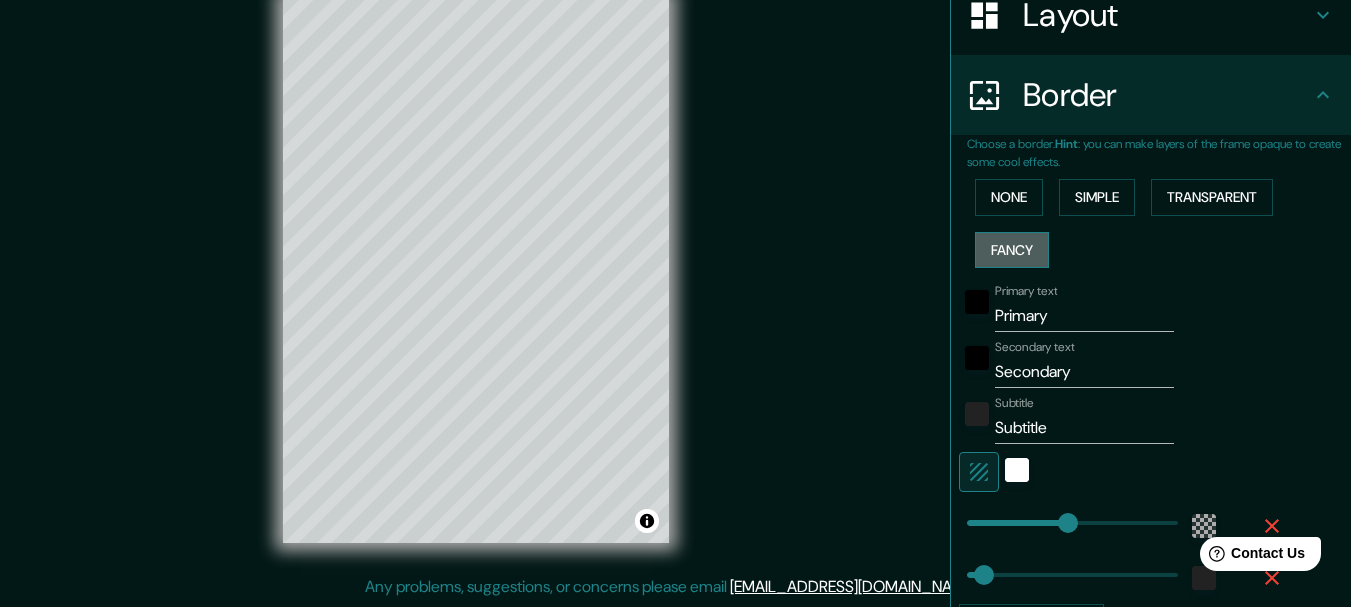 click on "Fancy" at bounding box center [1012, 250] 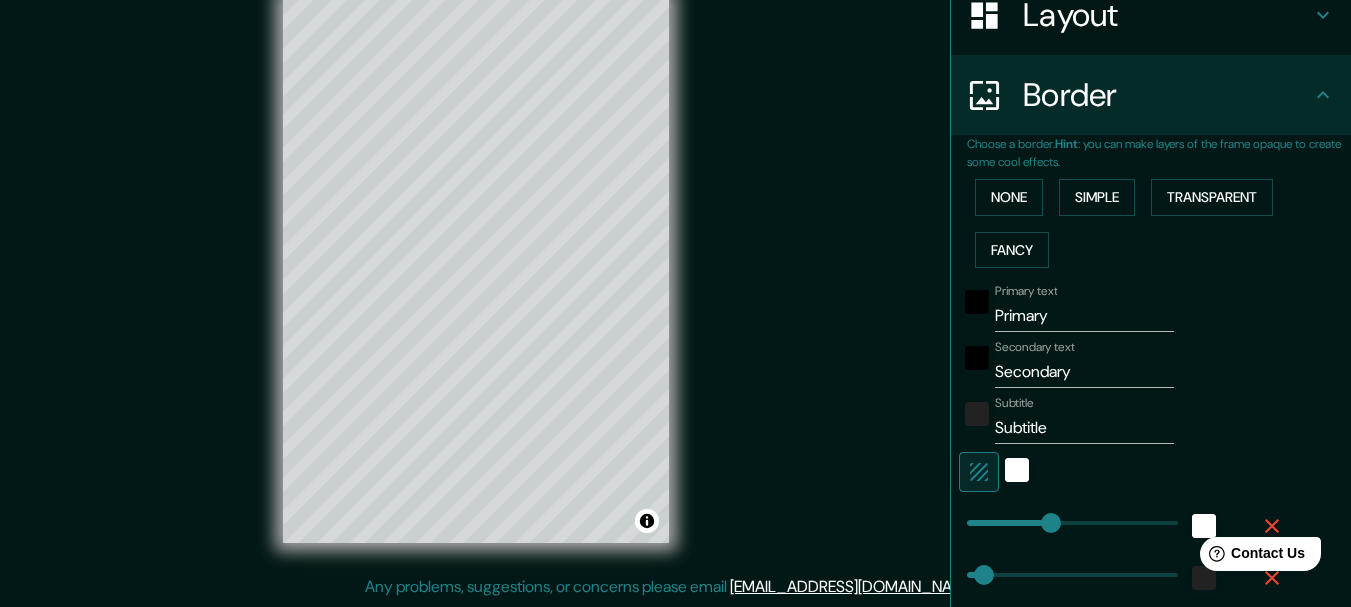 click on "None Simple Transparent Fancy" at bounding box center [1159, 223] 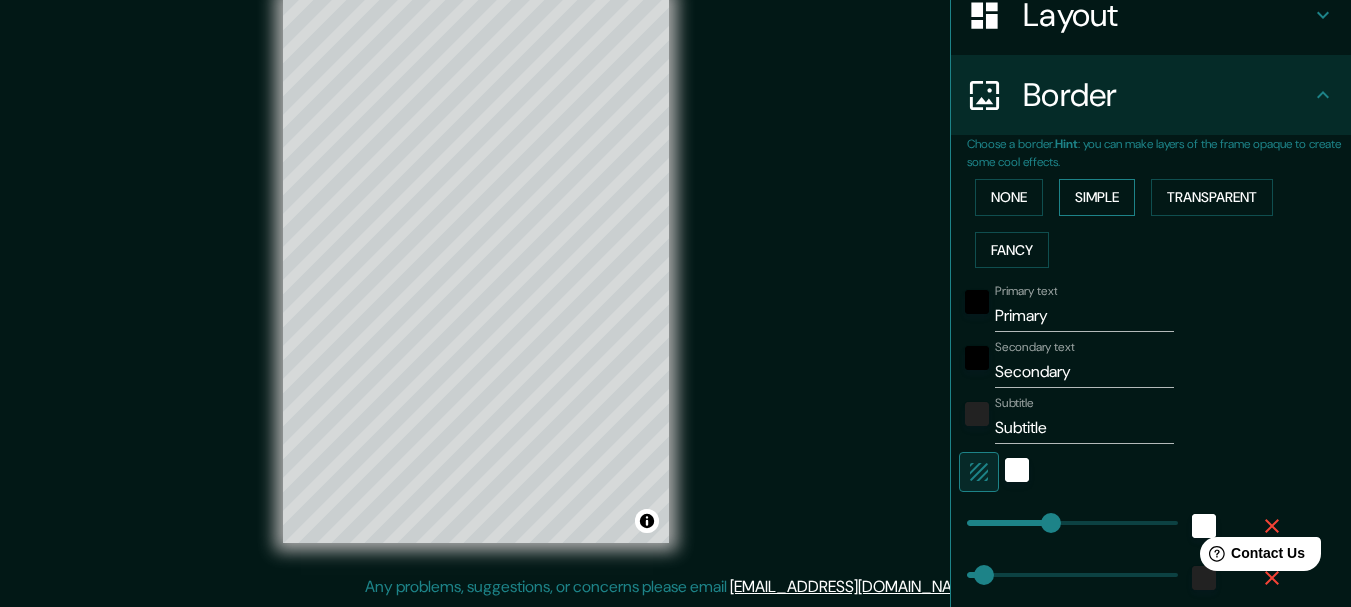 click on "Simple" at bounding box center [1097, 197] 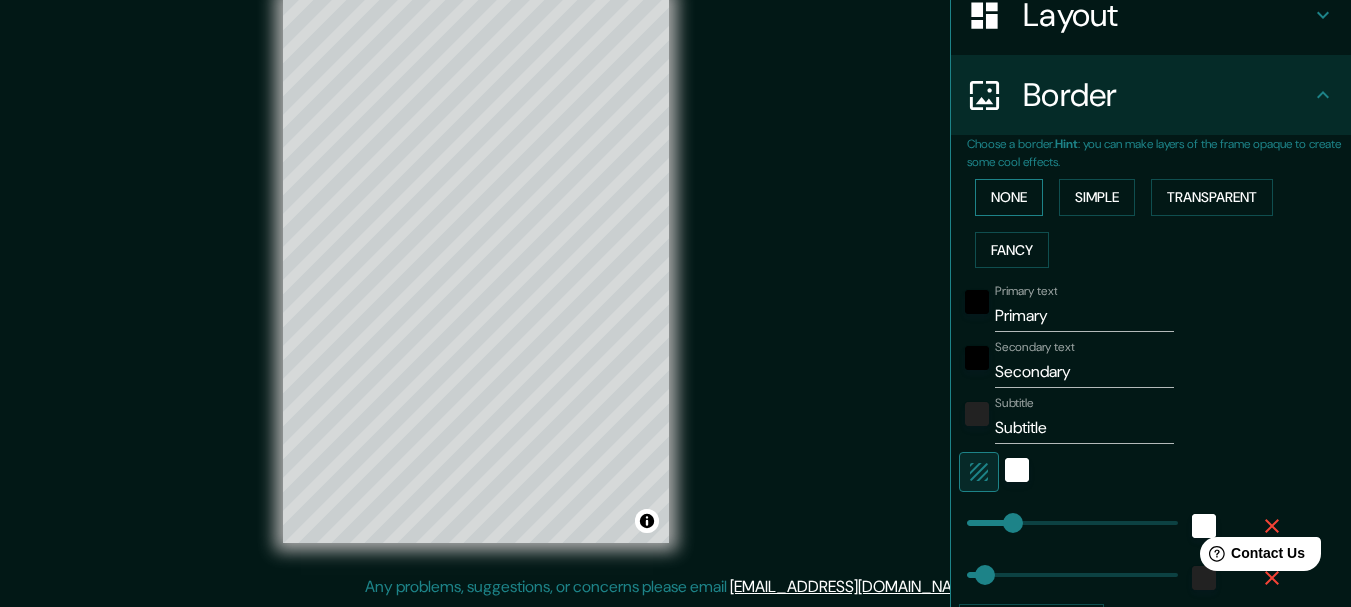 click on "None" at bounding box center [1009, 197] 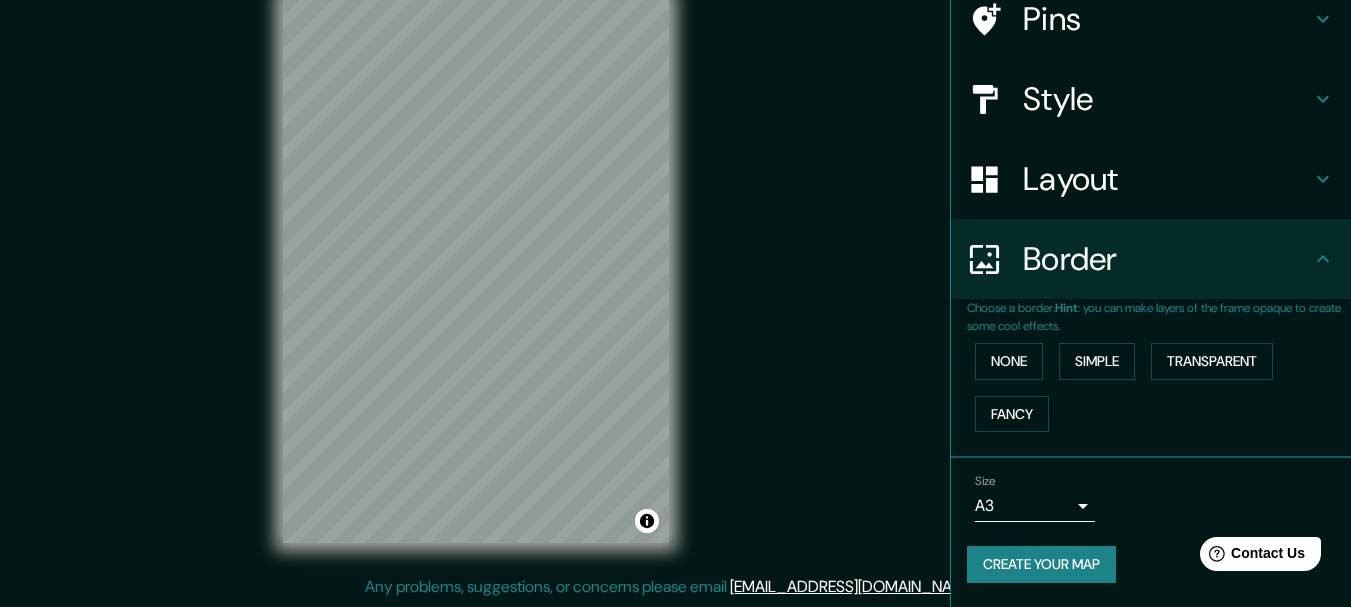 scroll, scrollTop: 167, scrollLeft: 0, axis: vertical 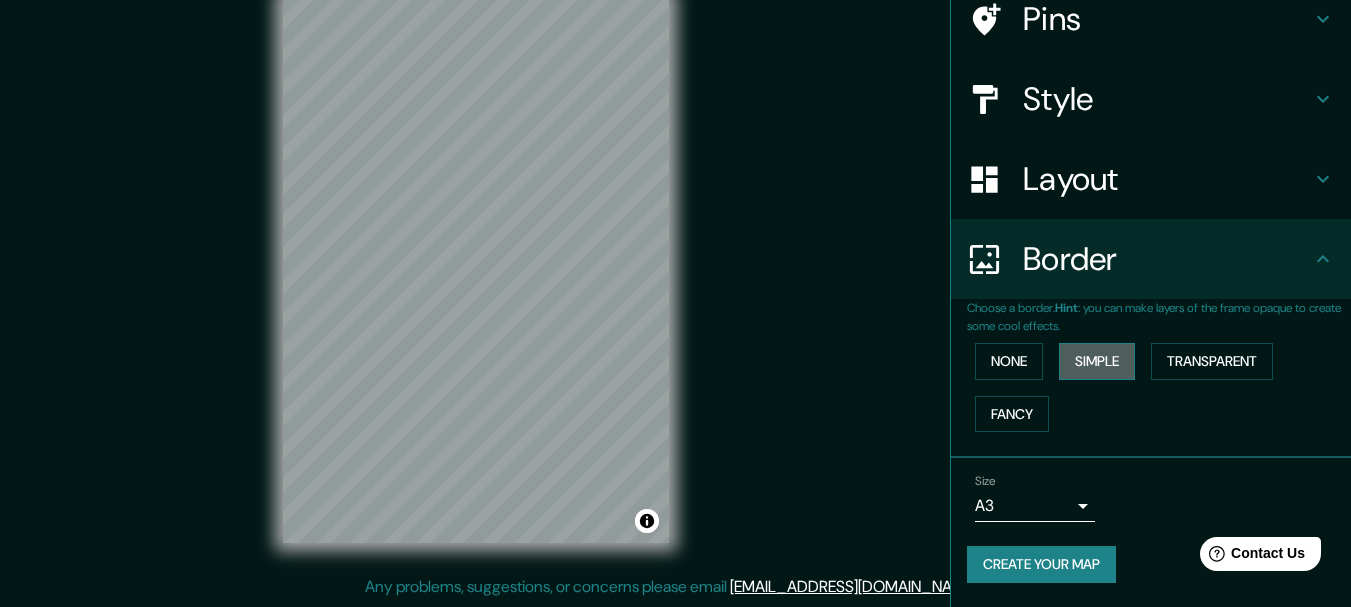 click on "Simple" at bounding box center [1097, 361] 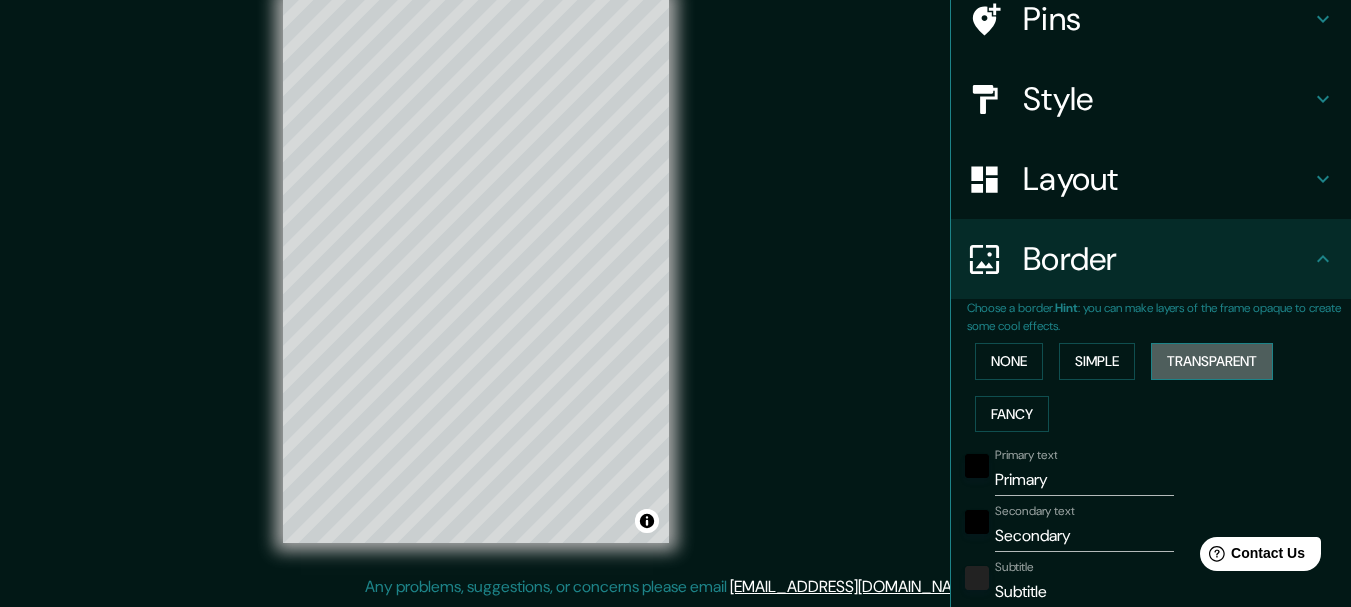 click on "Transparent" at bounding box center [1212, 361] 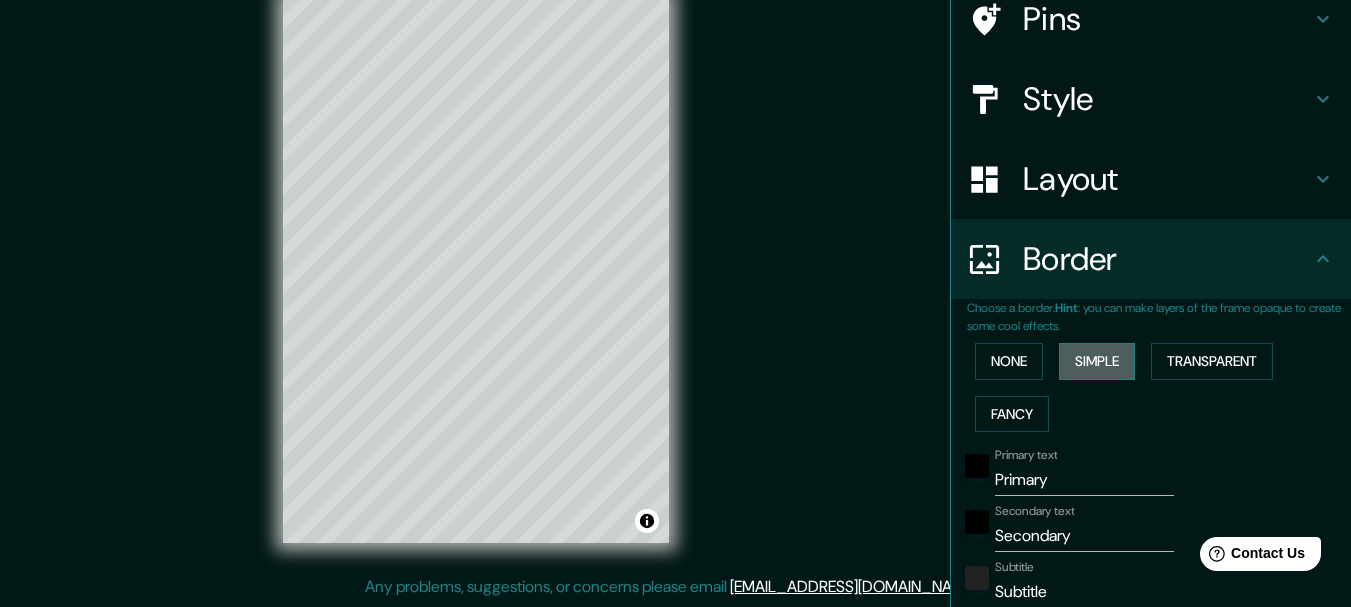 click on "Simple" at bounding box center [1097, 361] 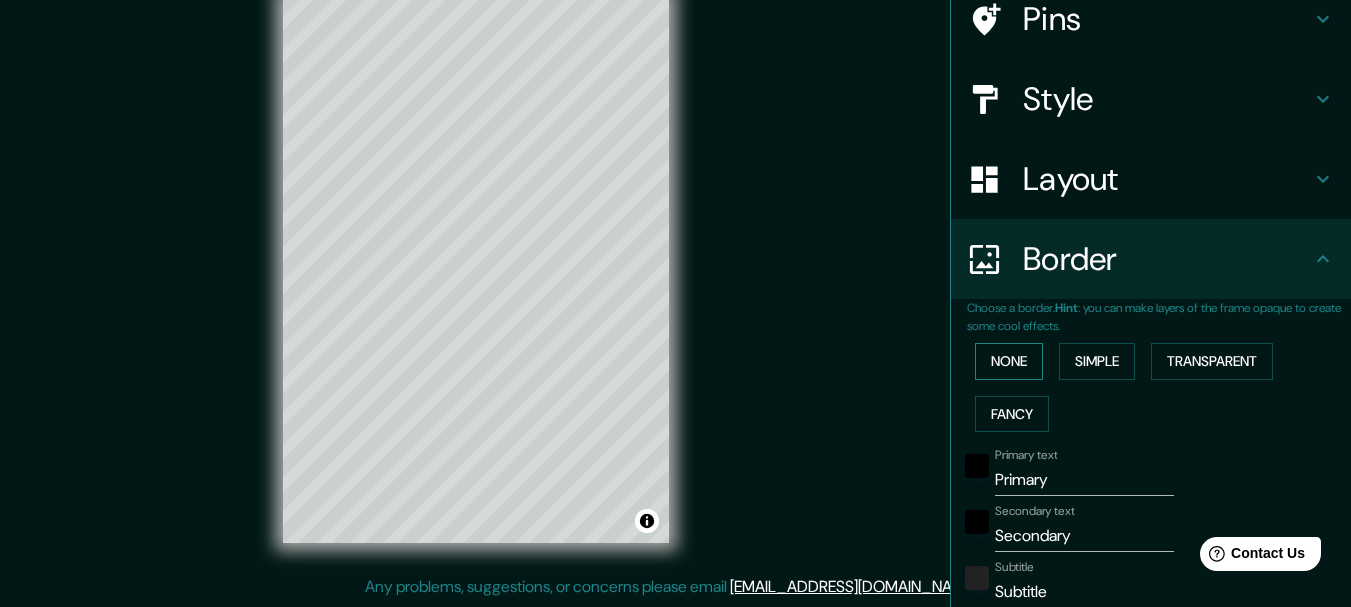 click on "None" at bounding box center (1009, 361) 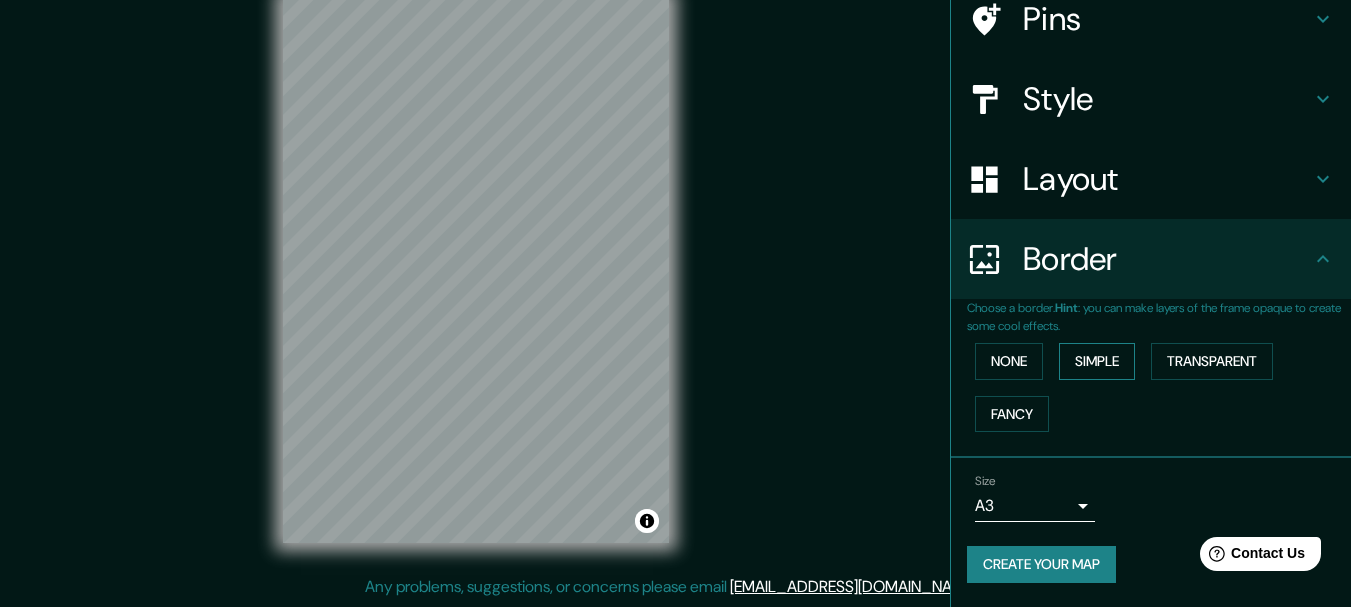 click on "Simple" at bounding box center (1097, 361) 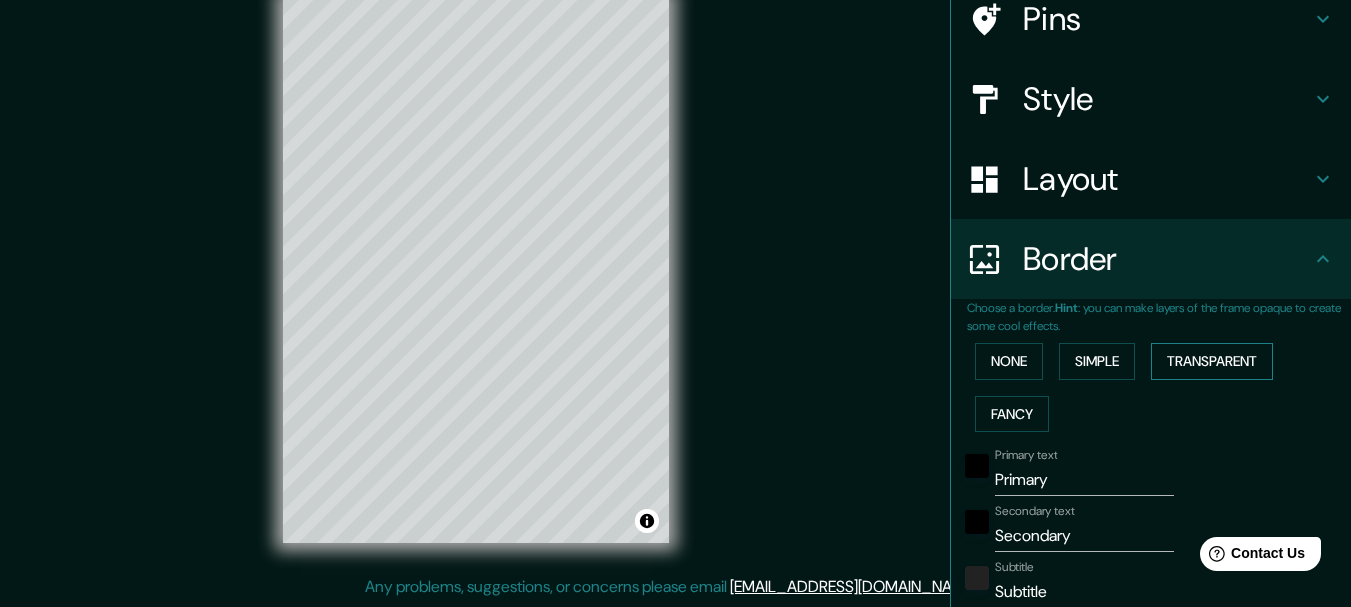 click on "Transparent" at bounding box center [1212, 361] 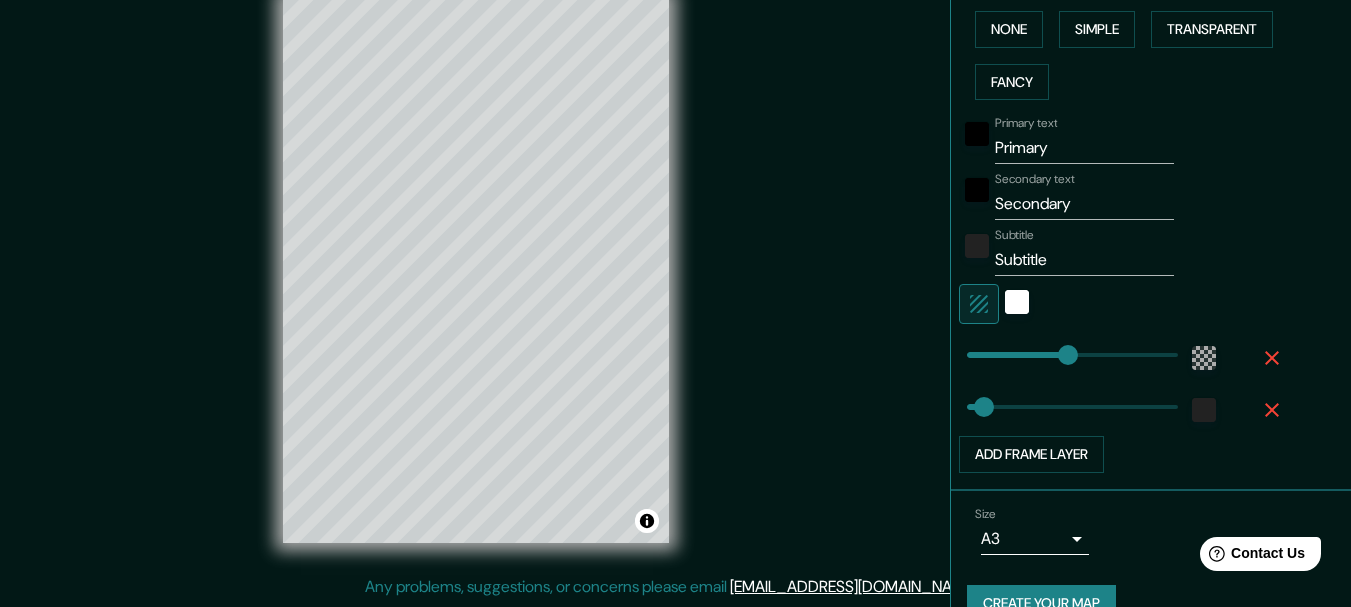 scroll, scrollTop: 537, scrollLeft: 0, axis: vertical 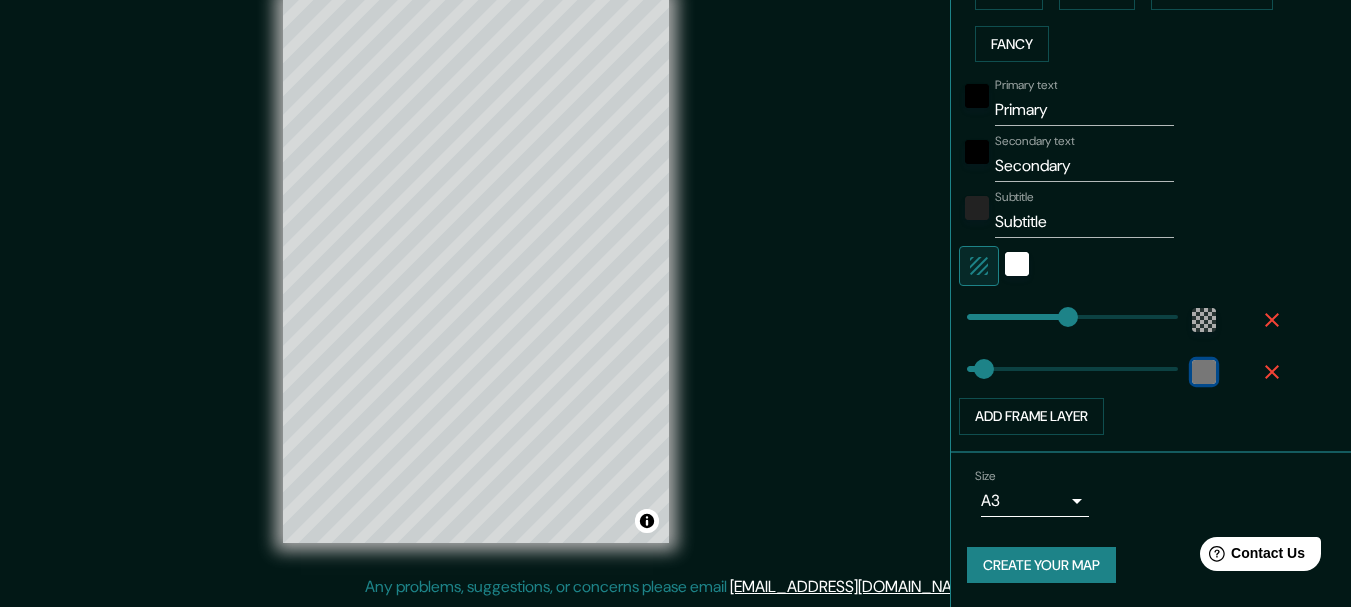click at bounding box center [1204, 372] 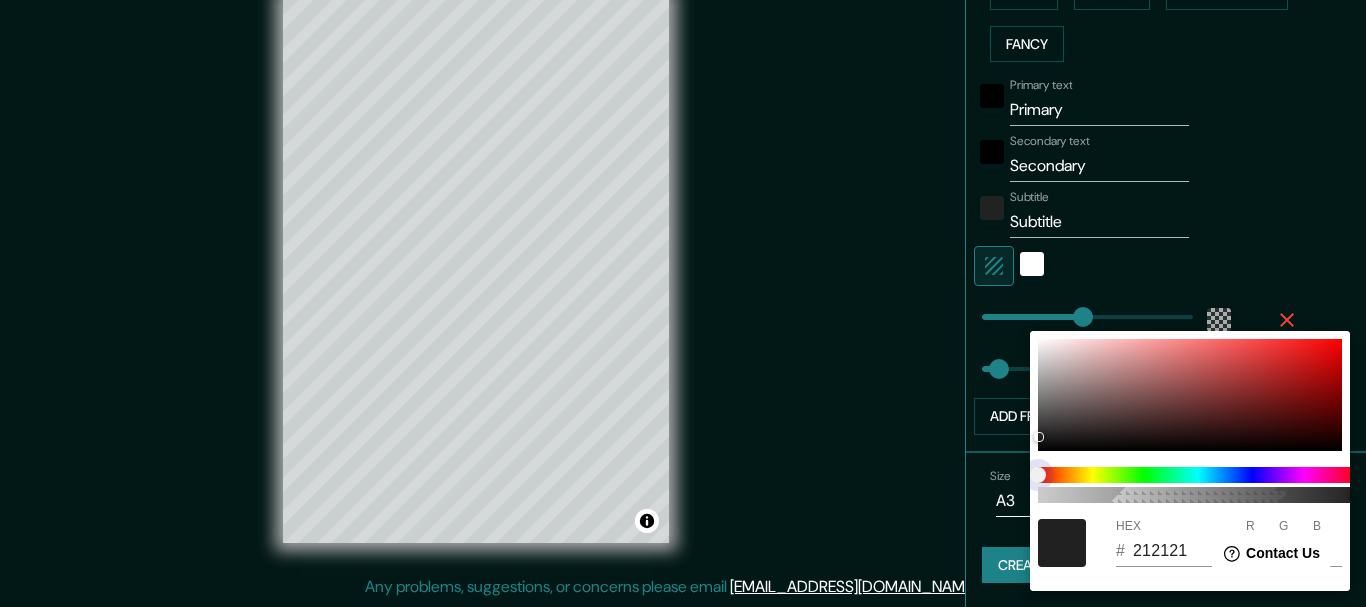 drag, startPoint x: 1041, startPoint y: 478, endPoint x: 1230, endPoint y: 475, distance: 189.0238 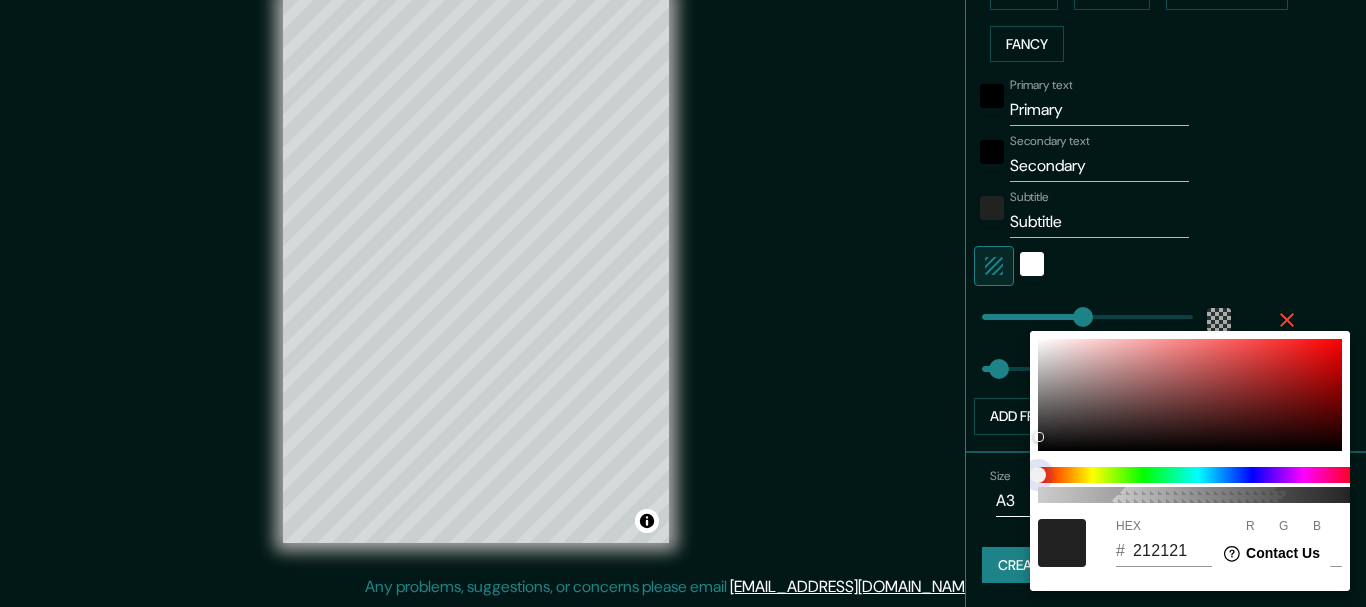 drag, startPoint x: 1060, startPoint y: 472, endPoint x: 1132, endPoint y: 470, distance: 72.02777 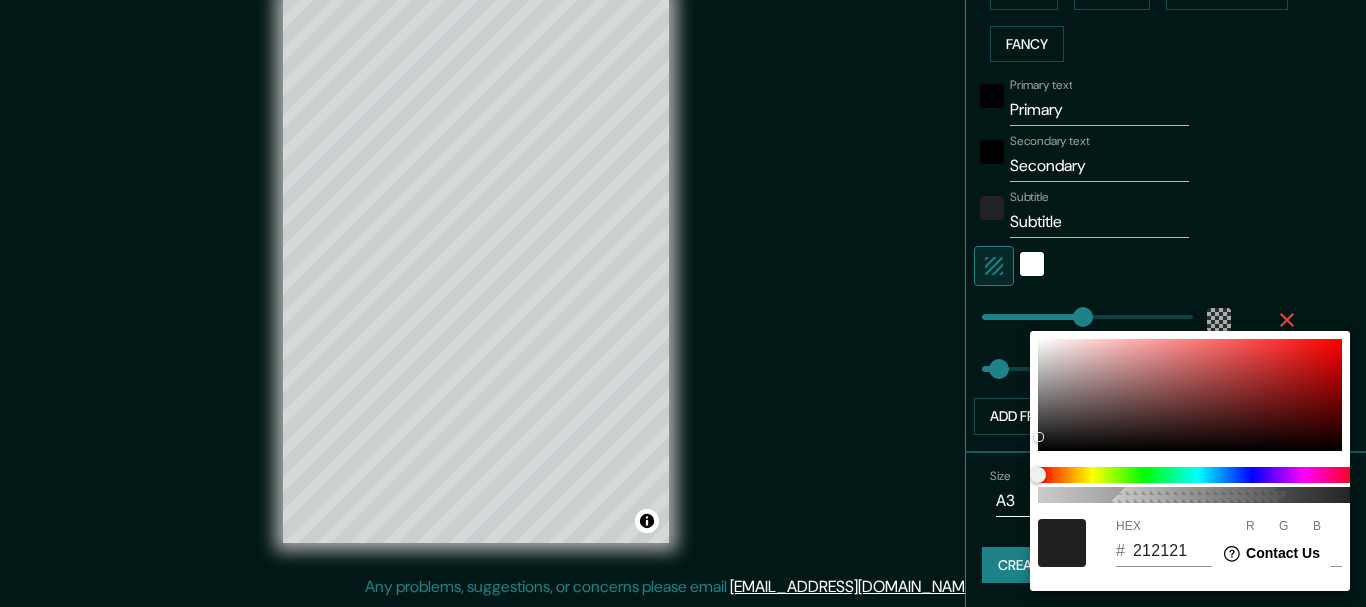 click at bounding box center [683, 303] 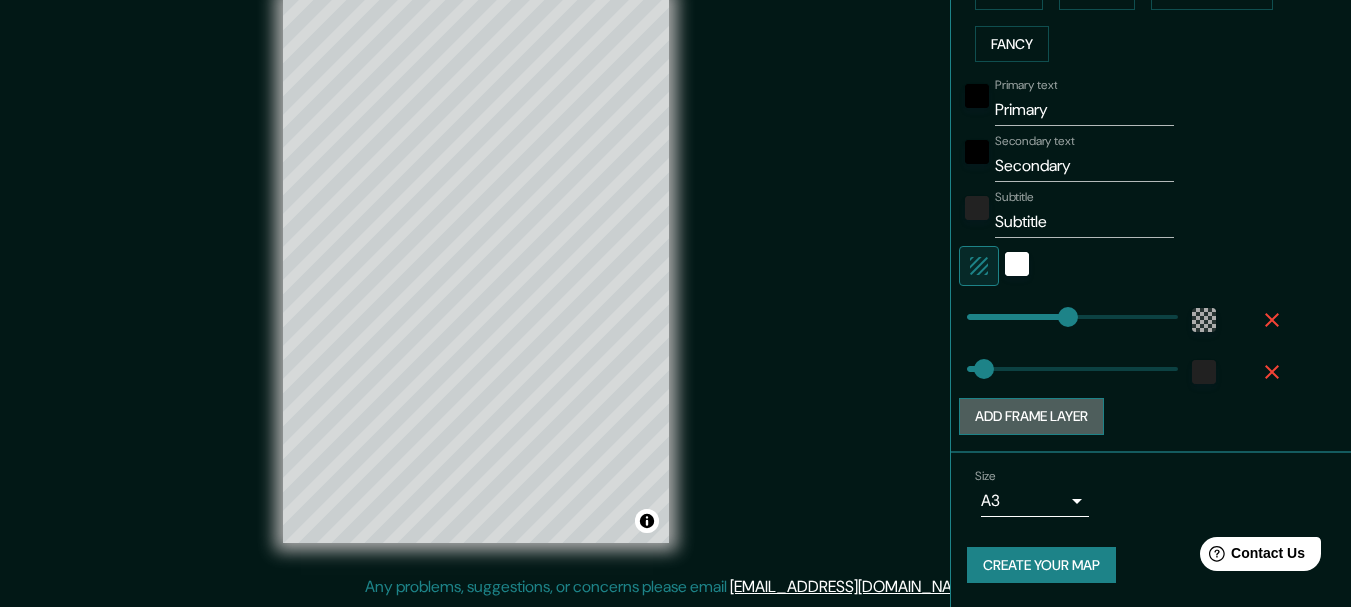click on "Add frame layer" at bounding box center (1031, 416) 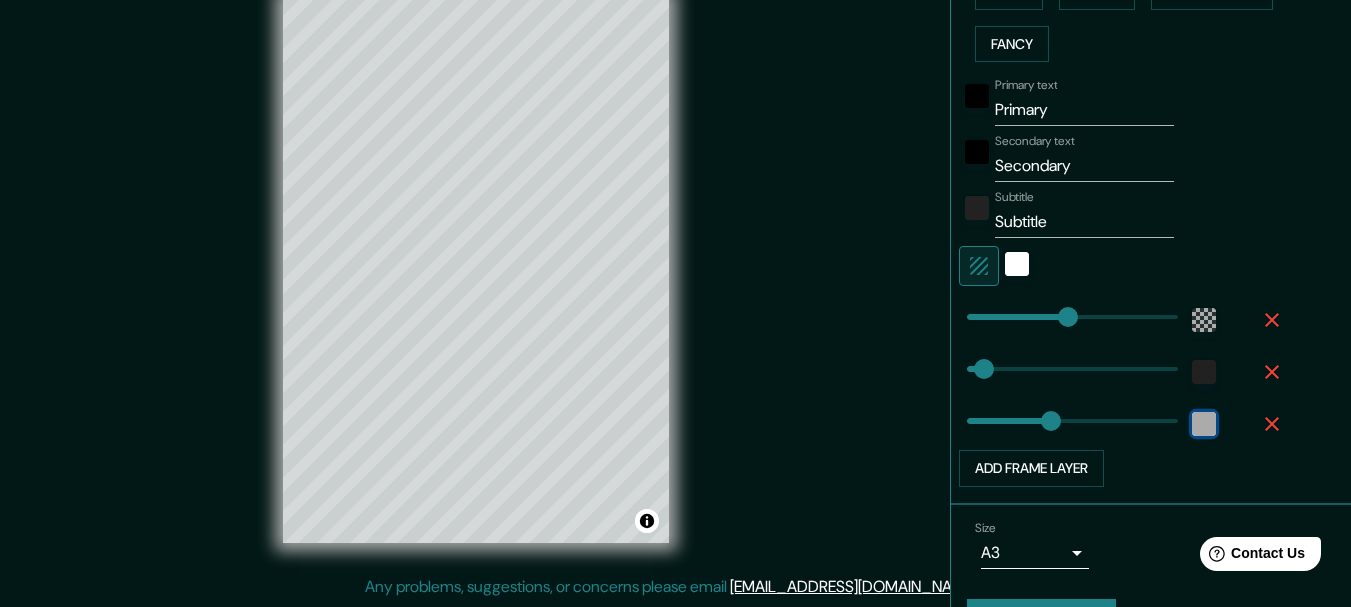click at bounding box center [1204, 424] 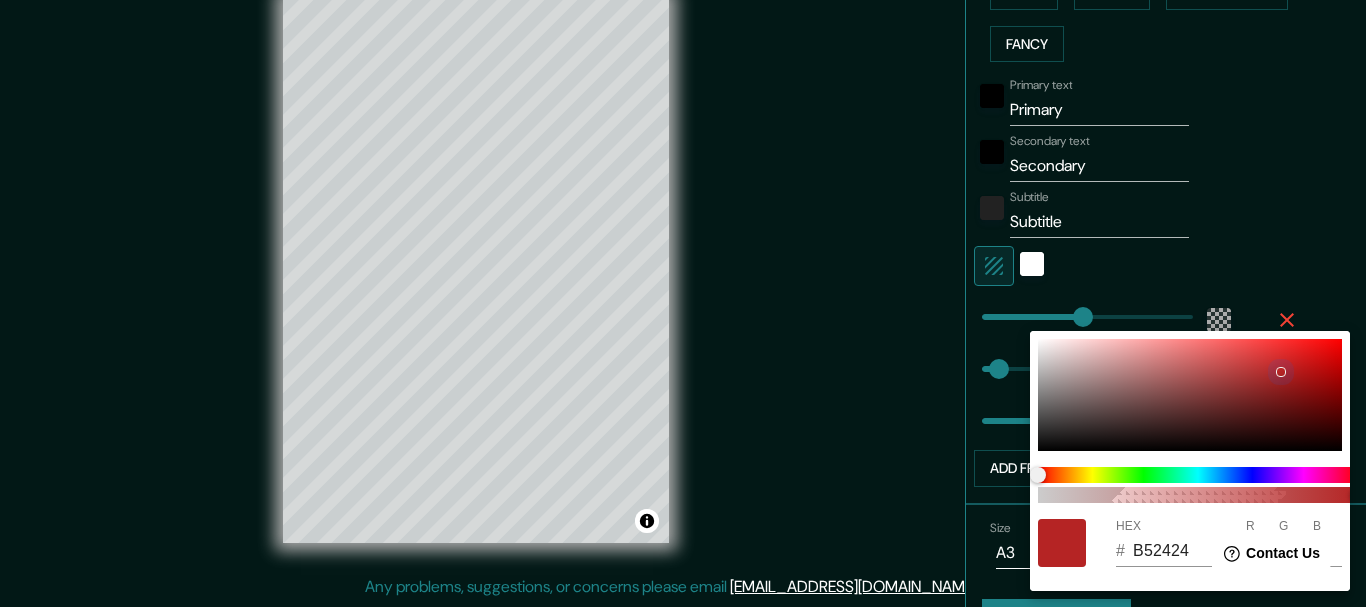 drag, startPoint x: 1257, startPoint y: 395, endPoint x: 1297, endPoint y: 335, distance: 72.11102 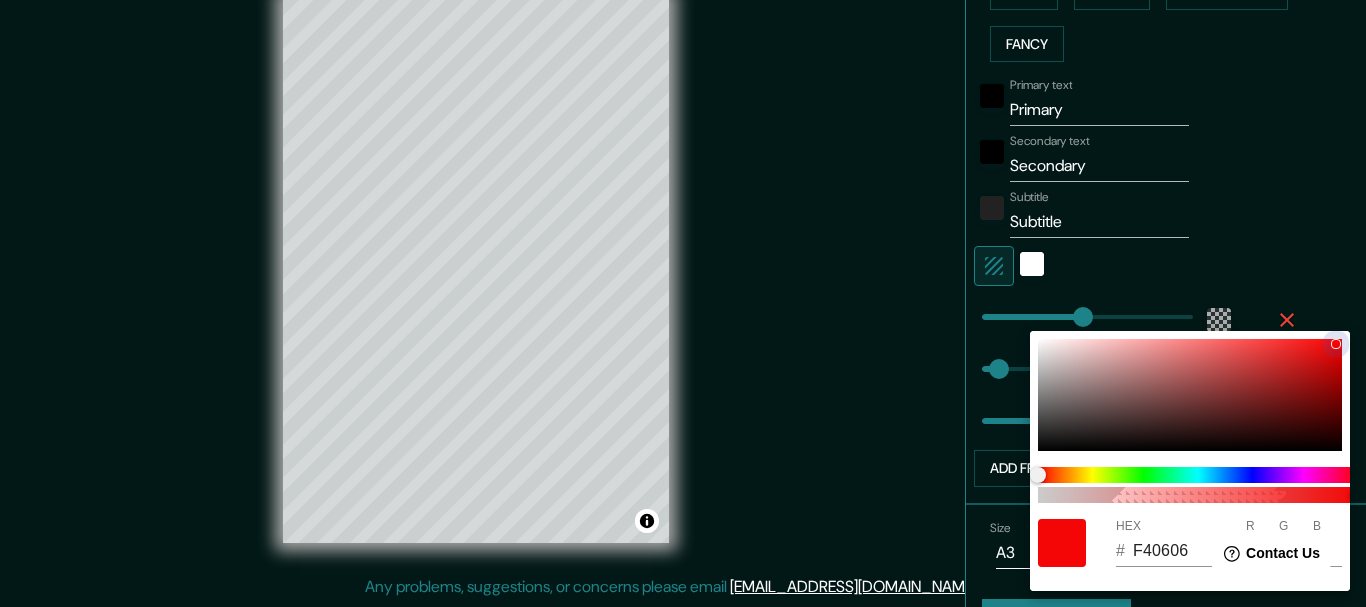 drag, startPoint x: 1276, startPoint y: 368, endPoint x: 1365, endPoint y: 334, distance: 95.27329 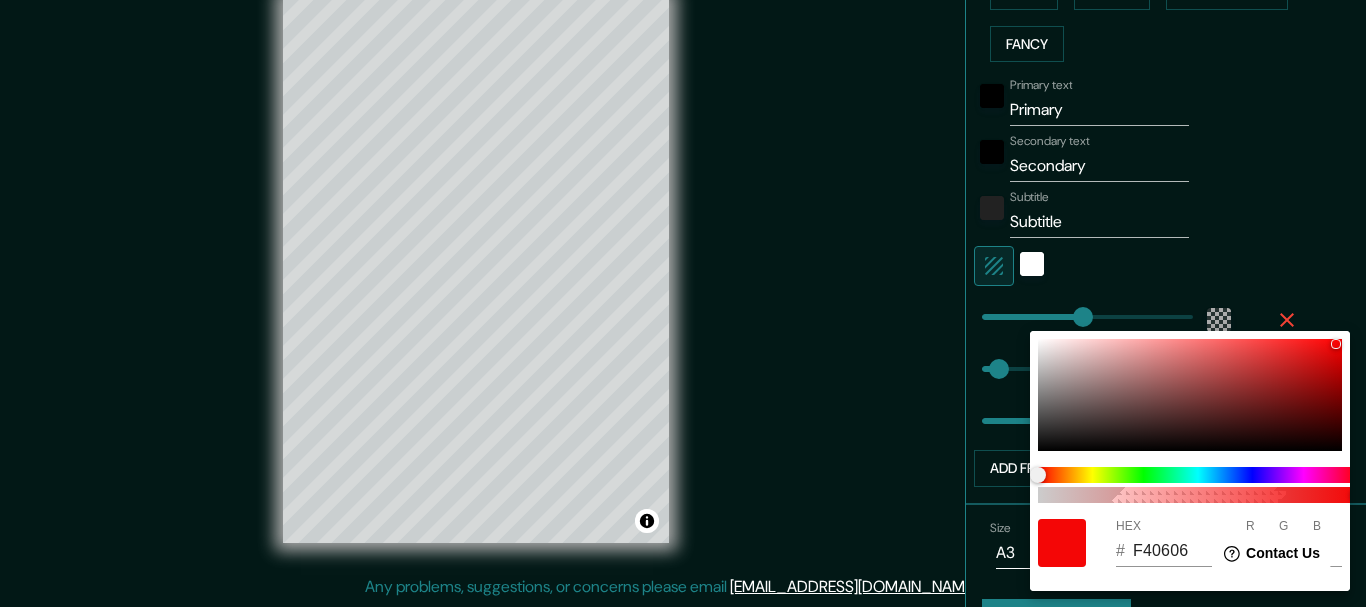 click at bounding box center [683, 303] 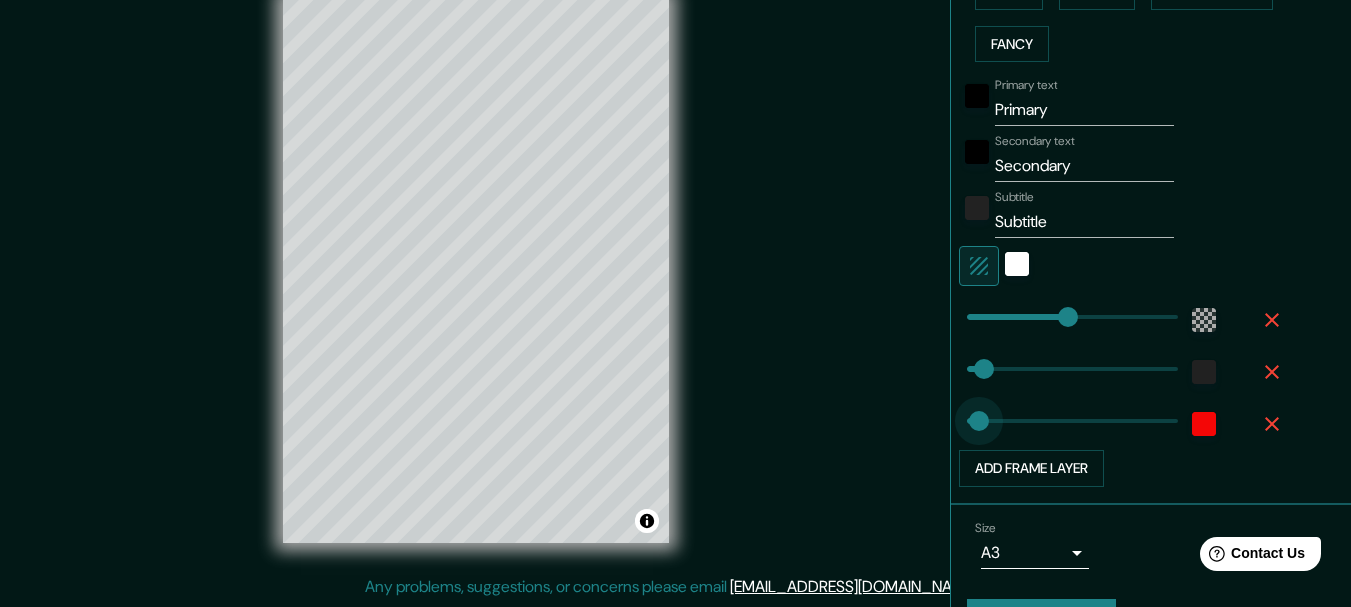 drag, startPoint x: 1042, startPoint y: 413, endPoint x: 964, endPoint y: 415, distance: 78.025635 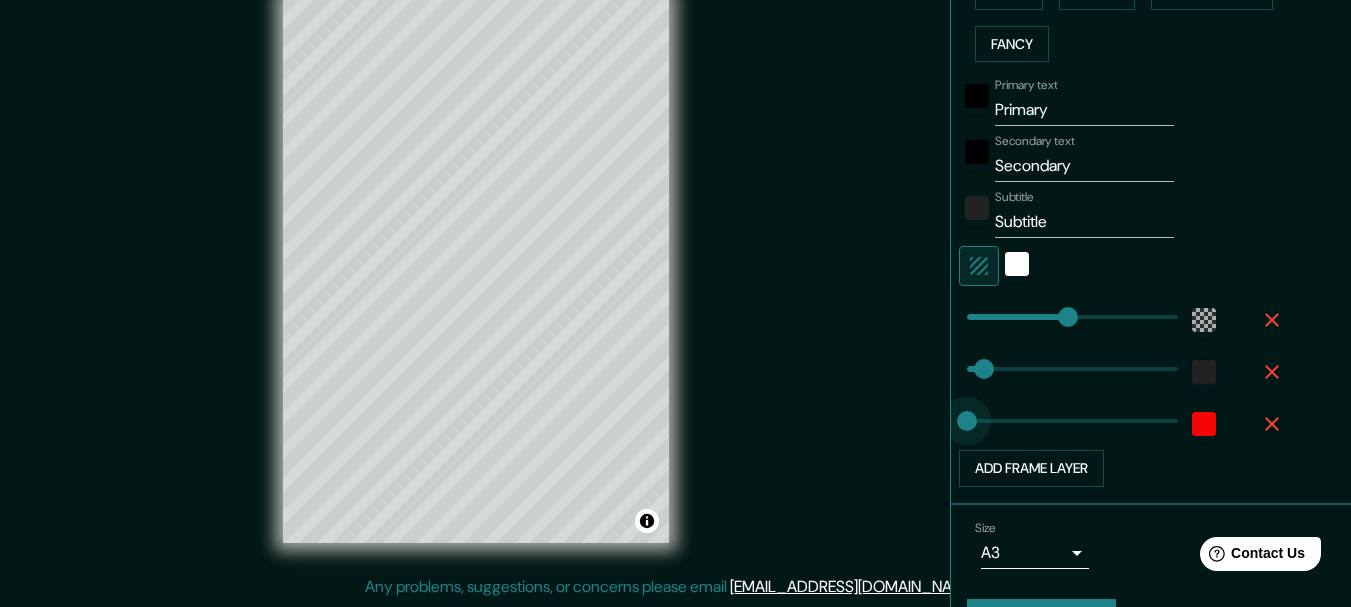drag, startPoint x: 956, startPoint y: 423, endPoint x: 945, endPoint y: 425, distance: 11.18034 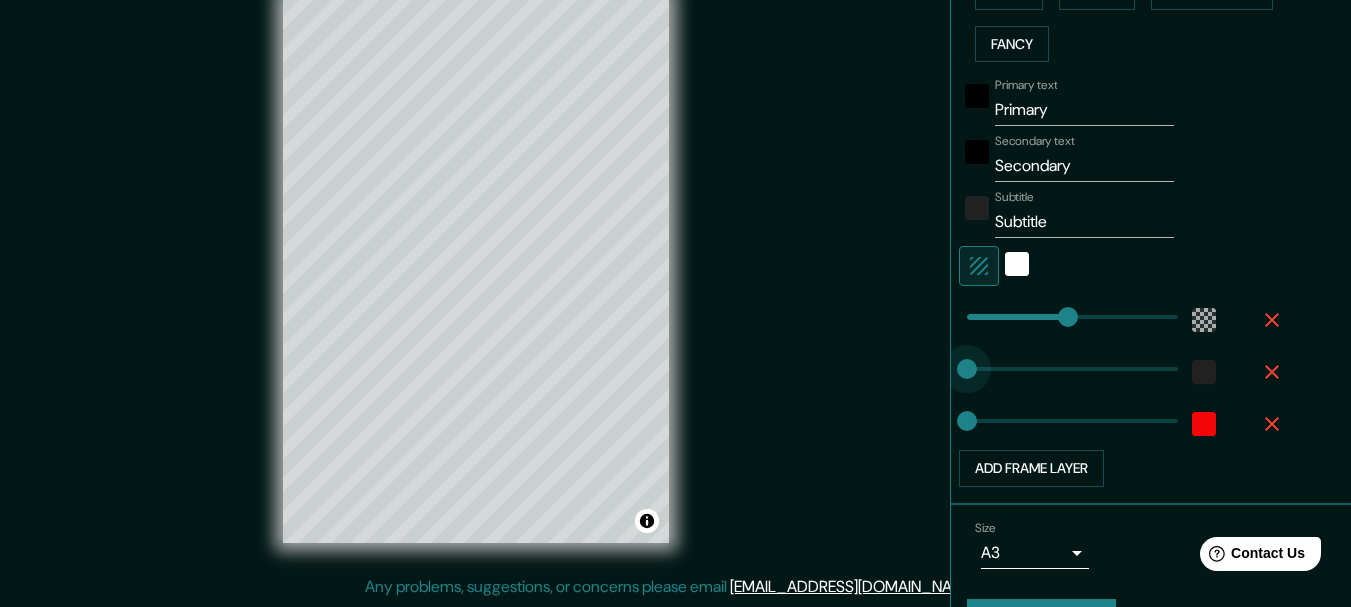 drag, startPoint x: 968, startPoint y: 364, endPoint x: 916, endPoint y: 364, distance: 52 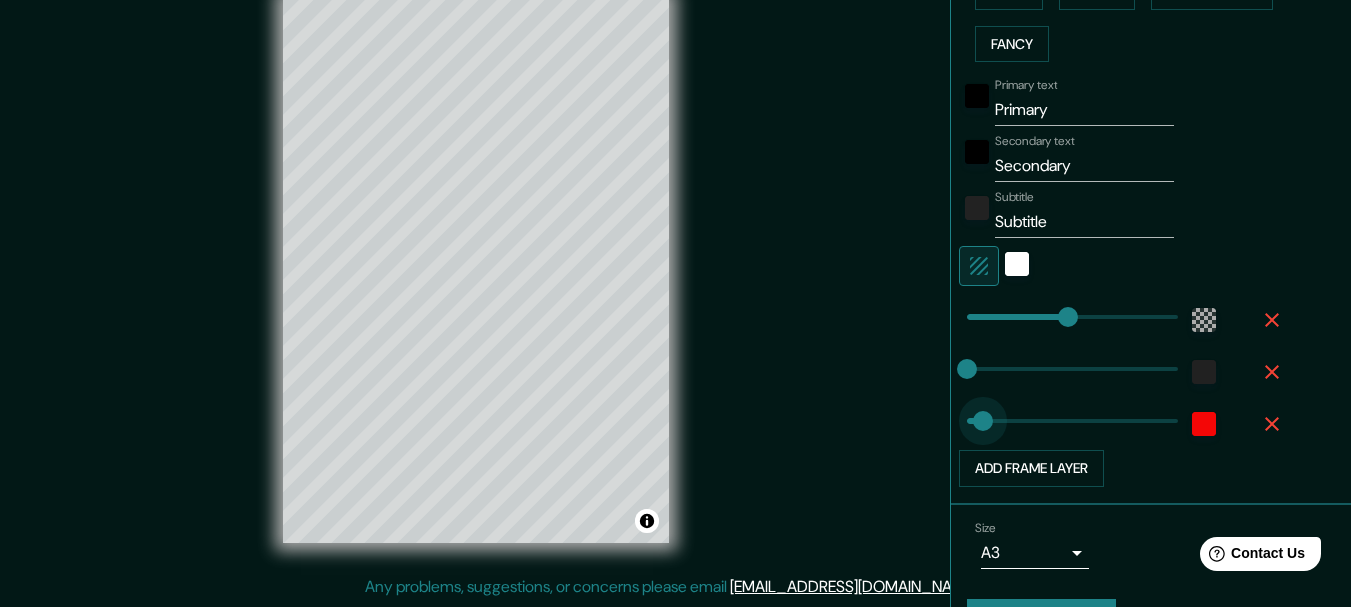 drag, startPoint x: 956, startPoint y: 418, endPoint x: 968, endPoint y: 417, distance: 12.0415945 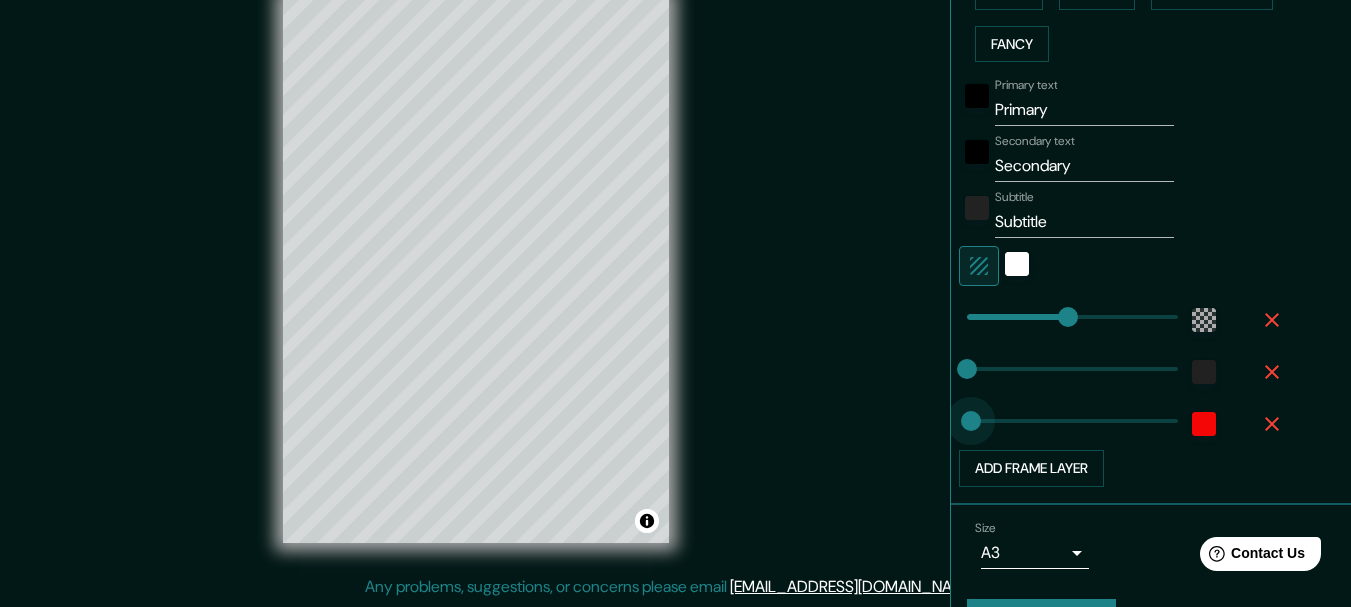 drag, startPoint x: 967, startPoint y: 418, endPoint x: 954, endPoint y: 420, distance: 13.152946 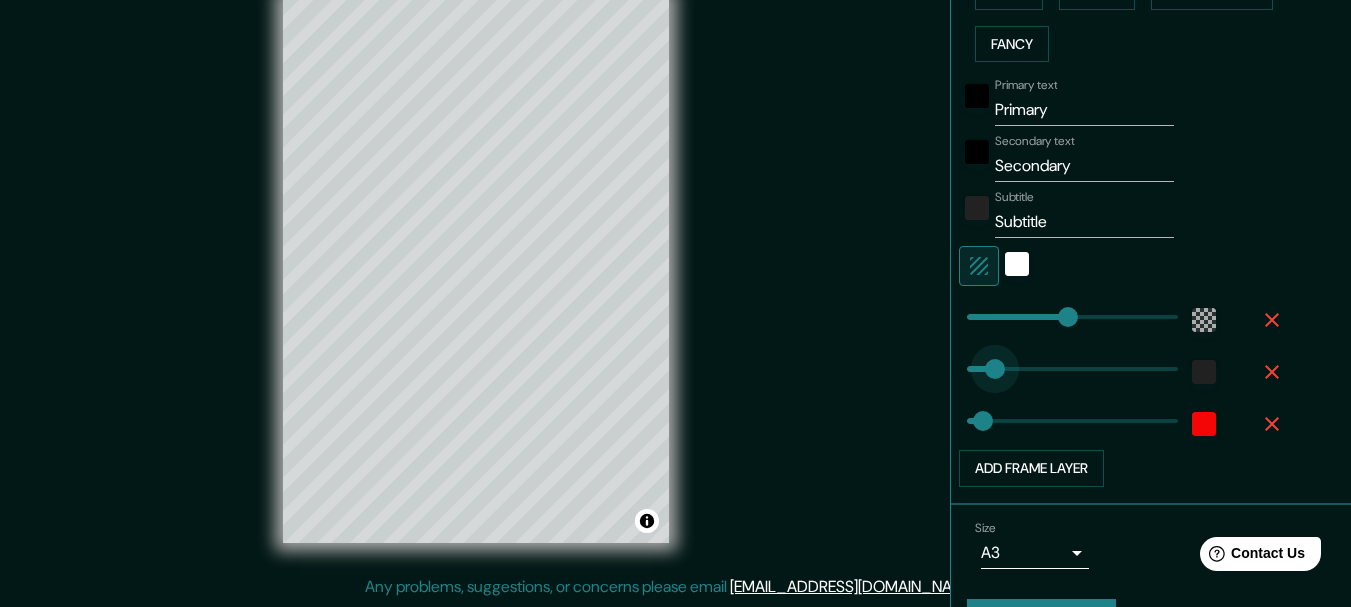 drag, startPoint x: 956, startPoint y: 372, endPoint x: 980, endPoint y: 368, distance: 24.33105 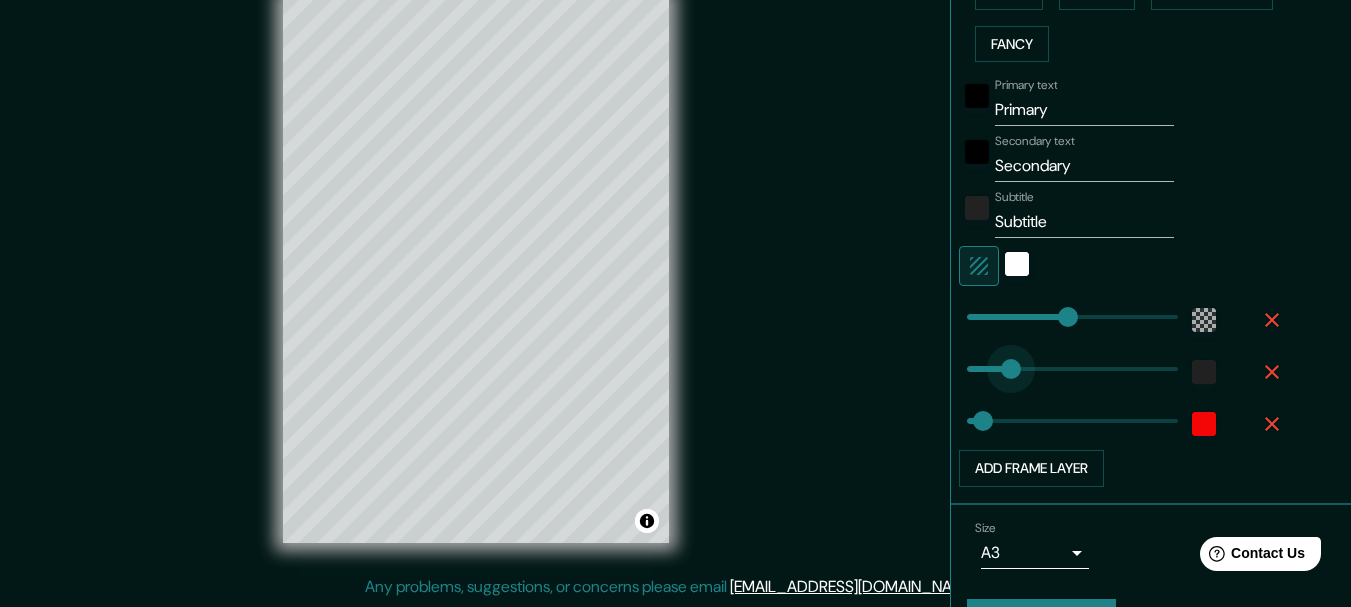 drag, startPoint x: 980, startPoint y: 368, endPoint x: 996, endPoint y: 368, distance: 16 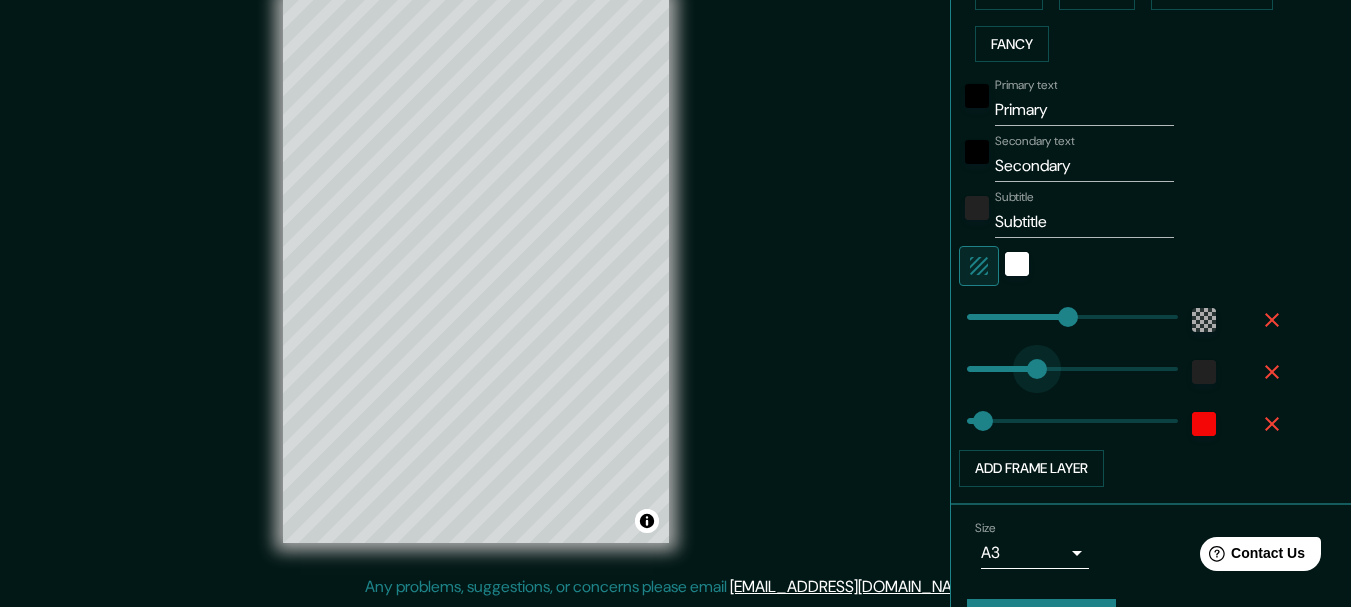 drag, startPoint x: 996, startPoint y: 369, endPoint x: 1026, endPoint y: 367, distance: 30.066593 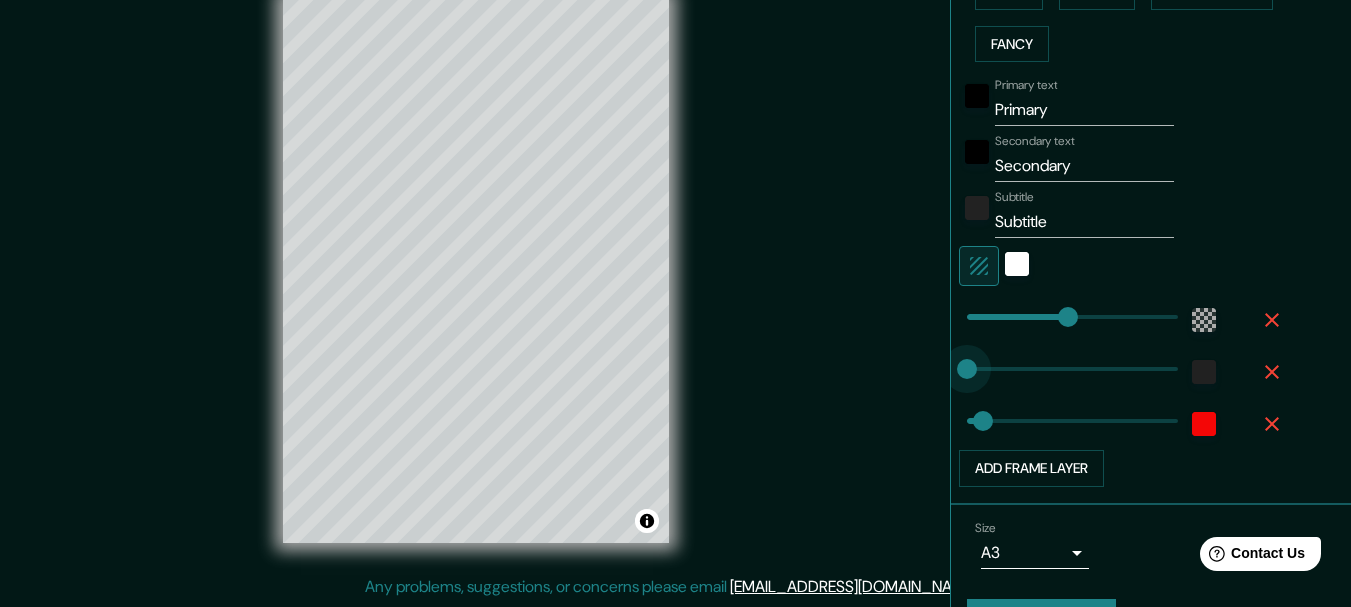 drag, startPoint x: 1034, startPoint y: 369, endPoint x: 910, endPoint y: 380, distance: 124.486946 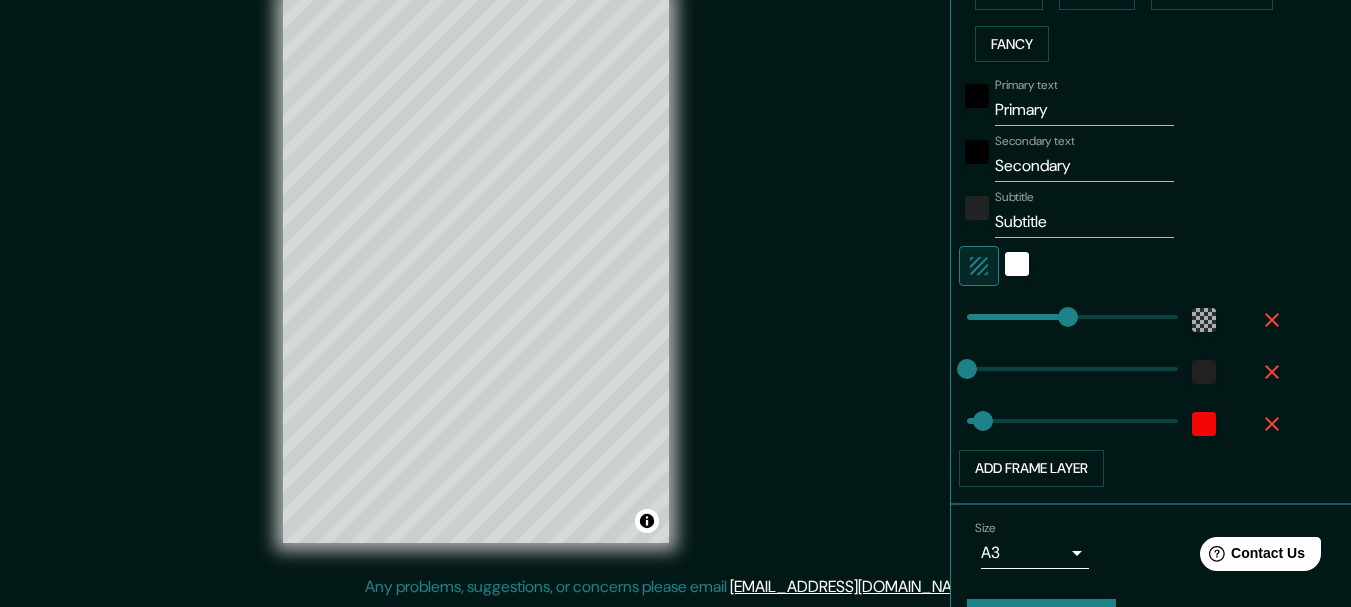click 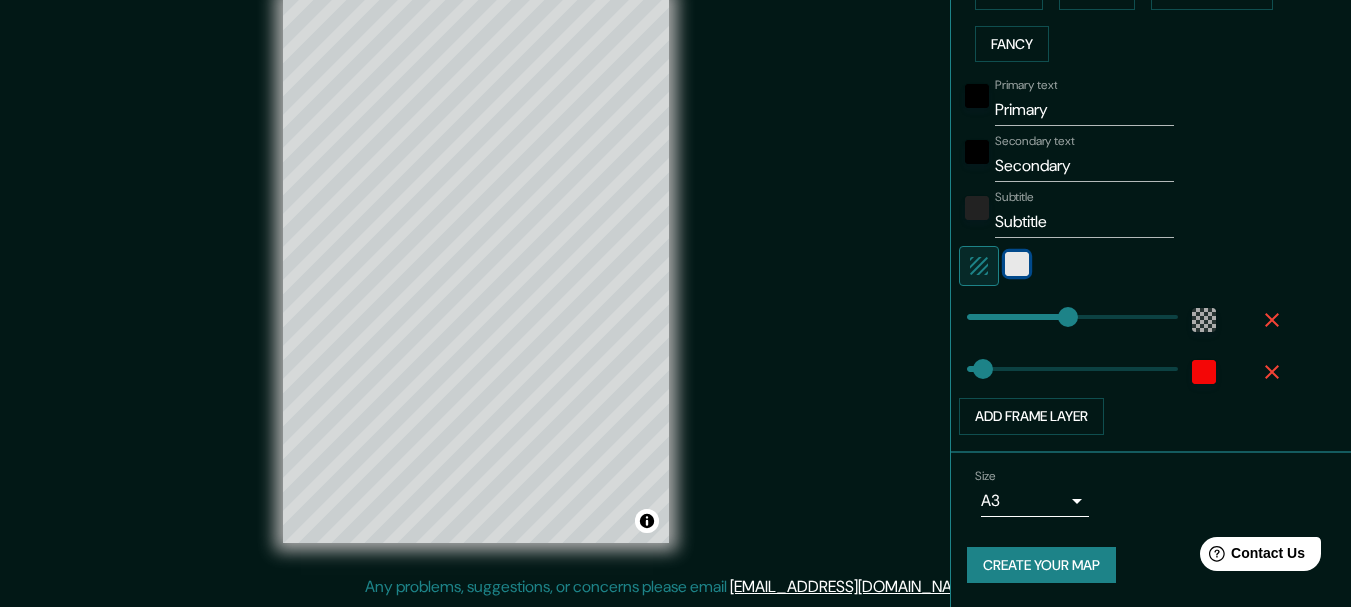 click at bounding box center (1017, 264) 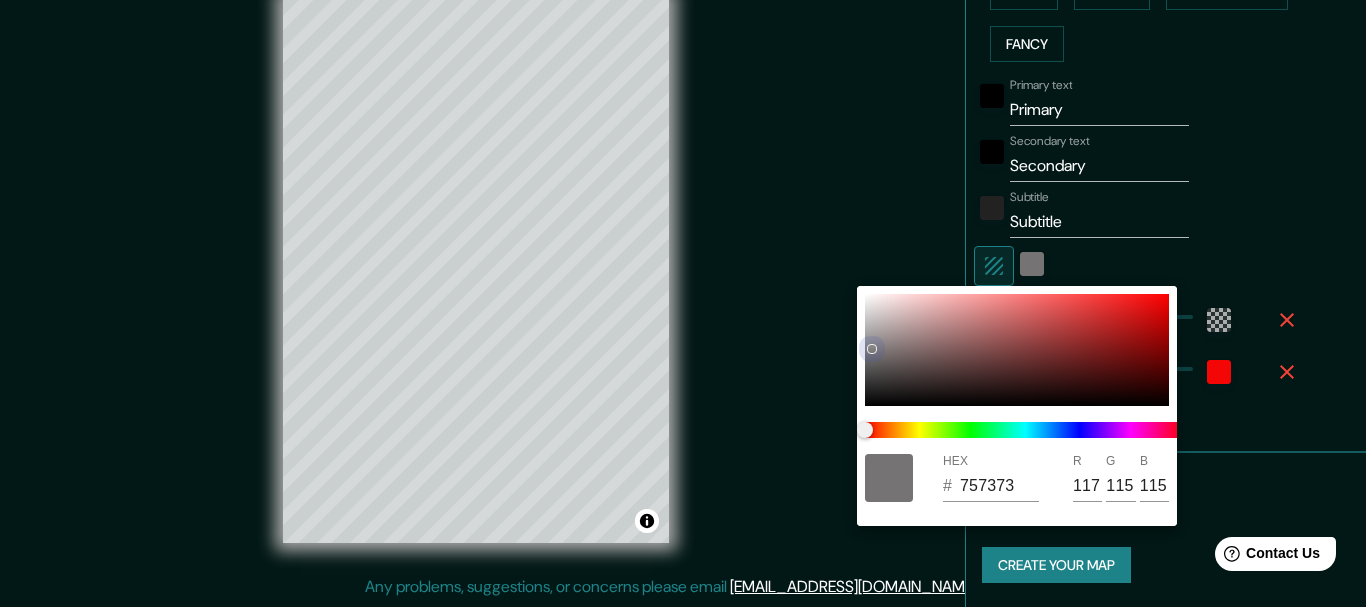 click at bounding box center (872, 349) 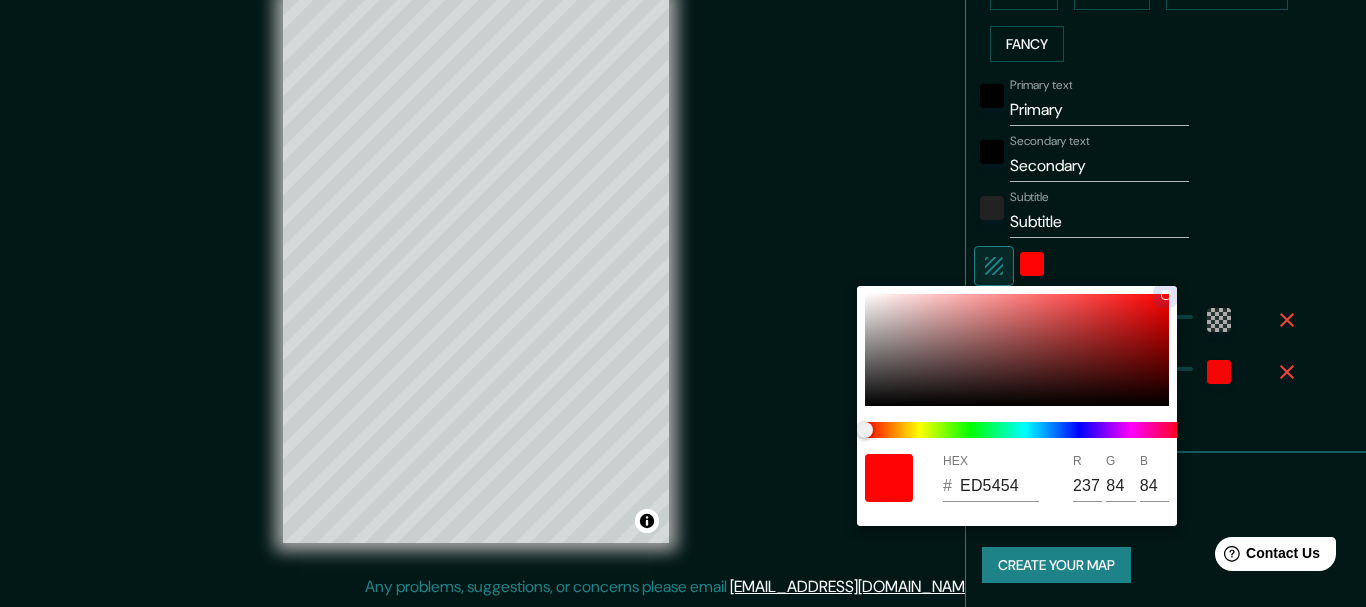 drag, startPoint x: 870, startPoint y: 355, endPoint x: 1075, endPoint y: 323, distance: 207.48253 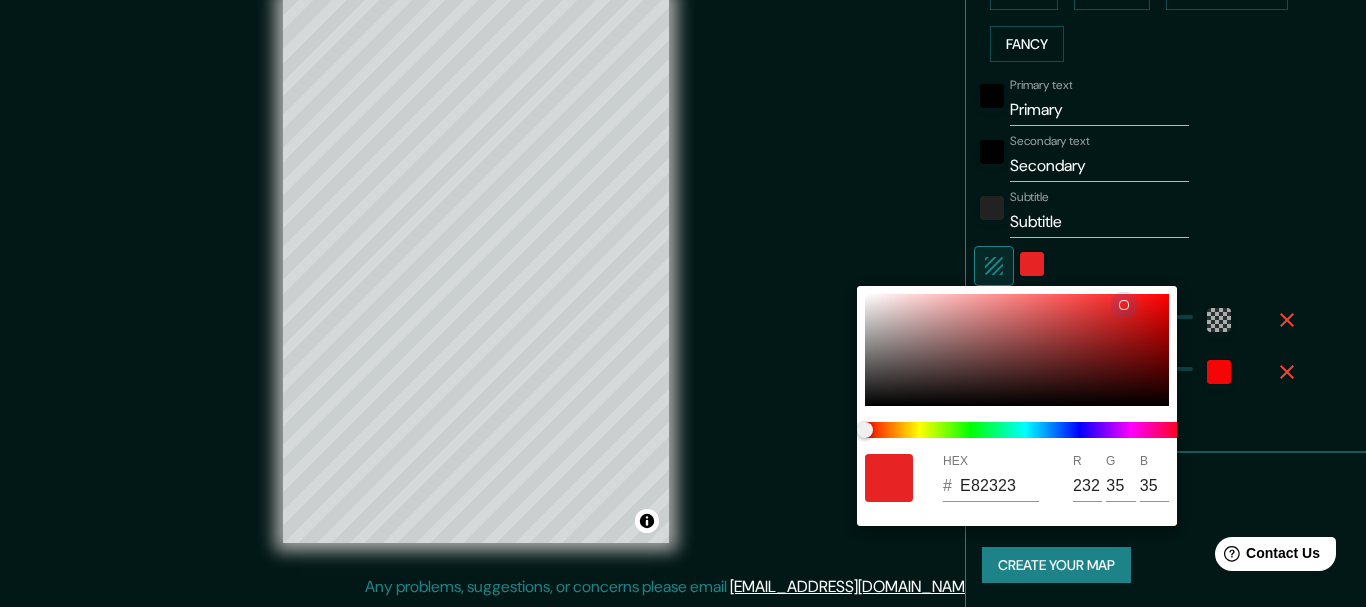 drag, startPoint x: 1075, startPoint y: 323, endPoint x: 1122, endPoint y: 304, distance: 50.695168 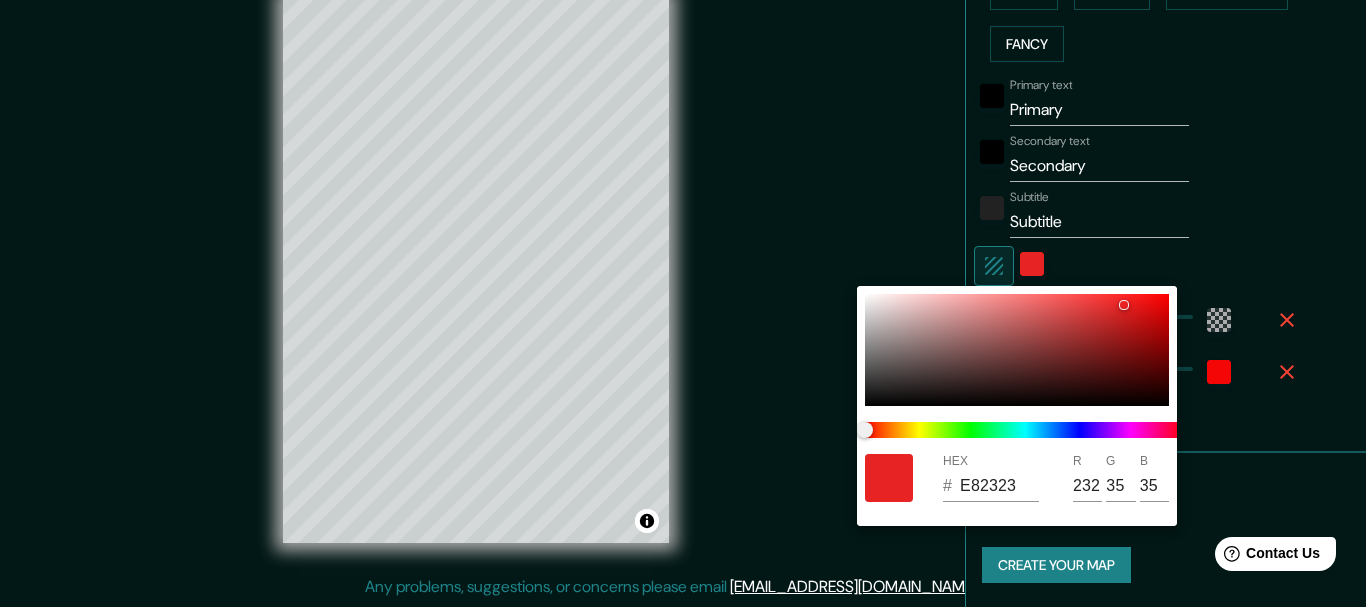 click at bounding box center (683, 303) 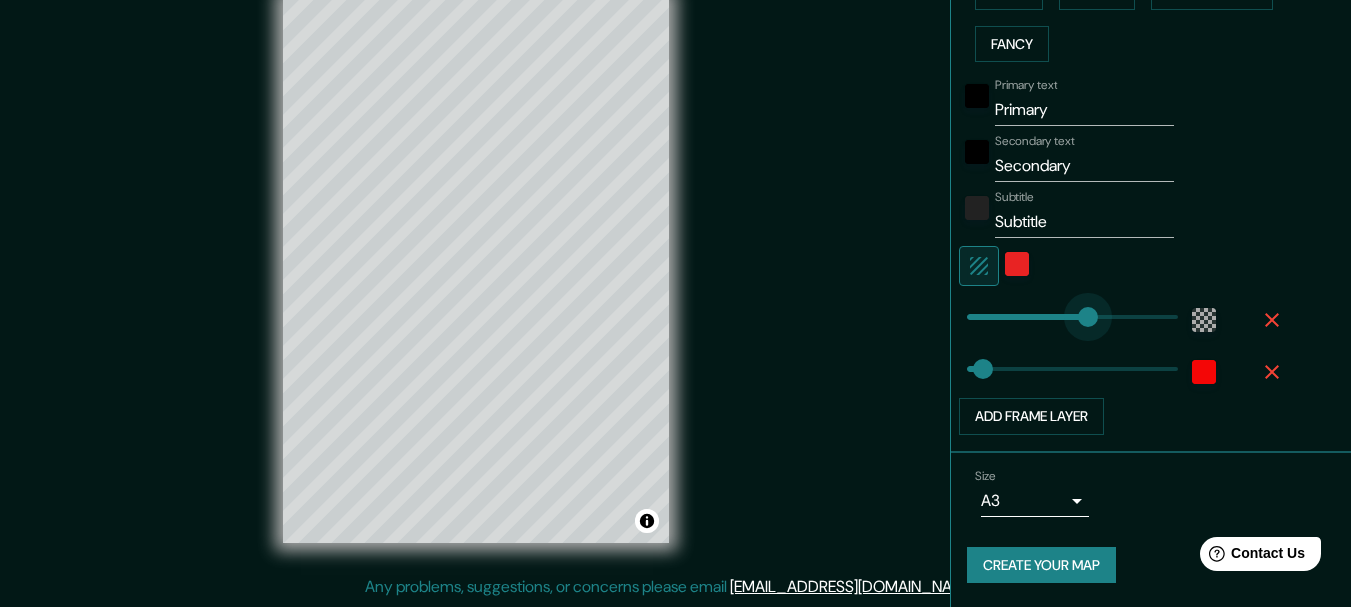 drag, startPoint x: 1051, startPoint y: 309, endPoint x: 1077, endPoint y: 304, distance: 26.476404 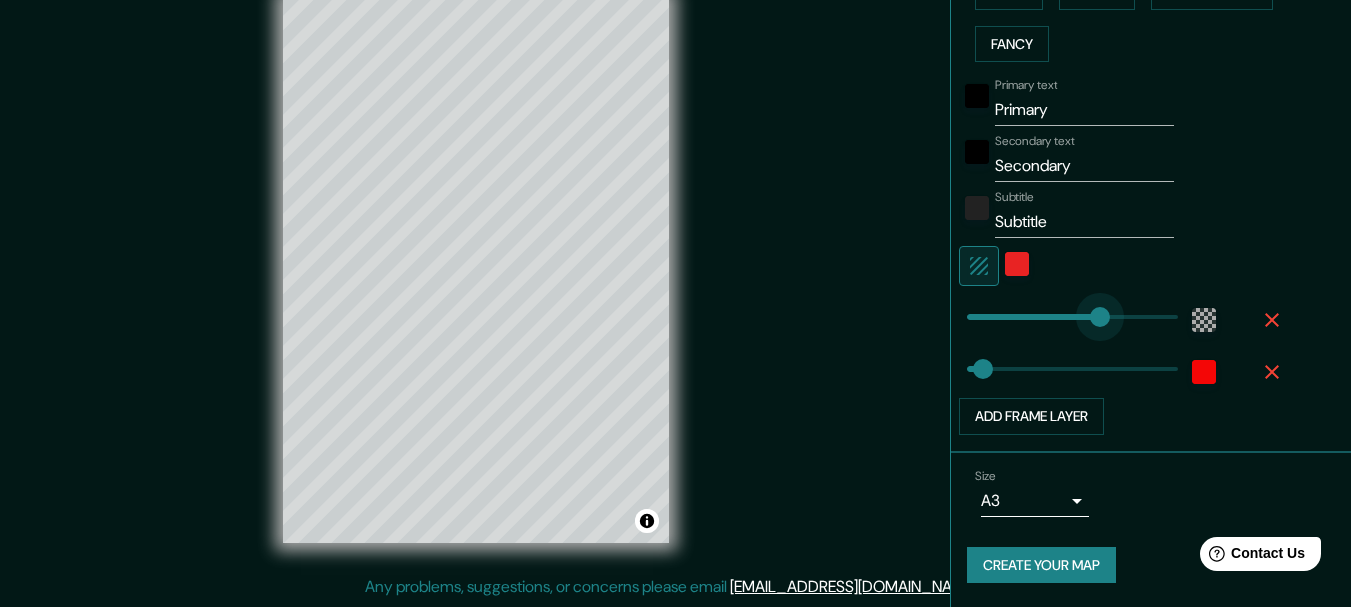 drag, startPoint x: 1080, startPoint y: 312, endPoint x: 1096, endPoint y: 312, distance: 16 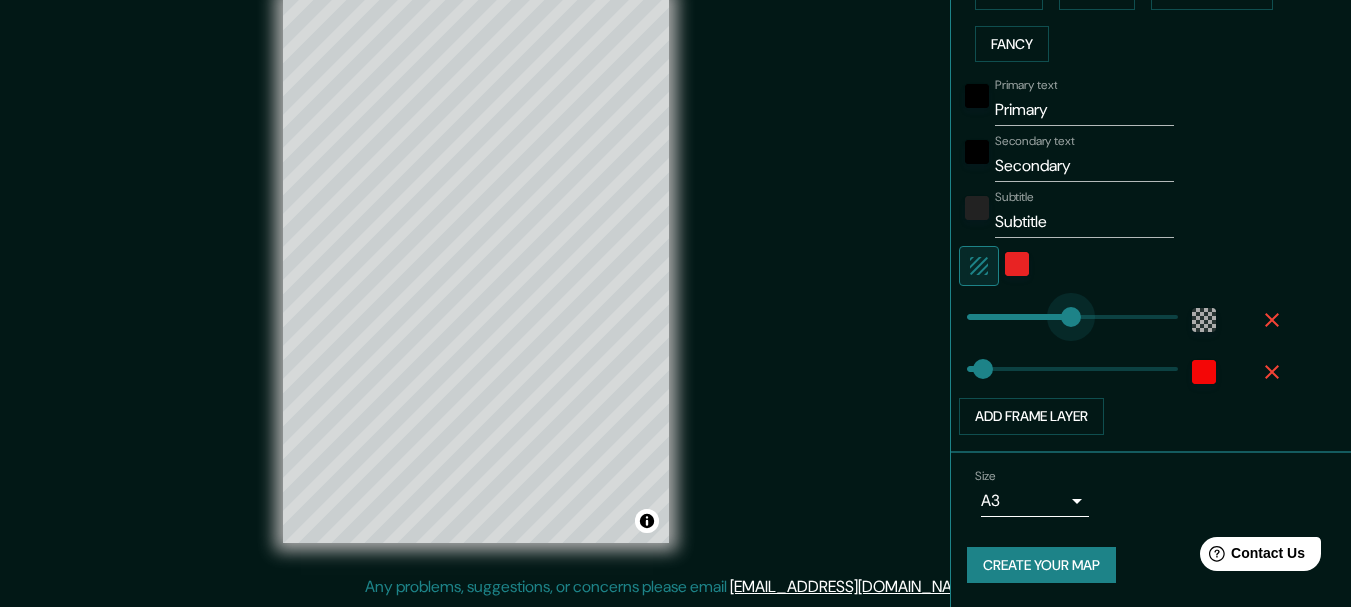 drag, startPoint x: 1096, startPoint y: 312, endPoint x: 1055, endPoint y: 312, distance: 41 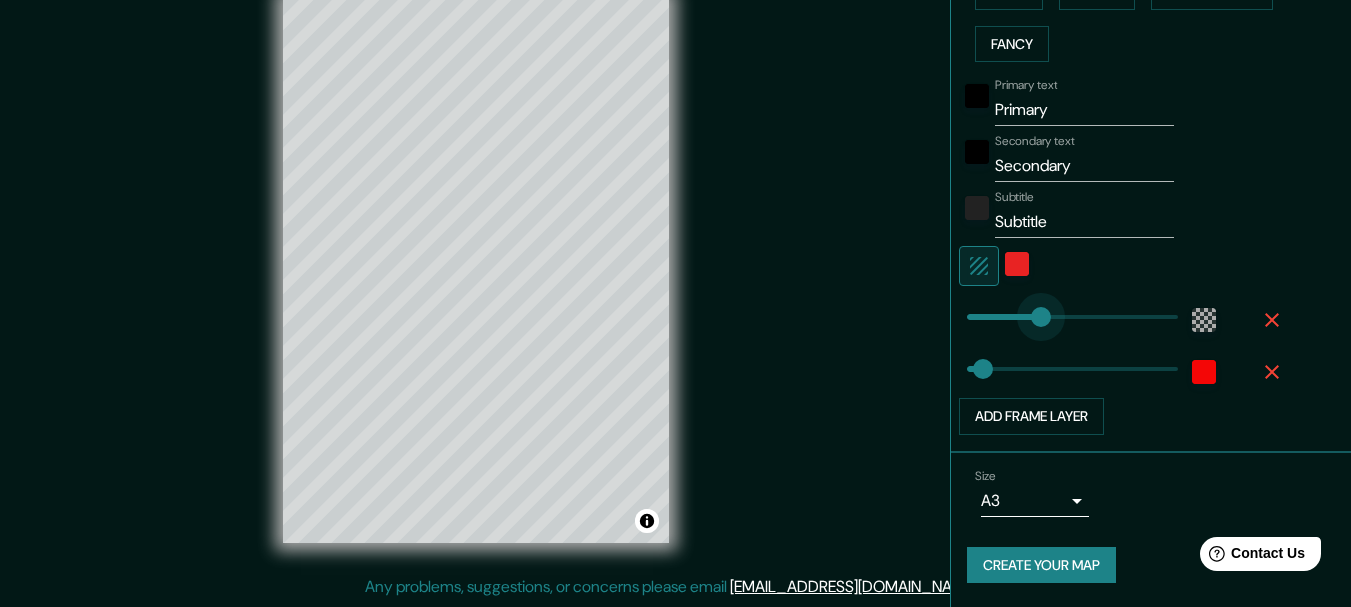 drag, startPoint x: 1050, startPoint y: 312, endPoint x: 1026, endPoint y: 312, distance: 24 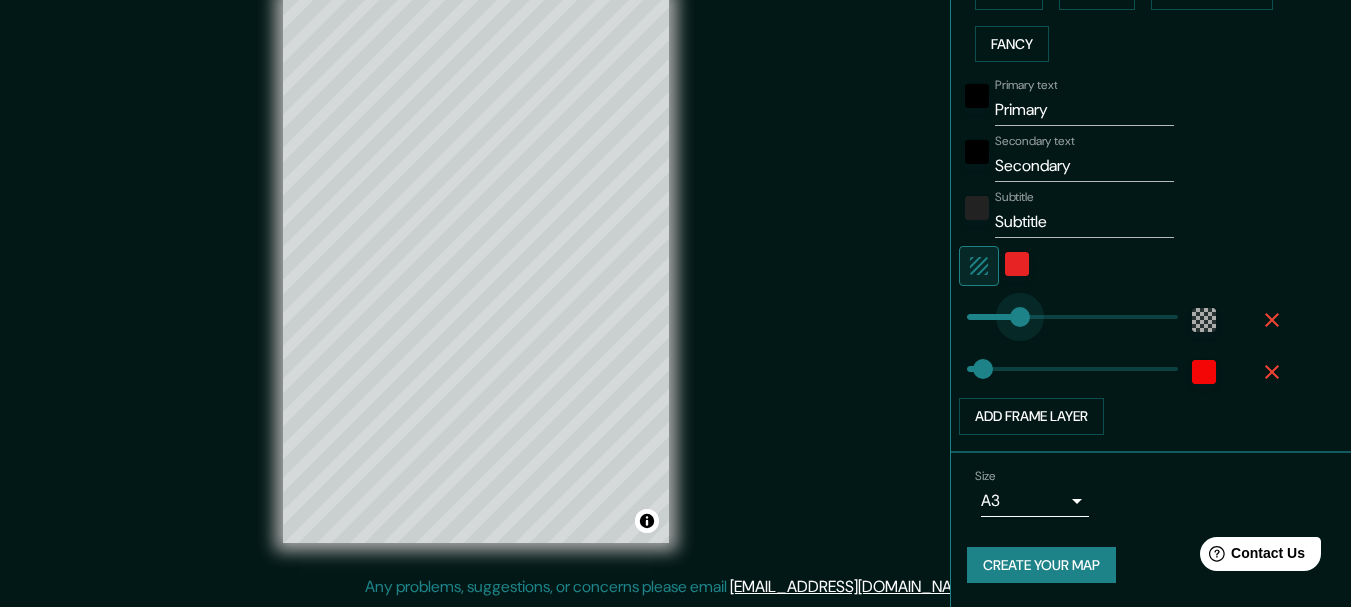 drag, startPoint x: 1029, startPoint y: 318, endPoint x: 1005, endPoint y: 318, distance: 24 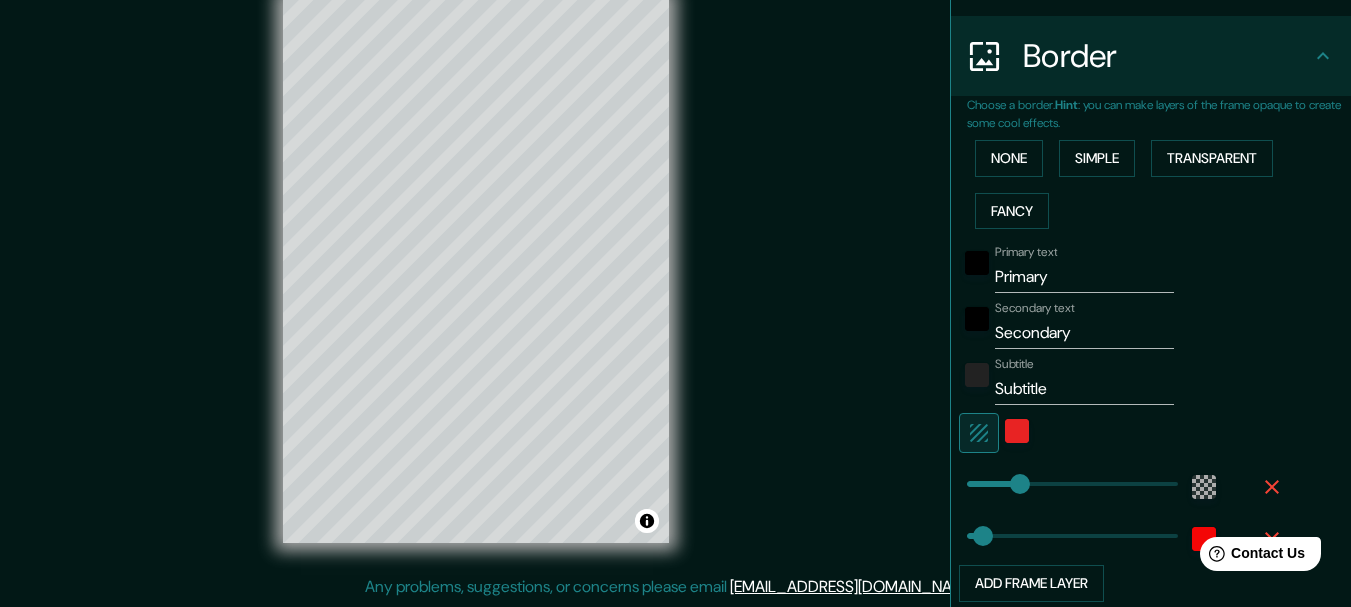 scroll, scrollTop: 437, scrollLeft: 0, axis: vertical 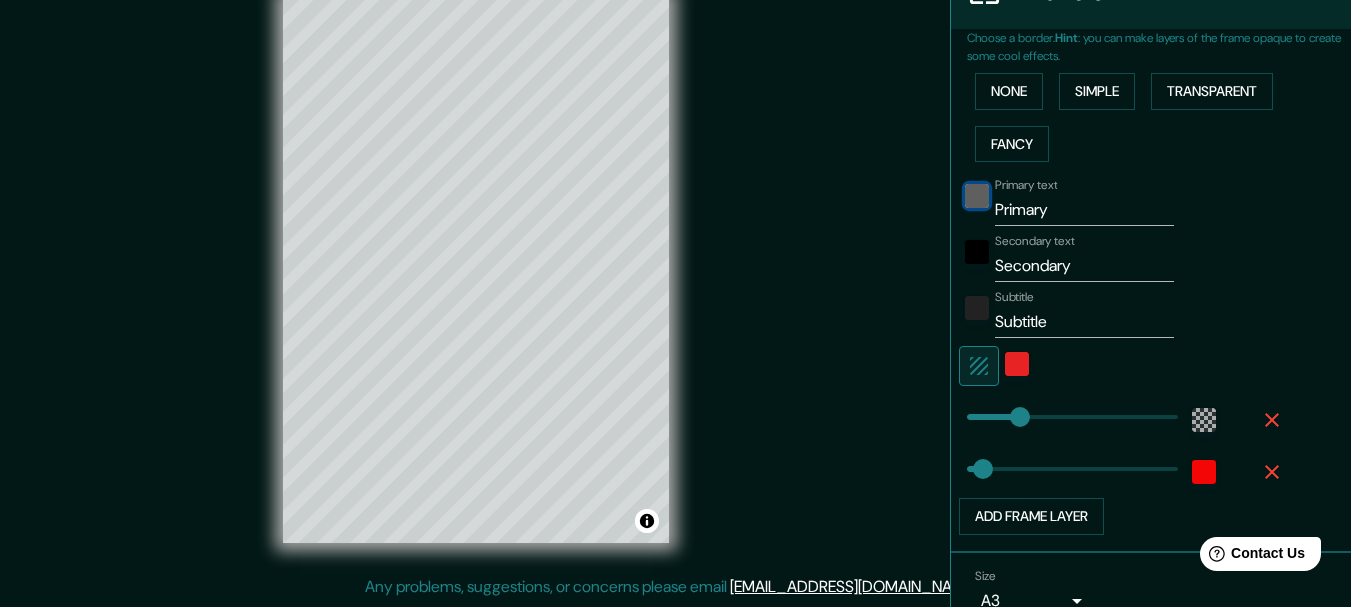 click at bounding box center [977, 196] 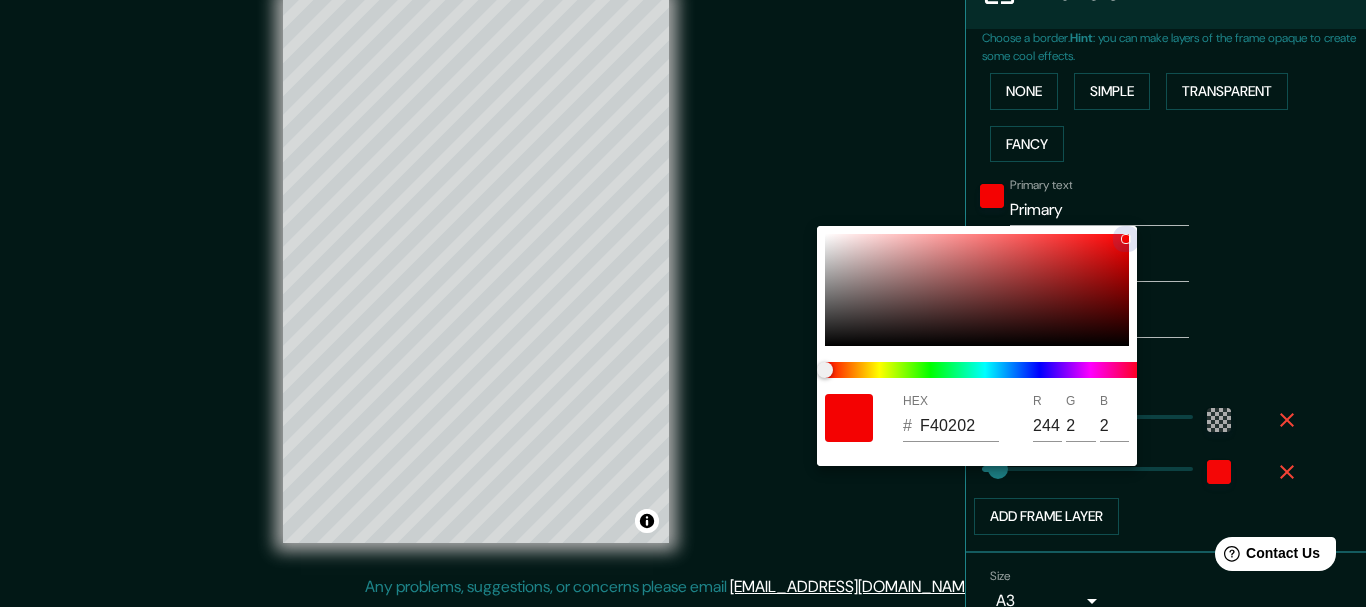 click at bounding box center [977, 290] 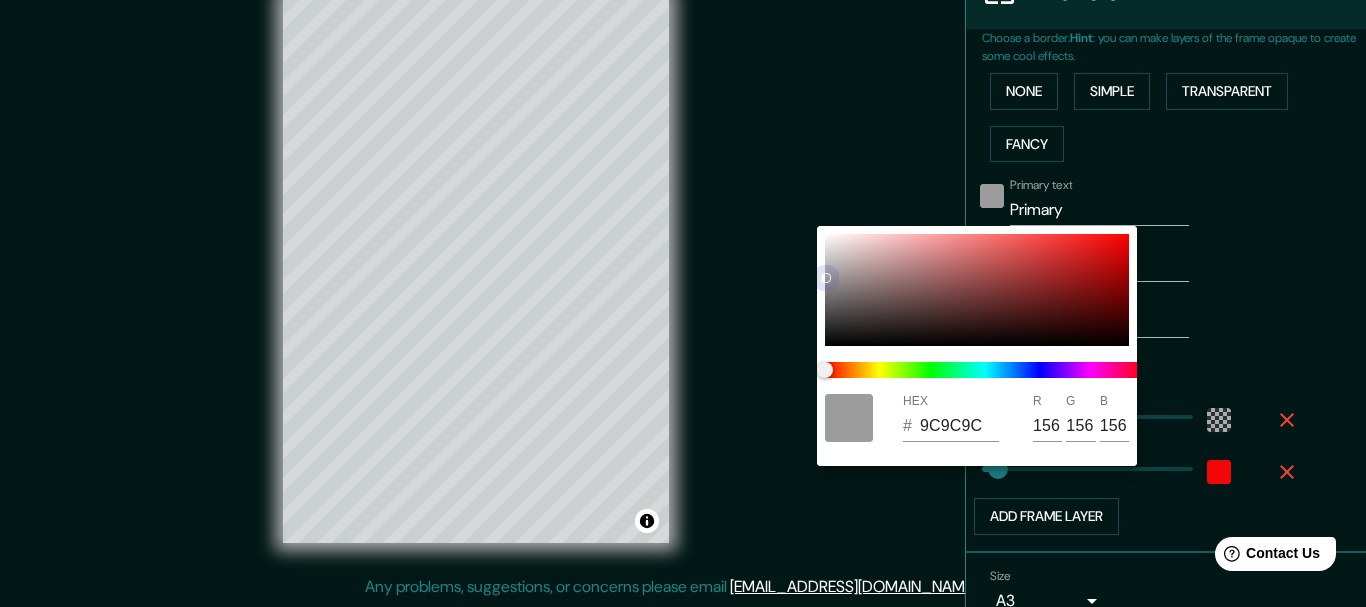 drag, startPoint x: 1126, startPoint y: 239, endPoint x: 820, endPoint y: 228, distance: 306.19766 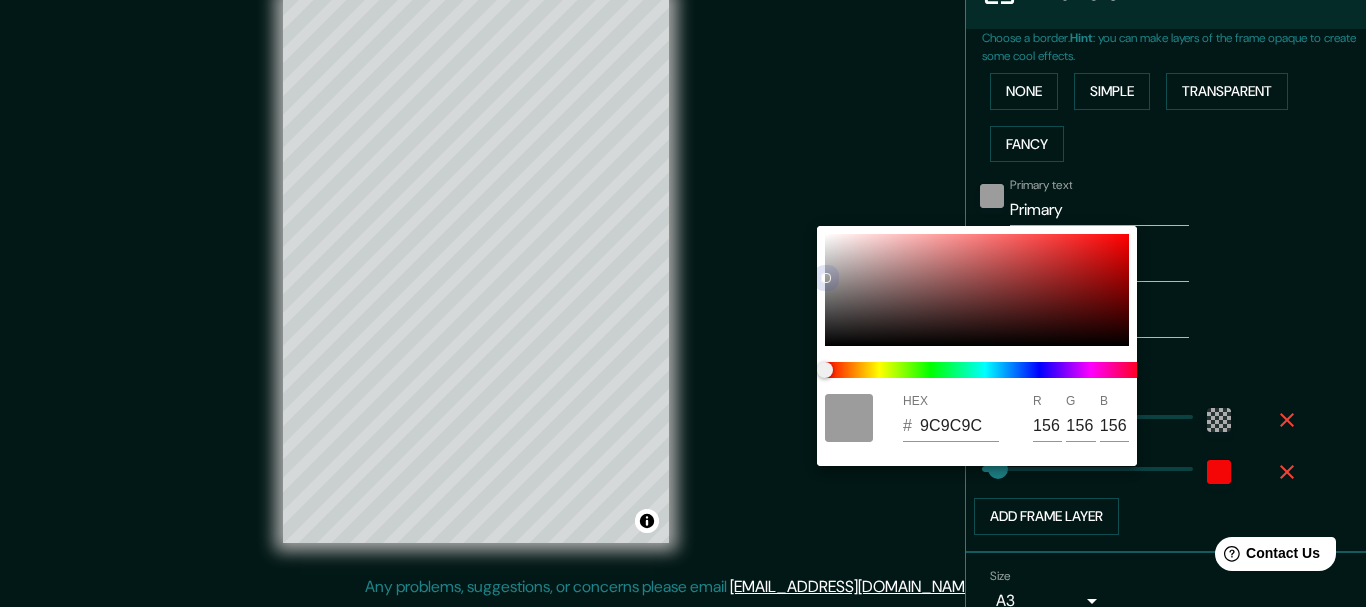 click on "HEX # 9C9C9C R 156 G 156 B 156" at bounding box center [977, 346] 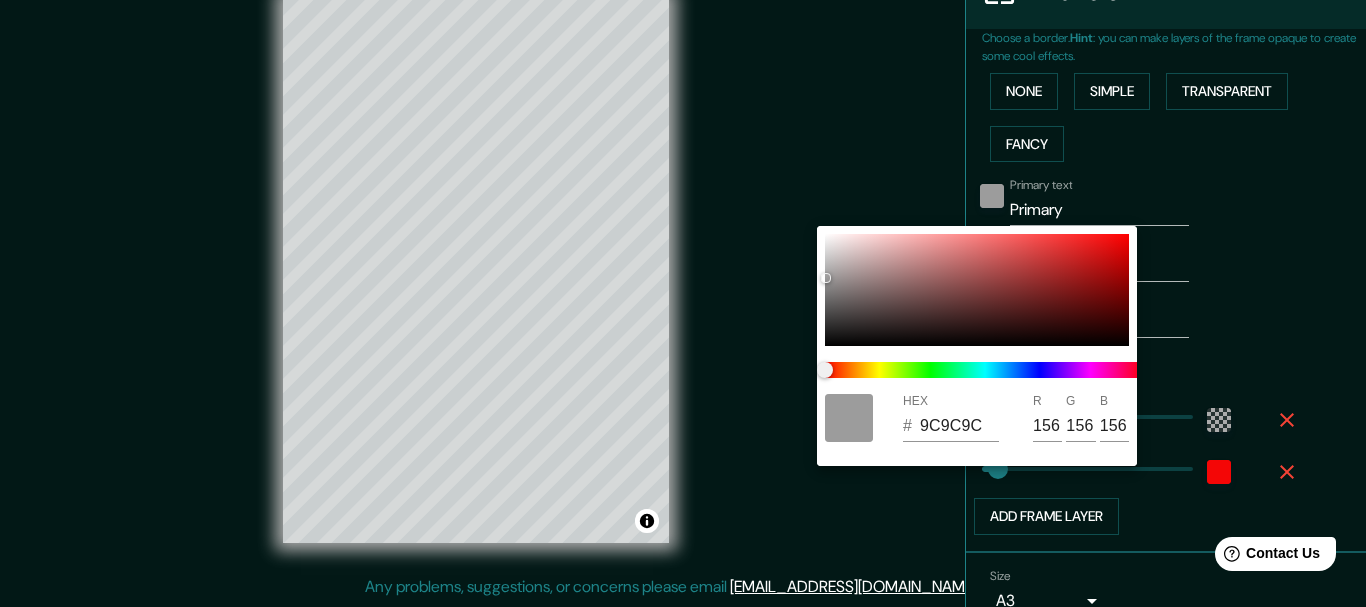 click at bounding box center [683, 303] 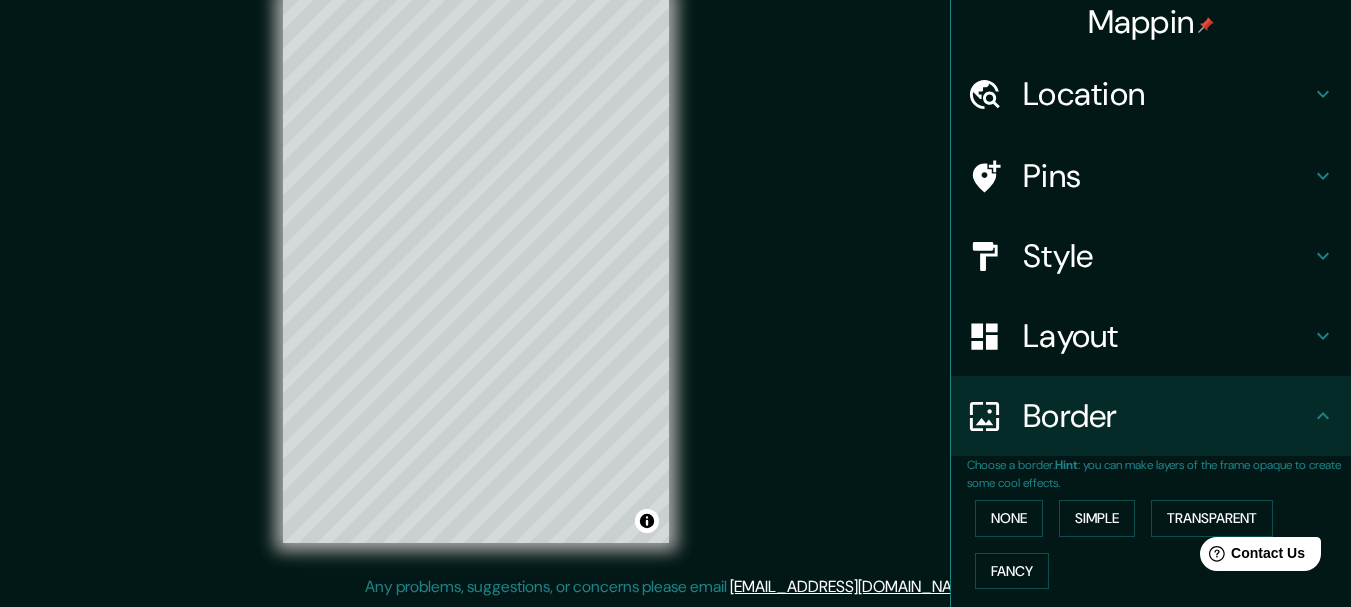 scroll, scrollTop: 0, scrollLeft: 0, axis: both 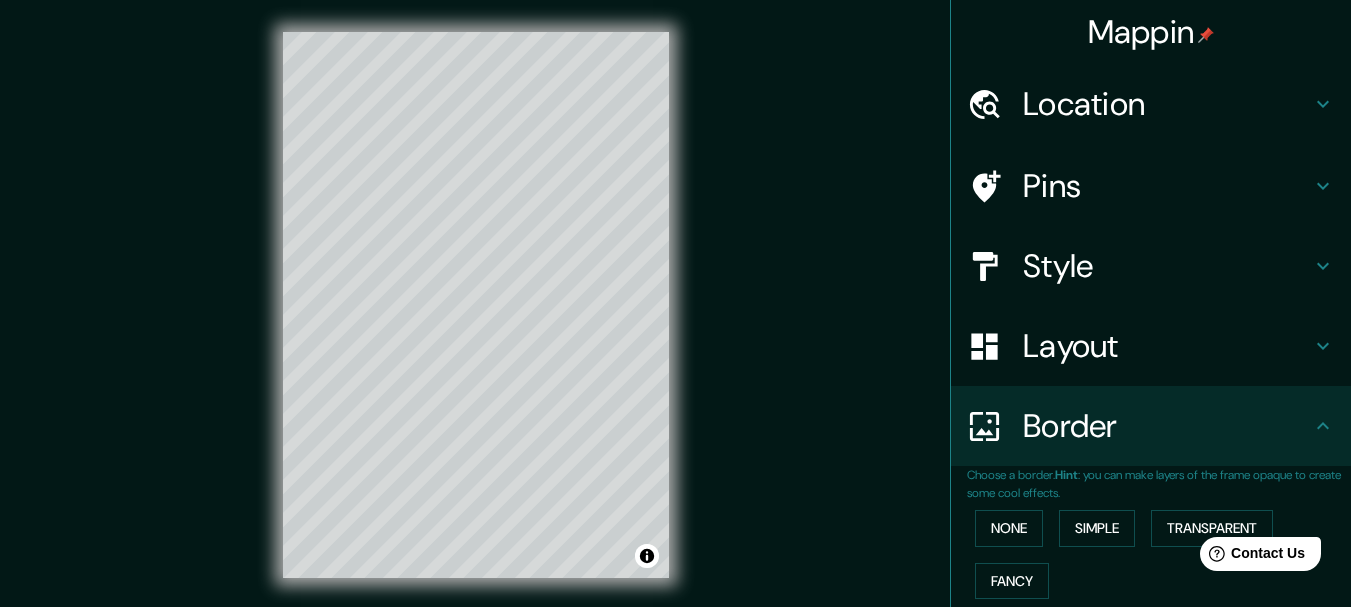 click on "Location" at bounding box center [1167, 104] 